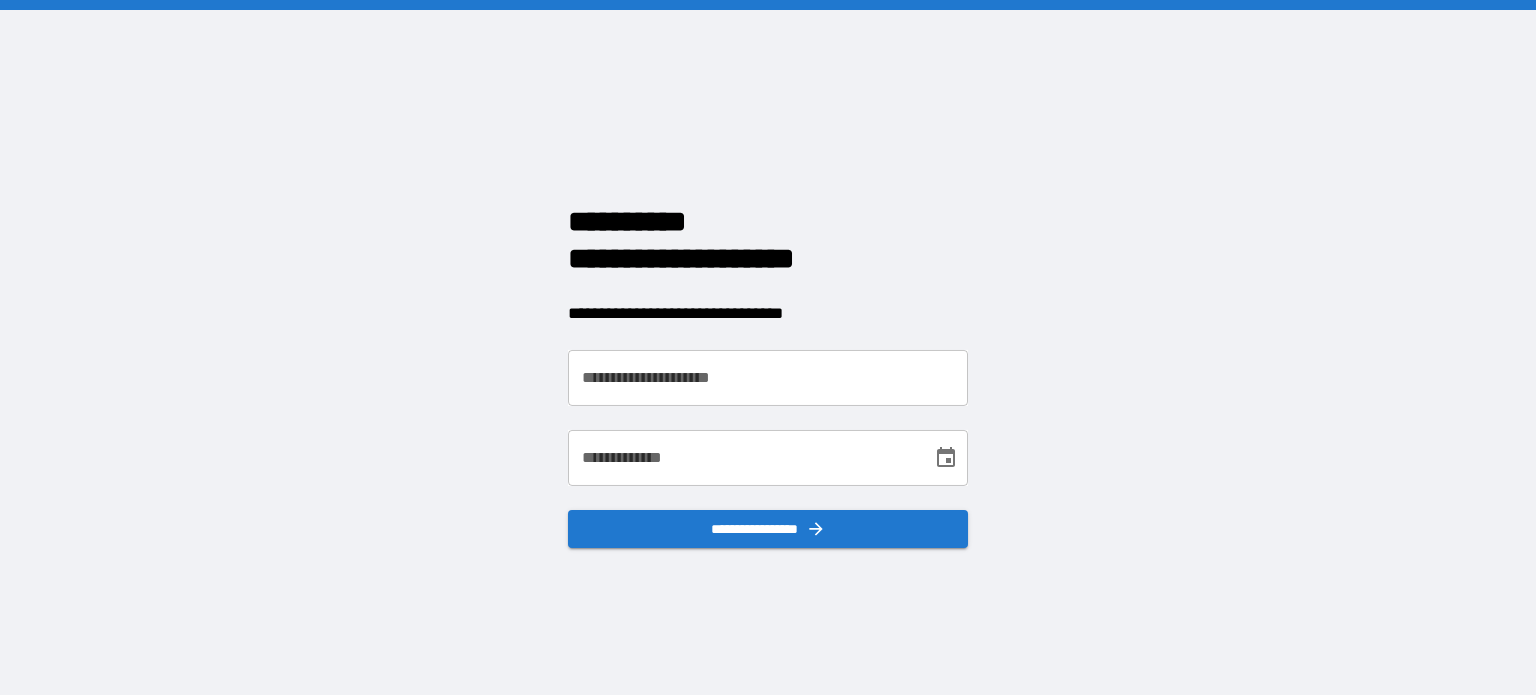 scroll, scrollTop: 0, scrollLeft: 0, axis: both 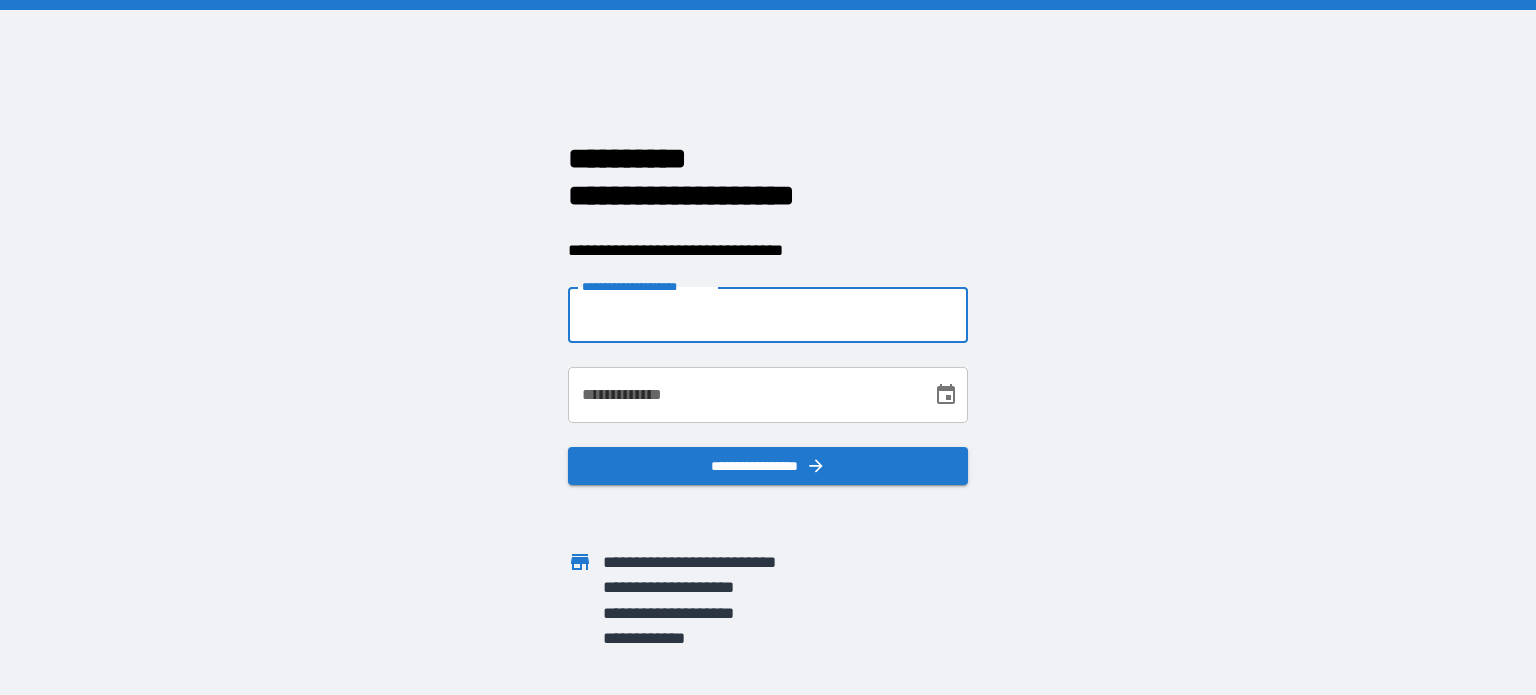 click on "**********" at bounding box center [768, 315] 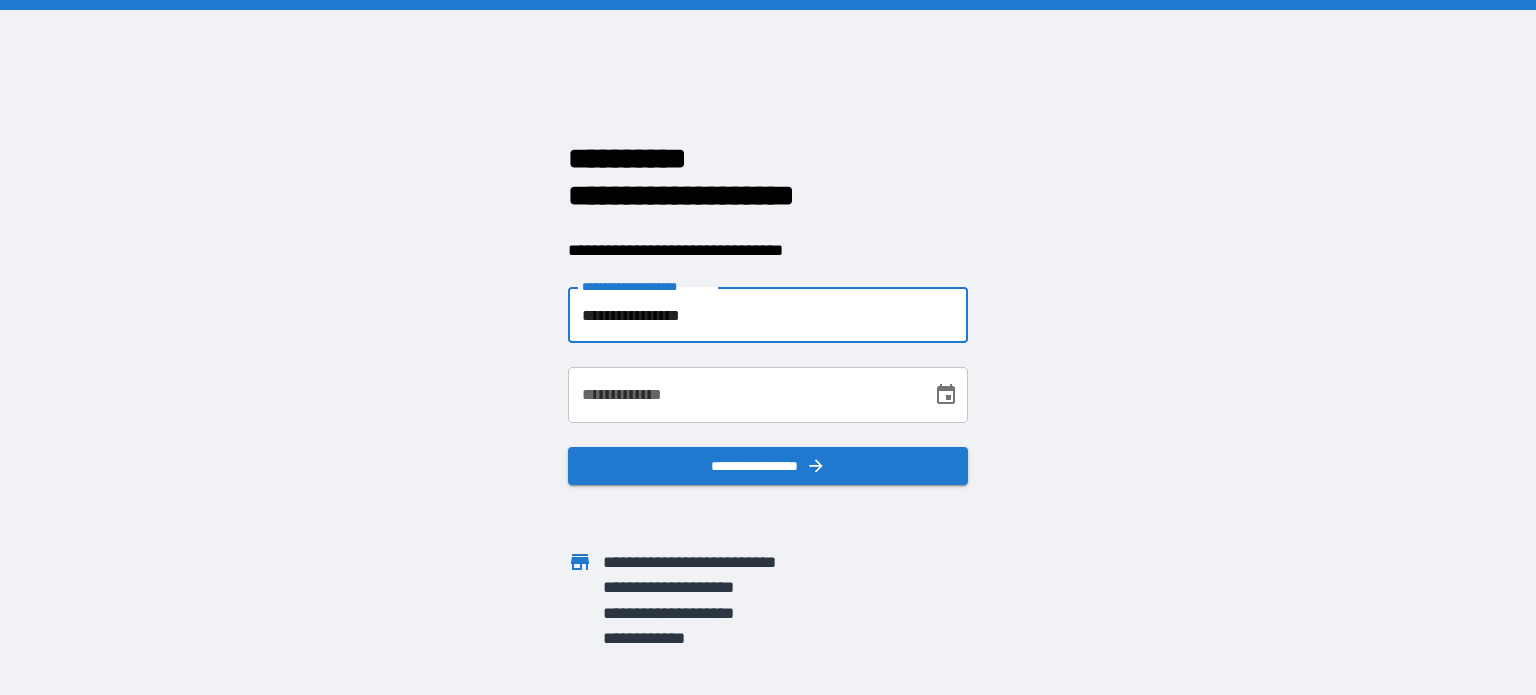 click 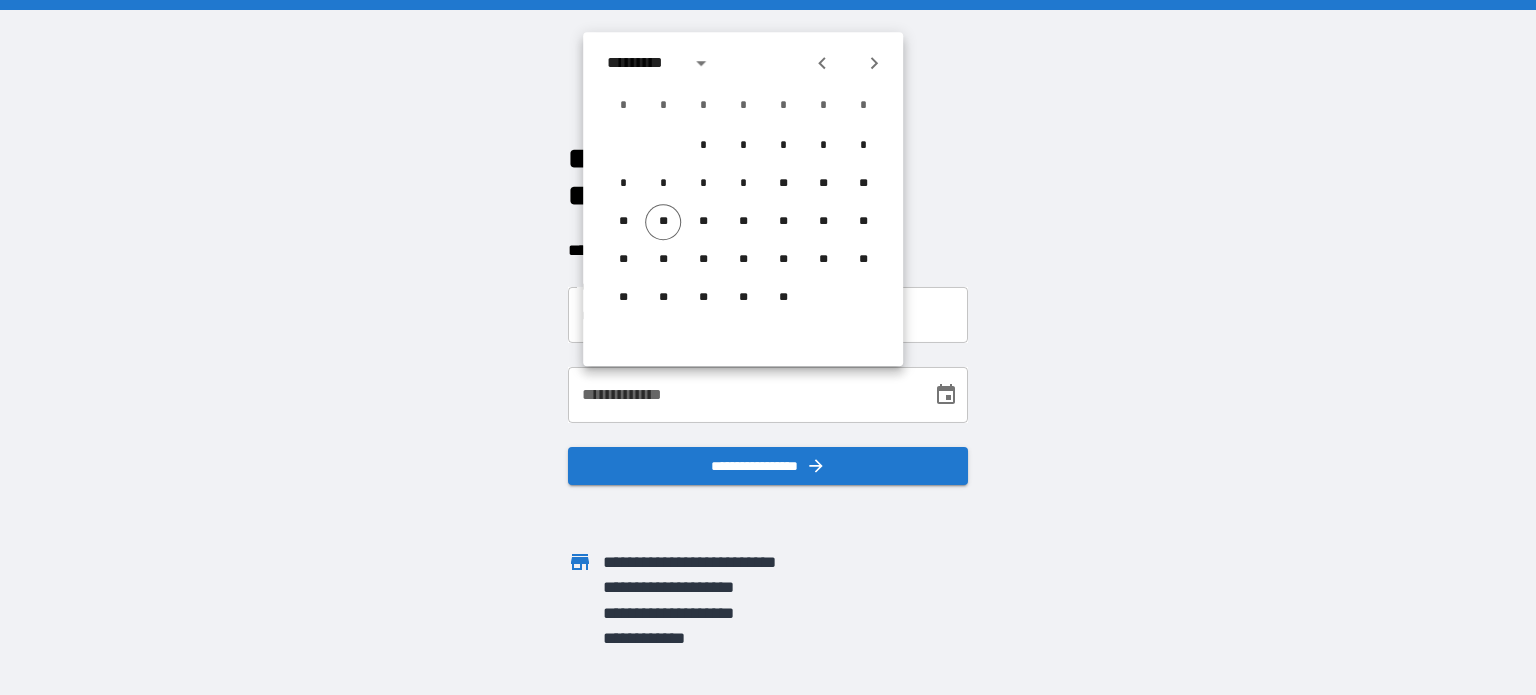 click on "**********" at bounding box center (743, 395) 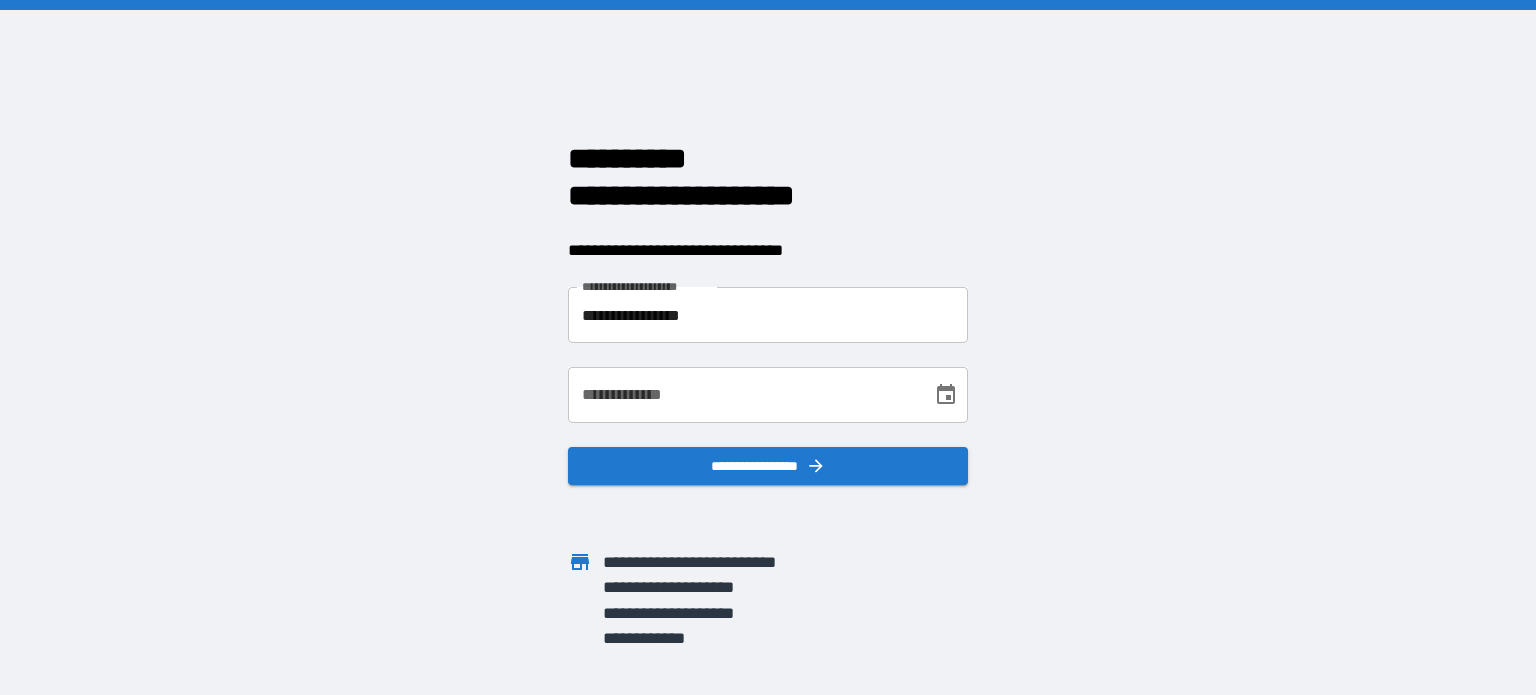click on "**********" at bounding box center (743, 395) 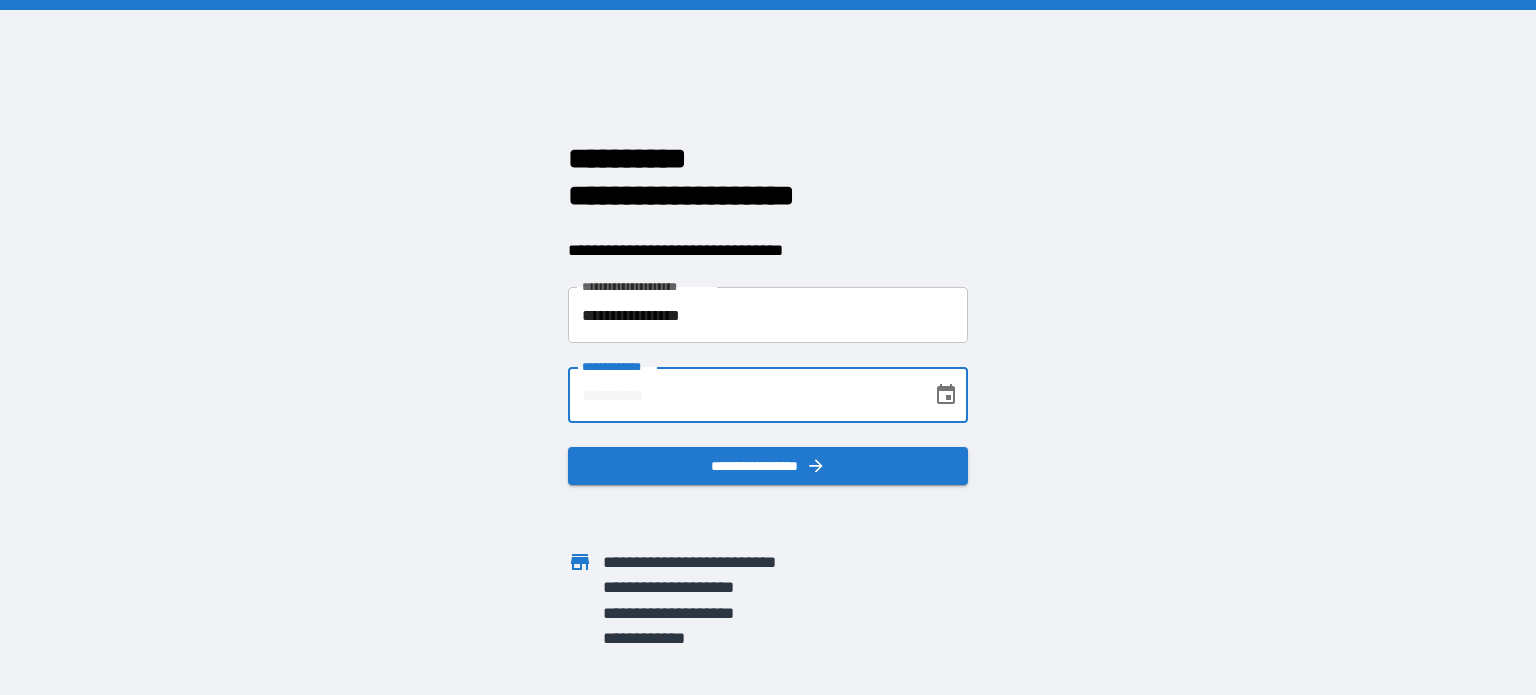 type on "**********" 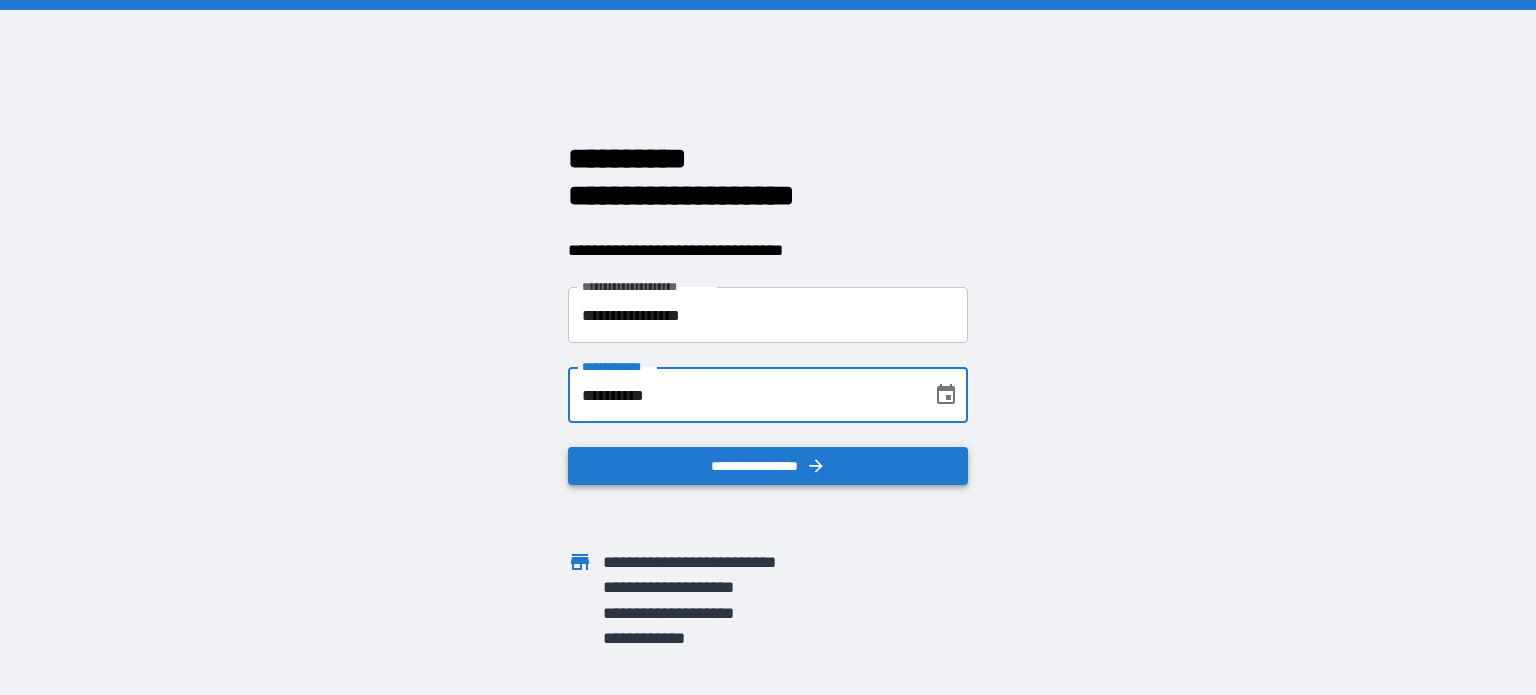 click on "**********" at bounding box center (768, 466) 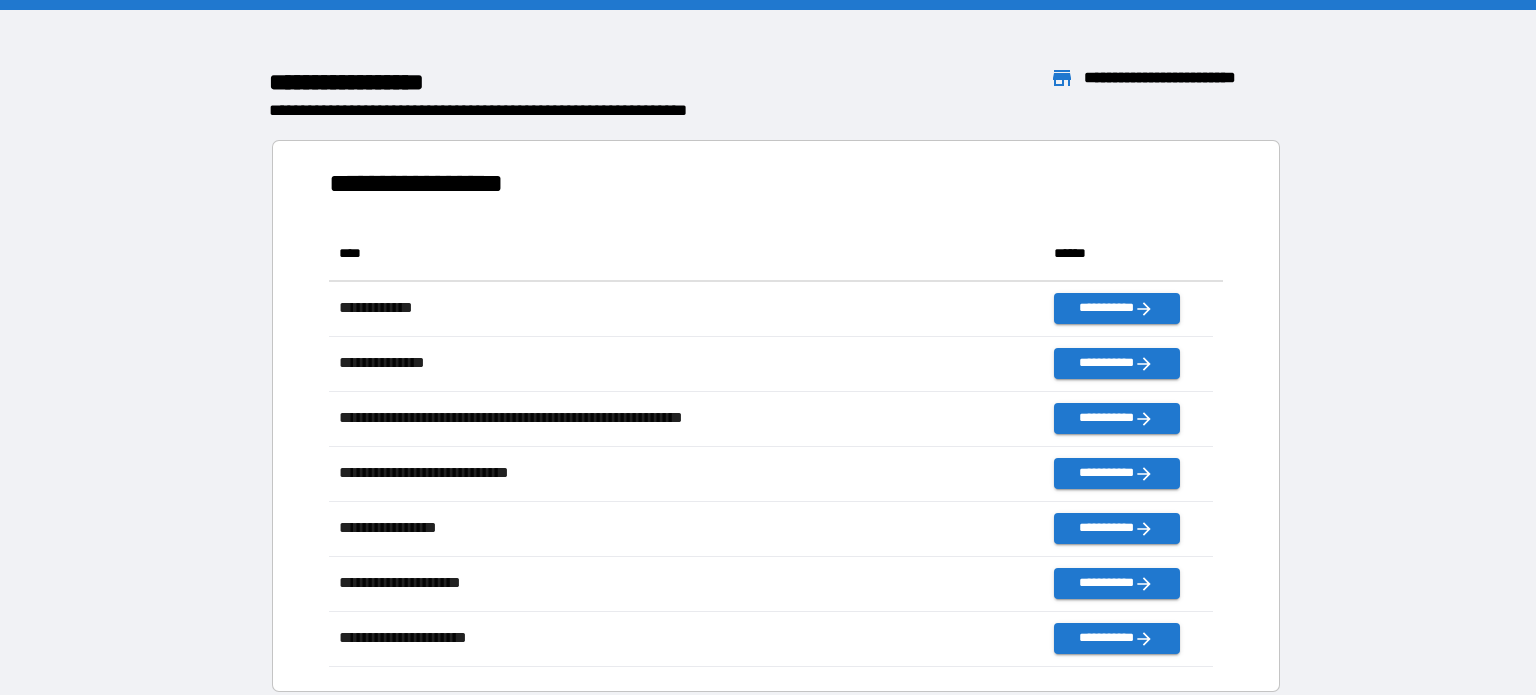 scroll, scrollTop: 16, scrollLeft: 16, axis: both 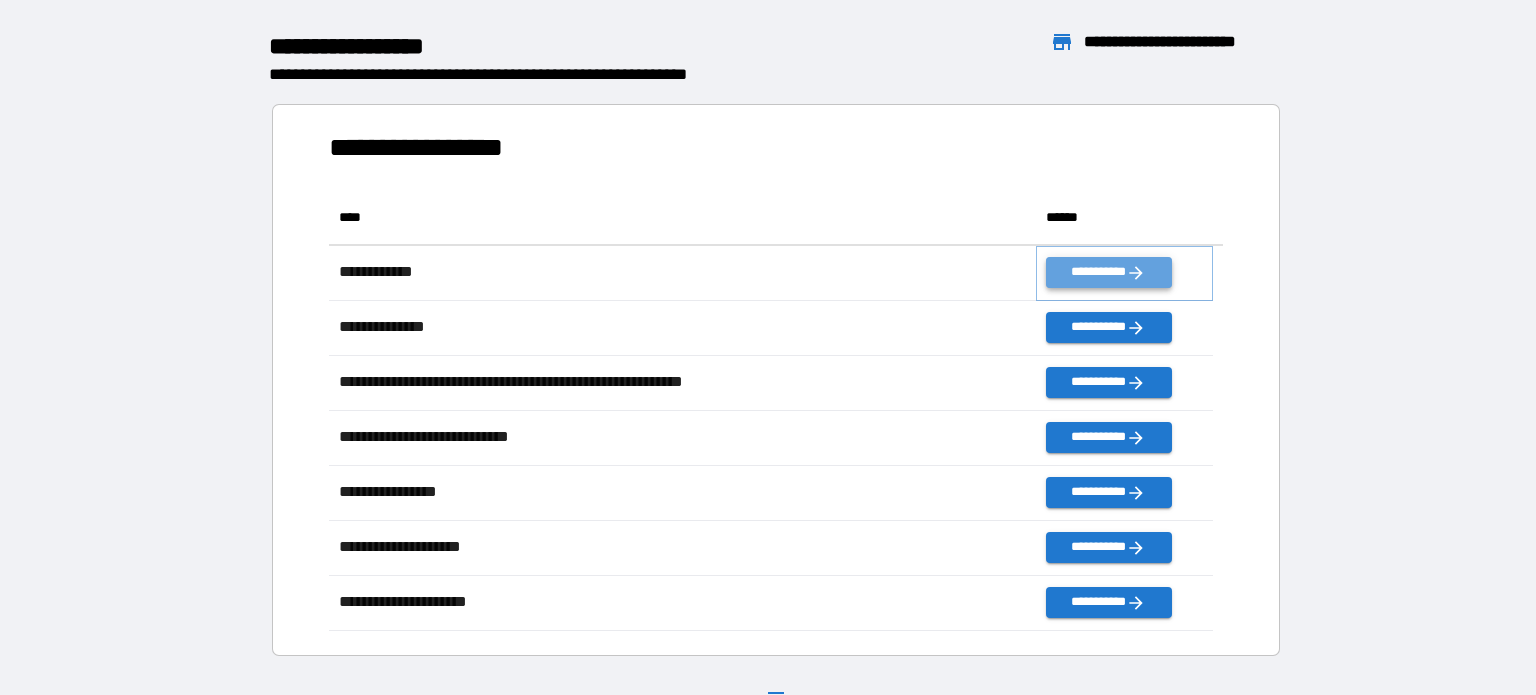 click on "**********" at bounding box center (1108, 272) 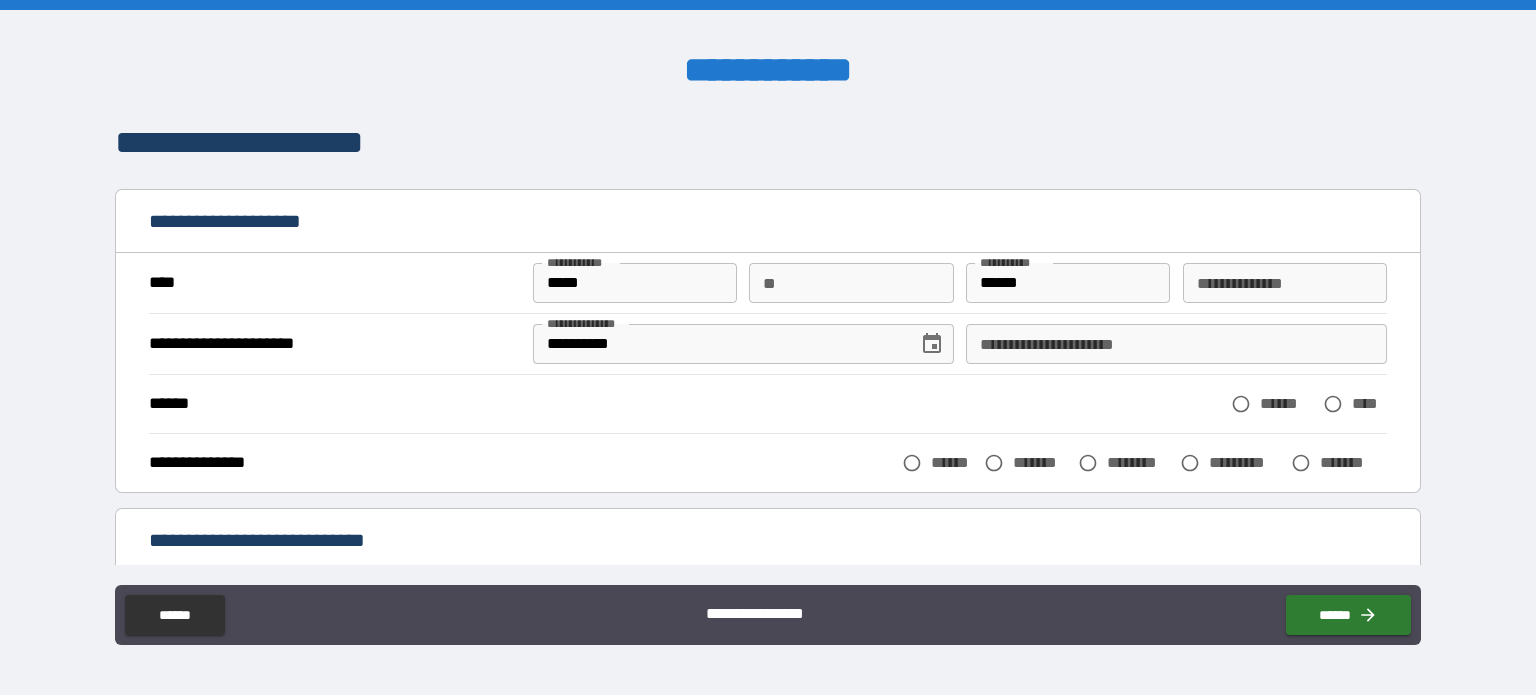 click on "**" at bounding box center [851, 283] 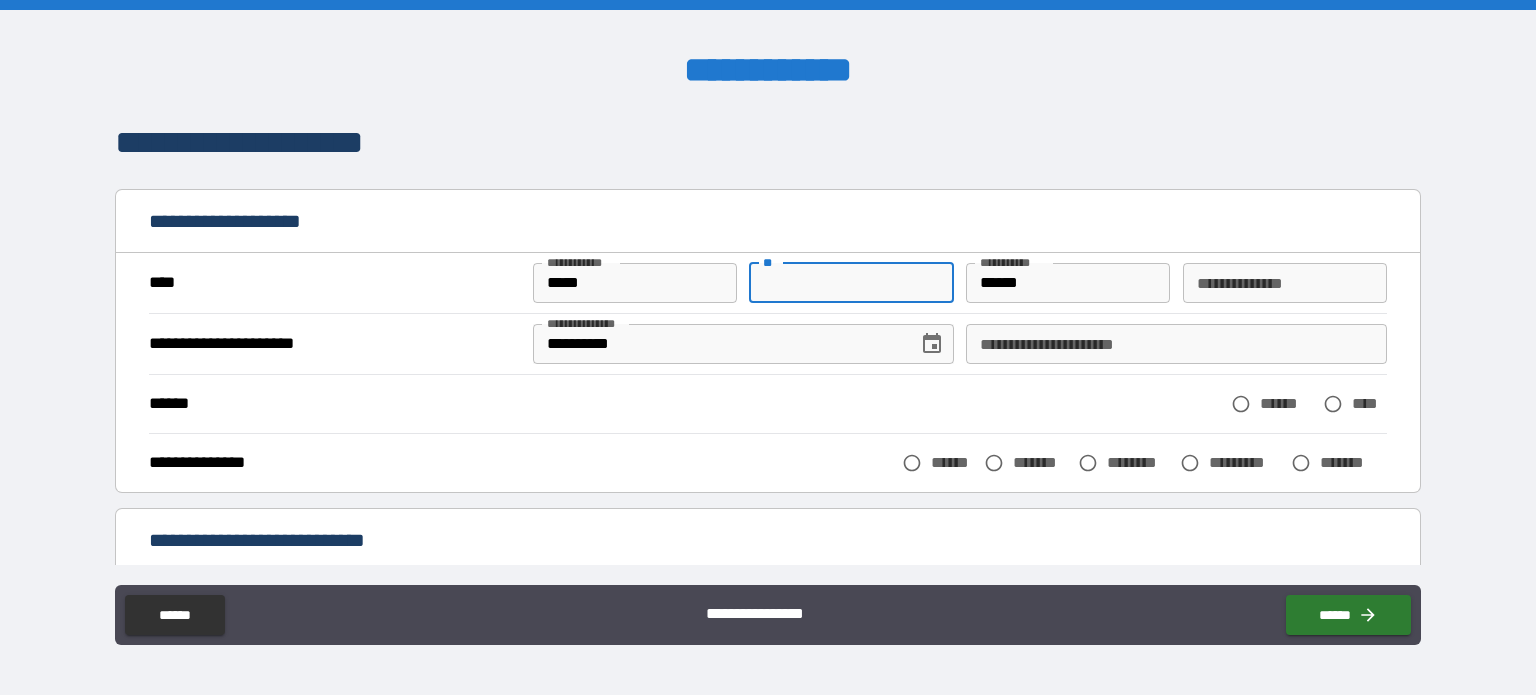 click on "**********" at bounding box center (768, 350) 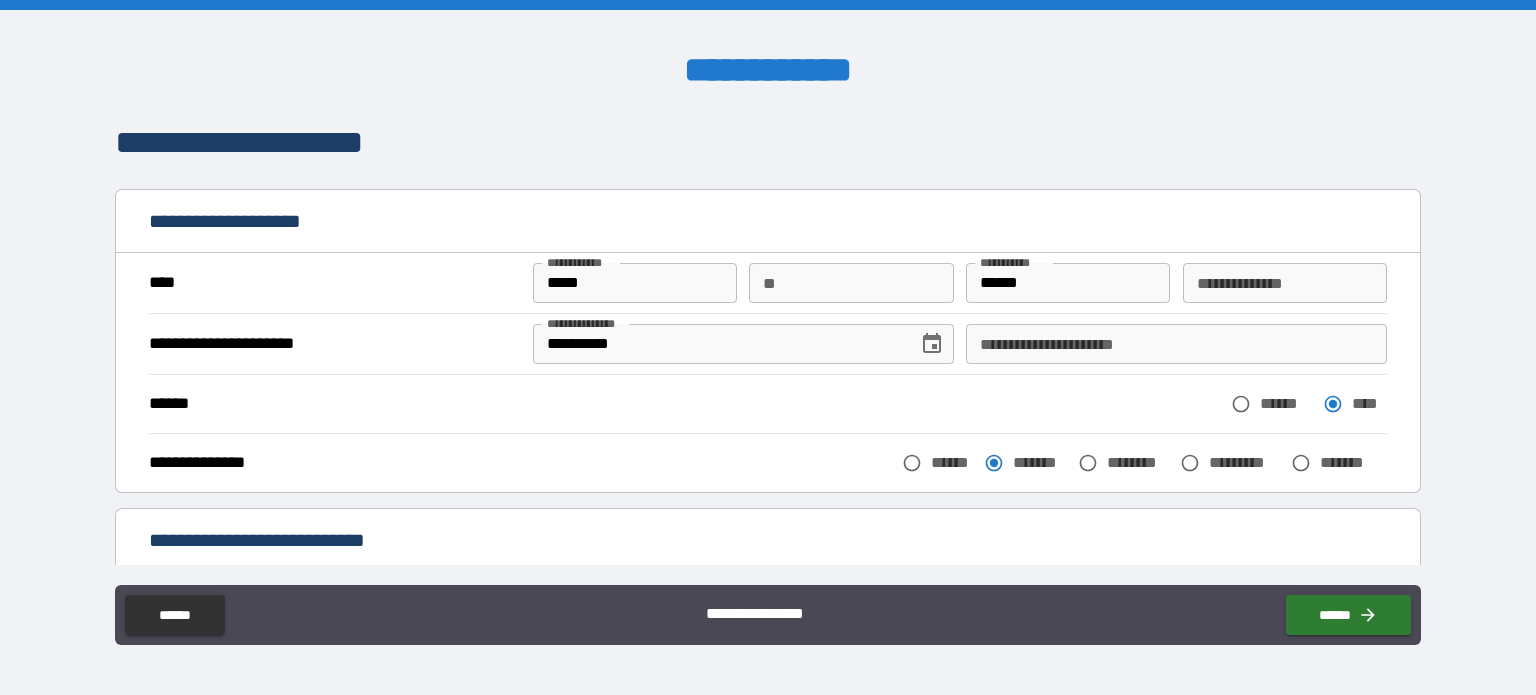 click on "**********" at bounding box center (1176, 344) 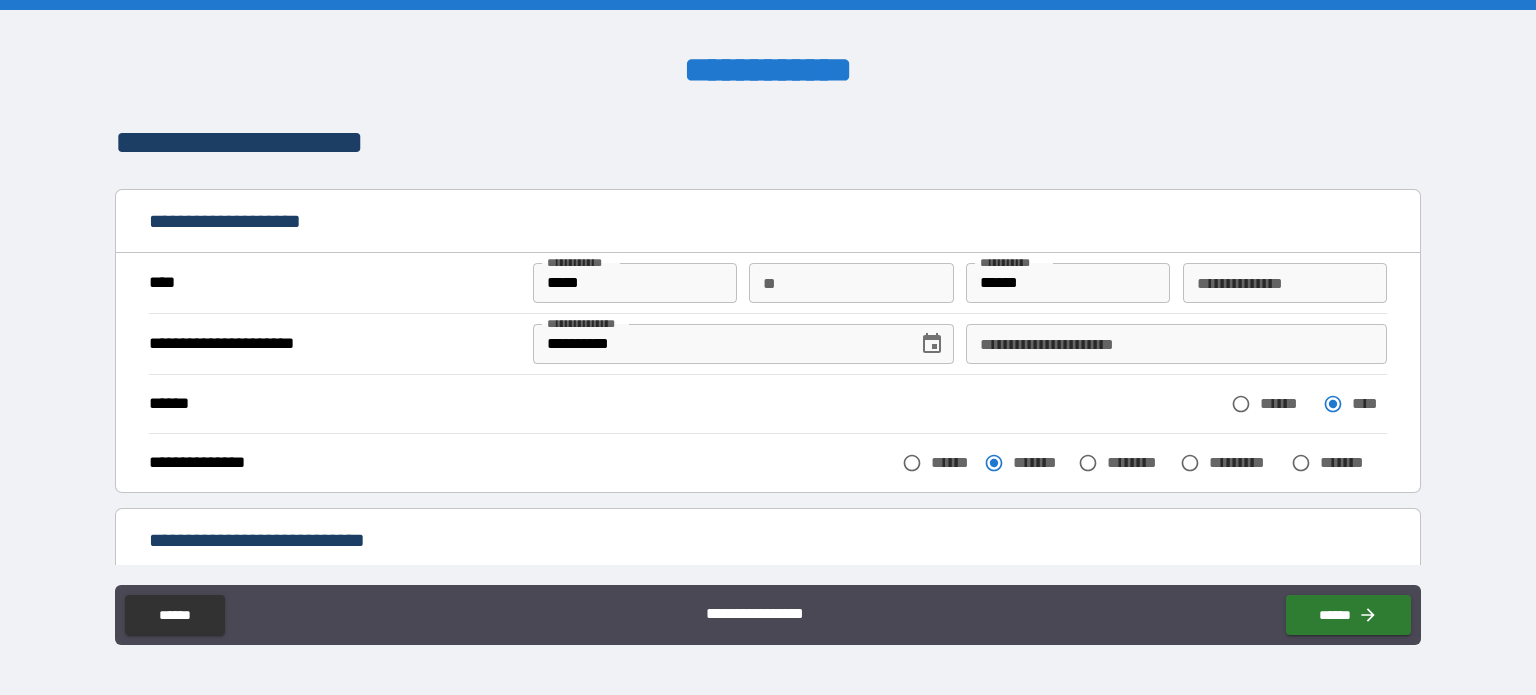 click on "**********" at bounding box center (768, 350) 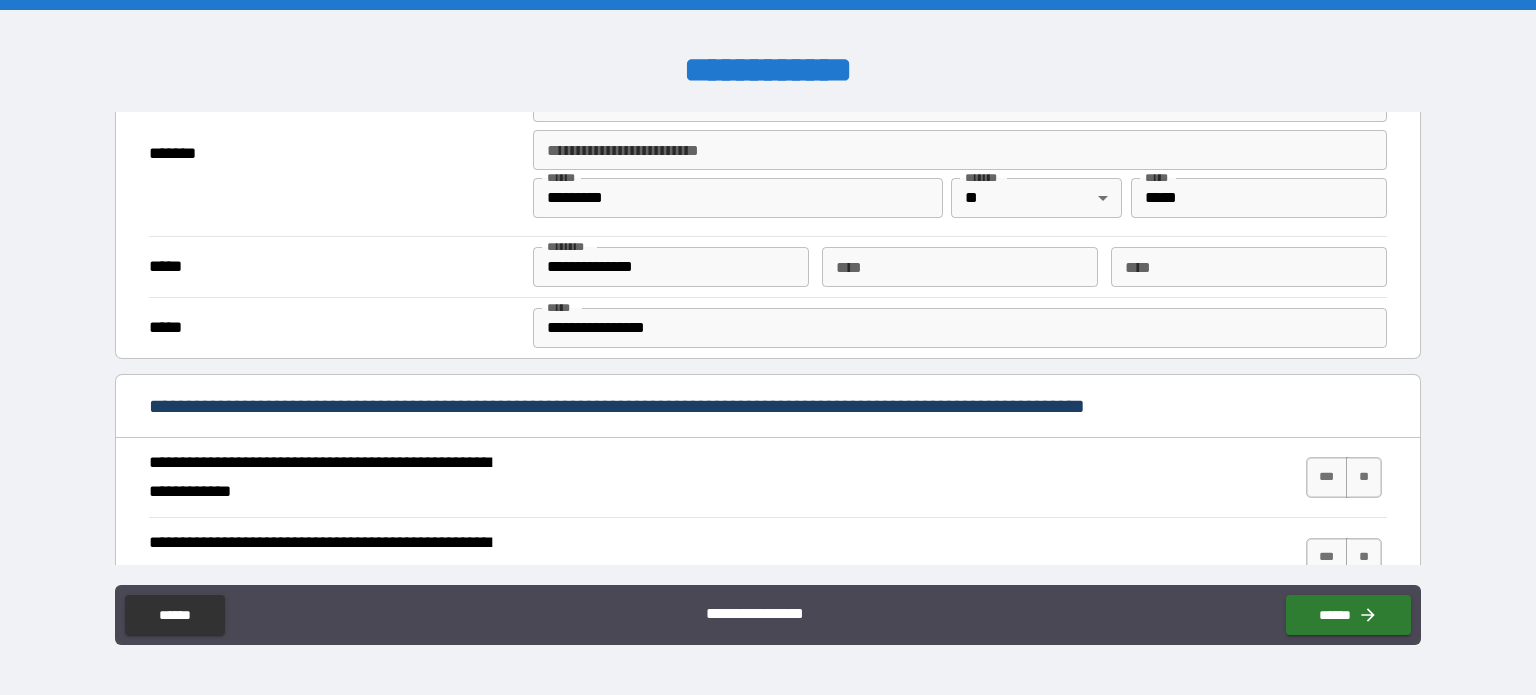 scroll, scrollTop: 400, scrollLeft: 0, axis: vertical 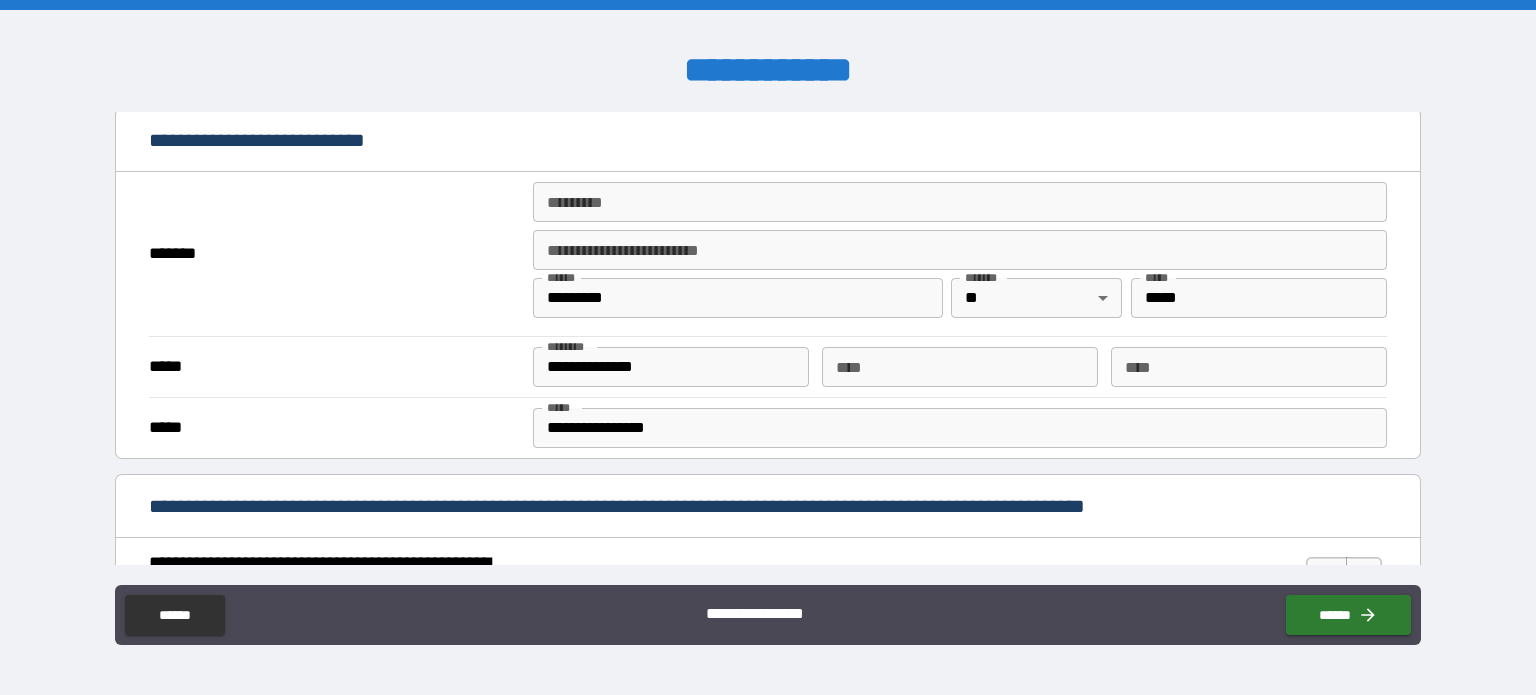 click on "*******   *" at bounding box center [960, 202] 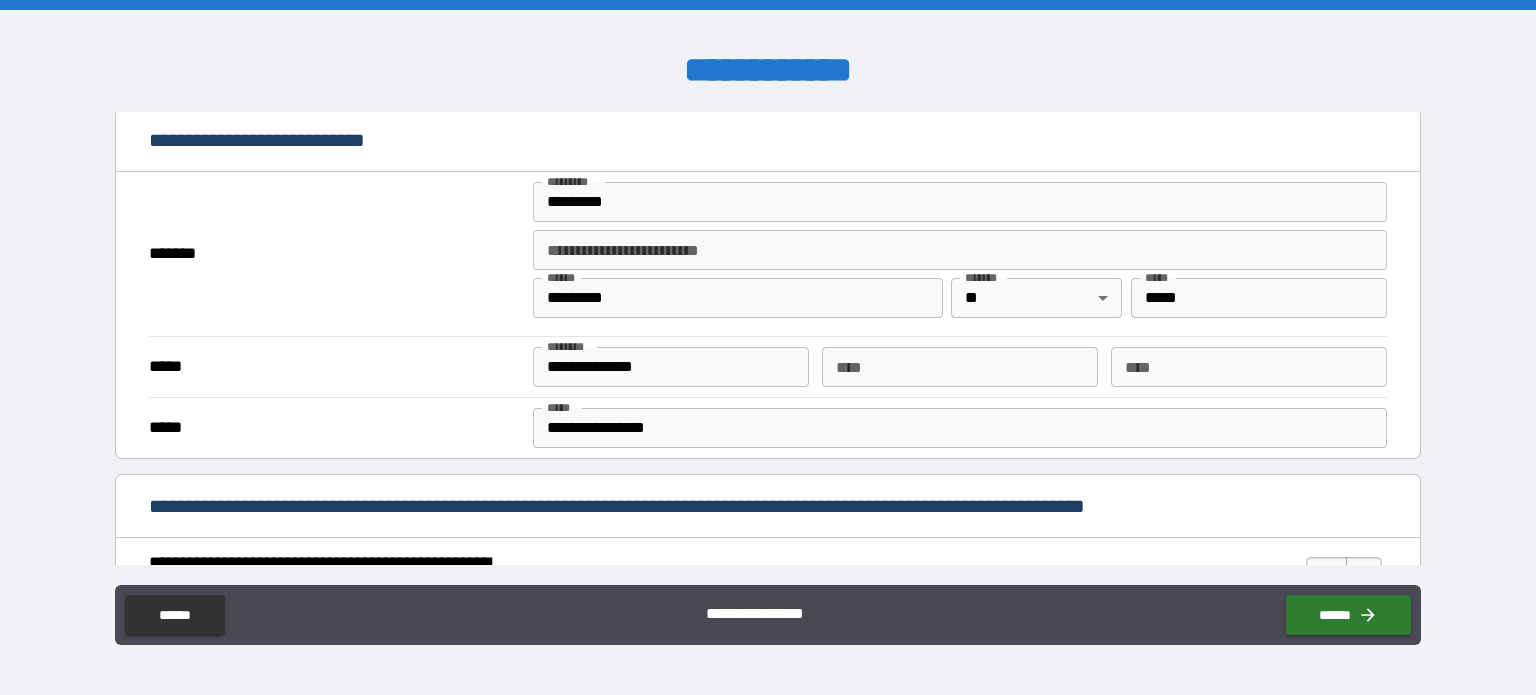 type on "**********" 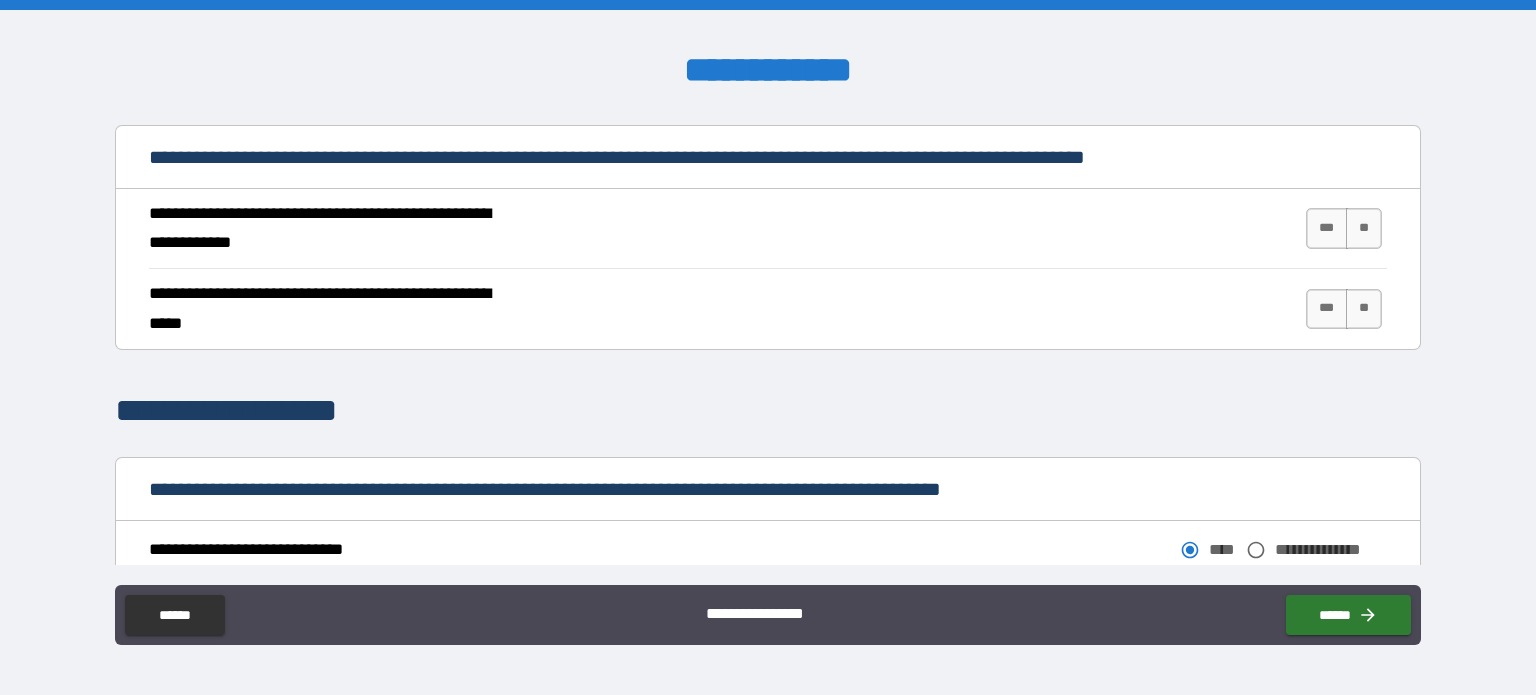 scroll, scrollTop: 800, scrollLeft: 0, axis: vertical 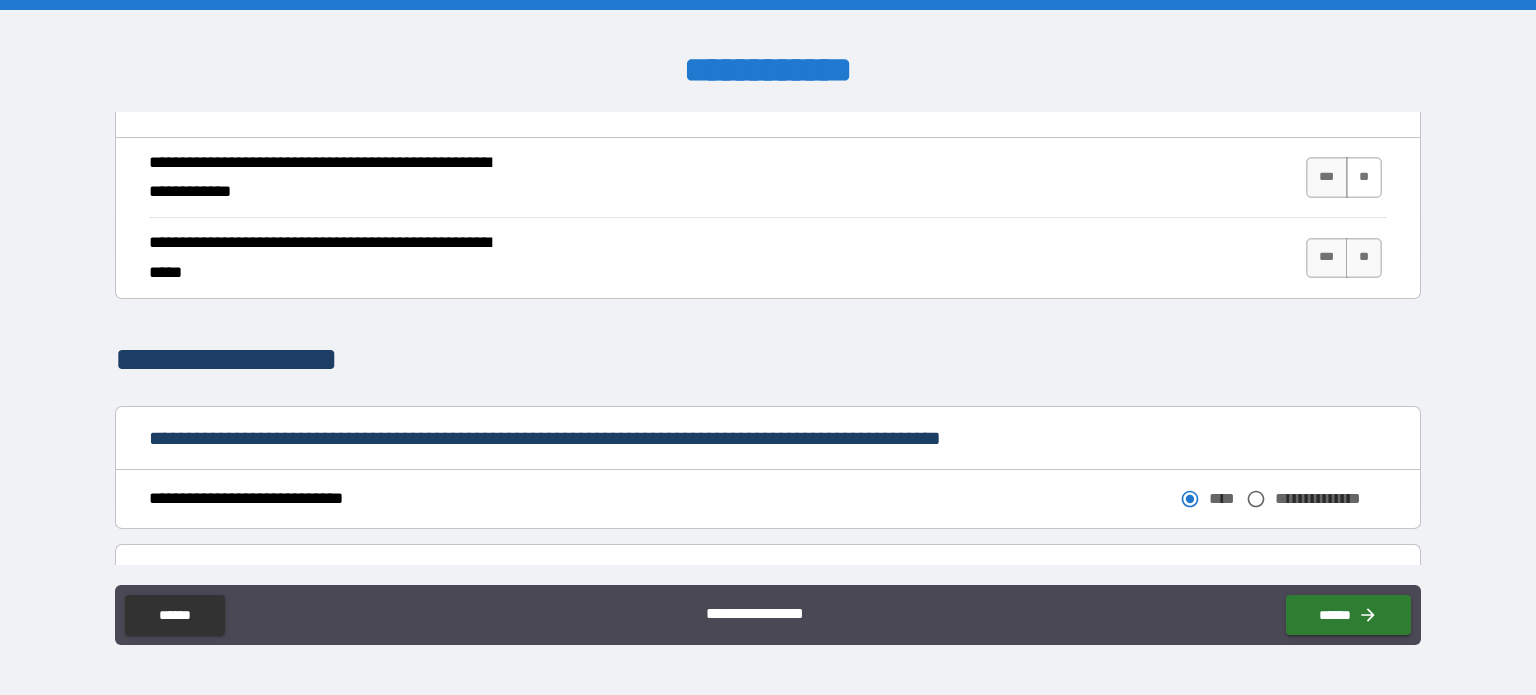 click on "**" at bounding box center [1364, 177] 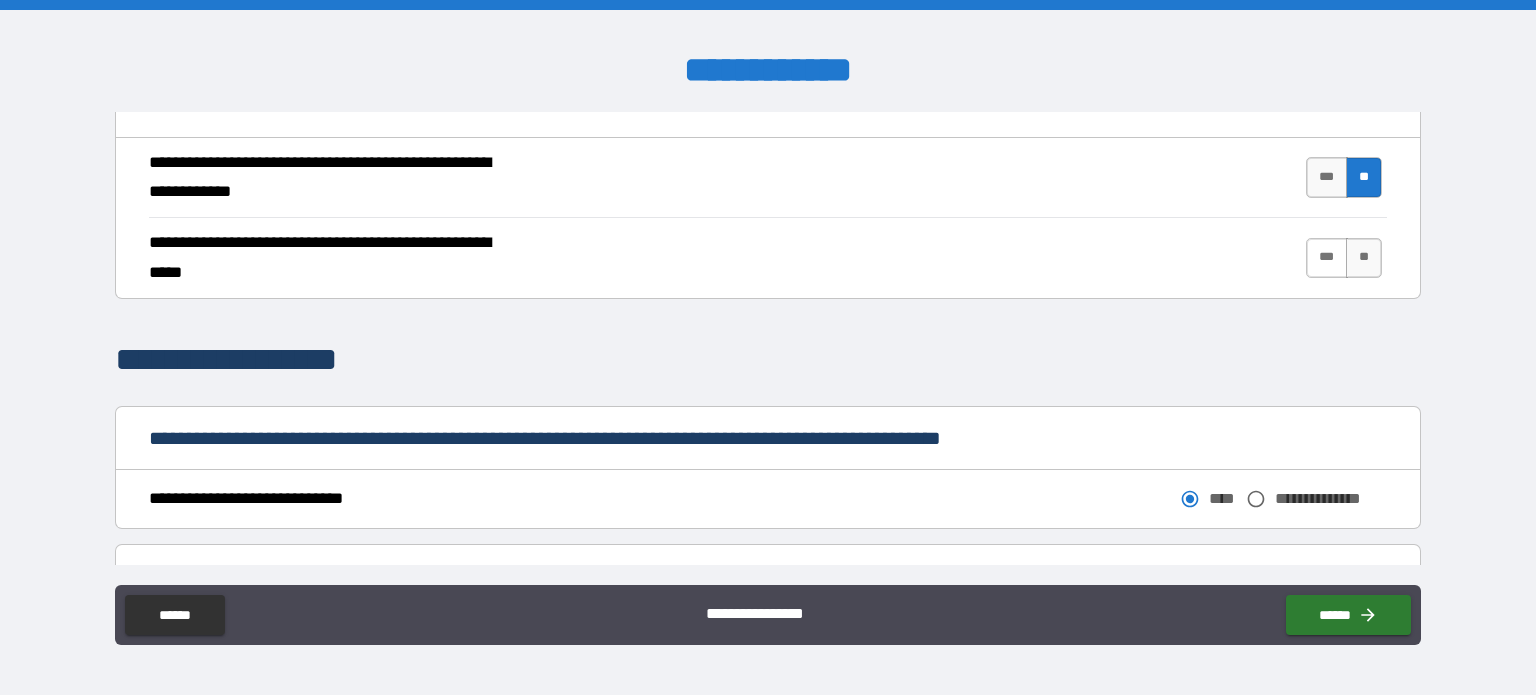 click on "***" at bounding box center [1327, 258] 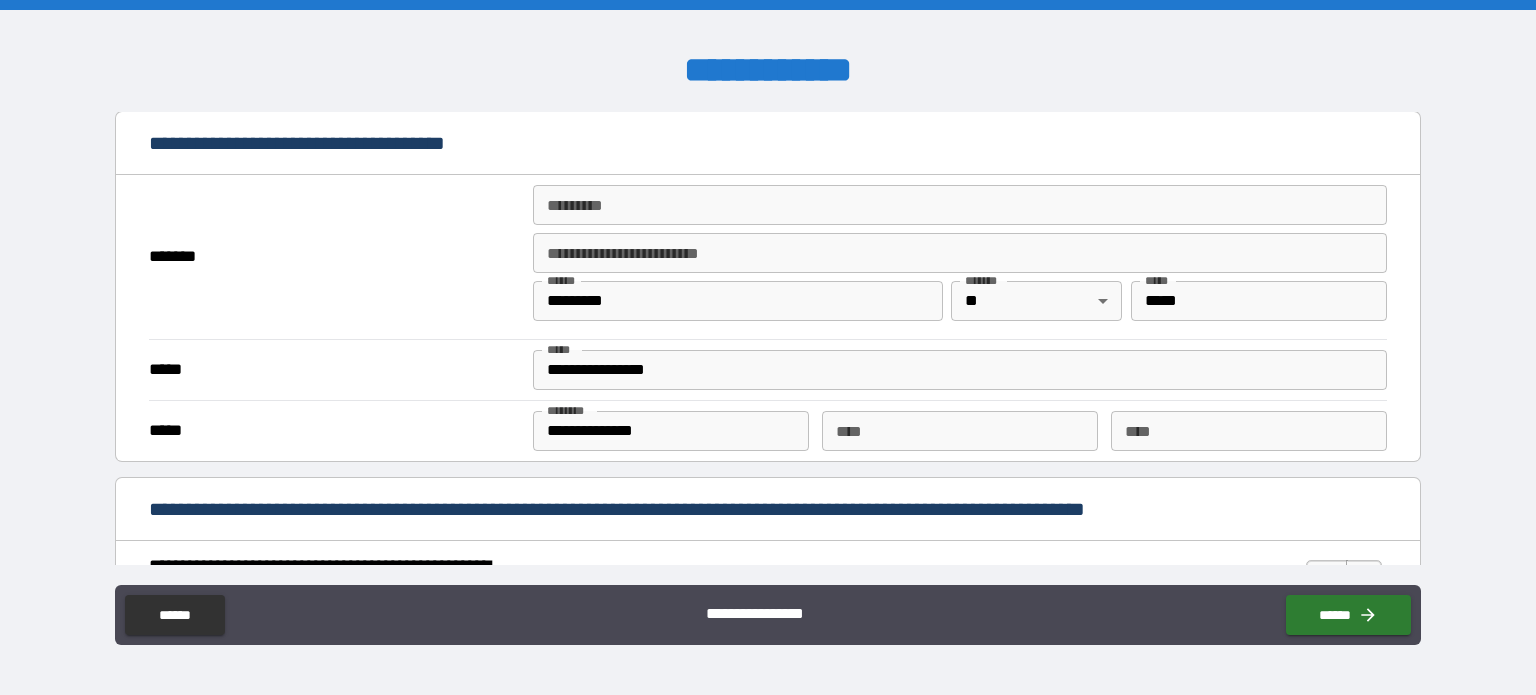 scroll, scrollTop: 1400, scrollLeft: 0, axis: vertical 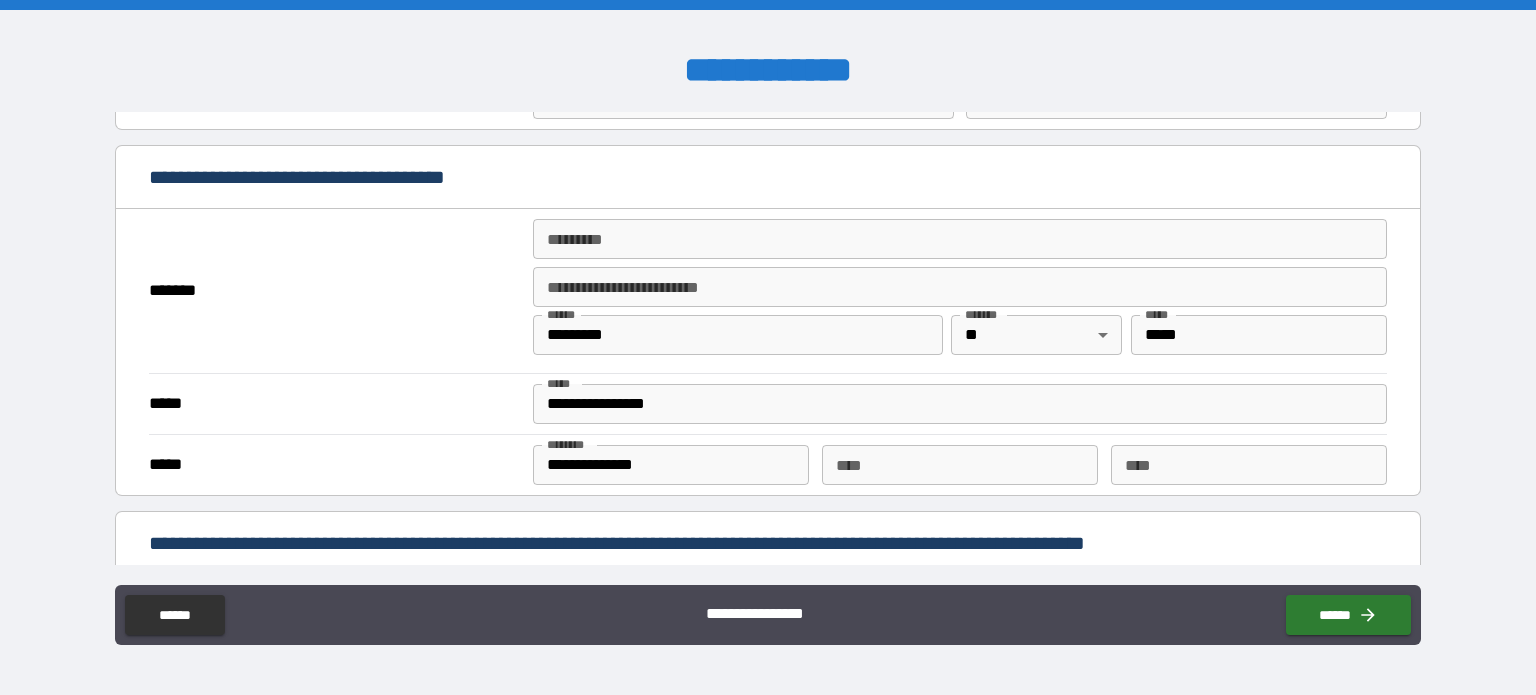 click on "*******   *" at bounding box center [960, 239] 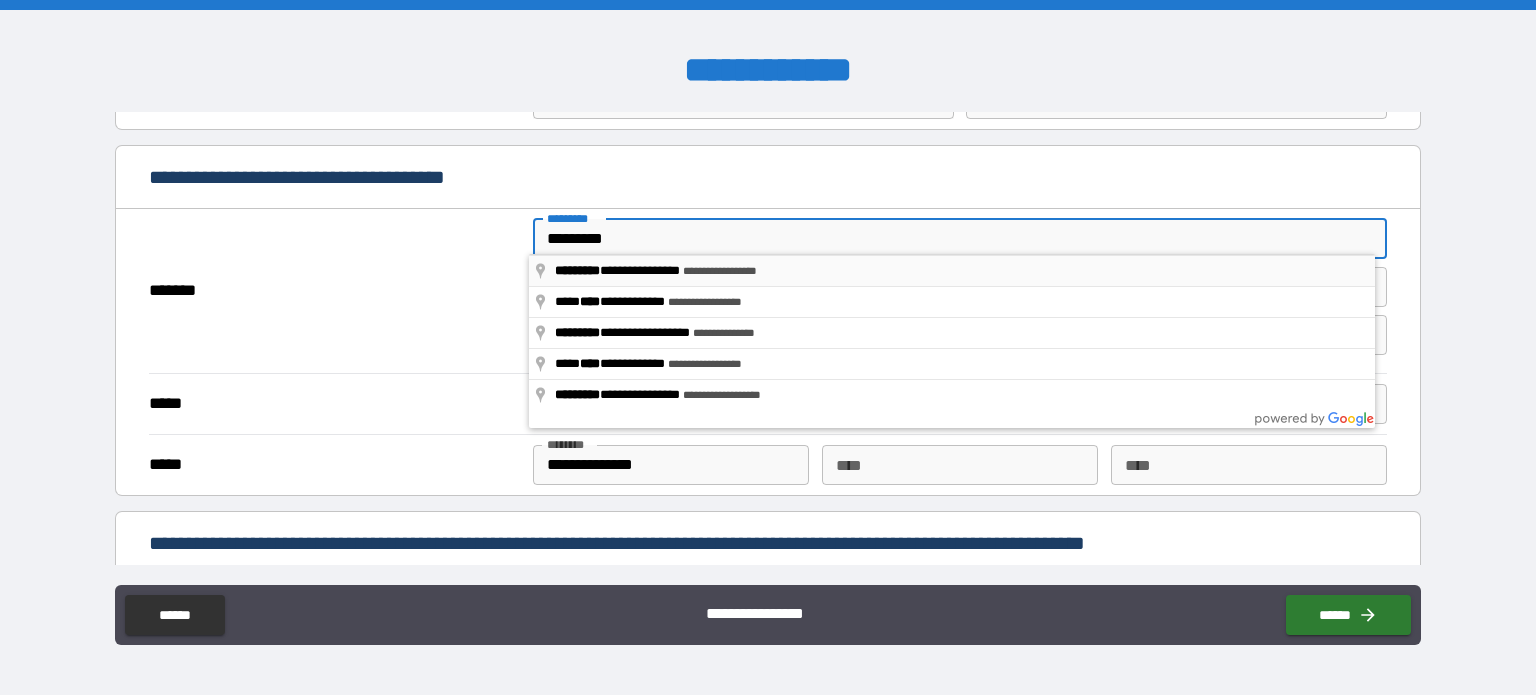 type on "**********" 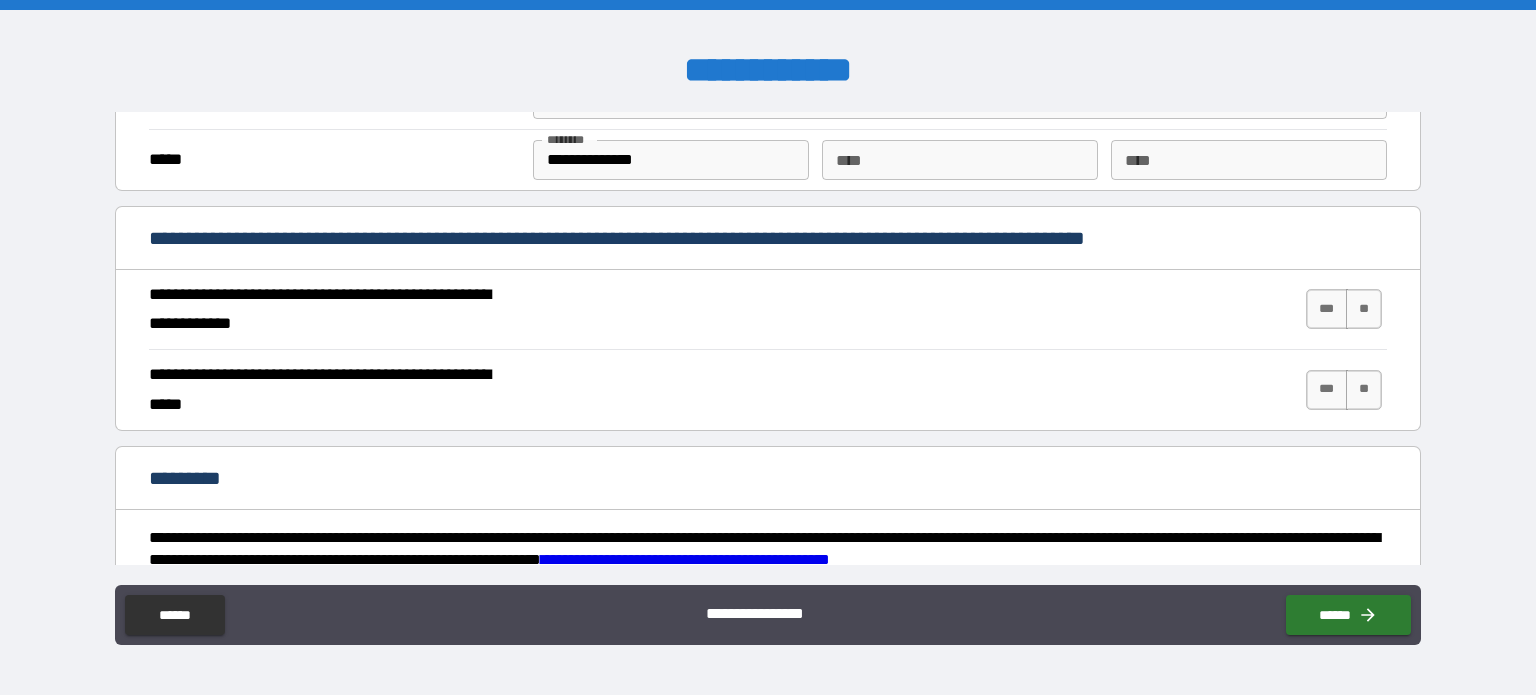 scroll, scrollTop: 1699, scrollLeft: 0, axis: vertical 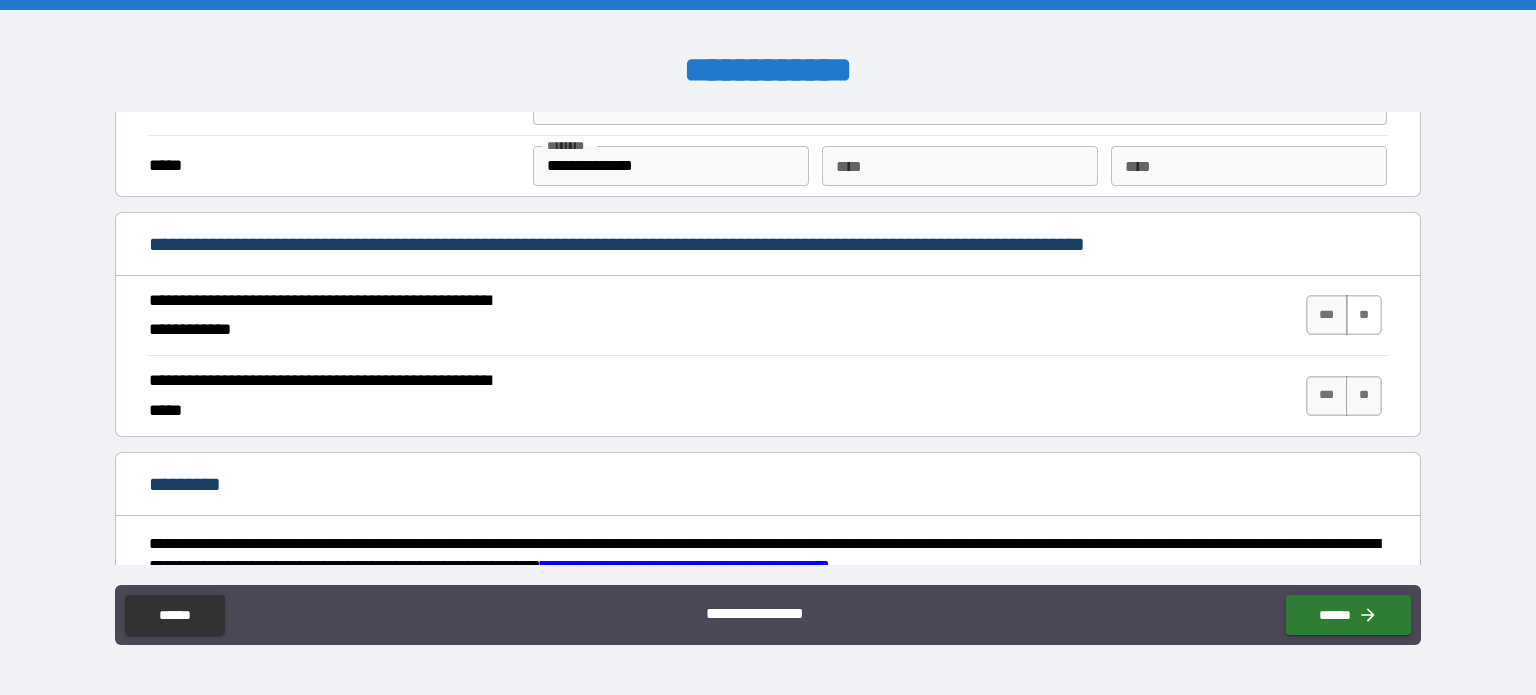 click on "**" at bounding box center [1364, 315] 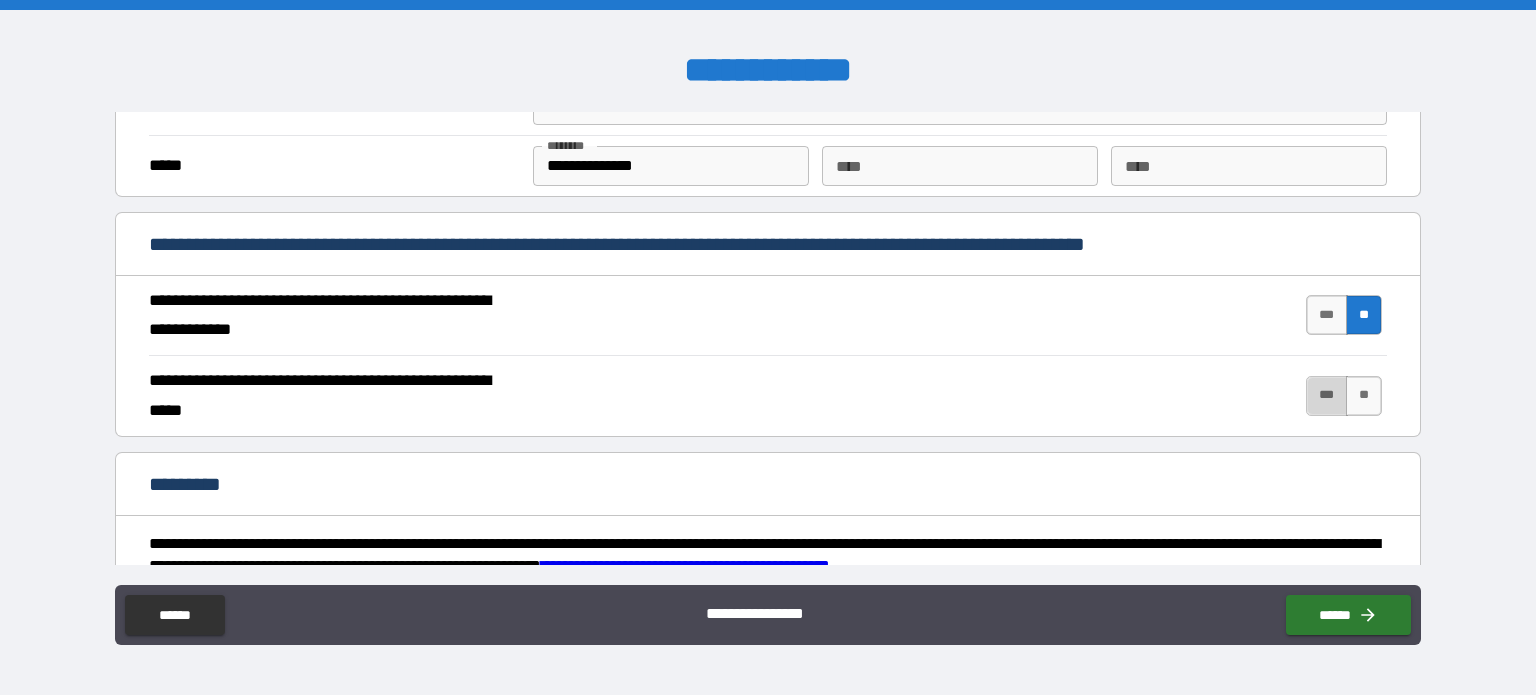 click on "***" at bounding box center [1327, 396] 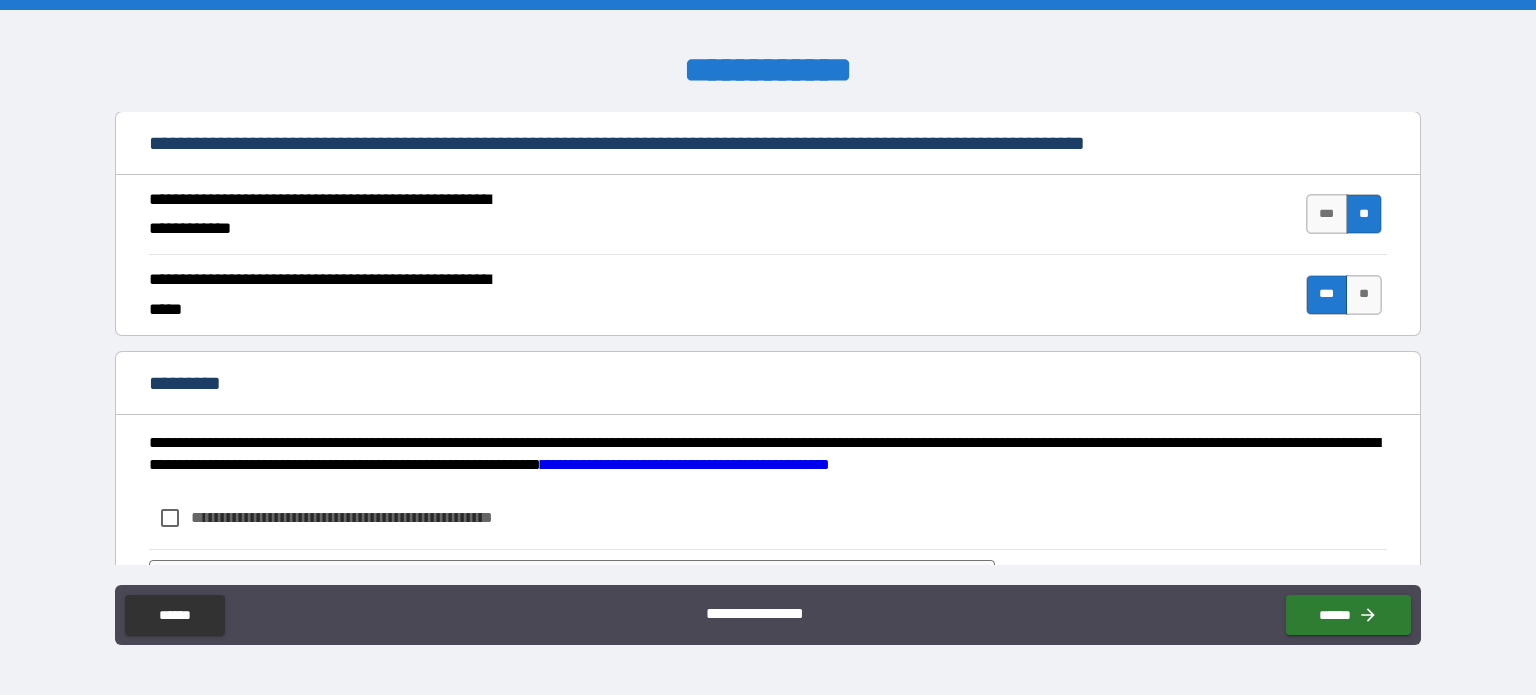 scroll, scrollTop: 1899, scrollLeft: 0, axis: vertical 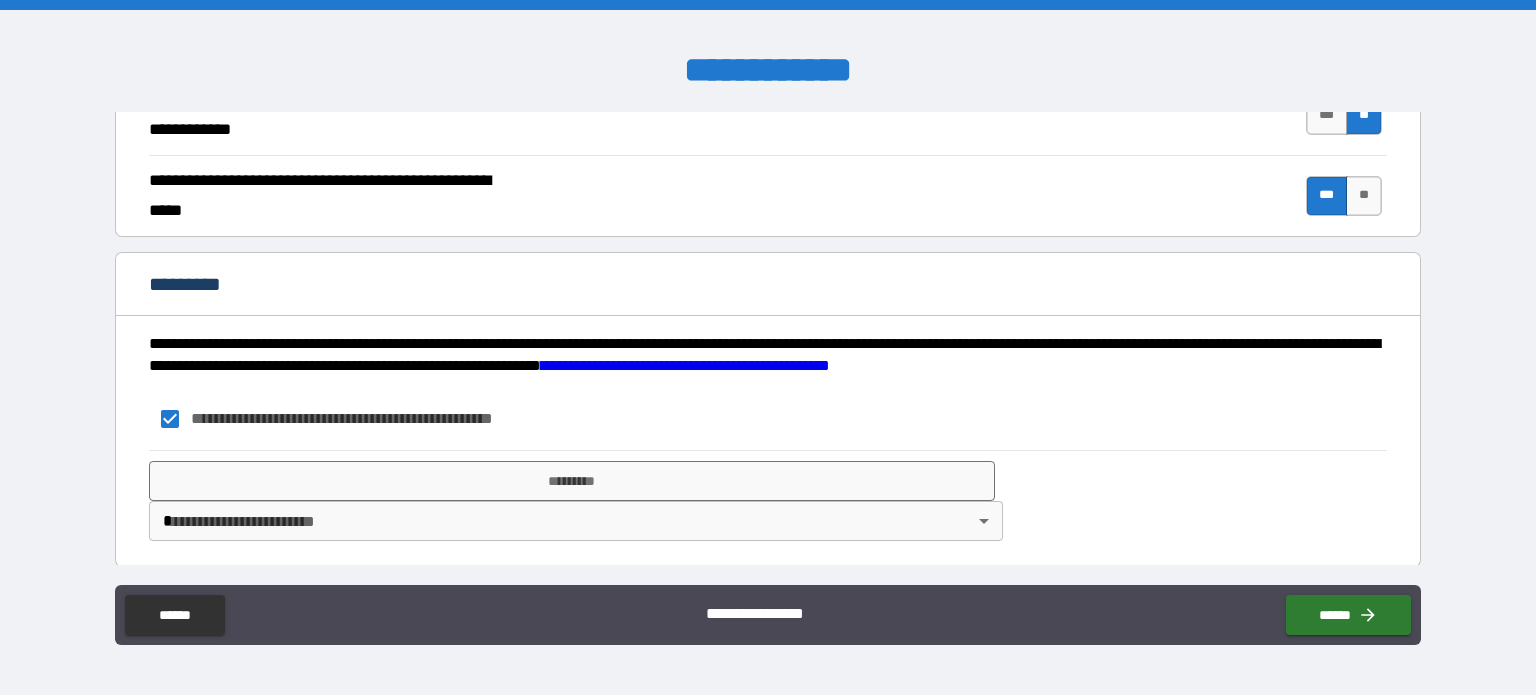 click on "**********" at bounding box center [768, 347] 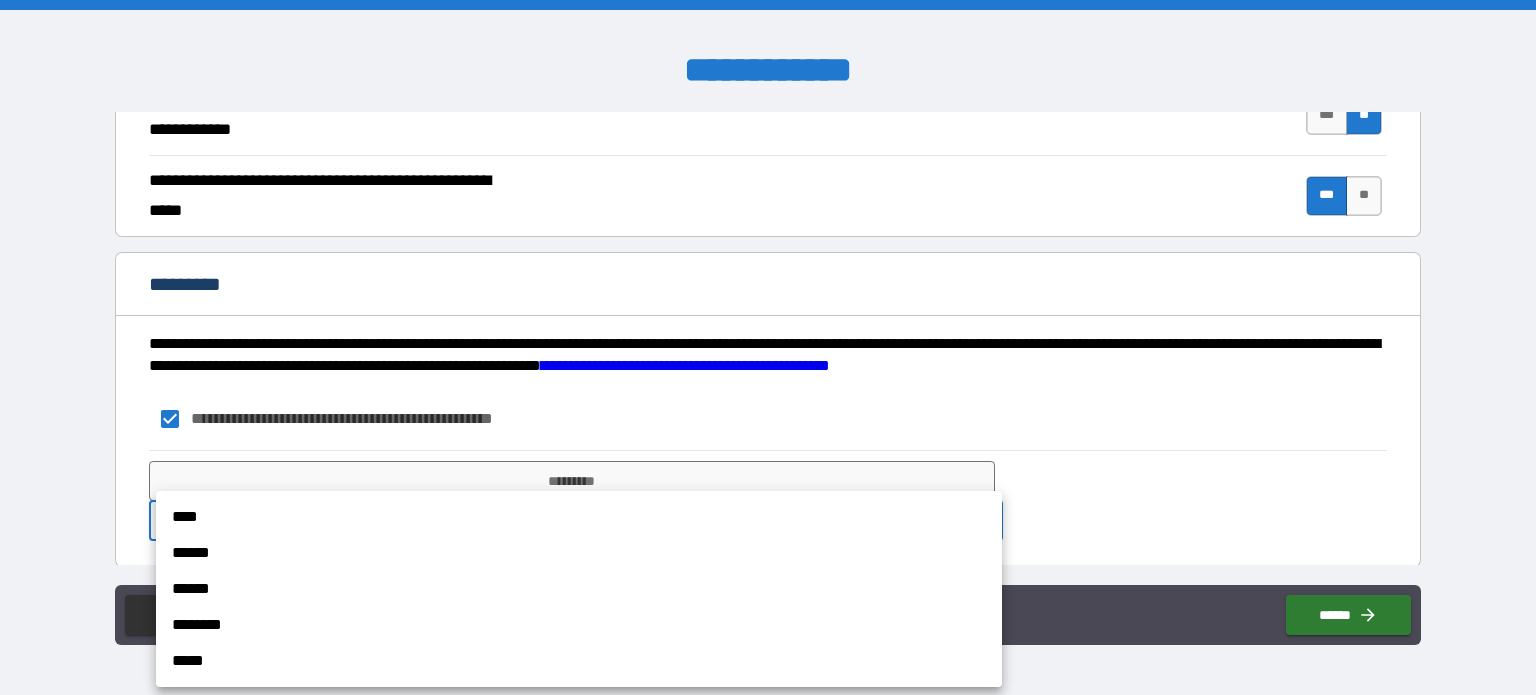 click on "****" at bounding box center (579, 517) 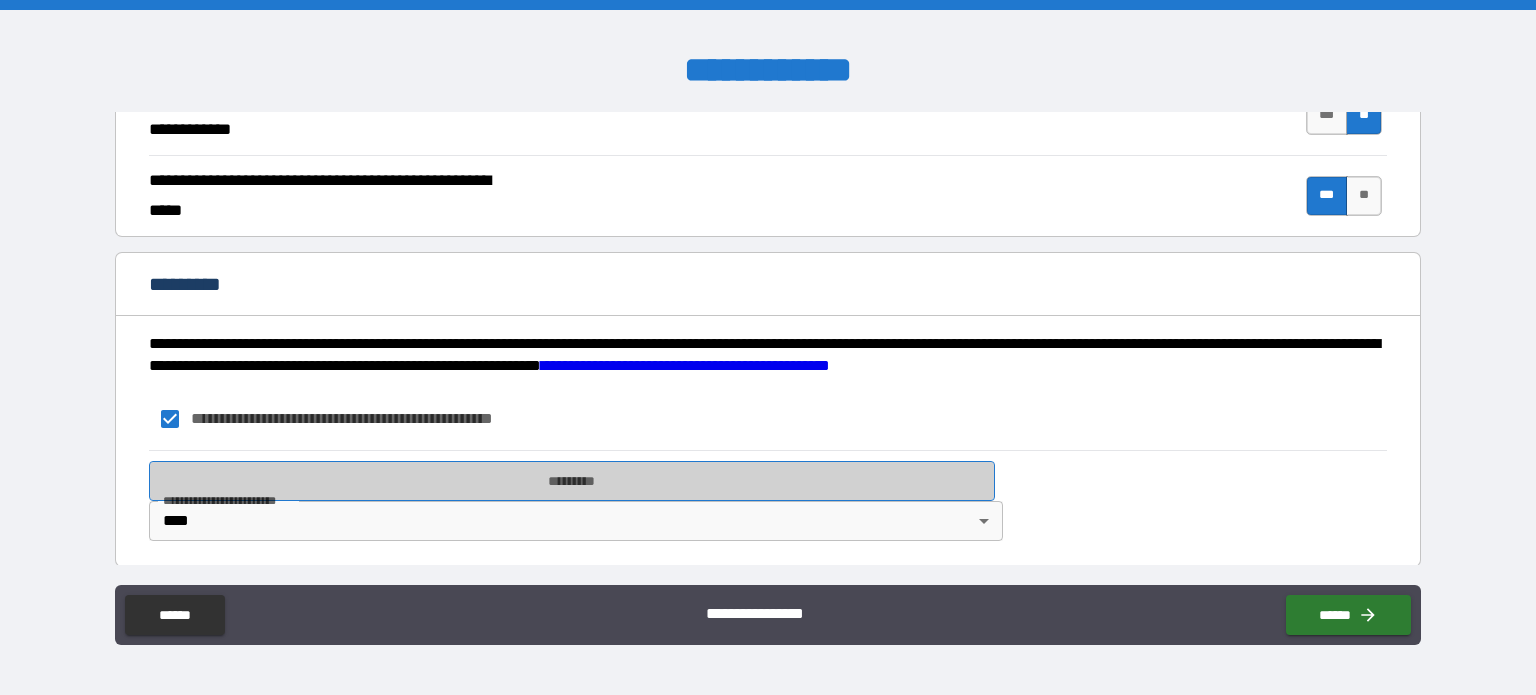 click on "*********" at bounding box center (572, 481) 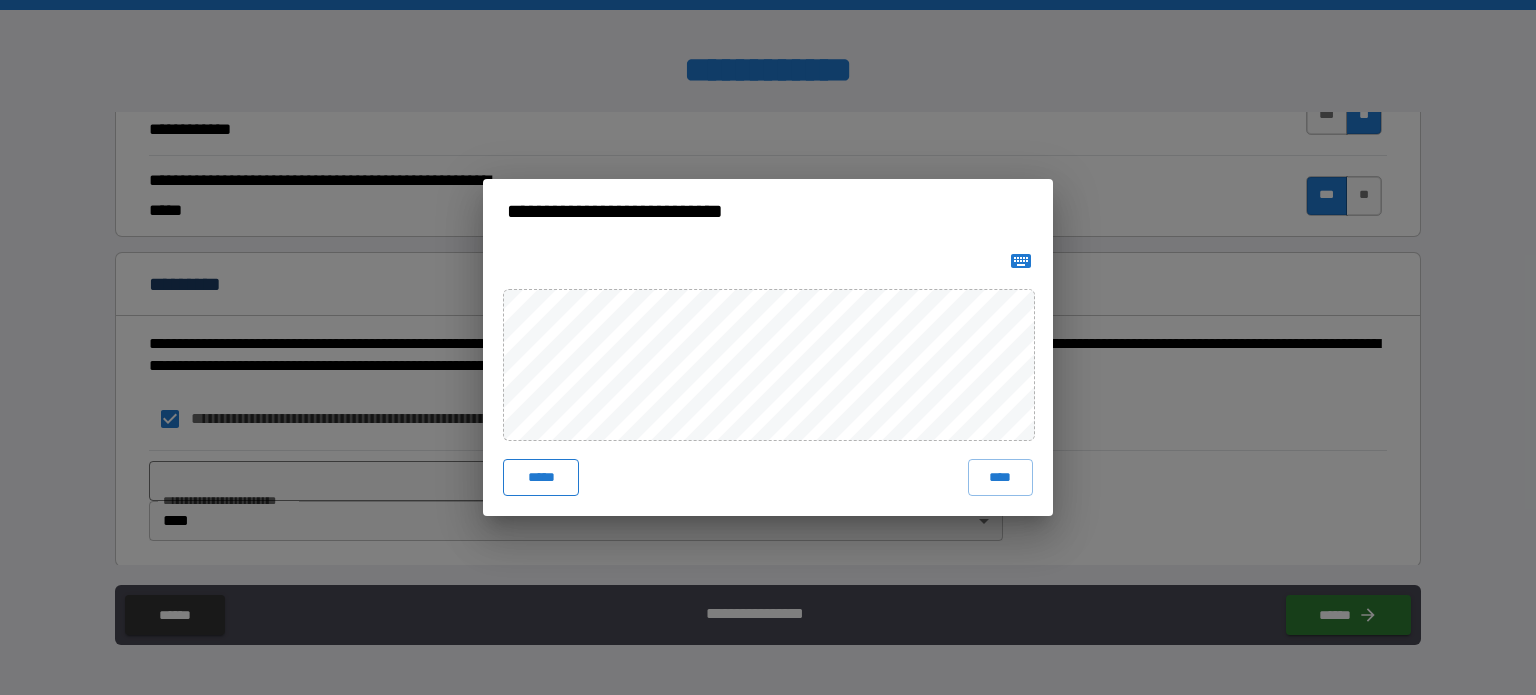 click on "*****" at bounding box center (541, 477) 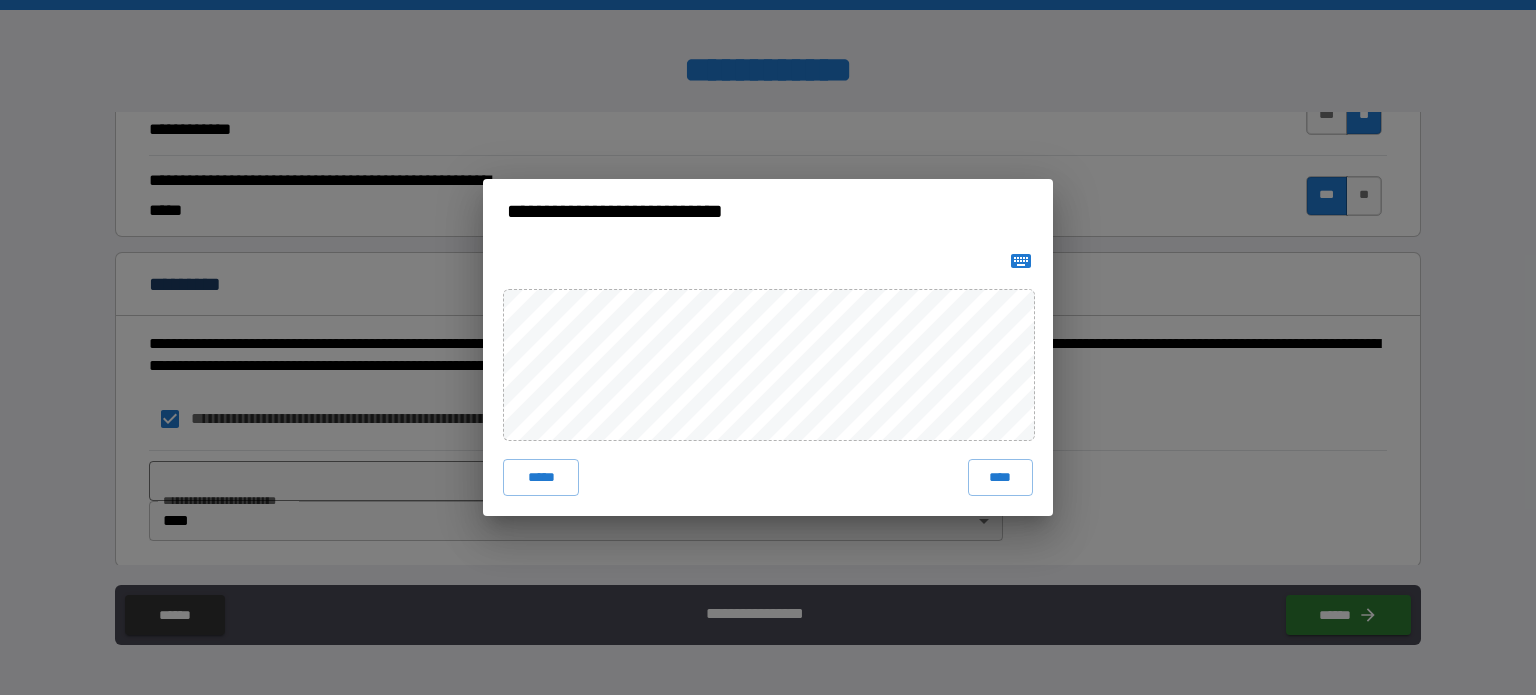 type 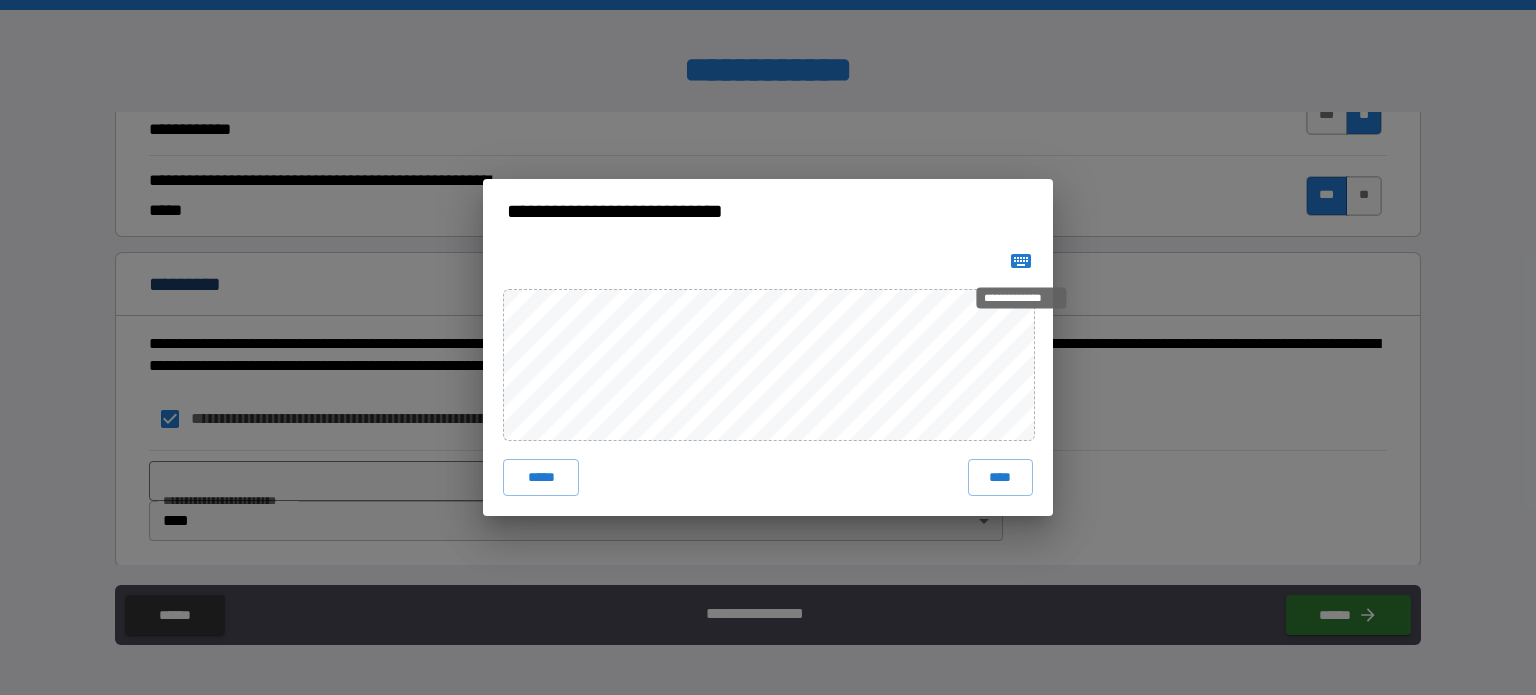 click 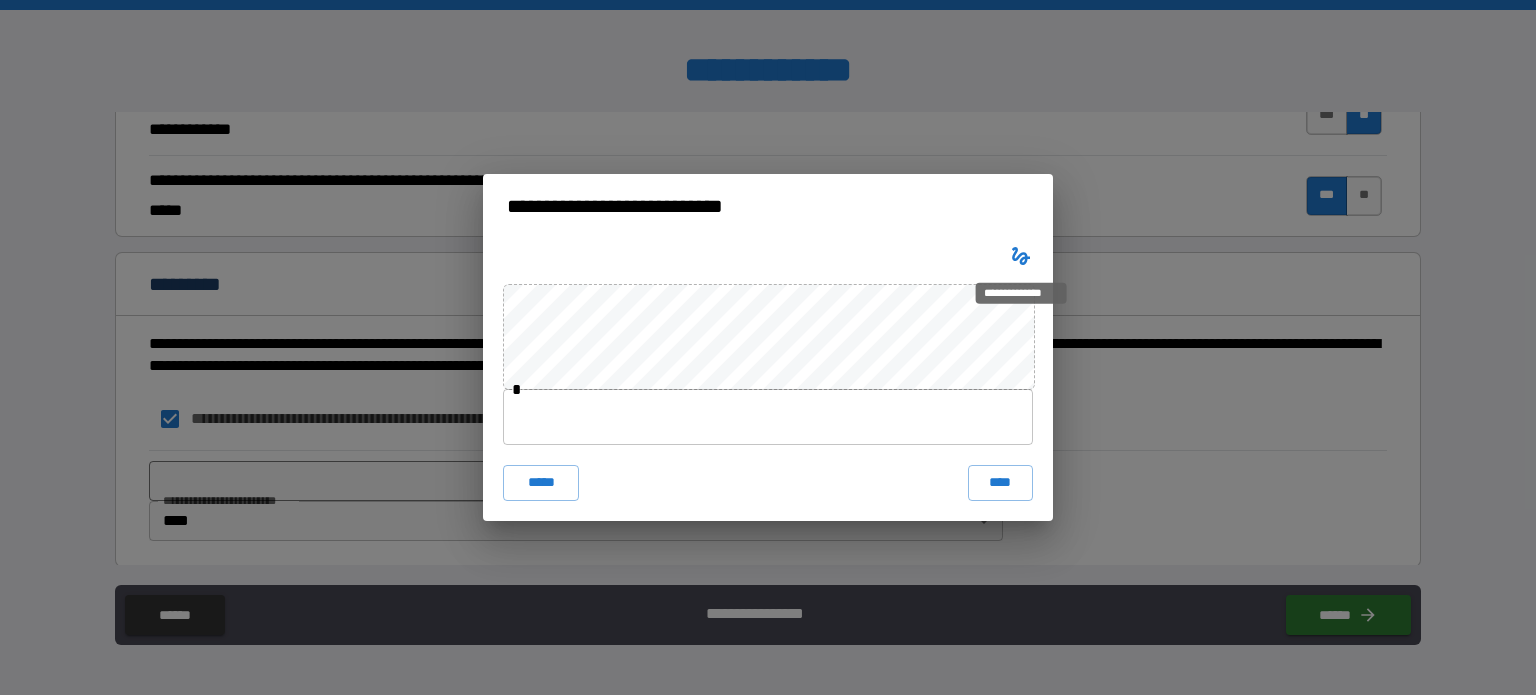 click 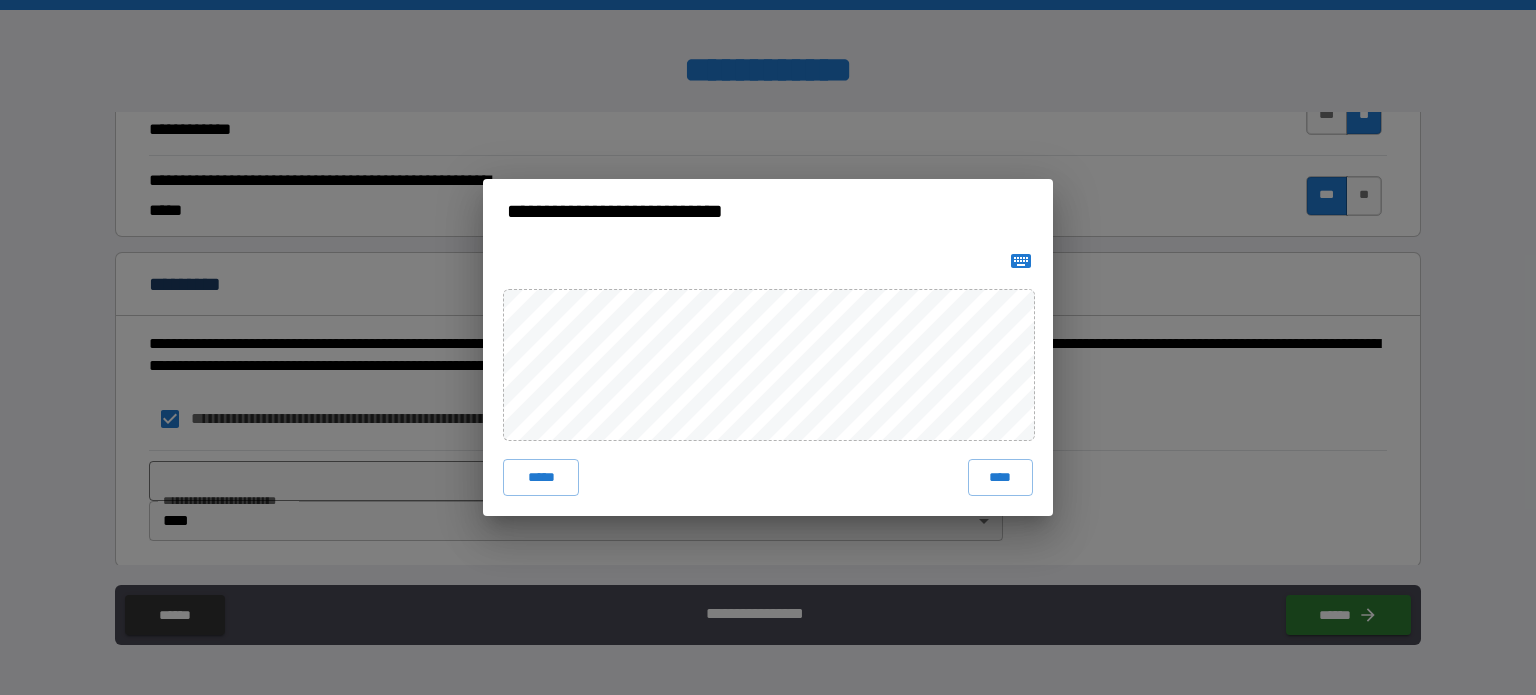 type 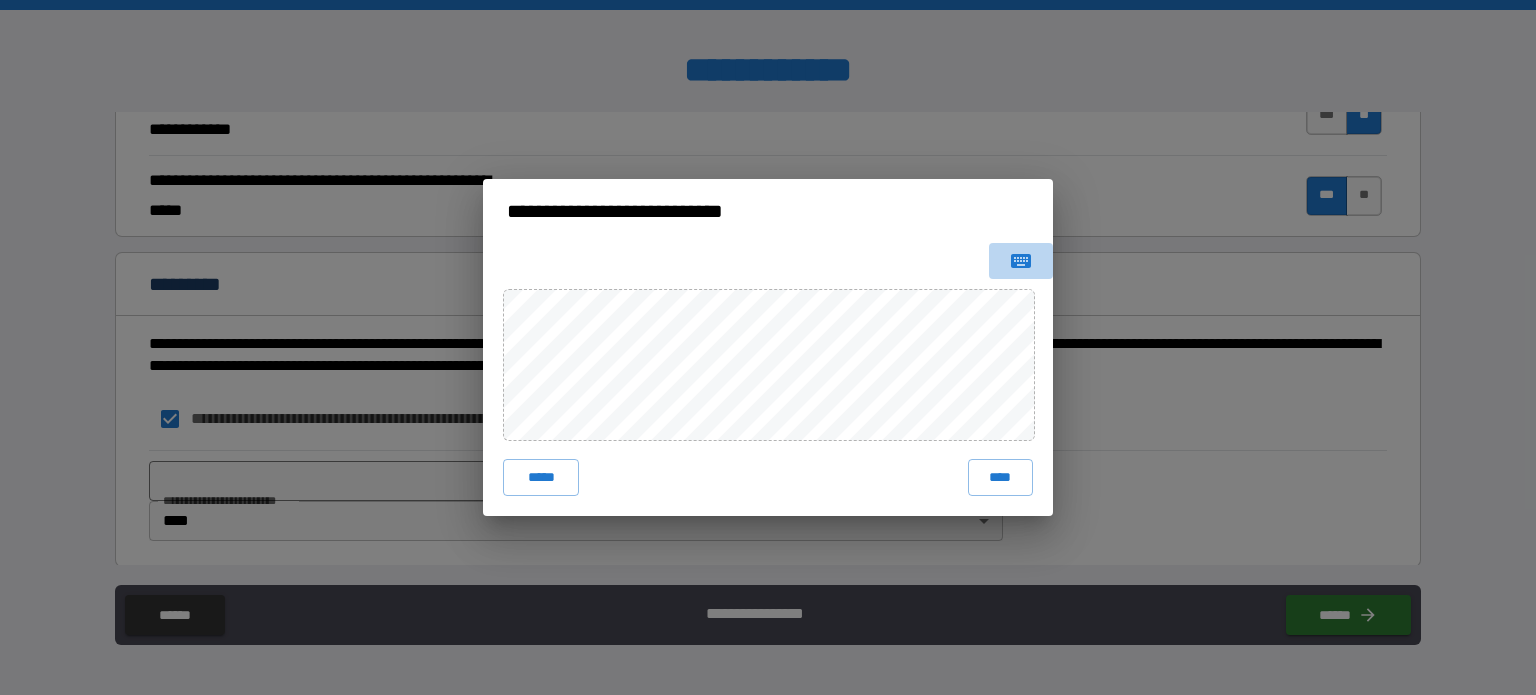 click 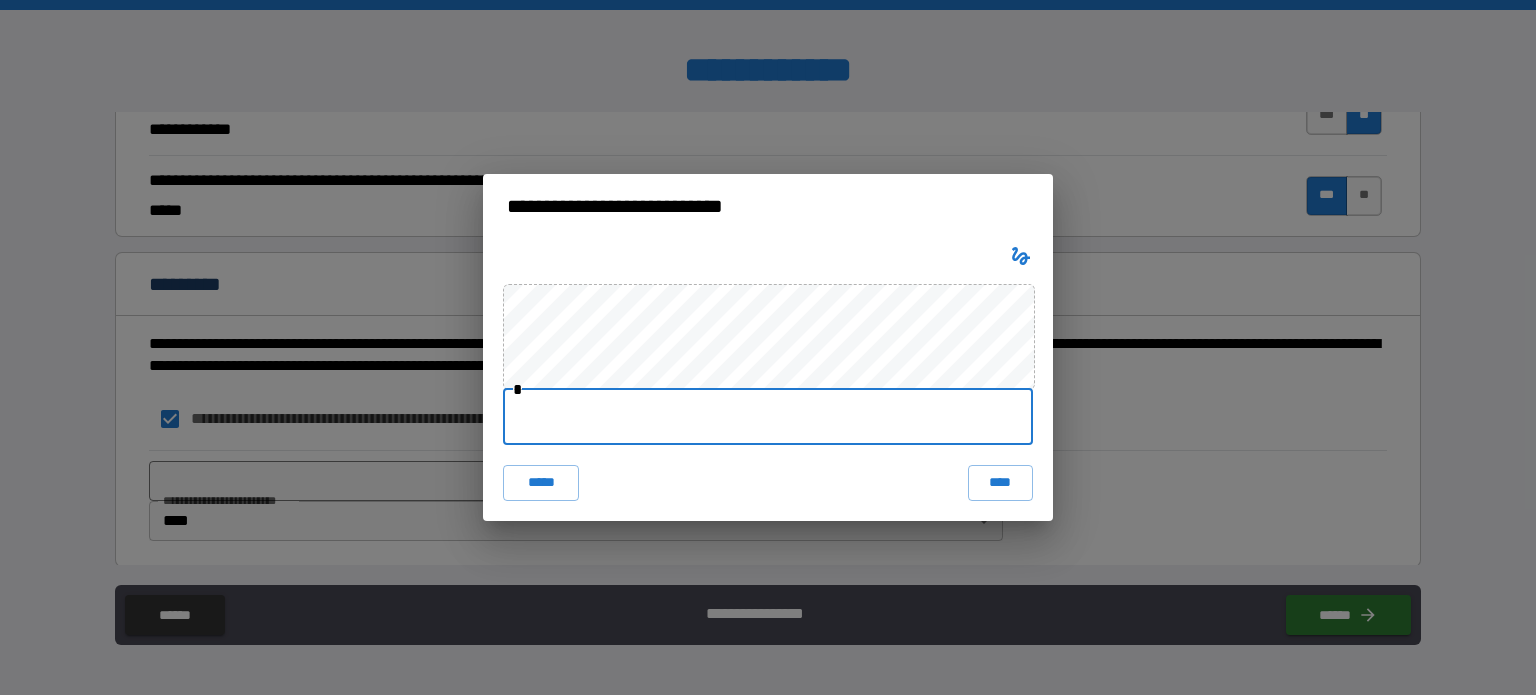 click at bounding box center [768, 417] 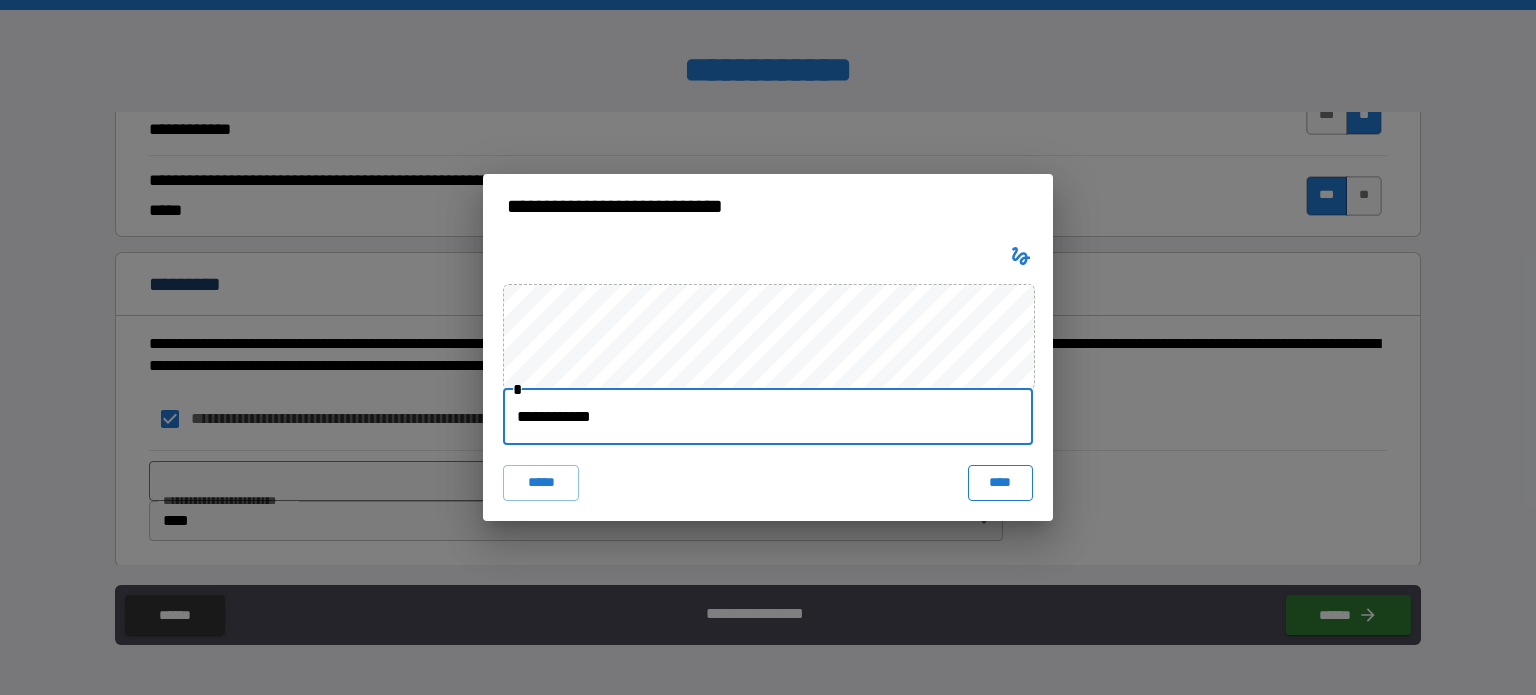type on "**********" 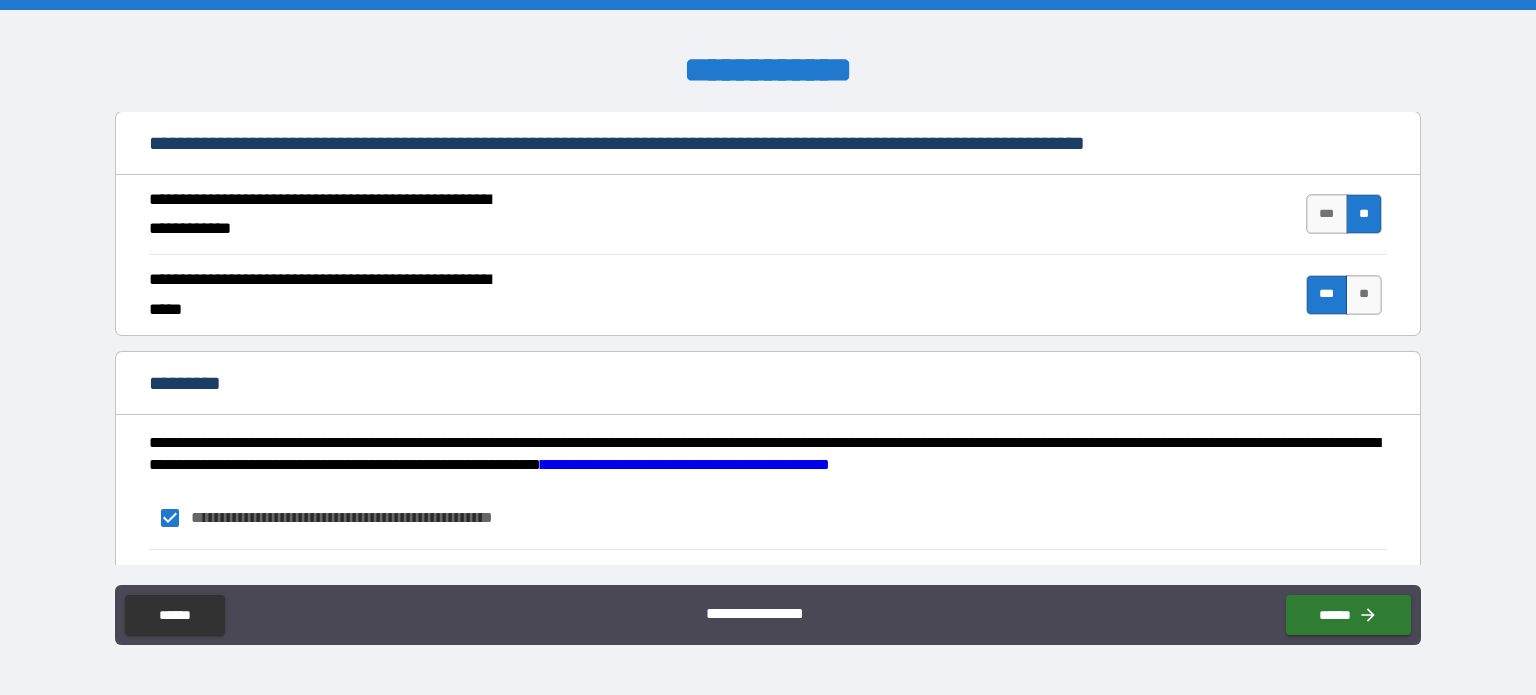 scroll, scrollTop: 1916, scrollLeft: 0, axis: vertical 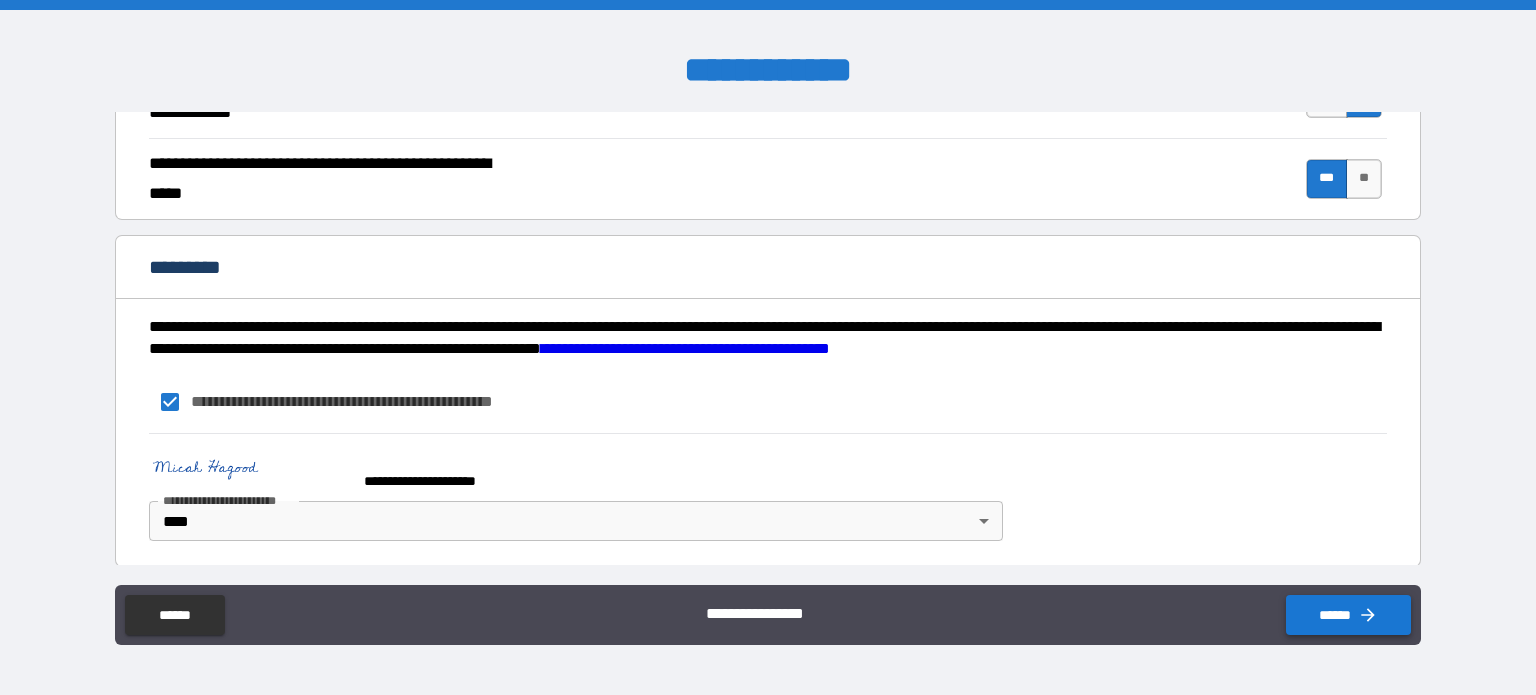 click on "******" at bounding box center [1348, 615] 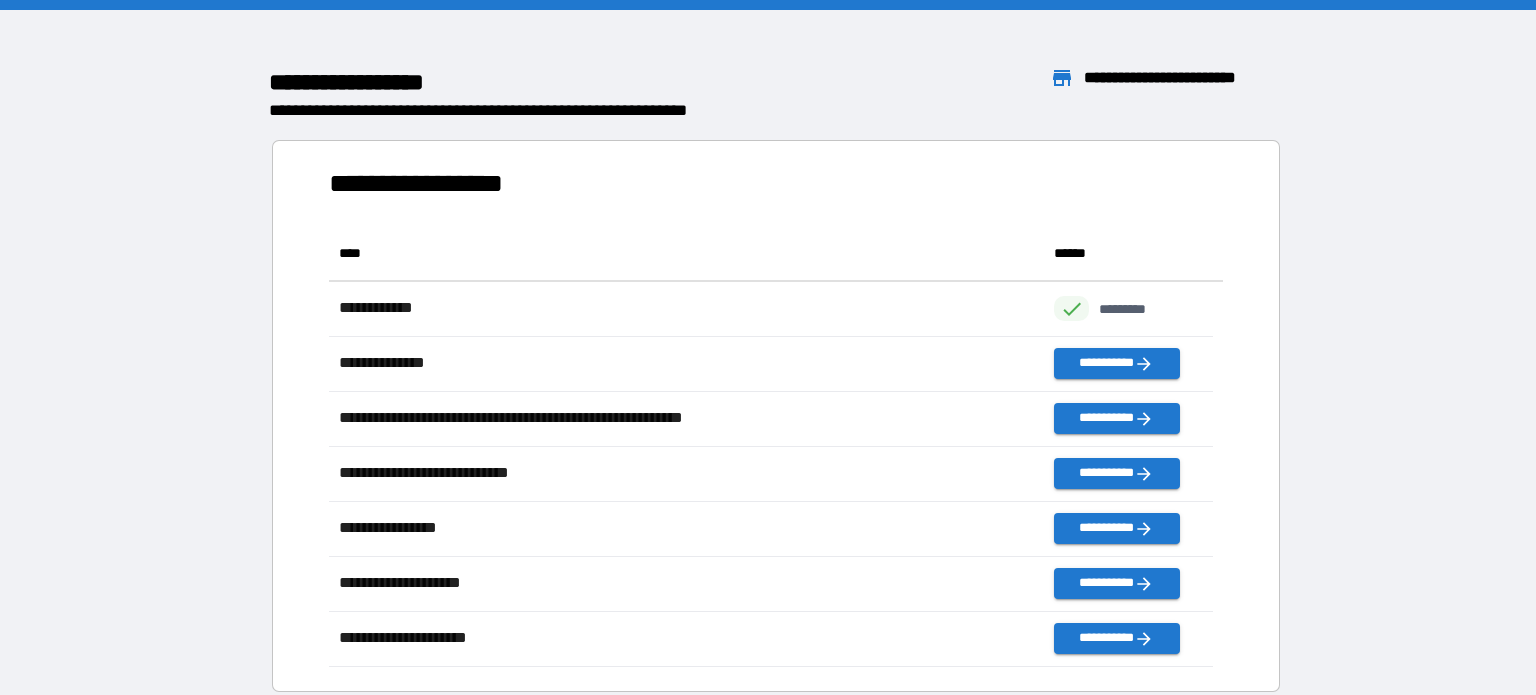 scroll, scrollTop: 16, scrollLeft: 16, axis: both 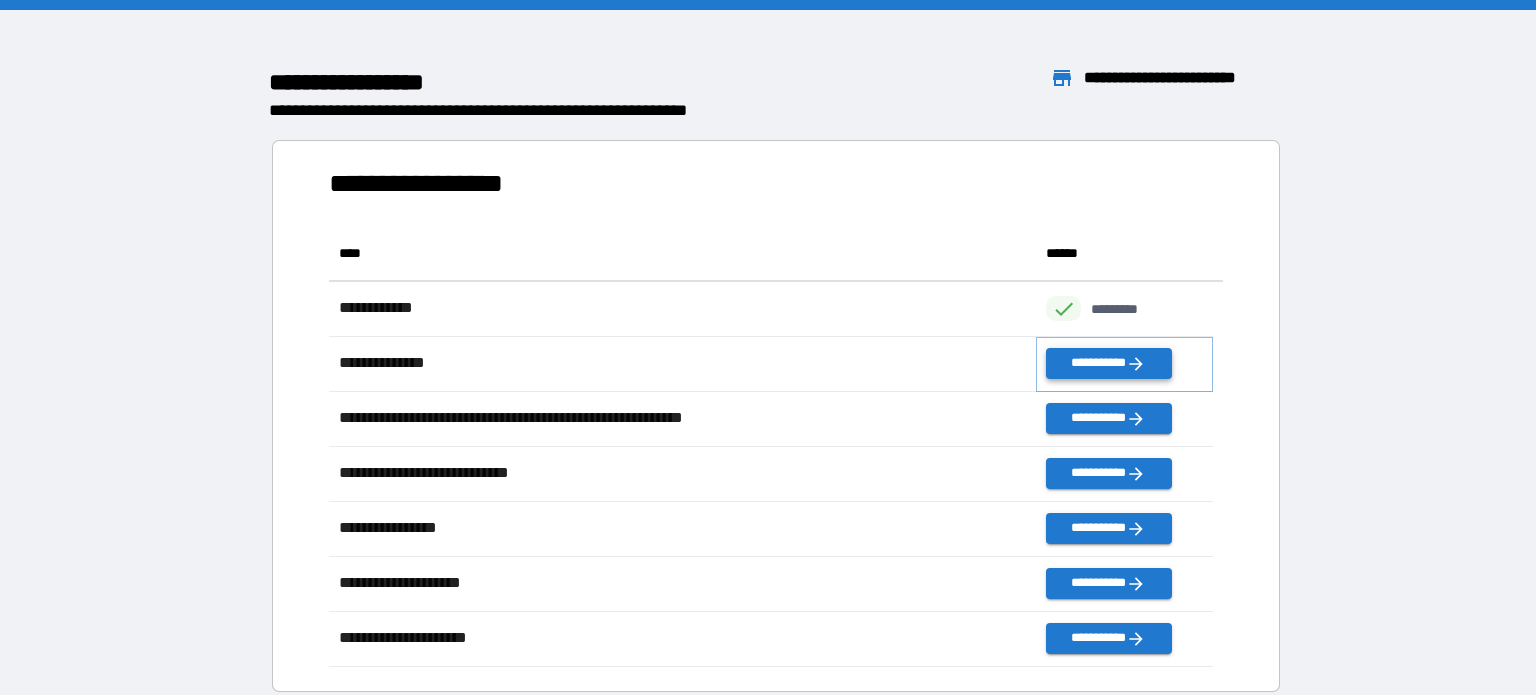 click on "**********" at bounding box center [1108, 363] 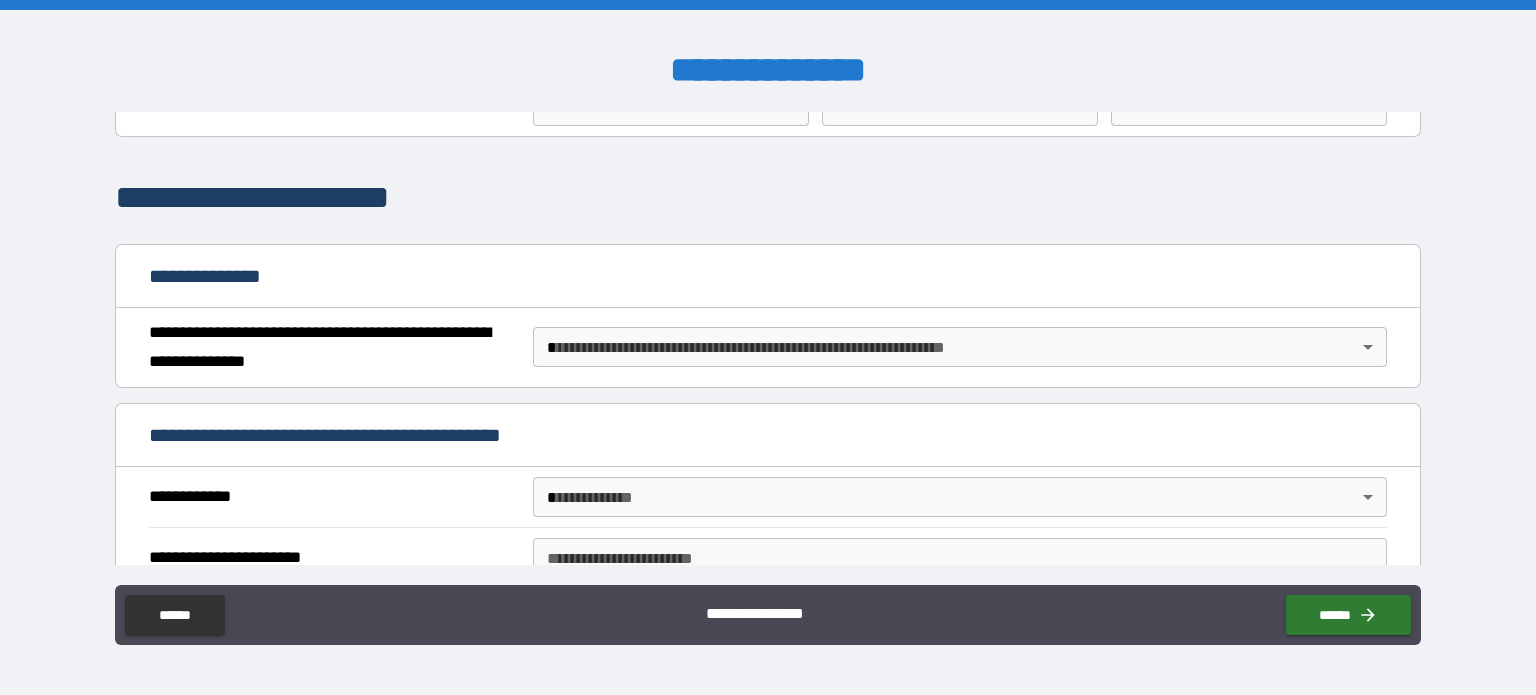 scroll, scrollTop: 200, scrollLeft: 0, axis: vertical 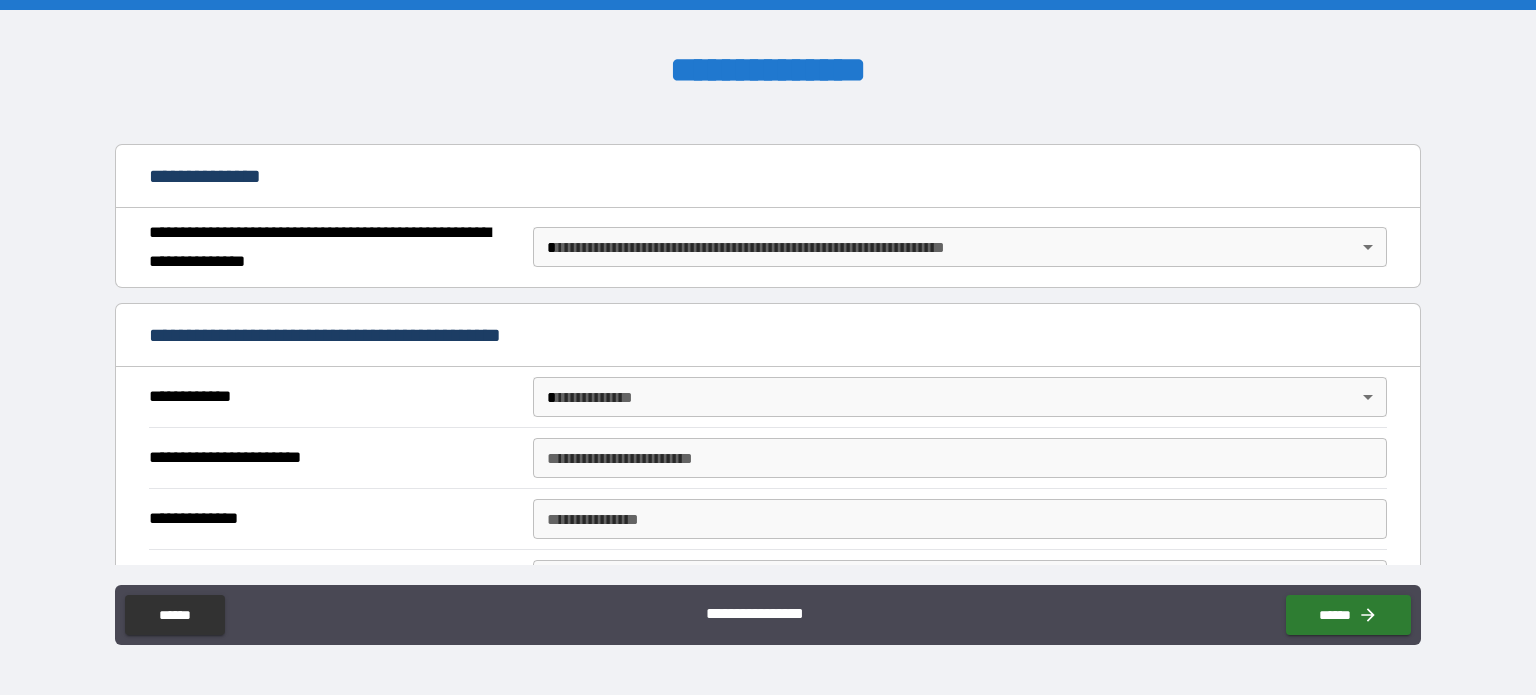 click on "**********" at bounding box center (768, 347) 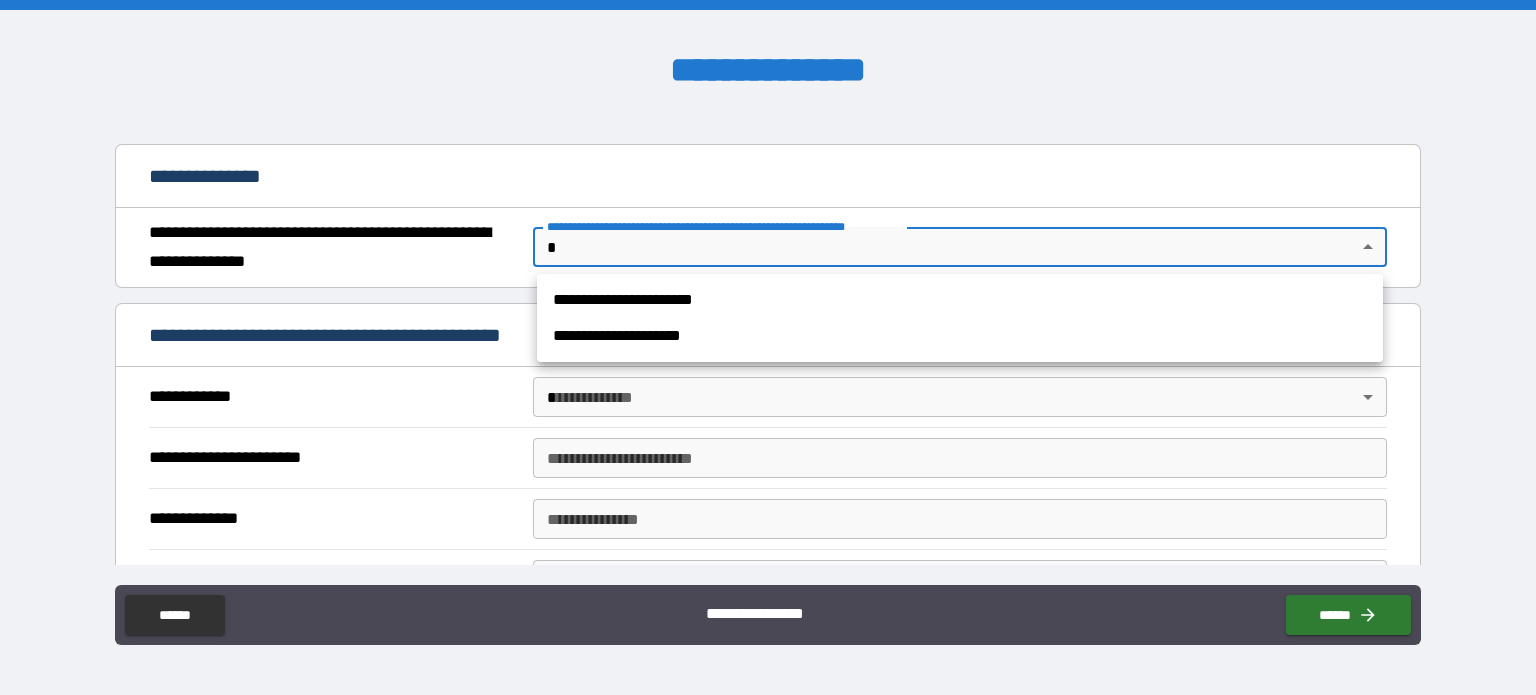 click on "**********" at bounding box center [960, 300] 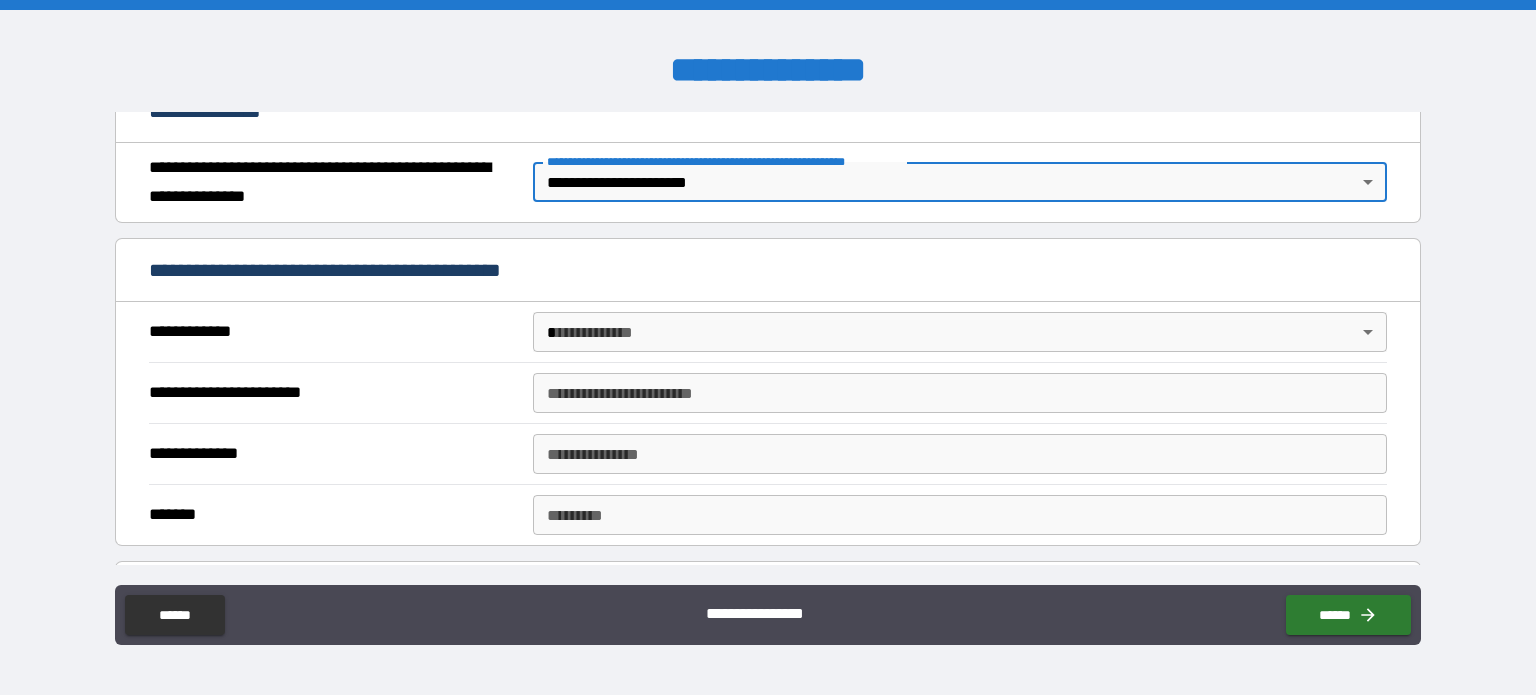 scroll, scrollTop: 300, scrollLeft: 0, axis: vertical 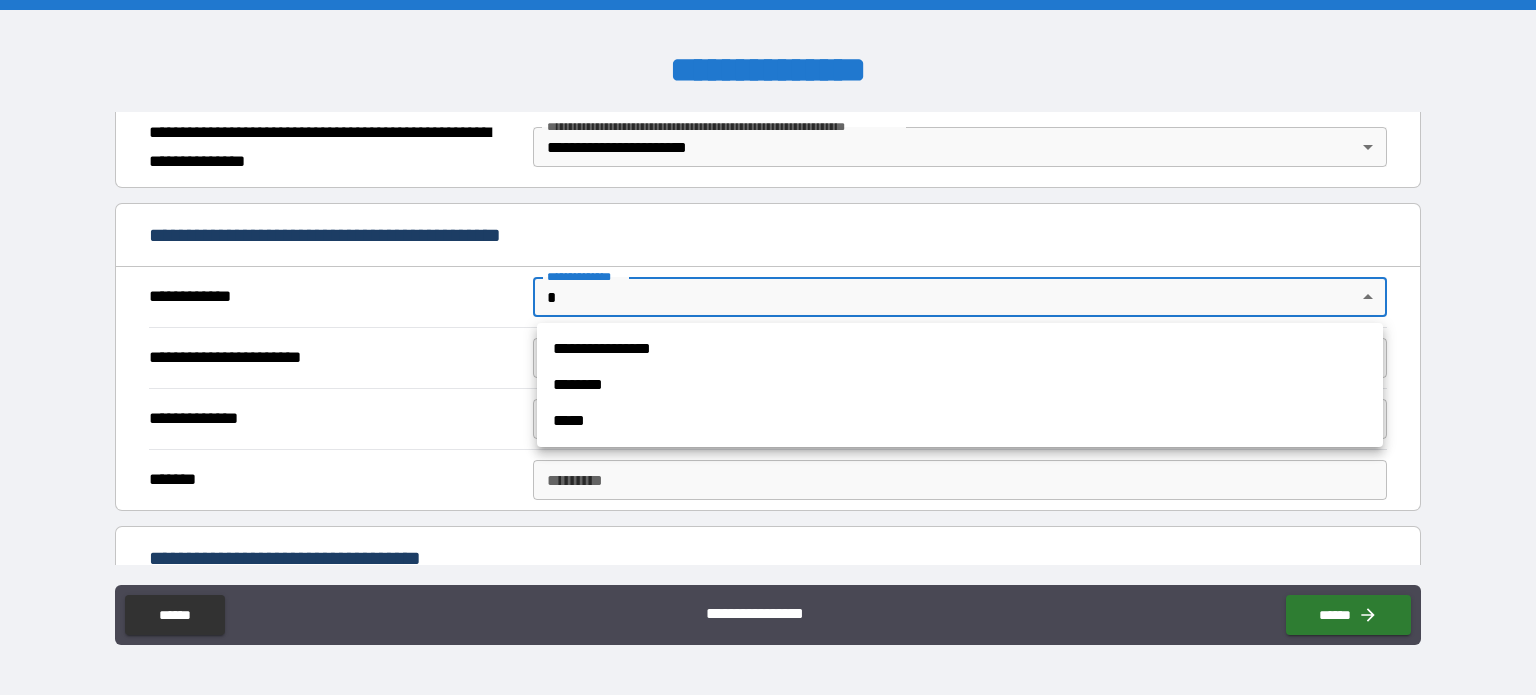 click on "**********" at bounding box center [768, 347] 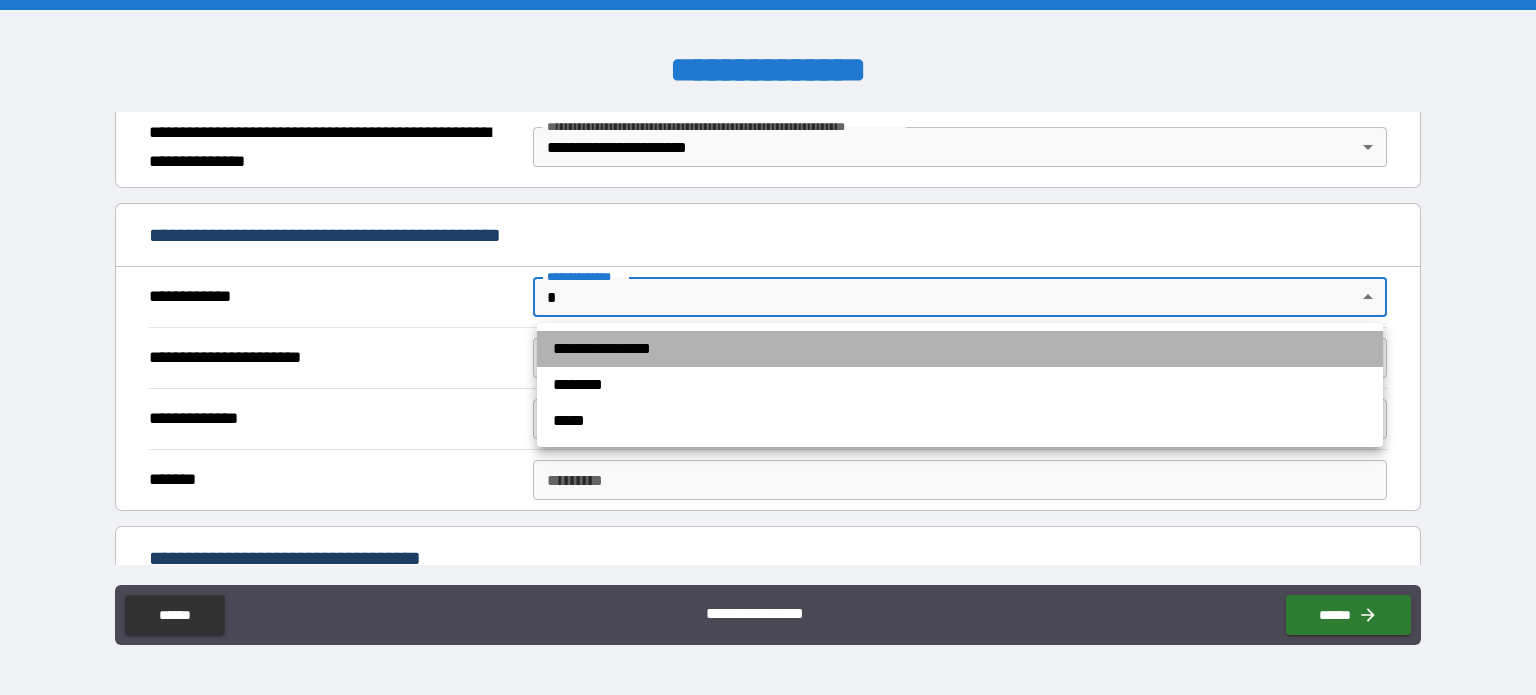 click on "**********" at bounding box center [960, 349] 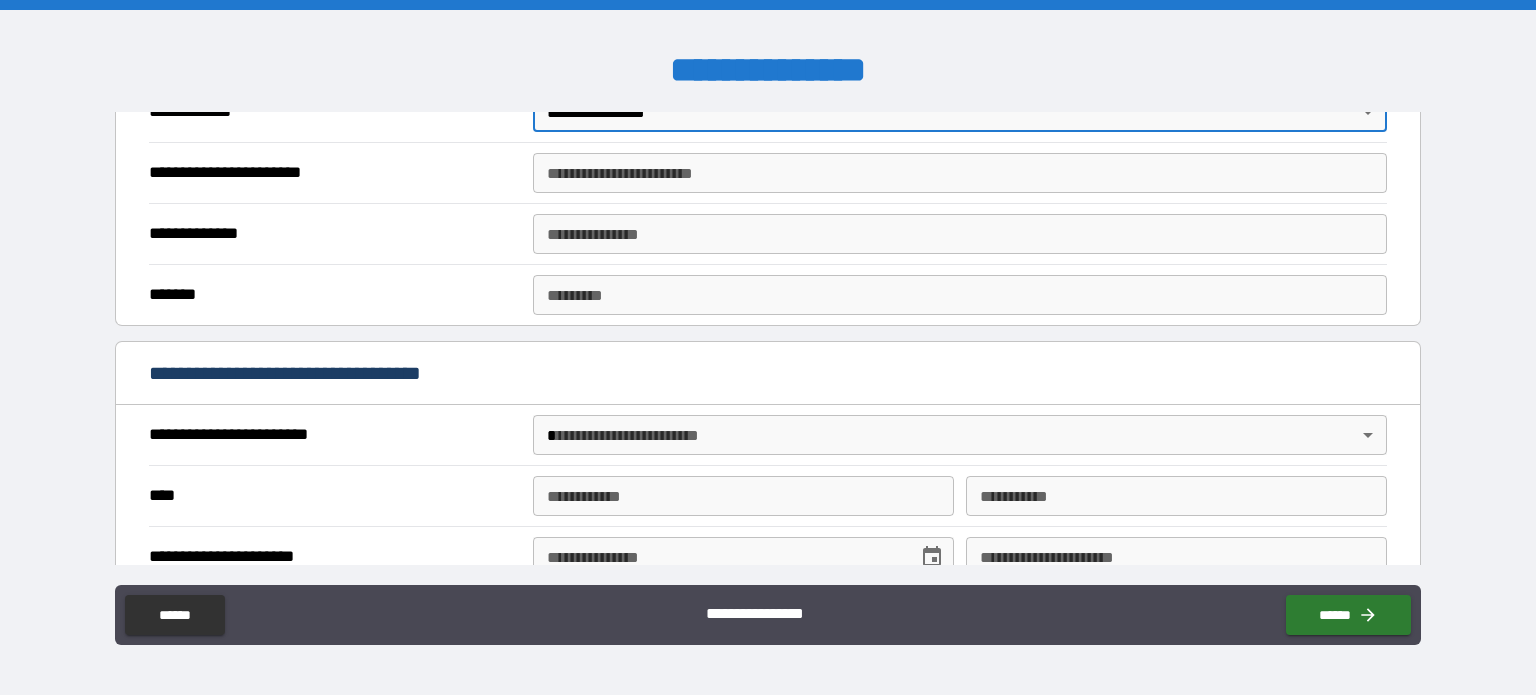 scroll, scrollTop: 500, scrollLeft: 0, axis: vertical 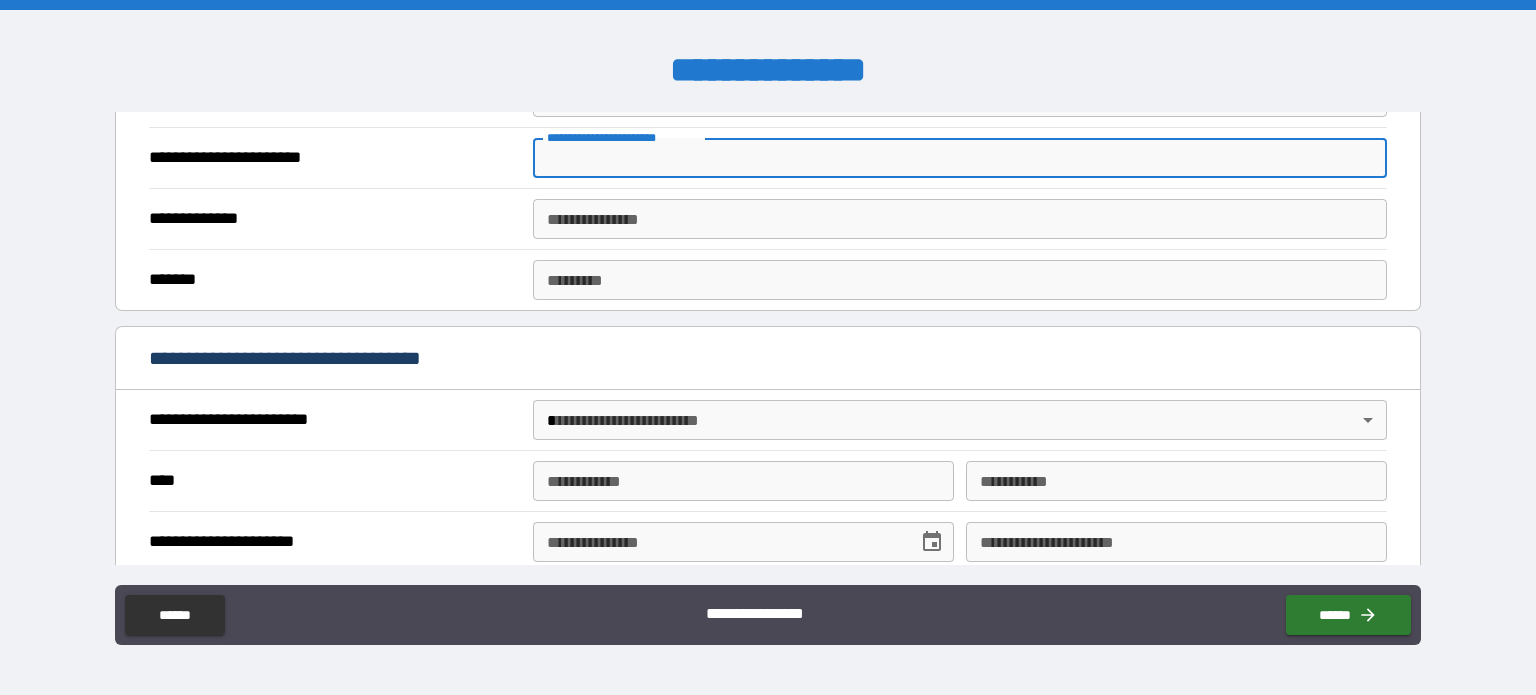 click on "**********" at bounding box center (960, 158) 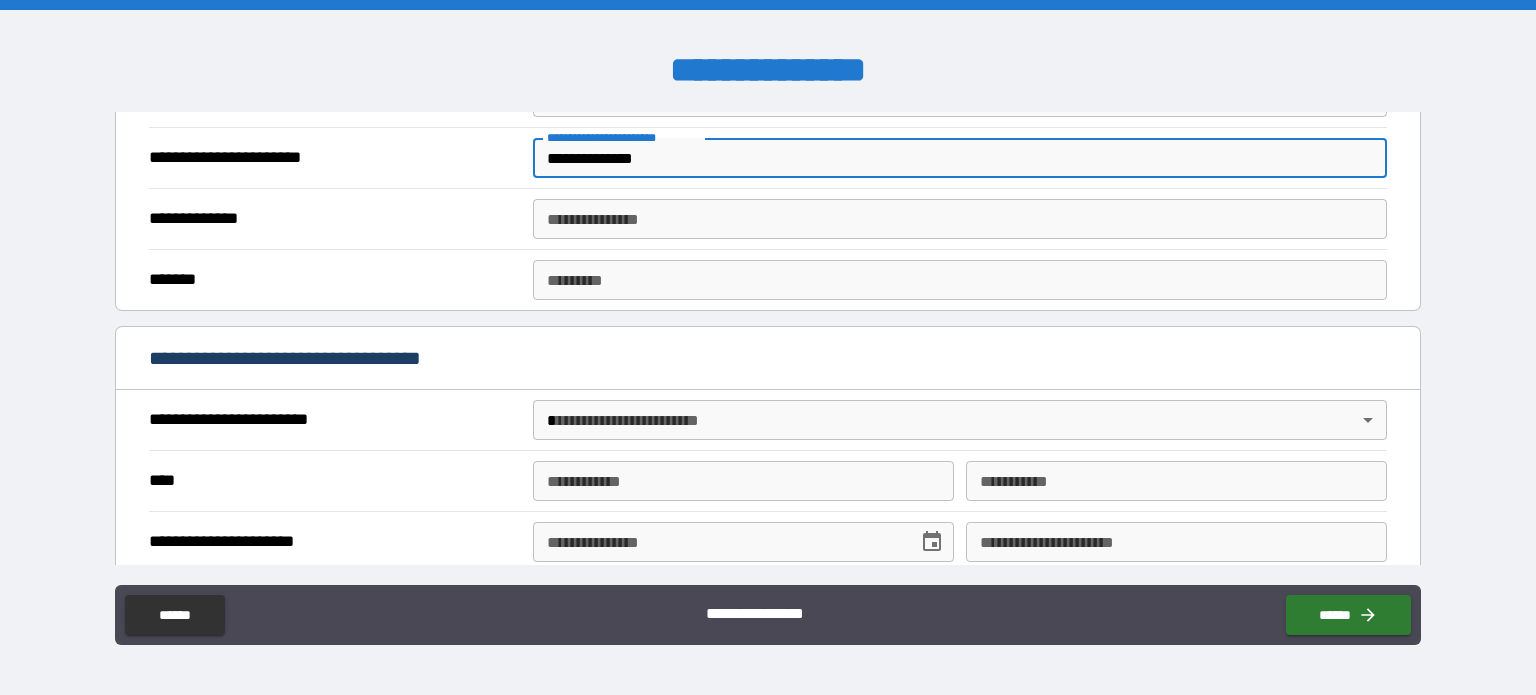 type on "**********" 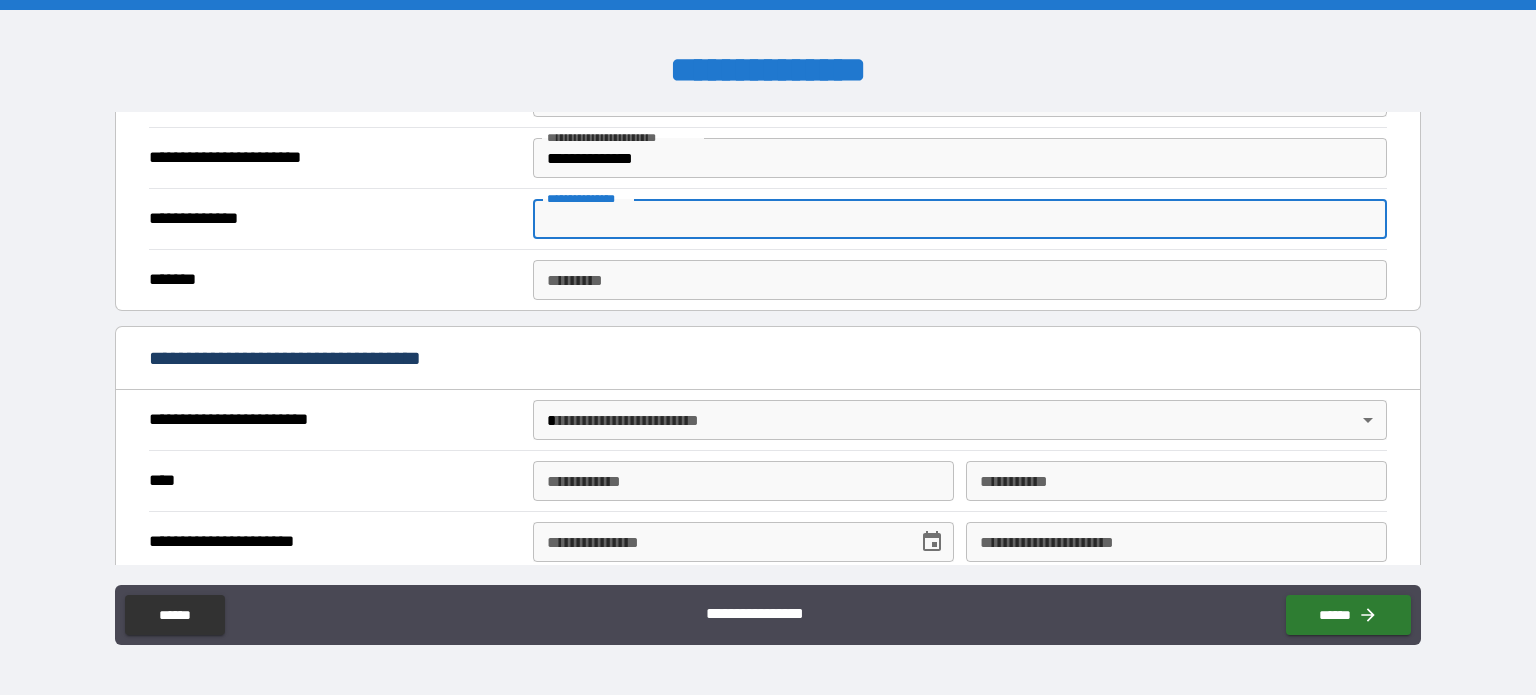 click on "**********" at bounding box center [960, 219] 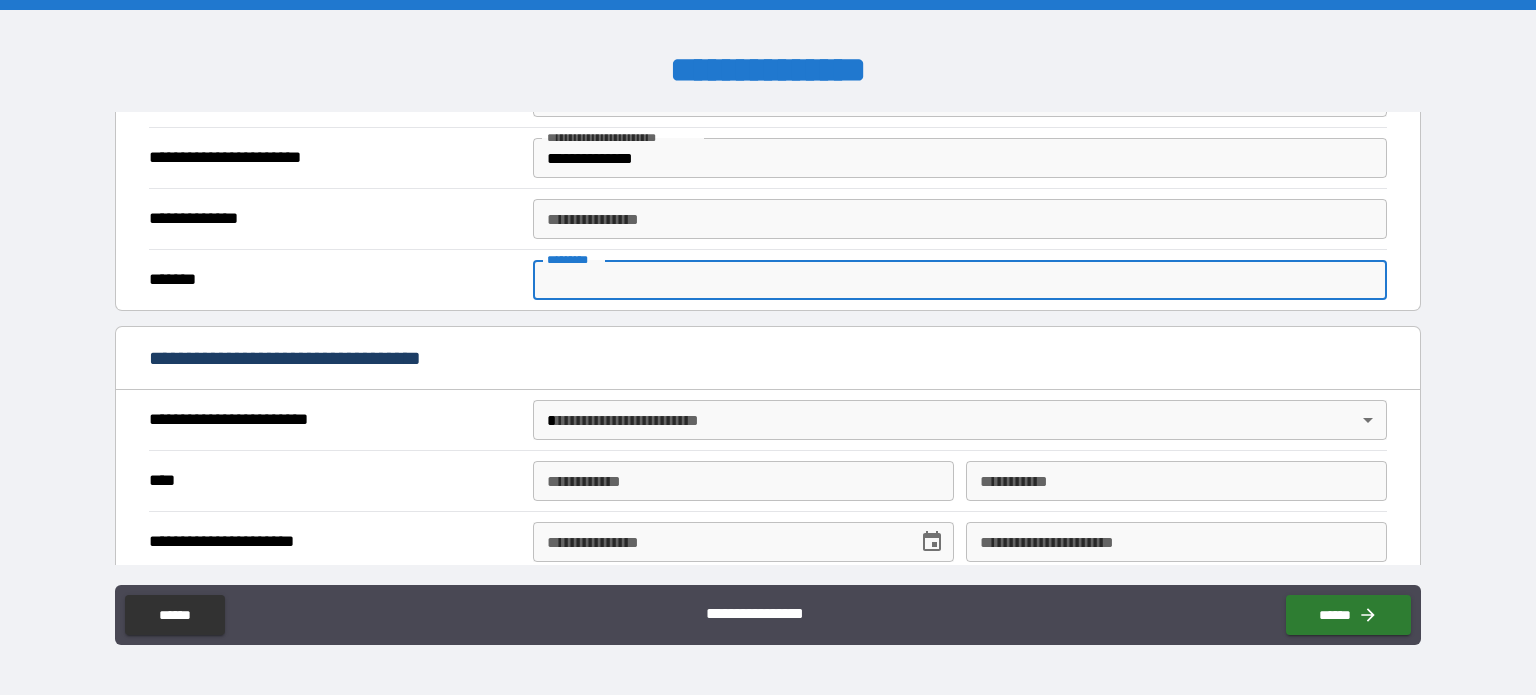 paste on "******" 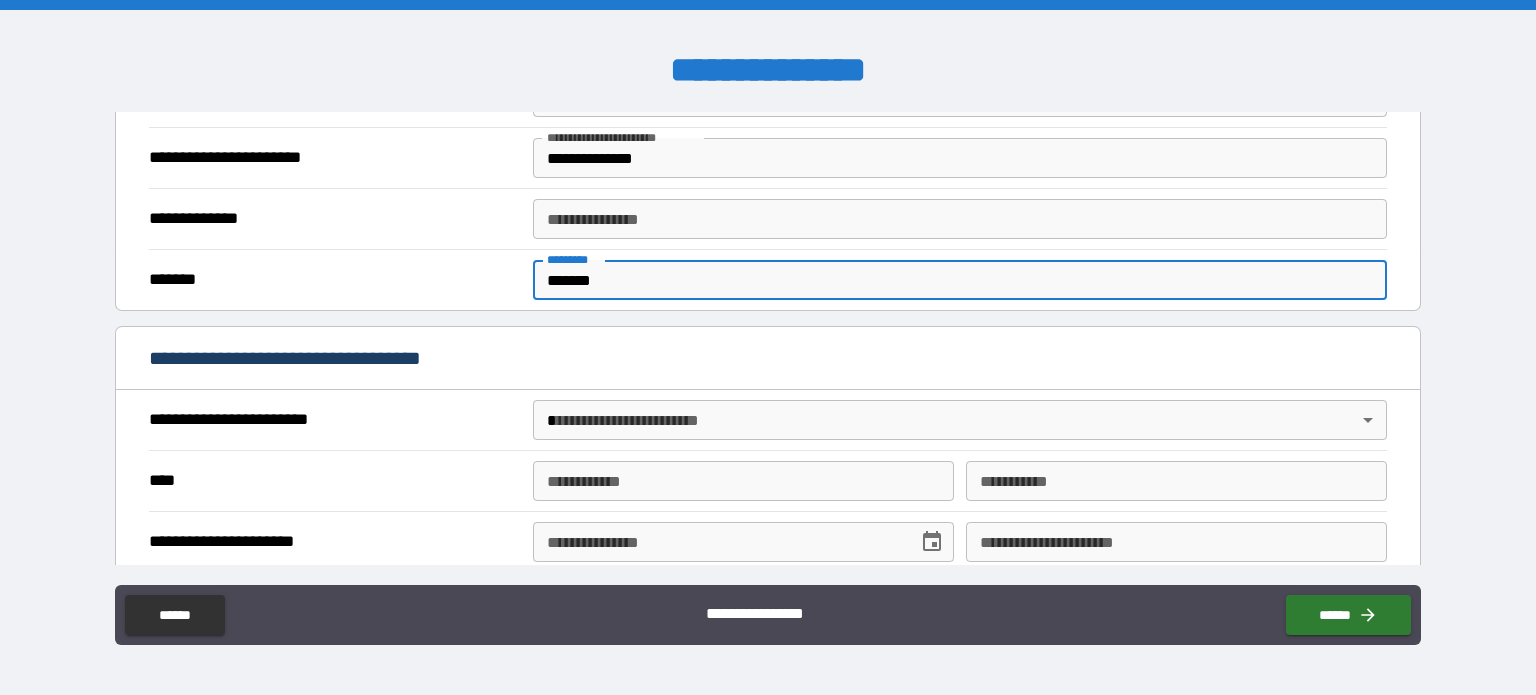 type on "******" 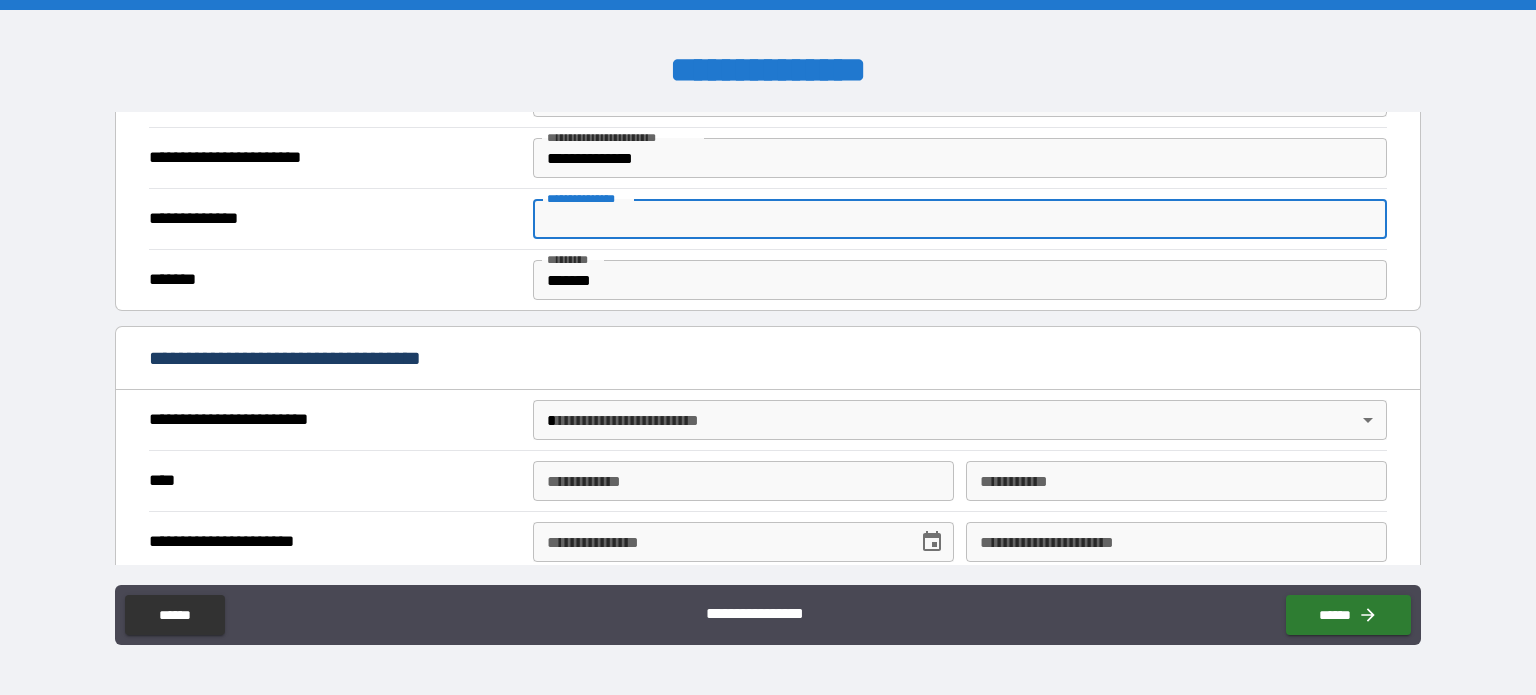 click on "**********" at bounding box center [960, 219] 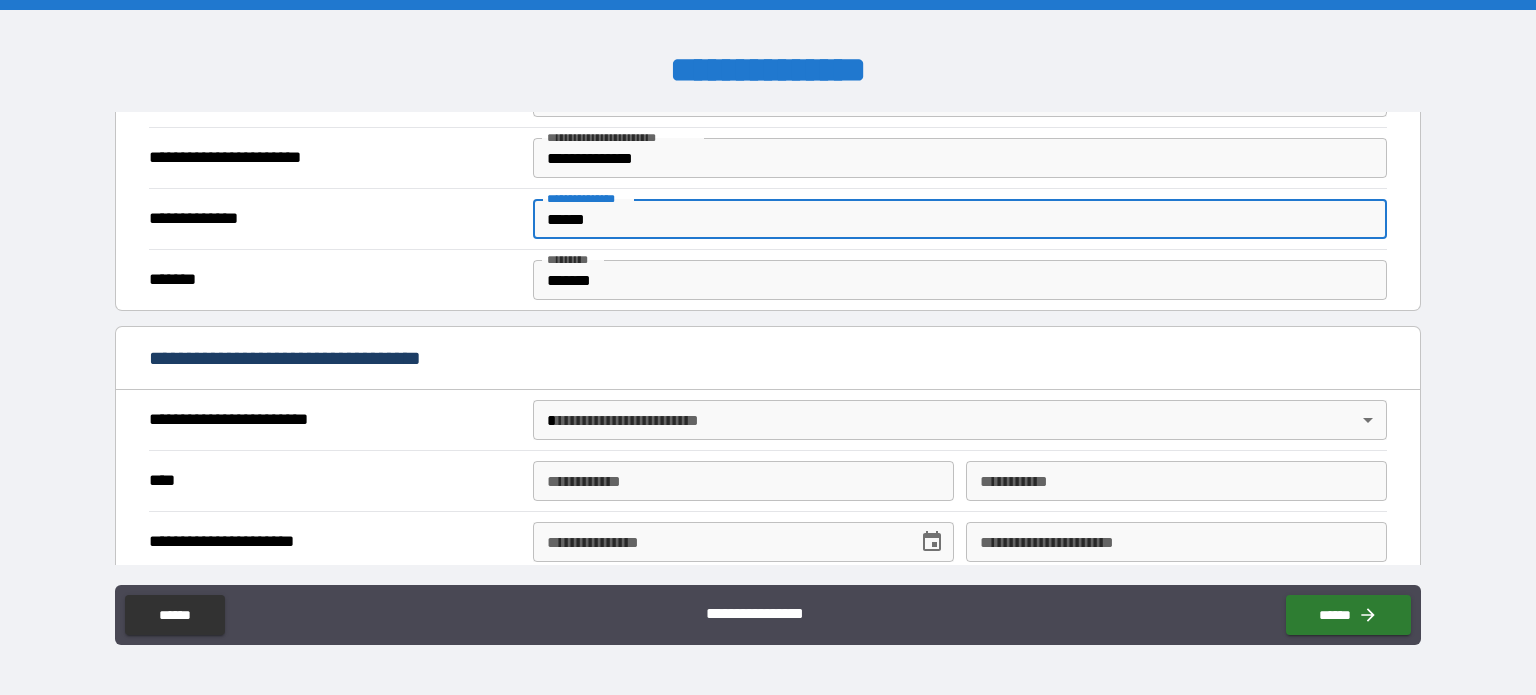 type on "******" 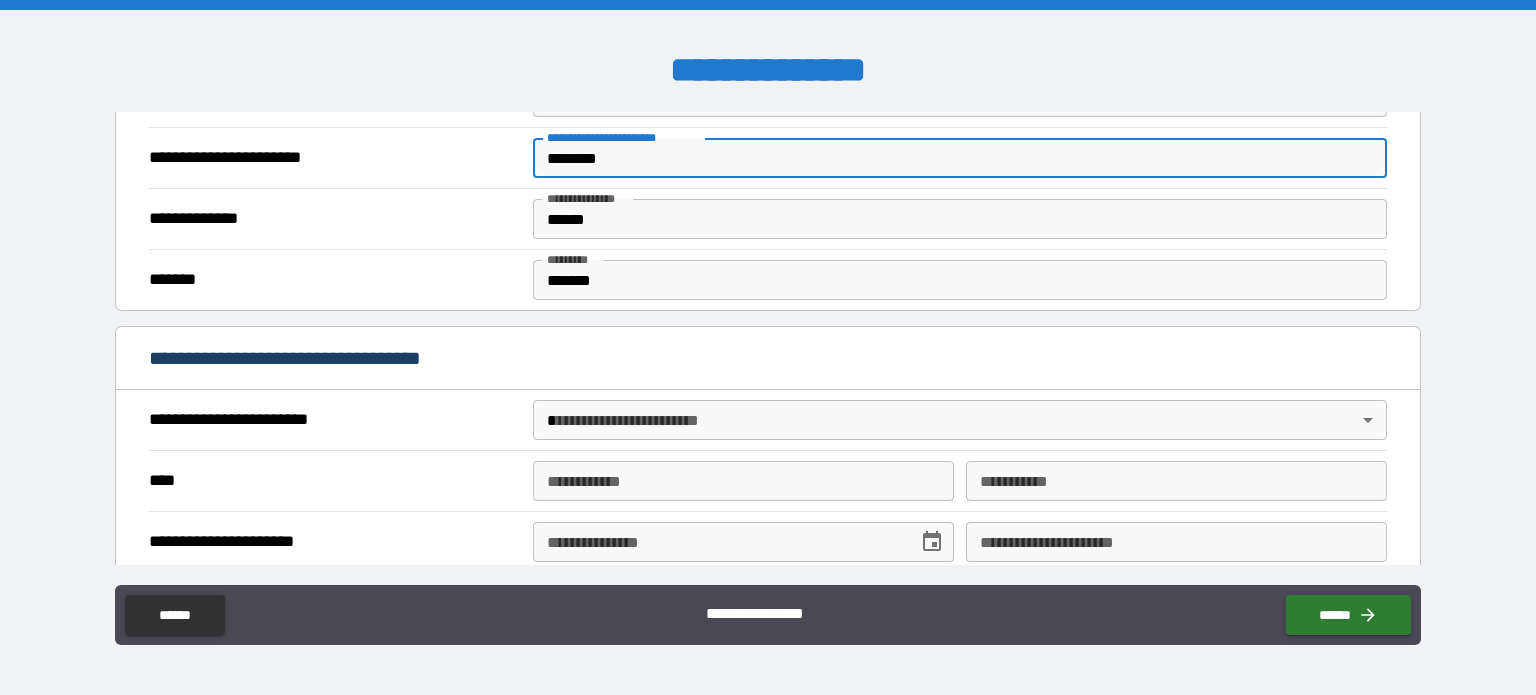 type on "*******" 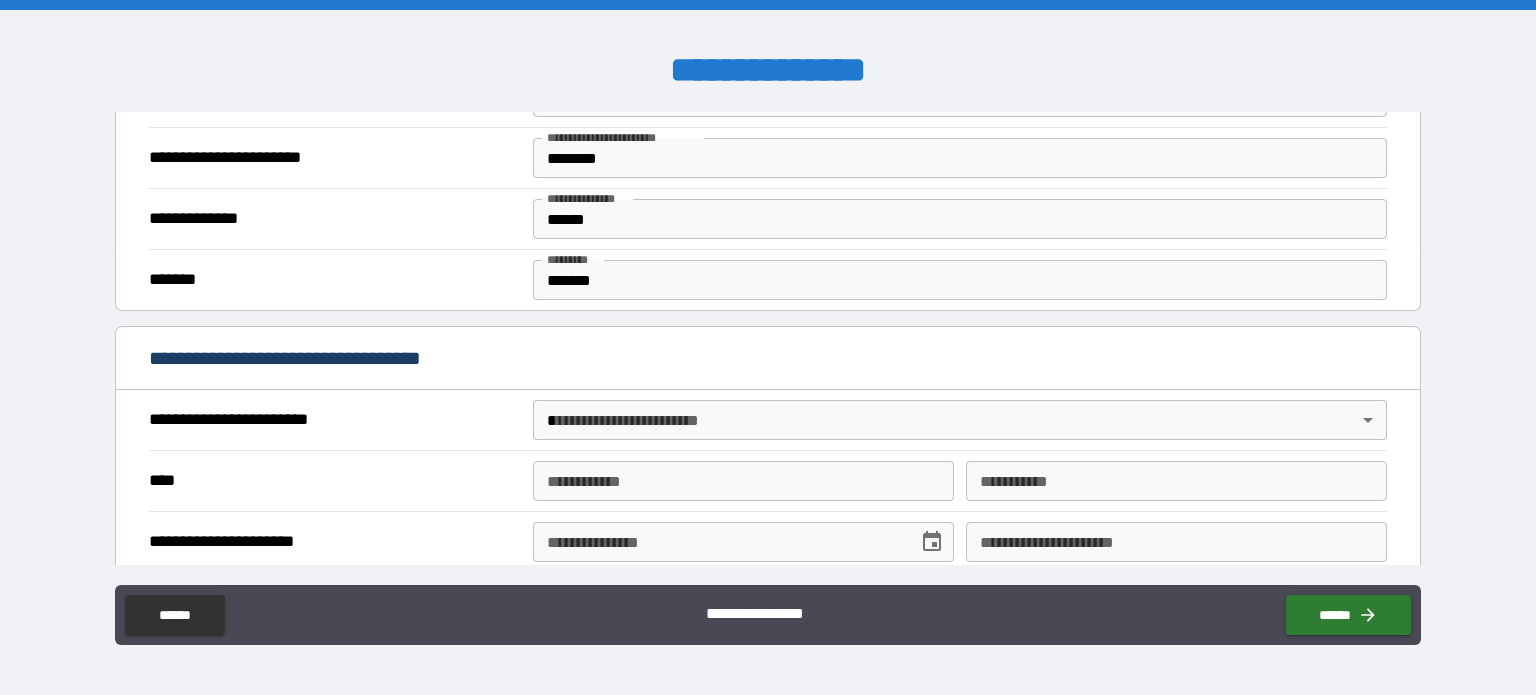 click on "**********" at bounding box center [333, 219] 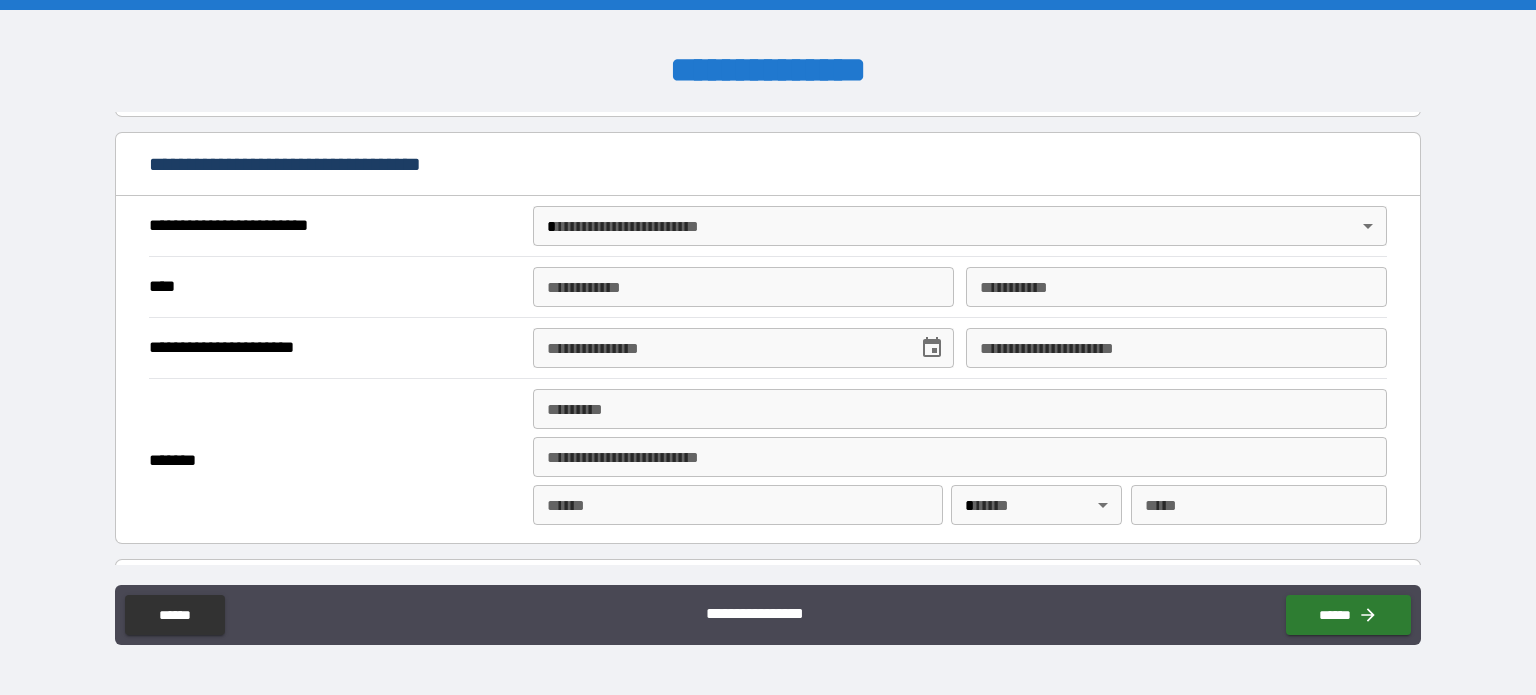 scroll, scrollTop: 700, scrollLeft: 0, axis: vertical 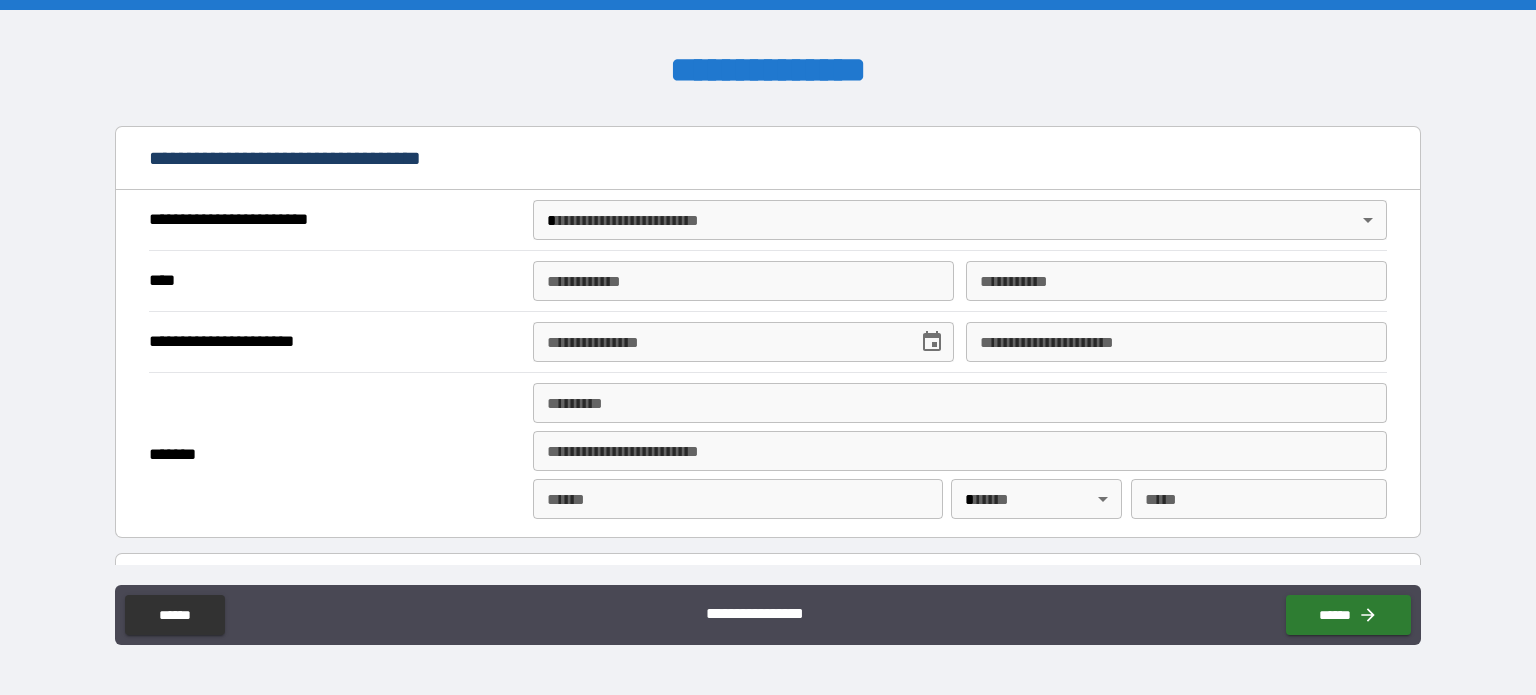 click on "**********" at bounding box center [768, 347] 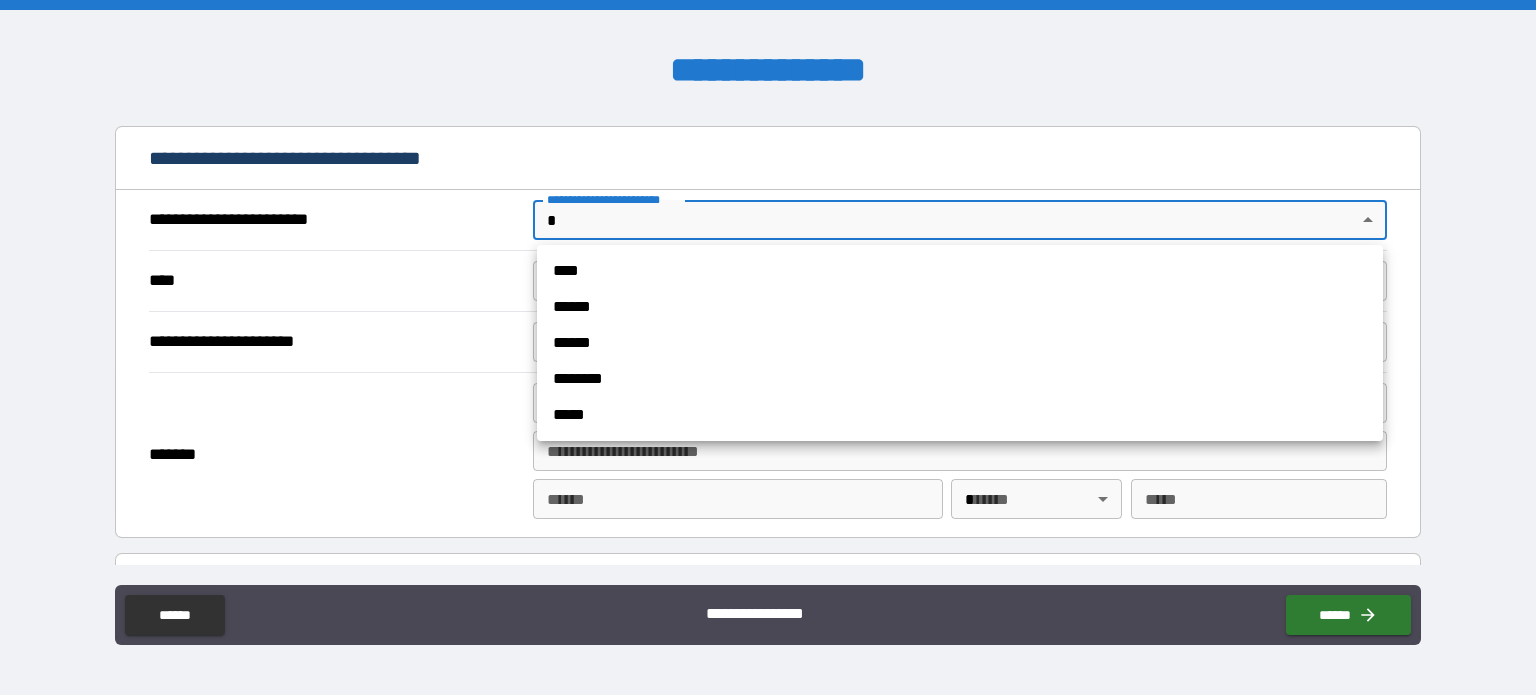 click on "****" at bounding box center (960, 271) 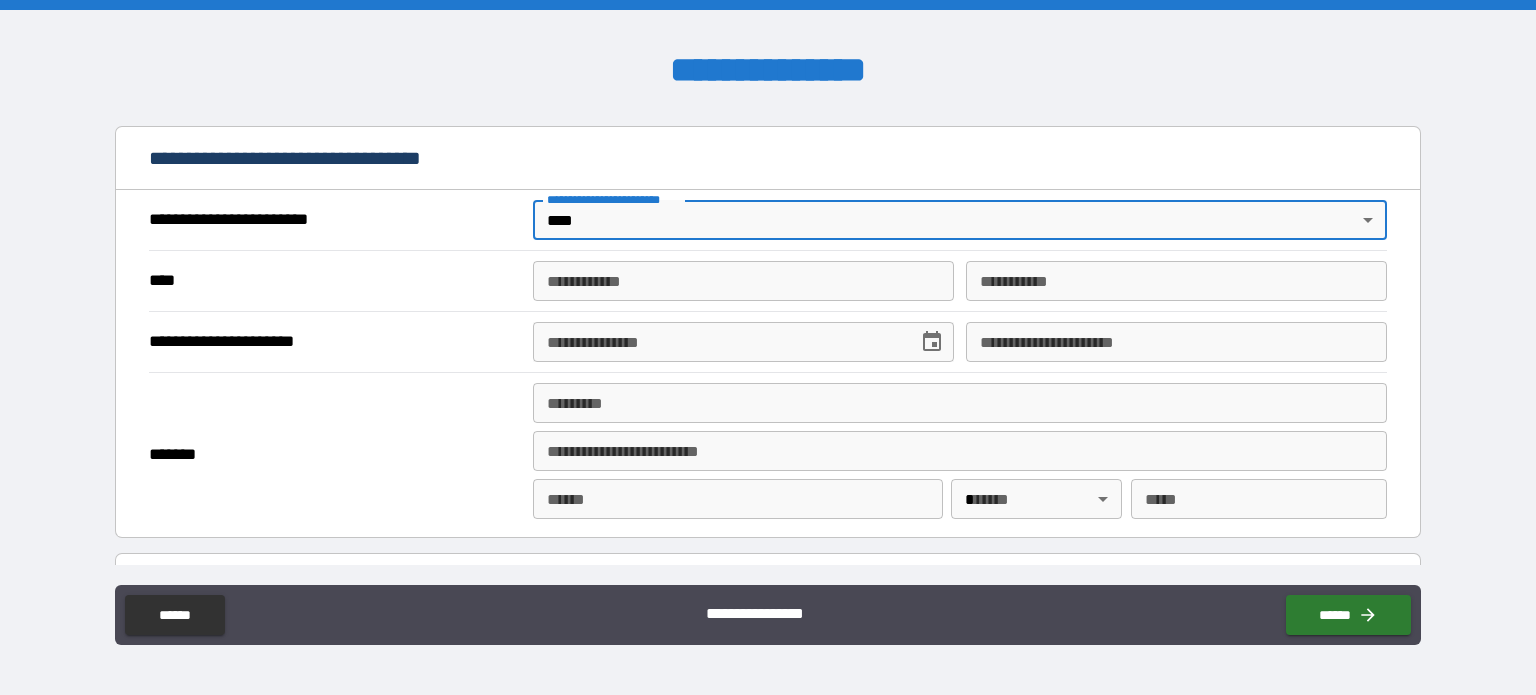 click on "**********" at bounding box center [743, 281] 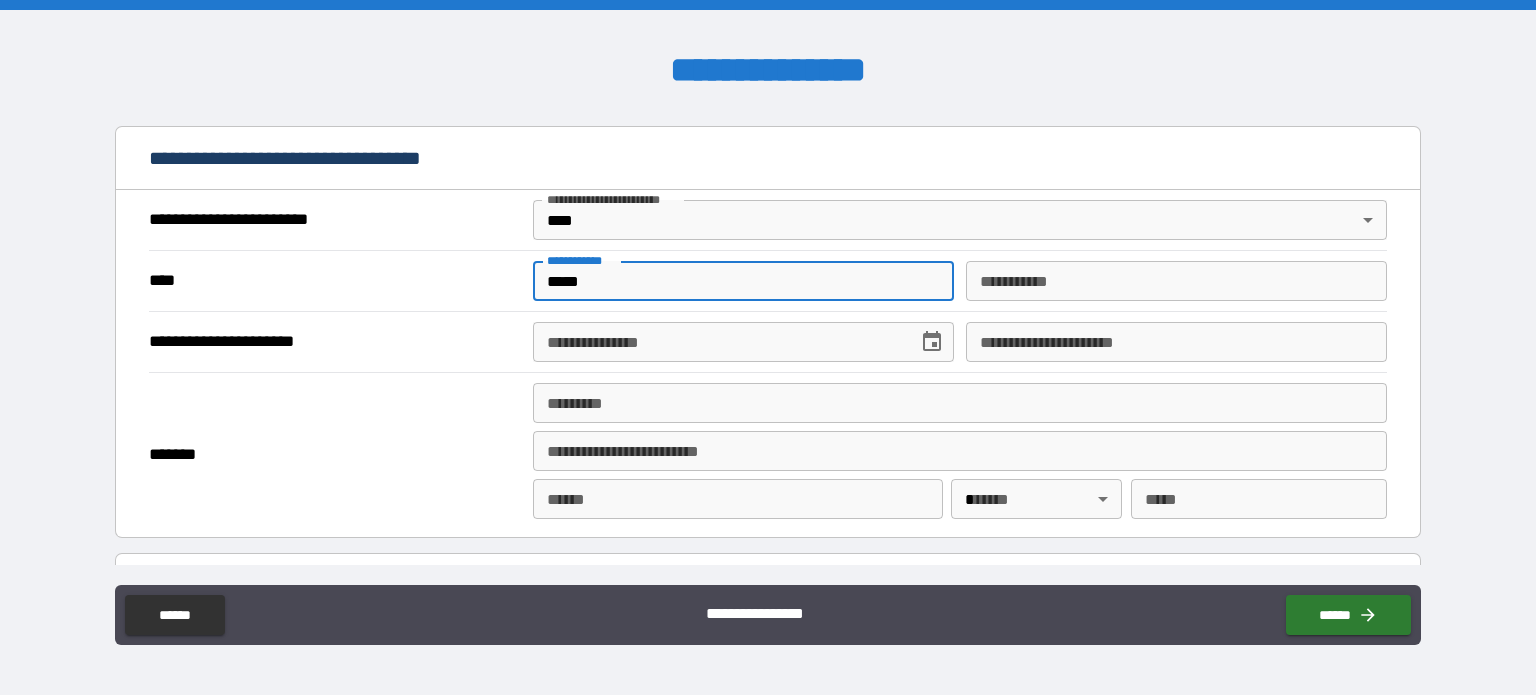 type on "*****" 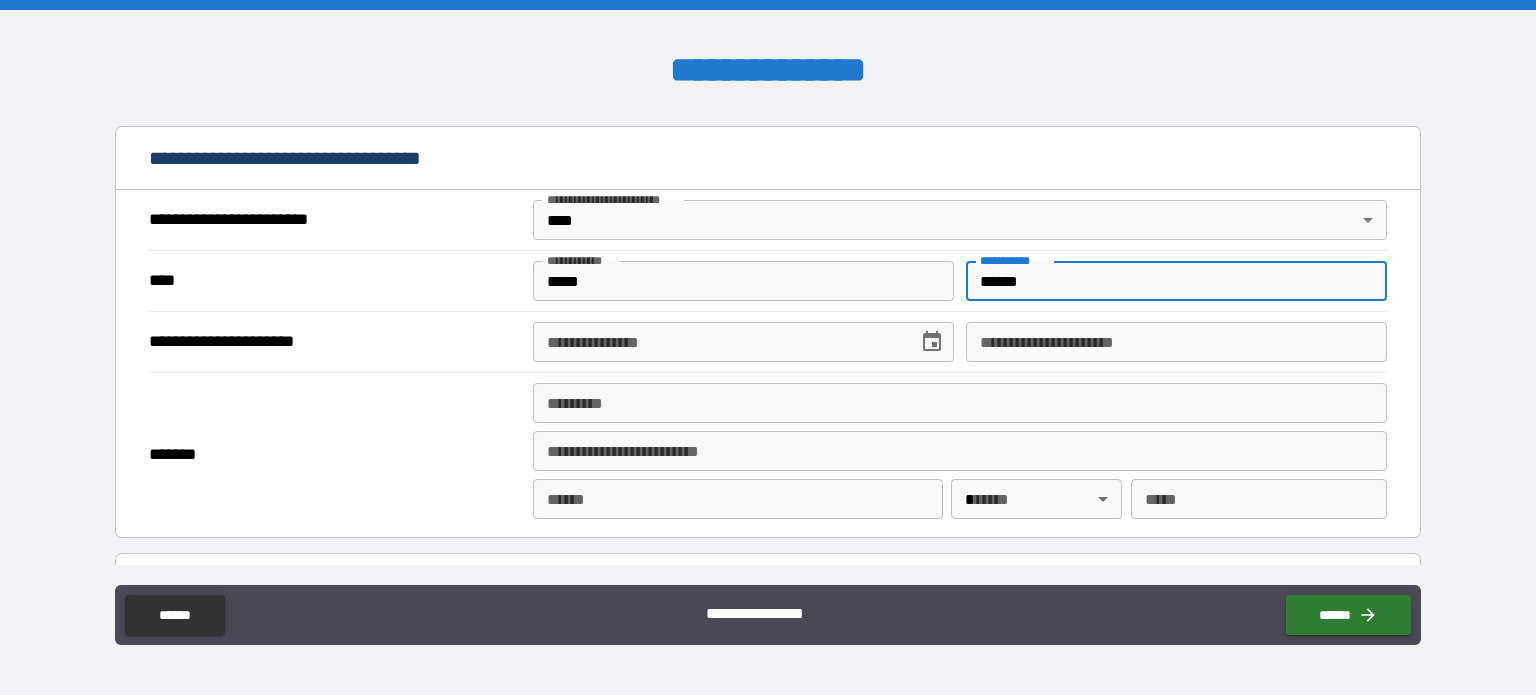 type on "******" 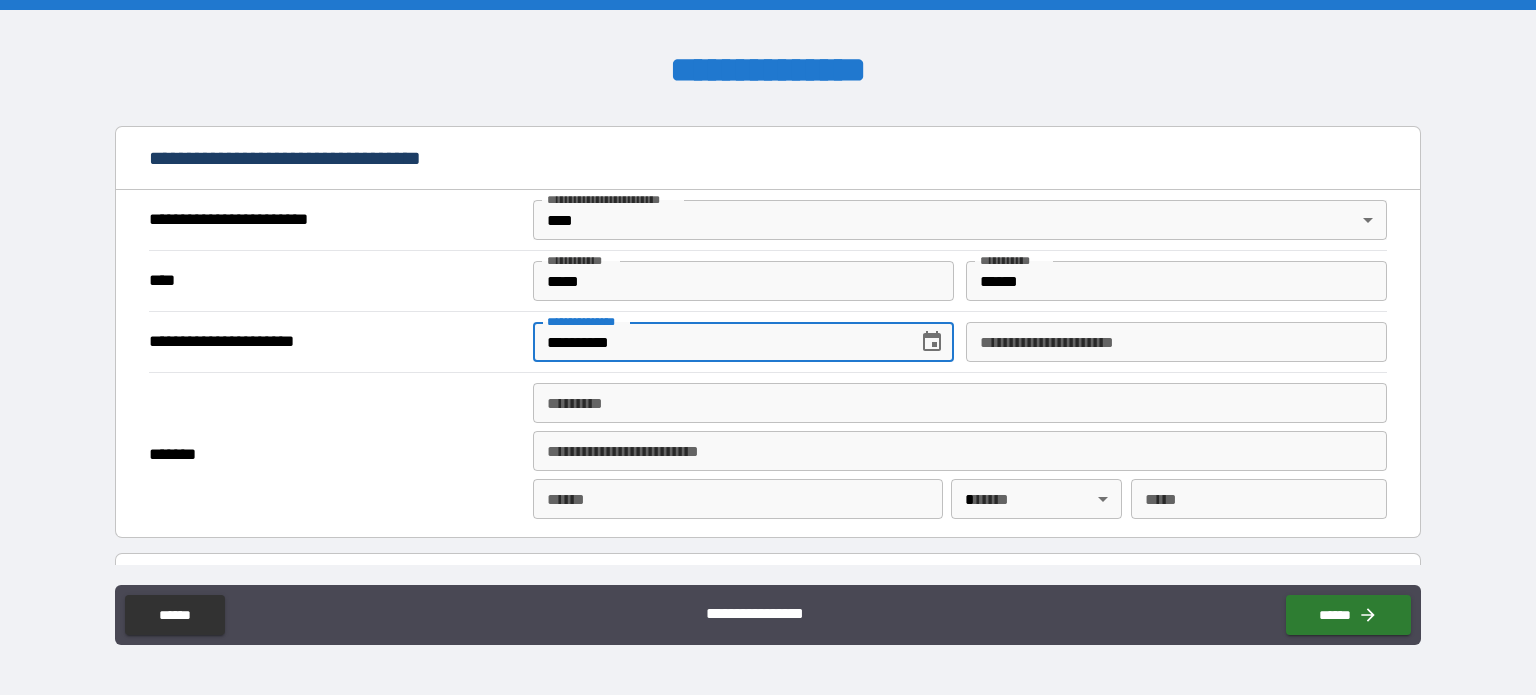 type on "**********" 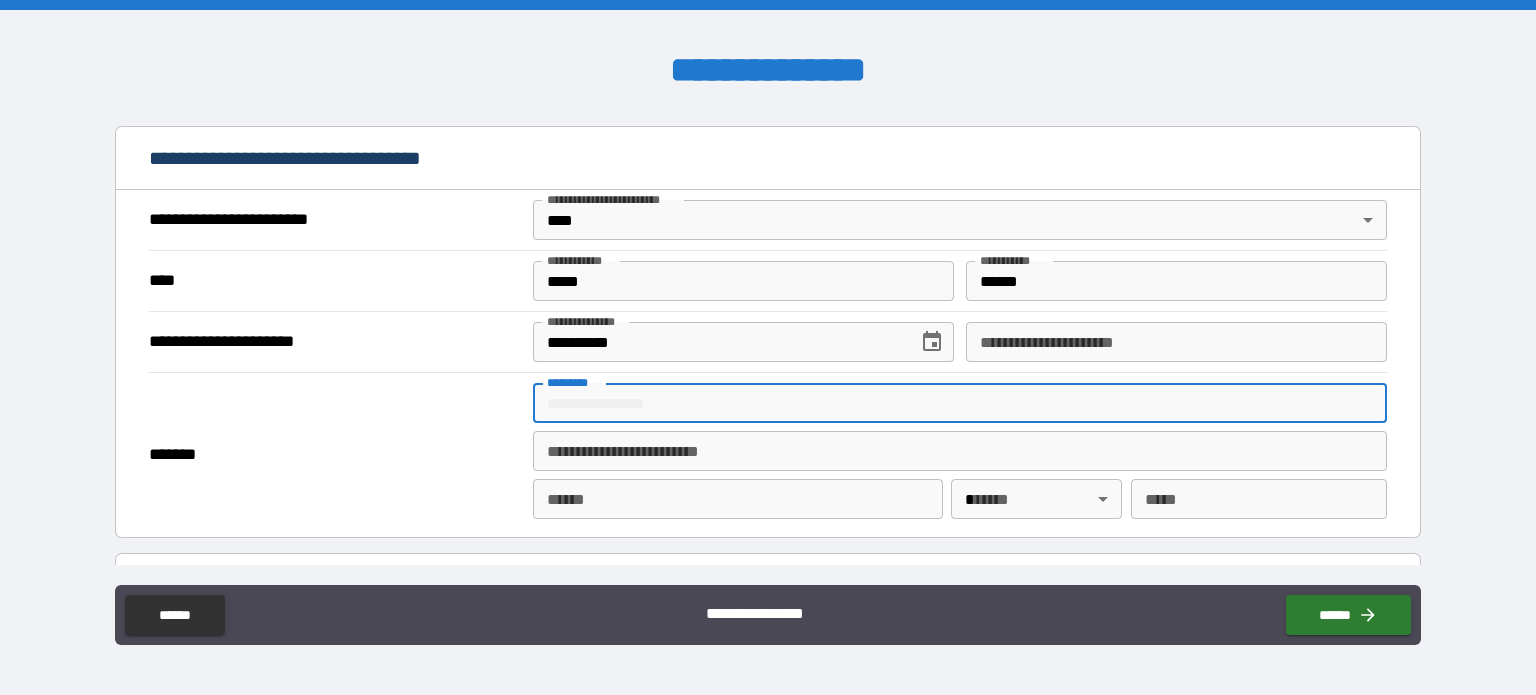 drag, startPoint x: 736, startPoint y: 400, endPoint x: 744, endPoint y: 388, distance: 14.422205 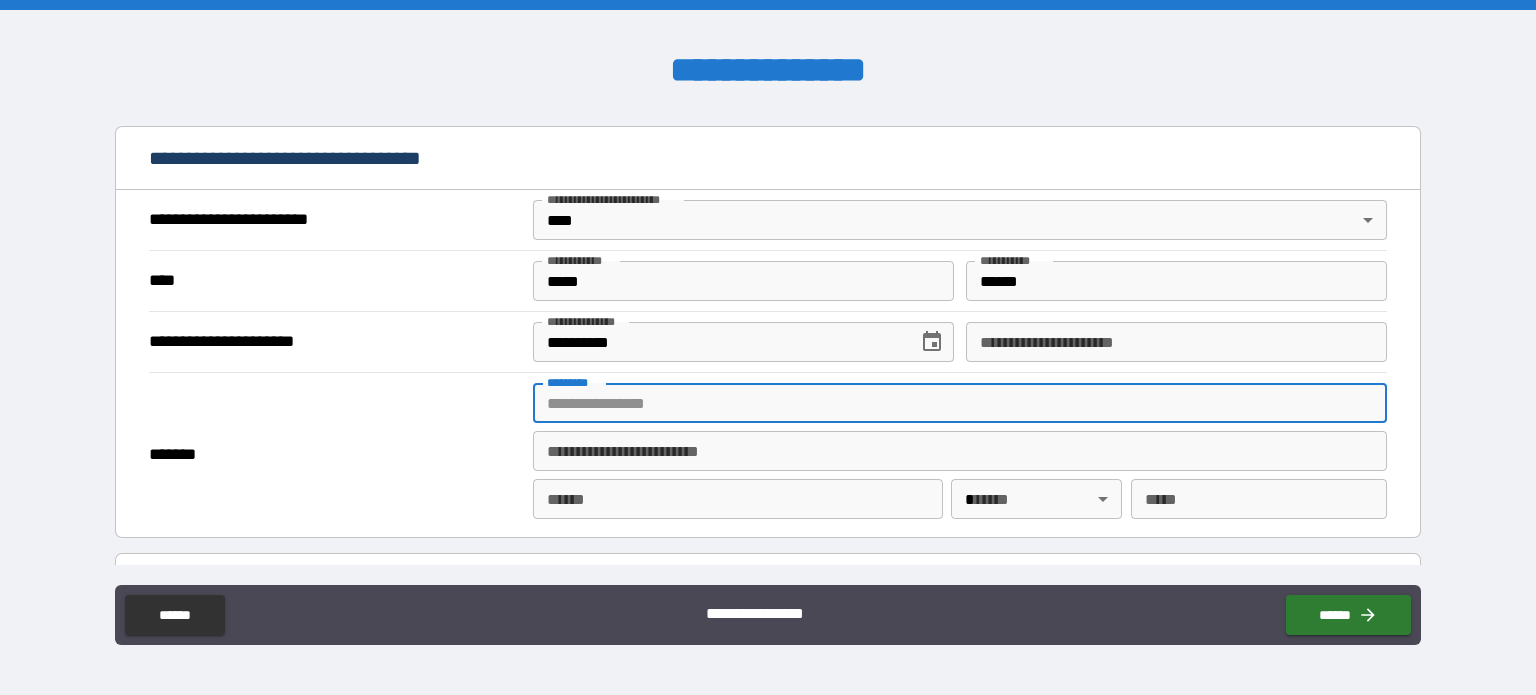 click on "*******   *" at bounding box center (960, 403) 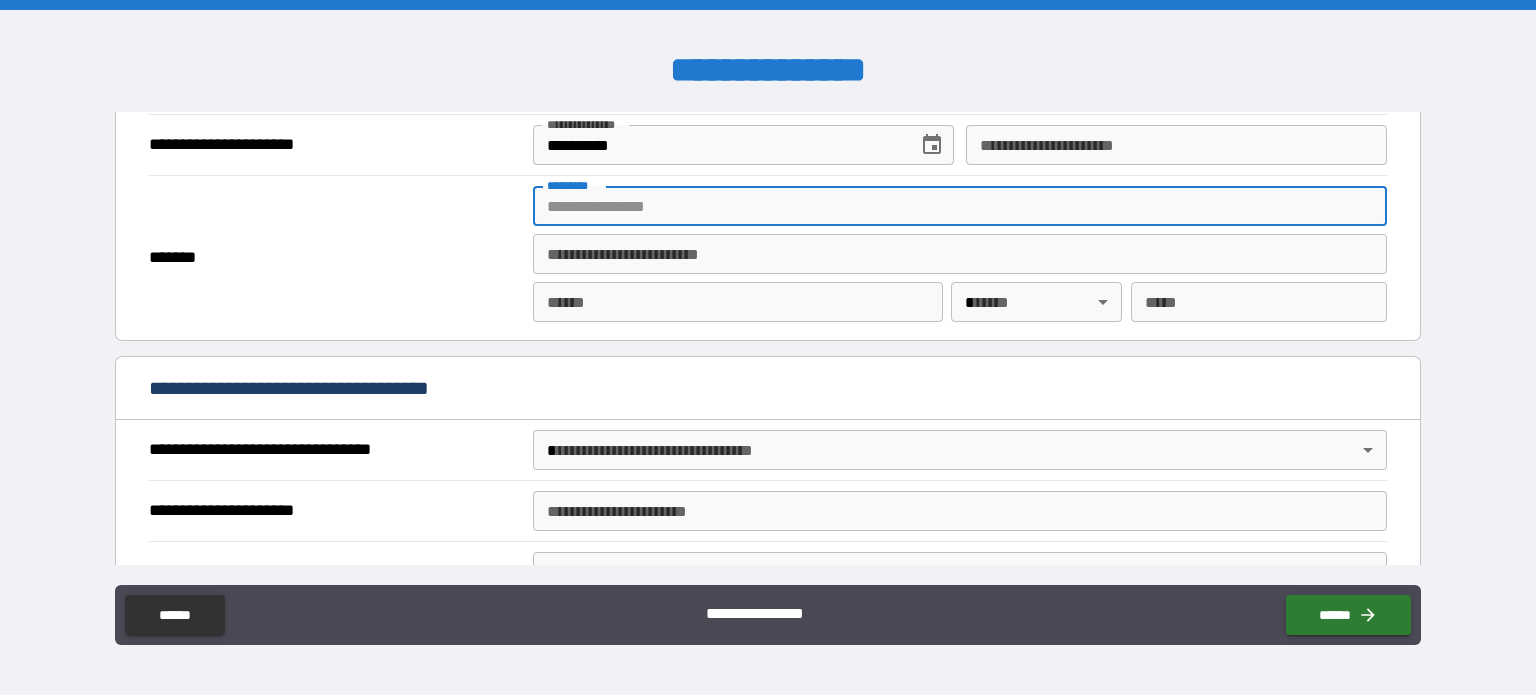 scroll, scrollTop: 900, scrollLeft: 0, axis: vertical 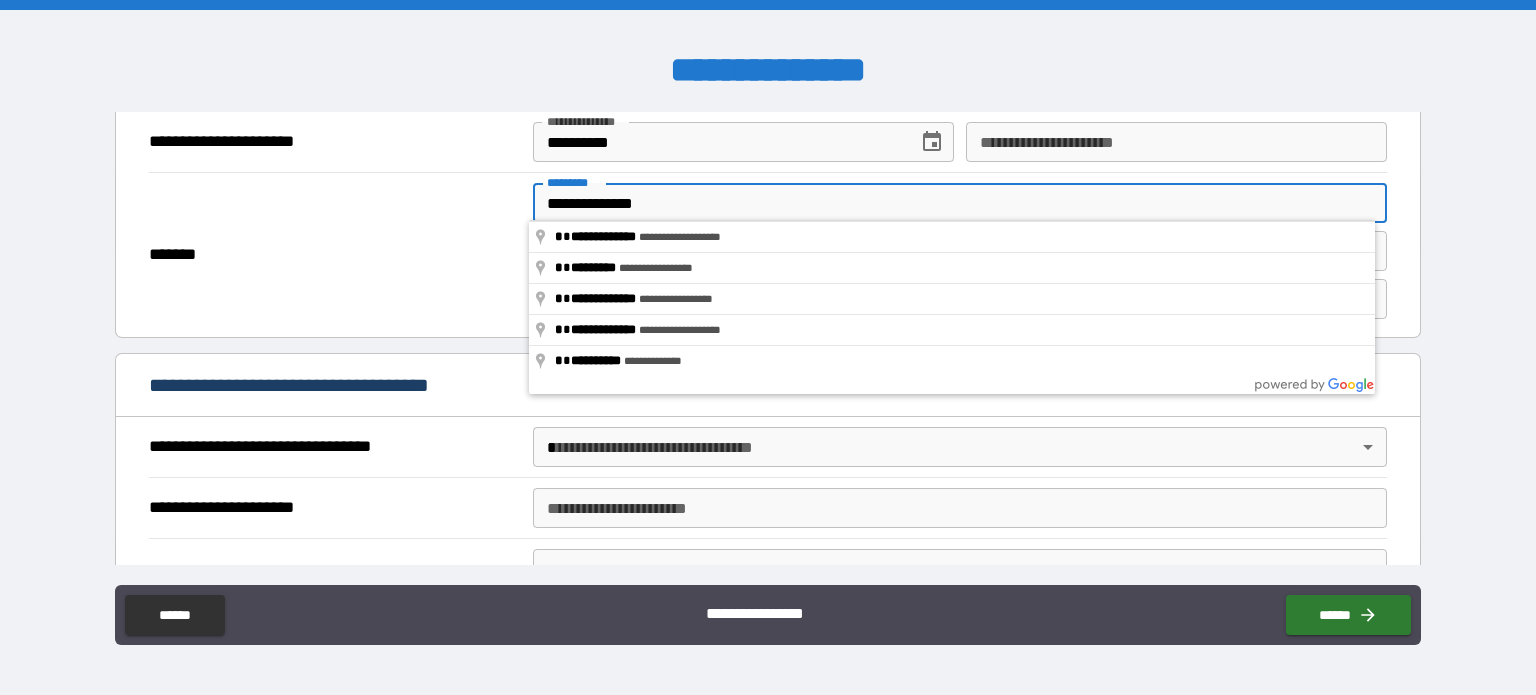 type on "**********" 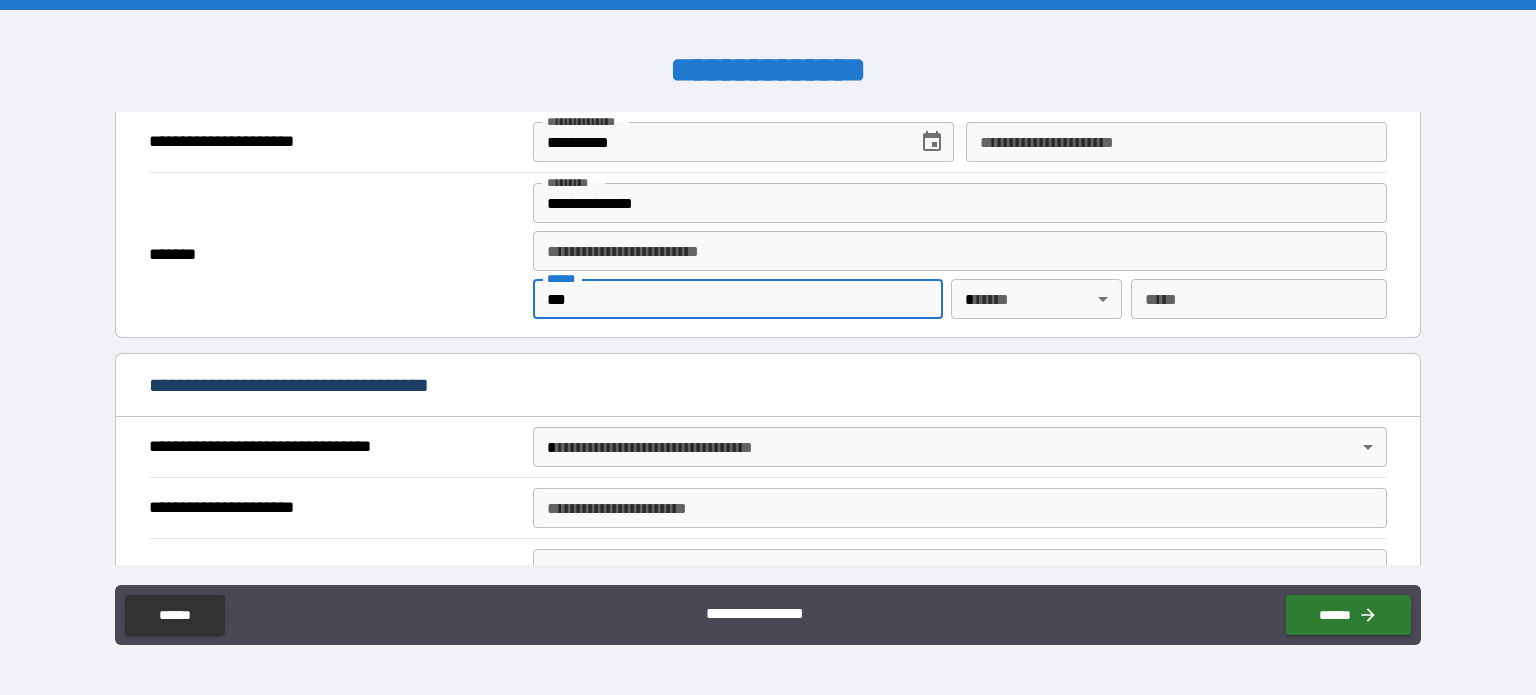 type on "***" 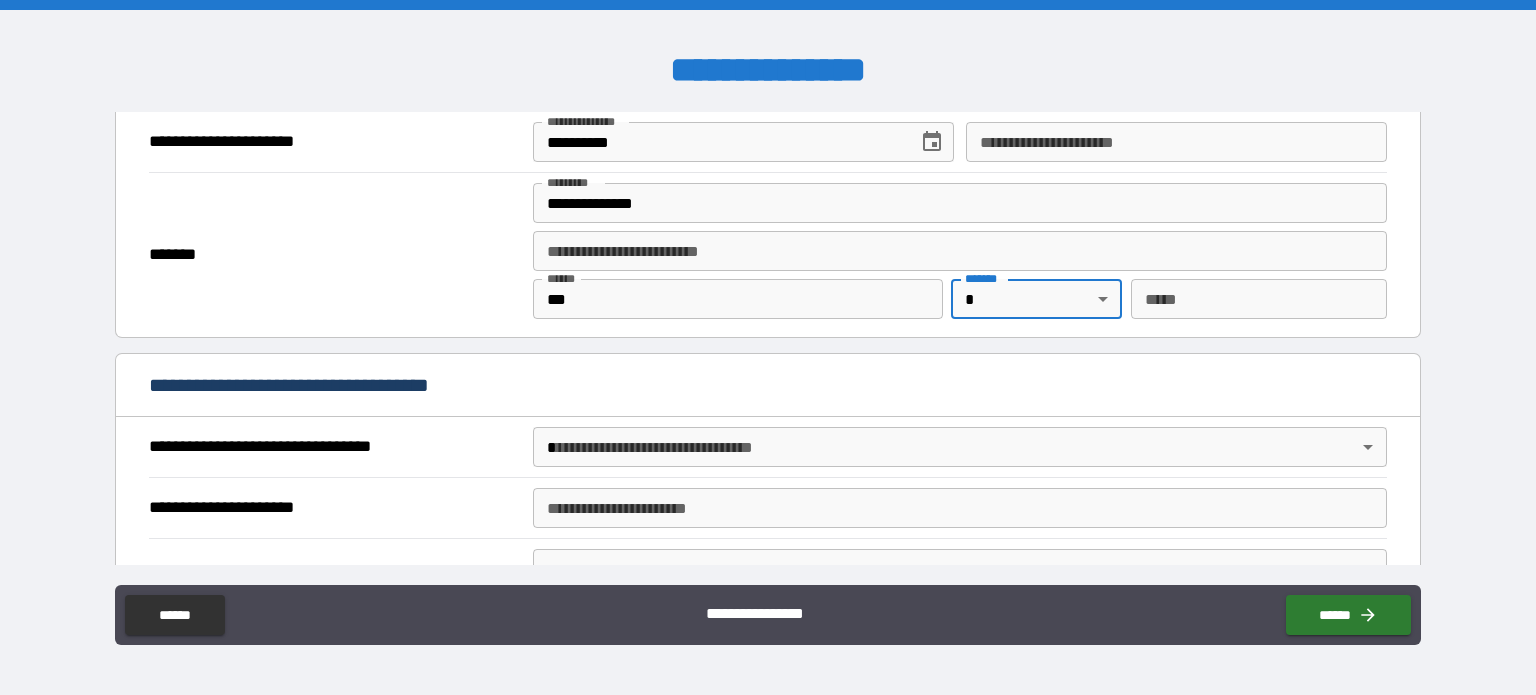 click on "**********" at bounding box center (768, 347) 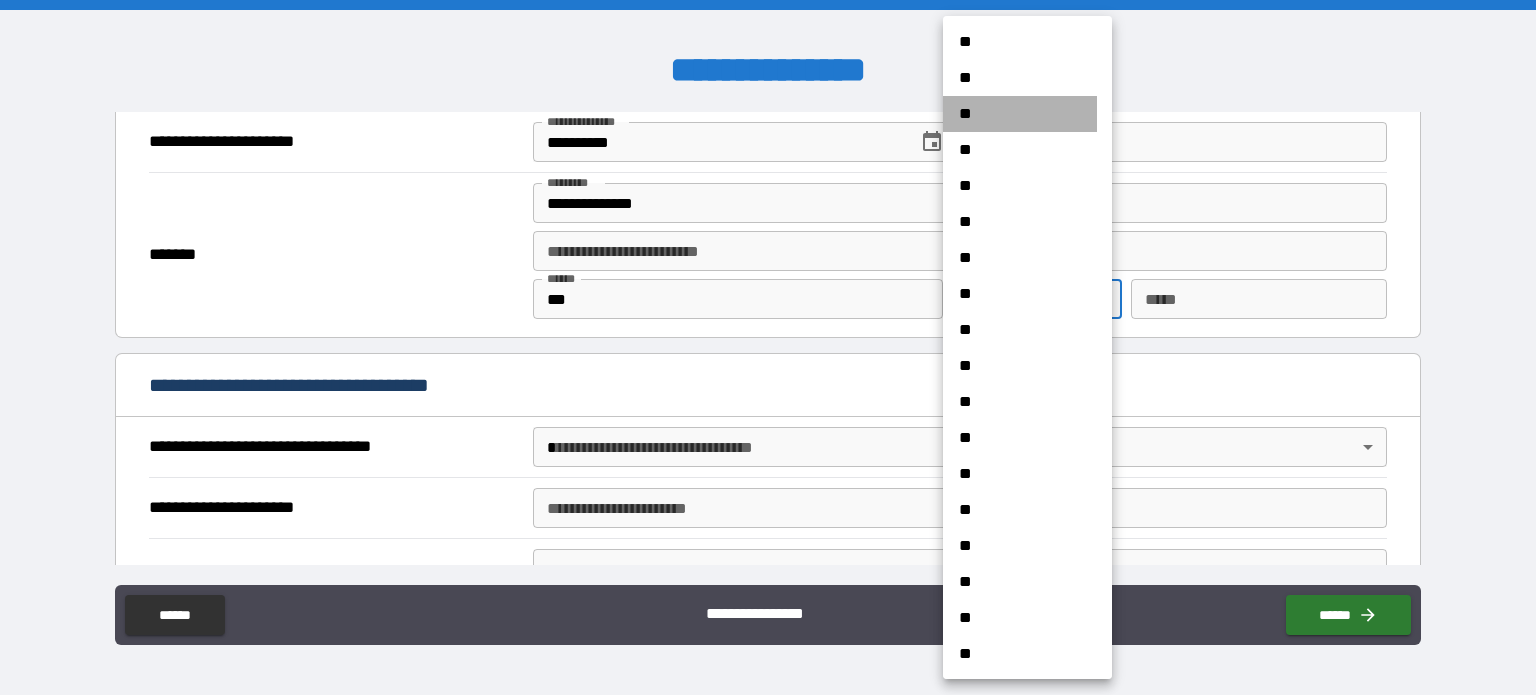 click on "**" at bounding box center (1020, 114) 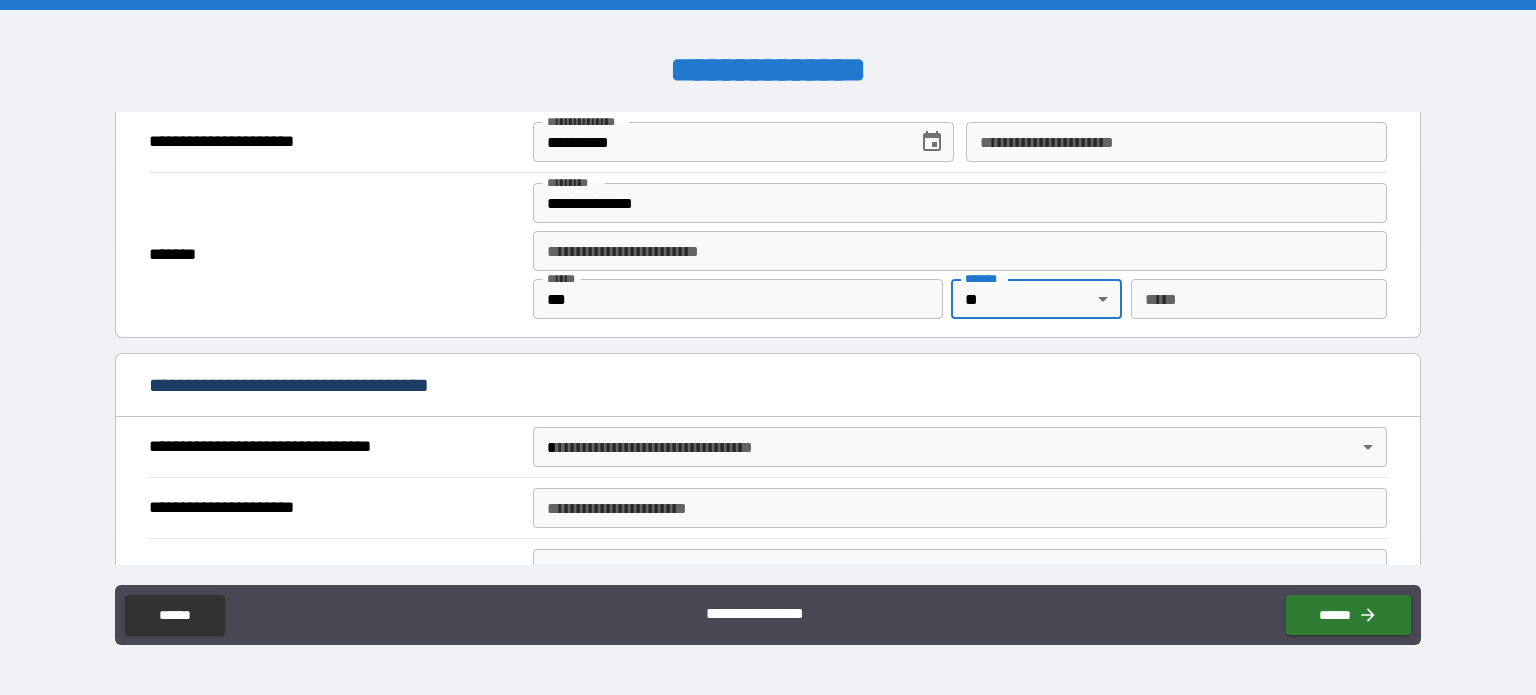 scroll, scrollTop: 0, scrollLeft: 0, axis: both 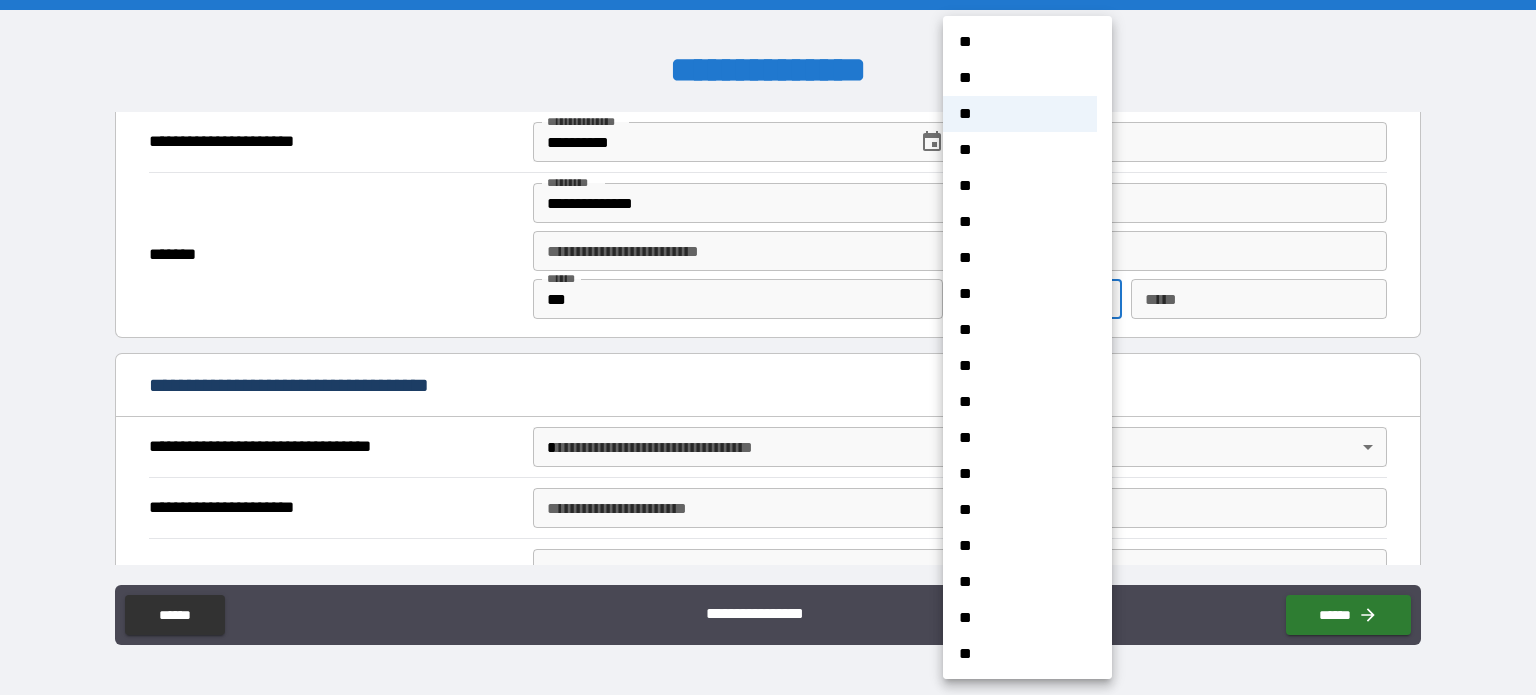click on "**********" at bounding box center [768, 347] 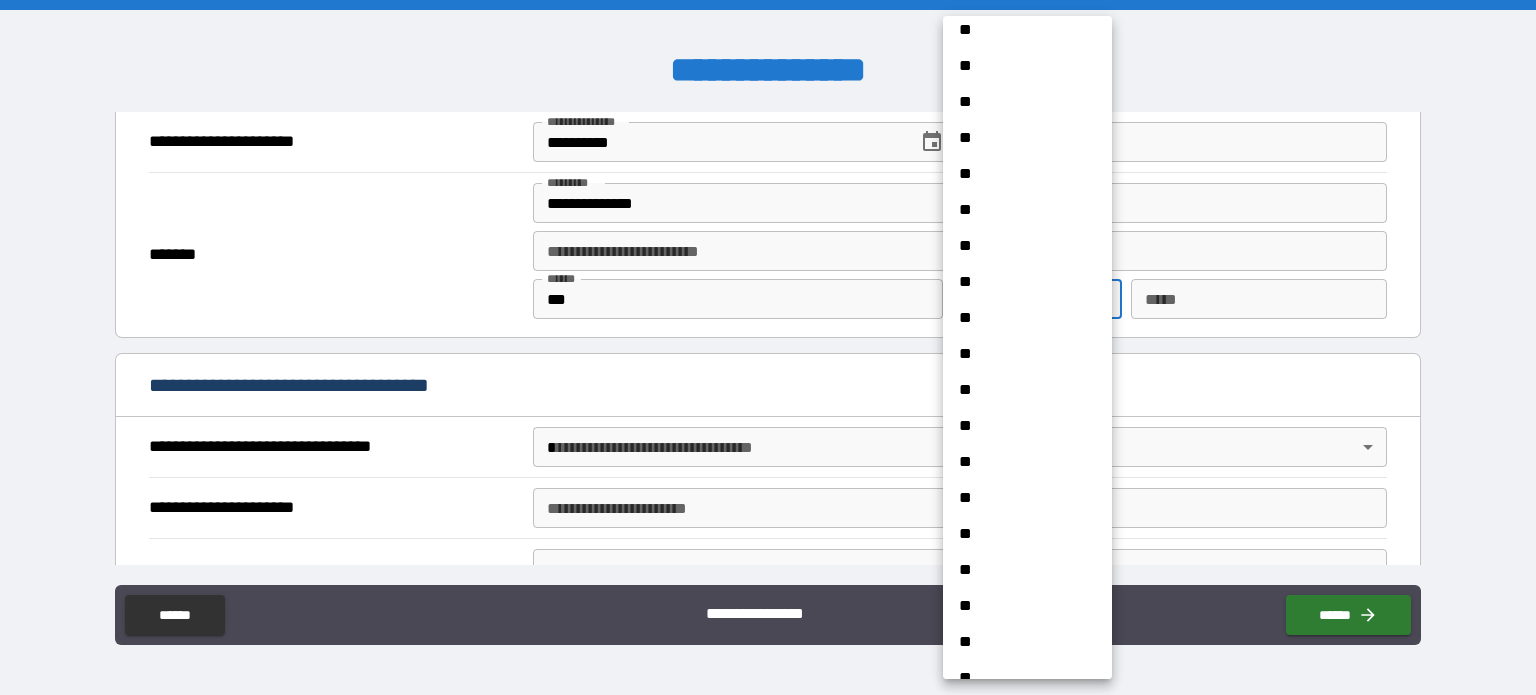 scroll, scrollTop: 1476, scrollLeft: 0, axis: vertical 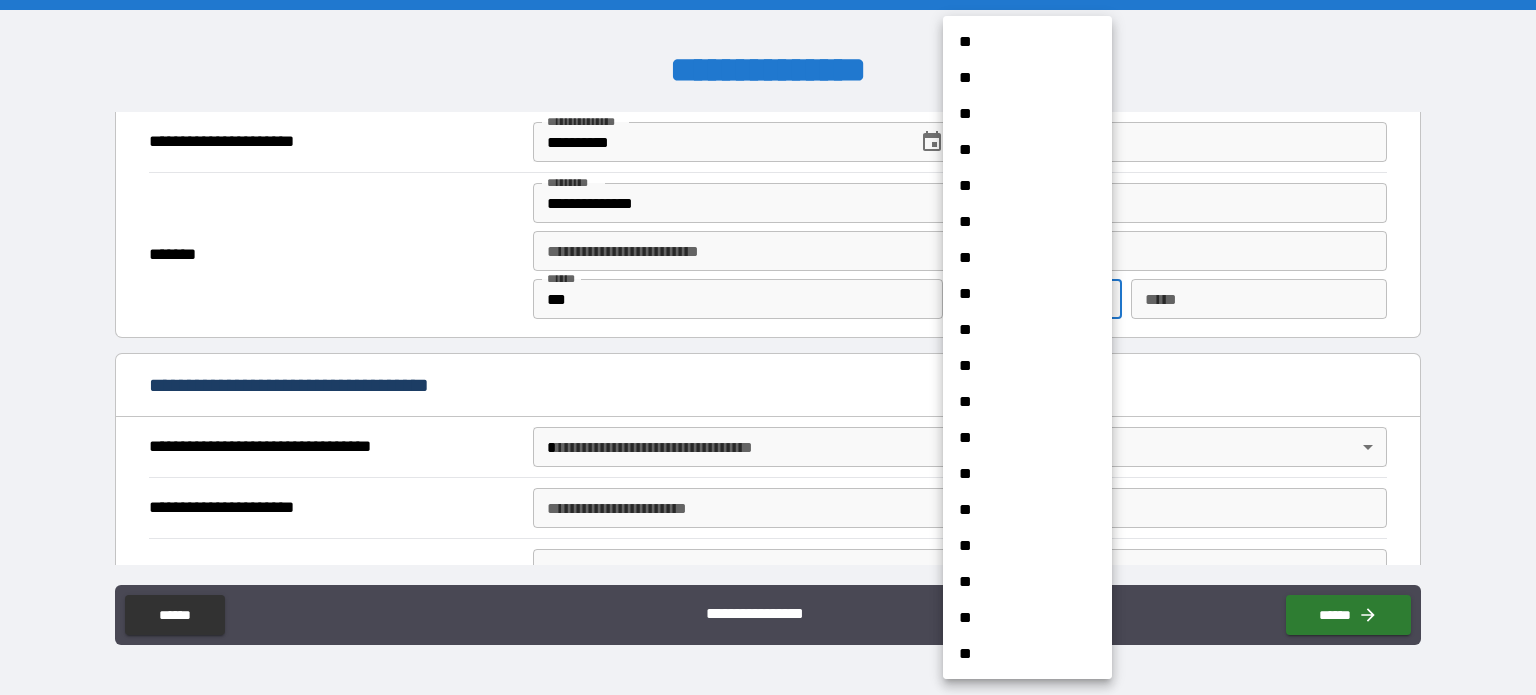 drag, startPoint x: 1113, startPoint y: 585, endPoint x: 1104, endPoint y: 443, distance: 142.28493 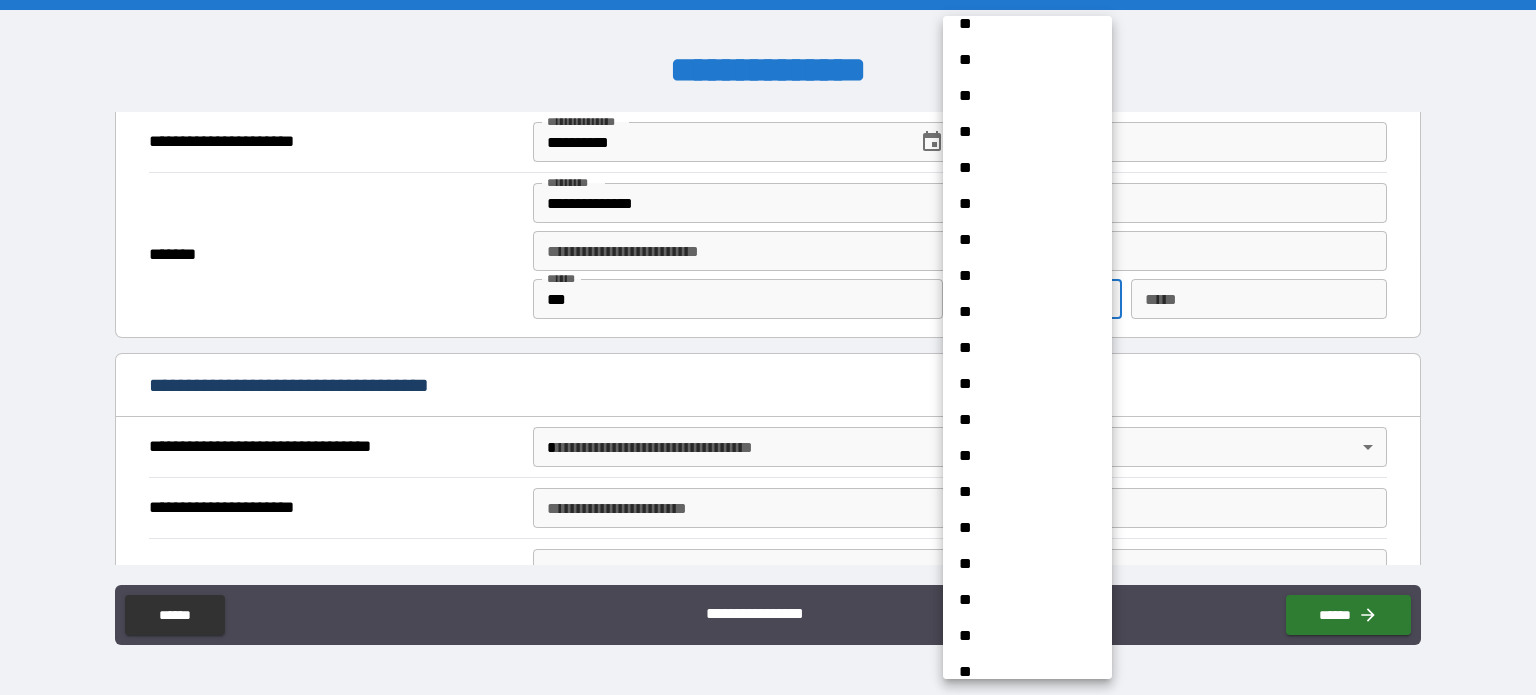 scroll, scrollTop: 0, scrollLeft: 0, axis: both 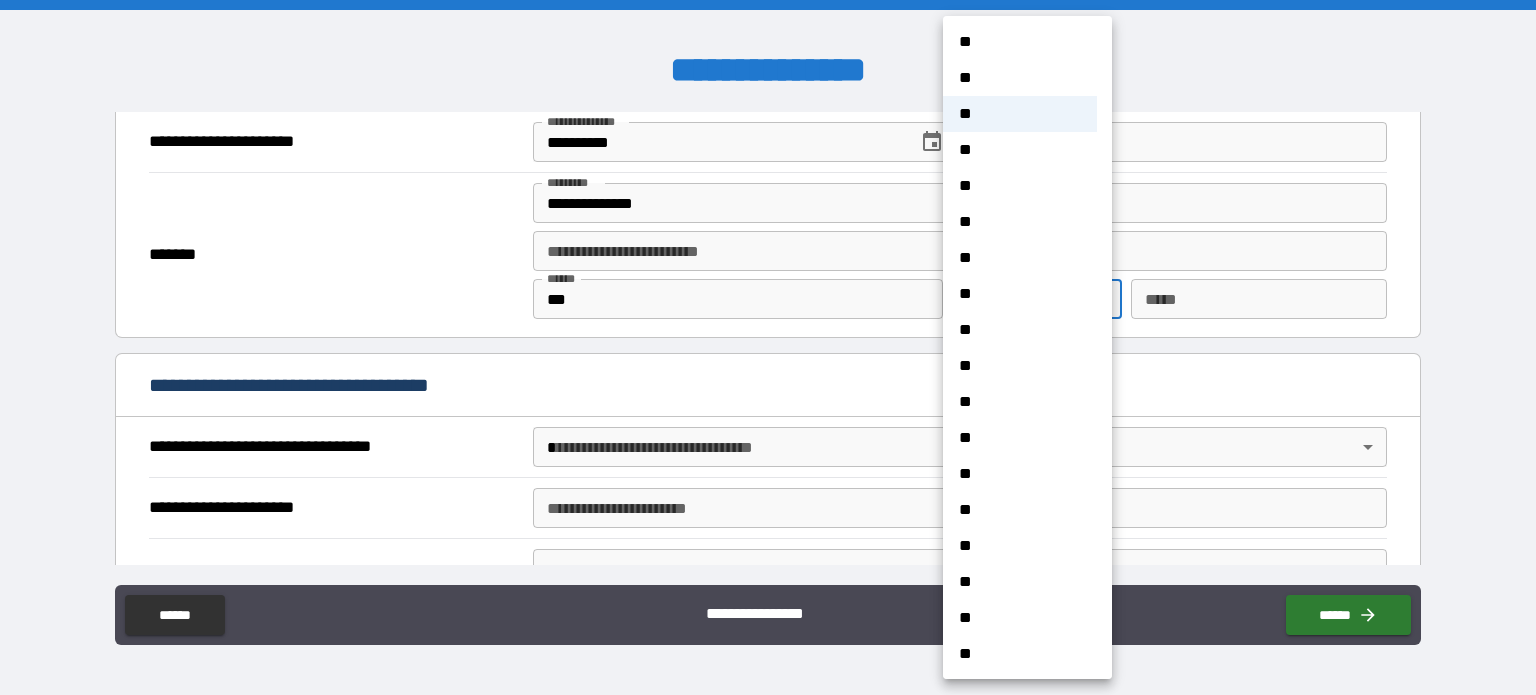 click at bounding box center (768, 347) 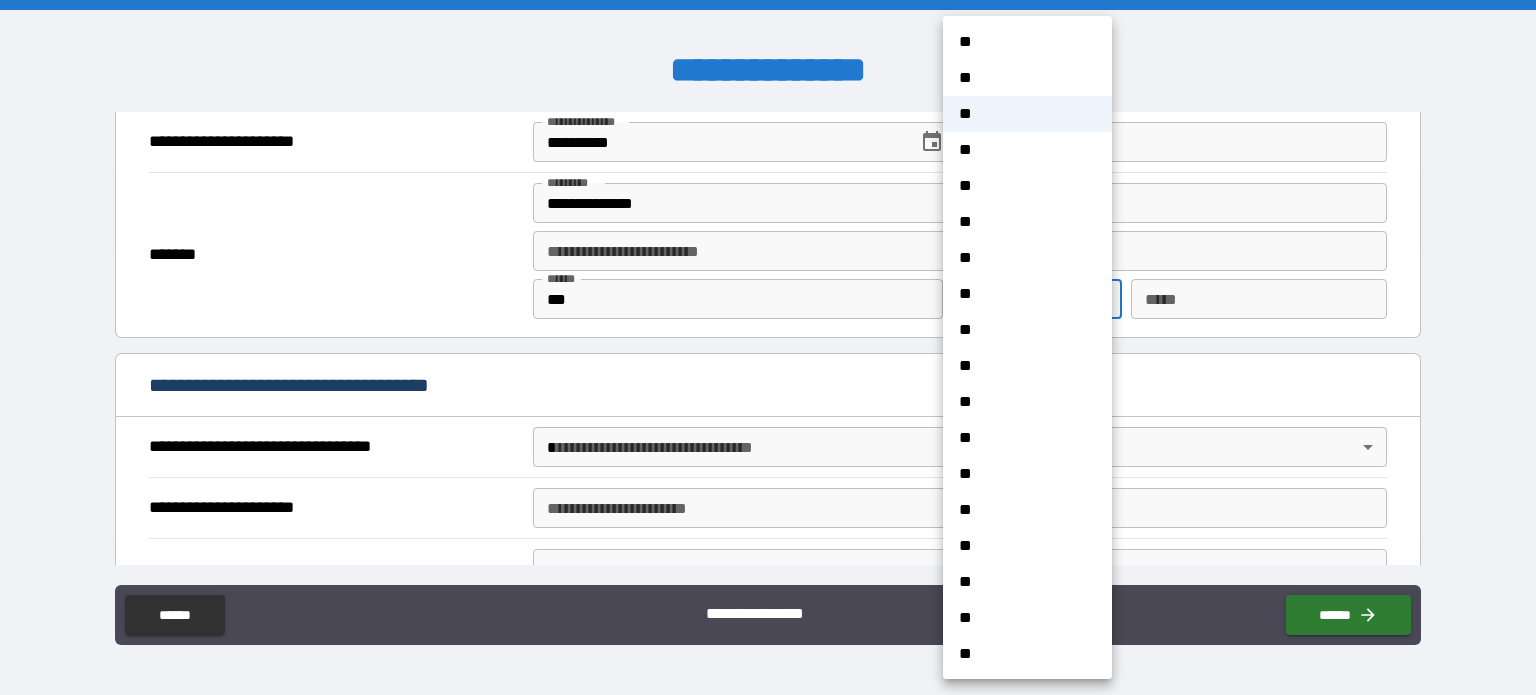 click on "**********" at bounding box center (768, 347) 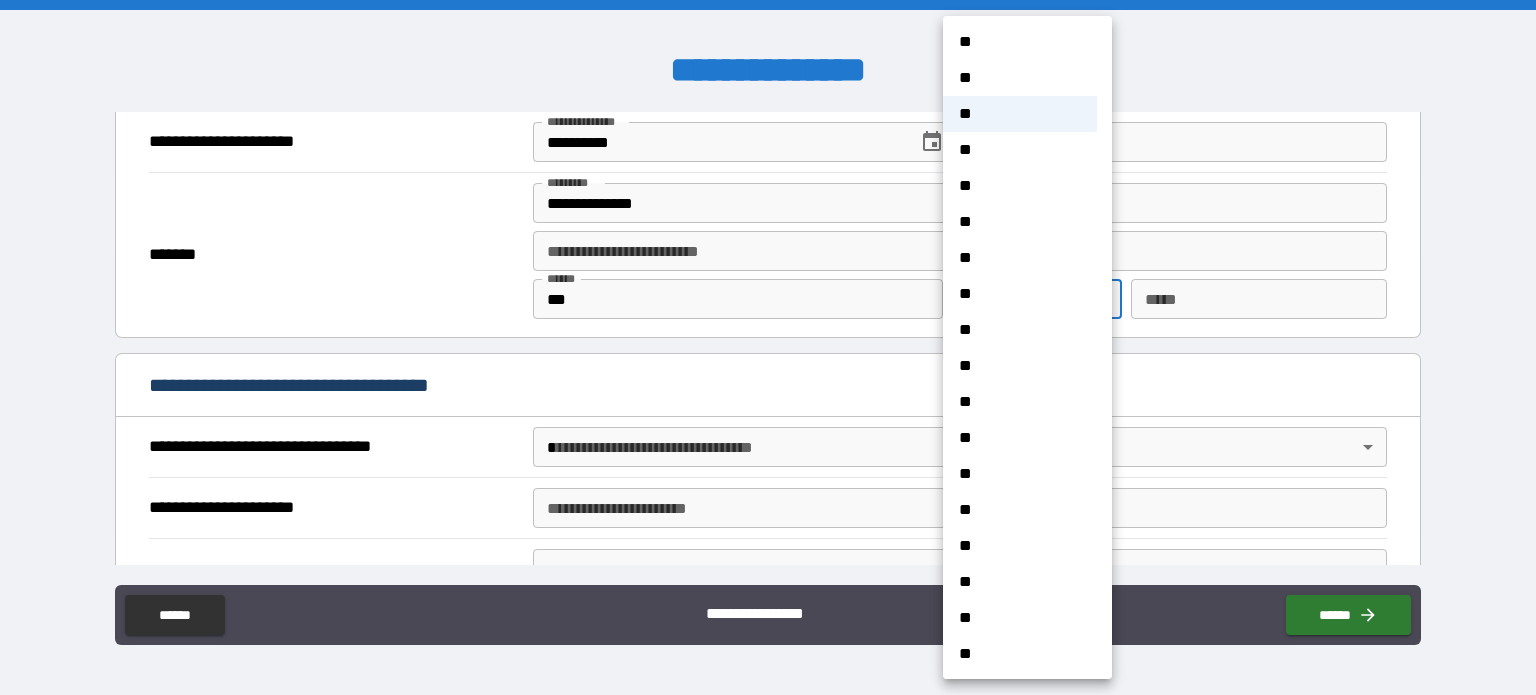 type 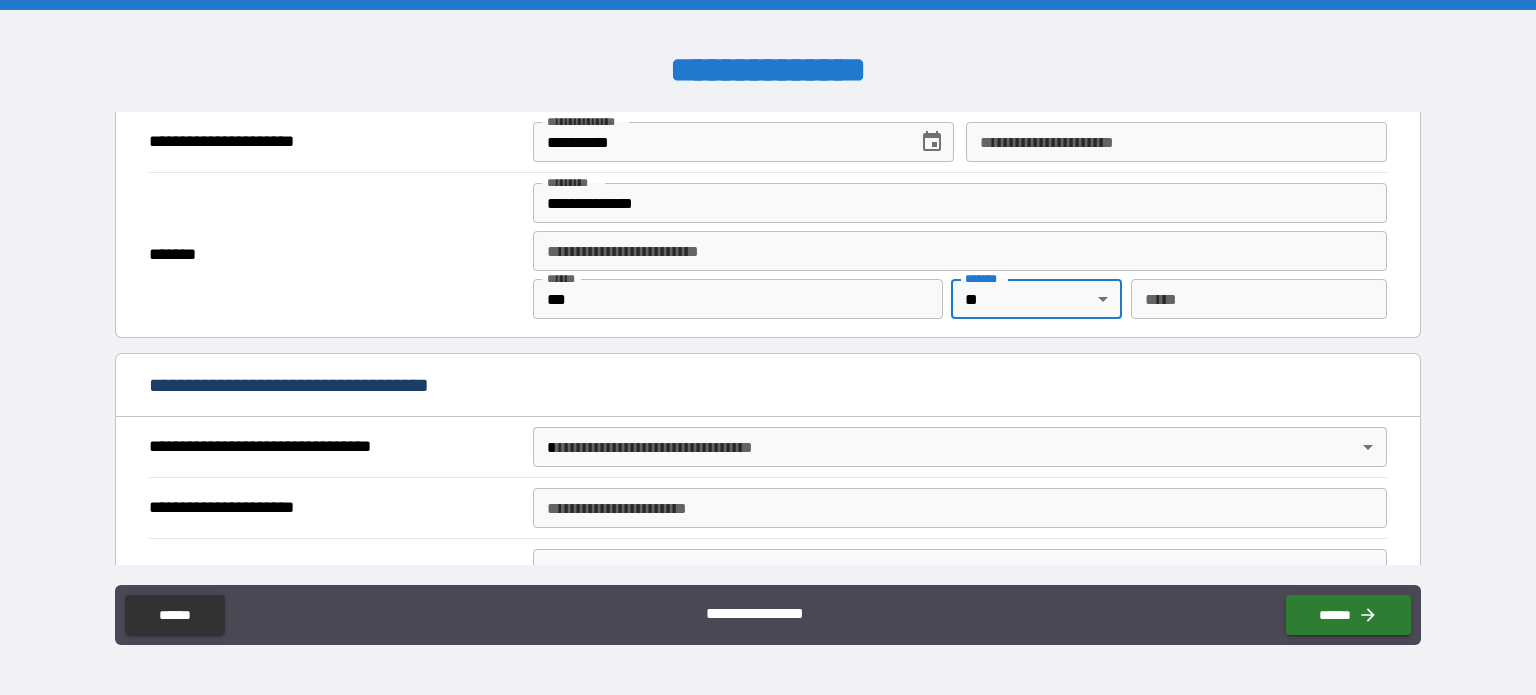 click on "***   *" at bounding box center [1259, 299] 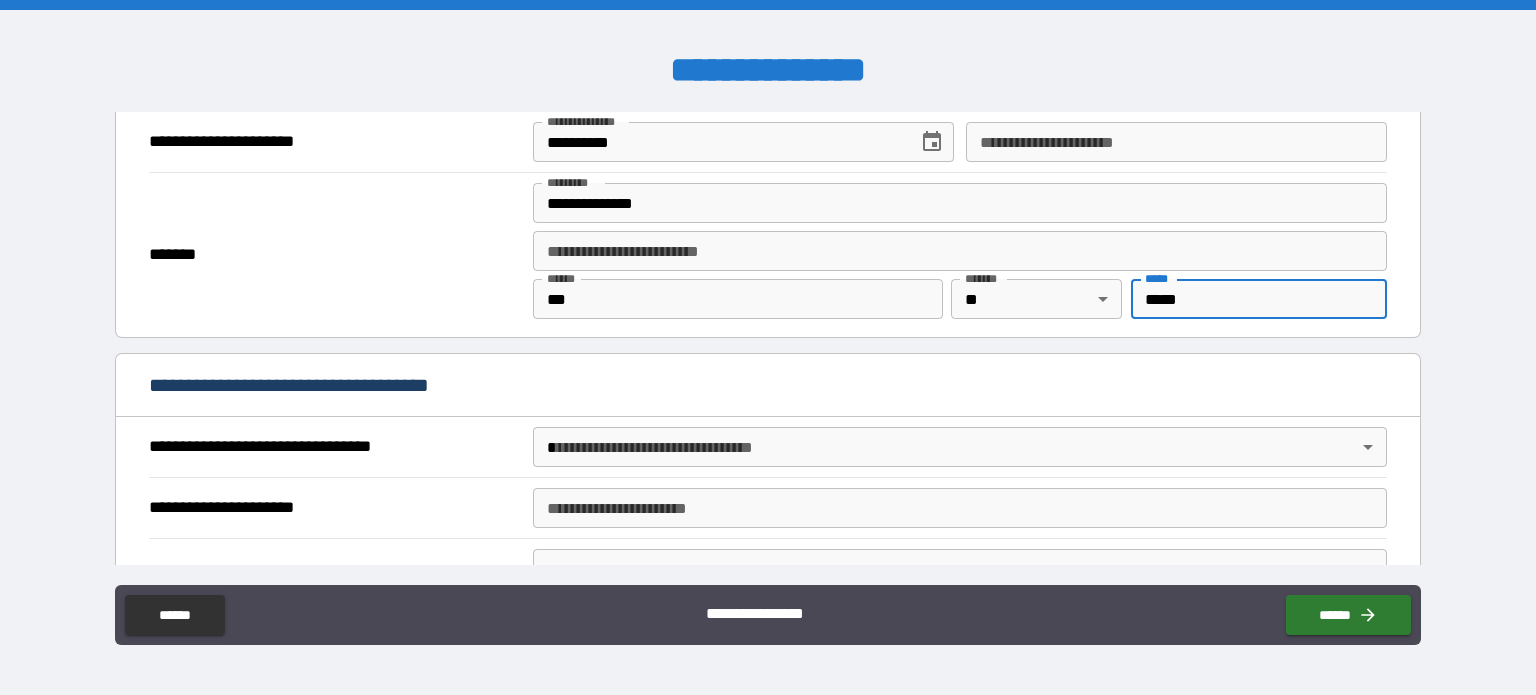 type on "*****" 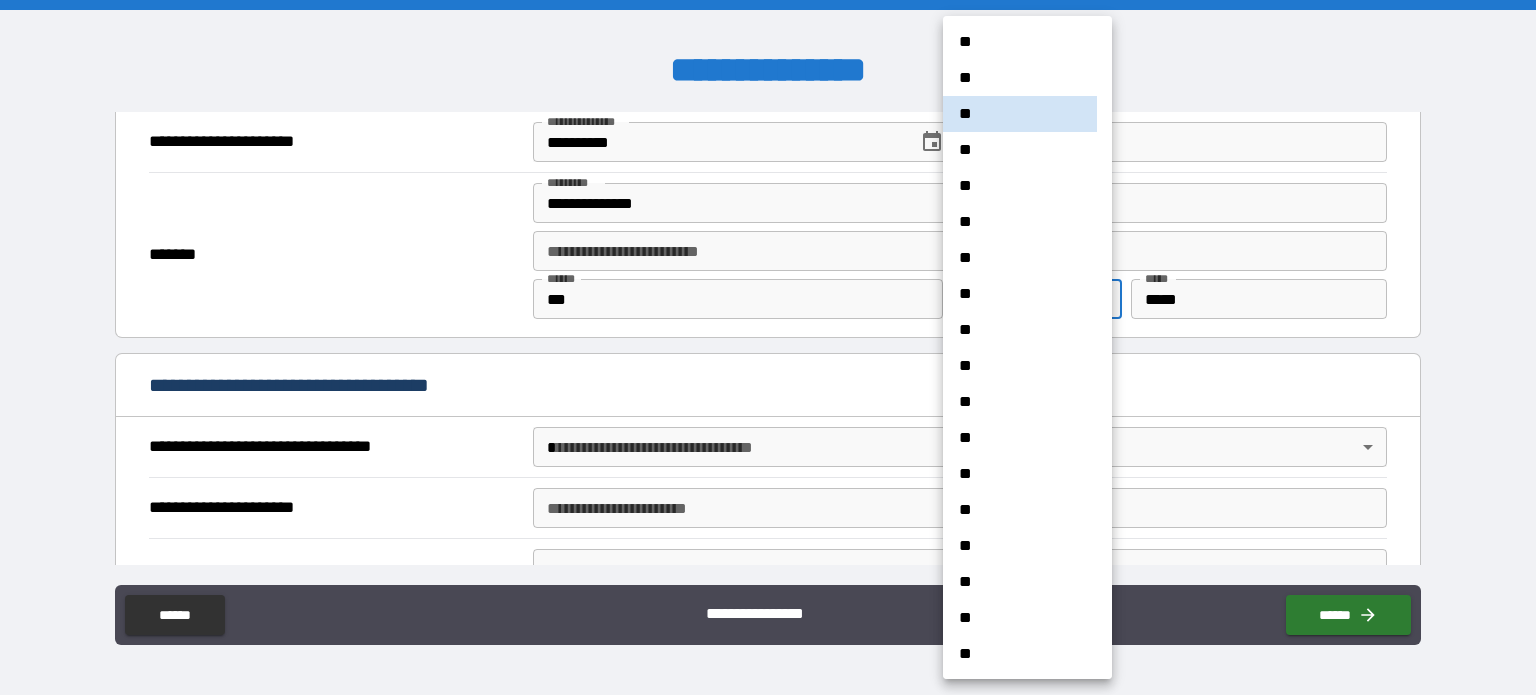click on "**********" at bounding box center [768, 347] 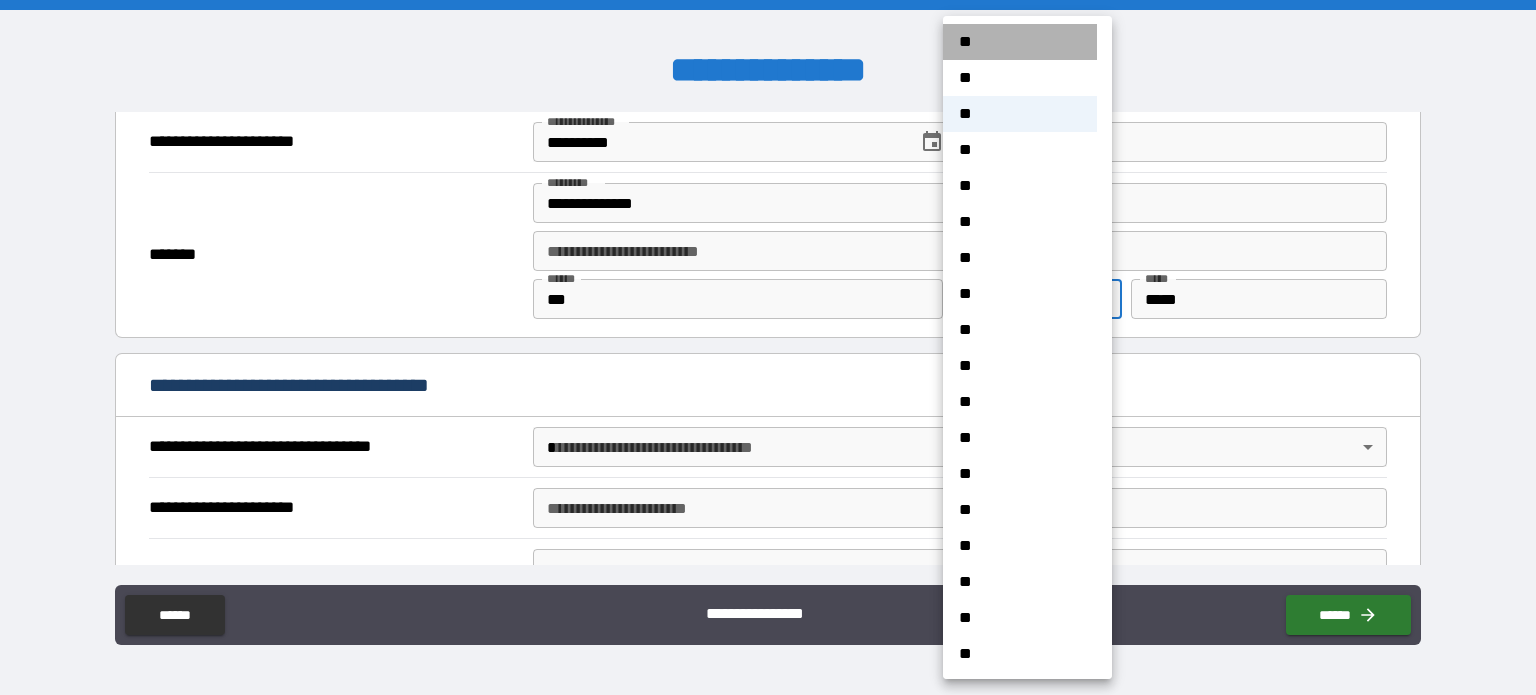 click on "**" at bounding box center [1020, 42] 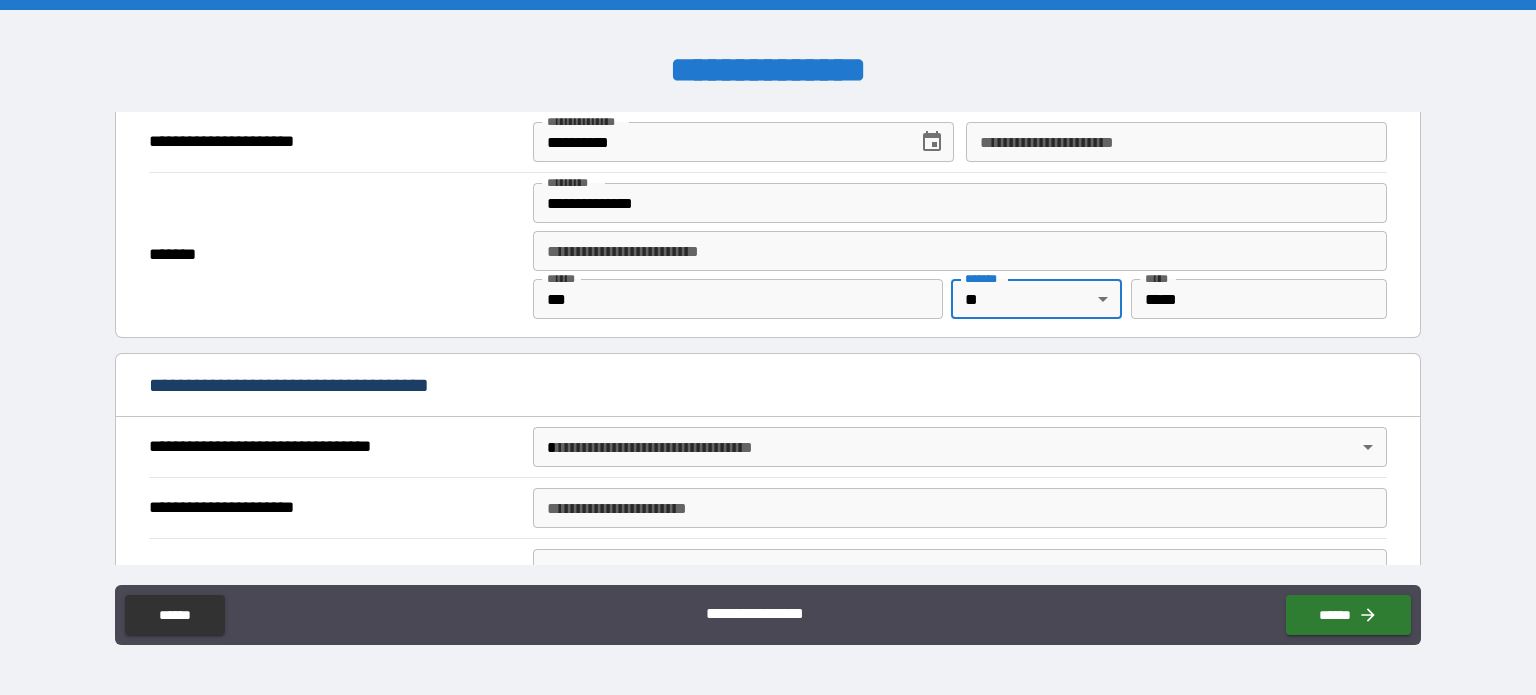 click on "**********" at bounding box center [768, 347] 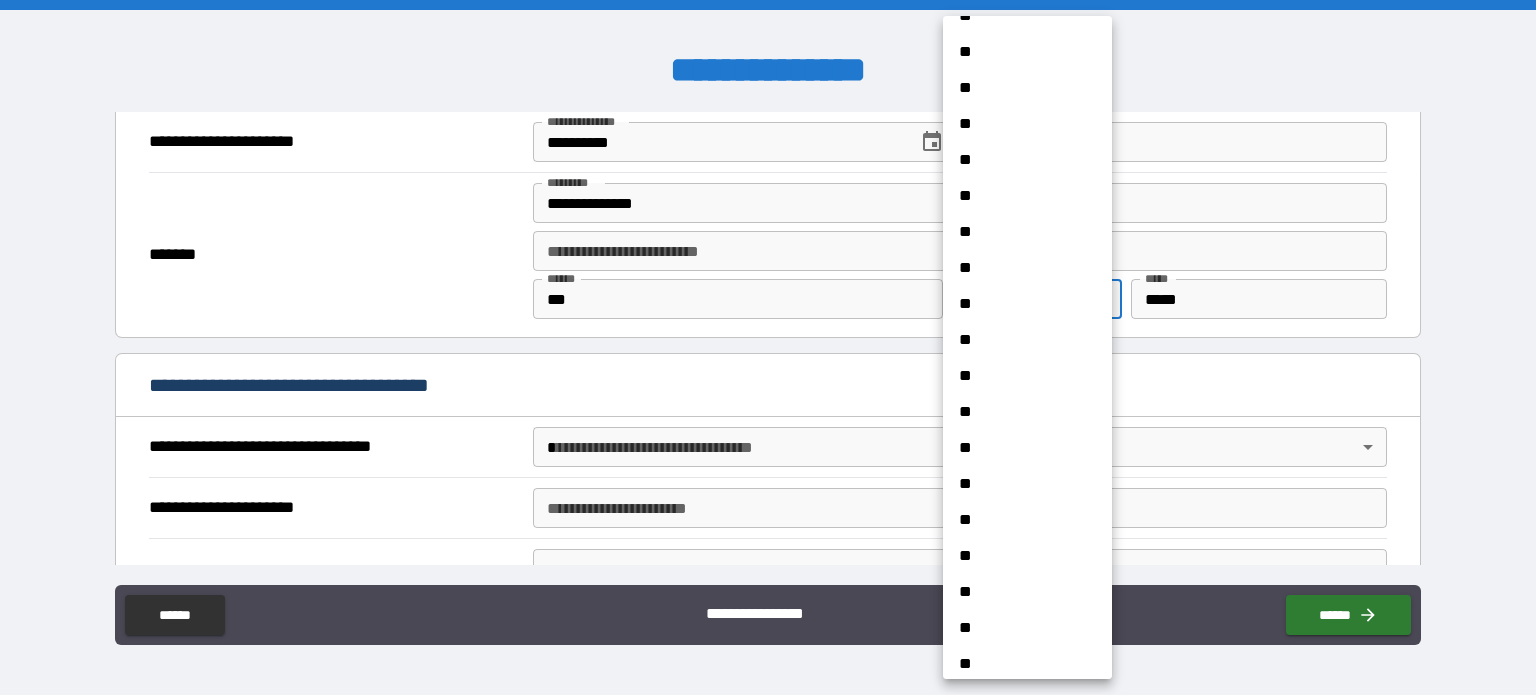 scroll, scrollTop: 1476, scrollLeft: 0, axis: vertical 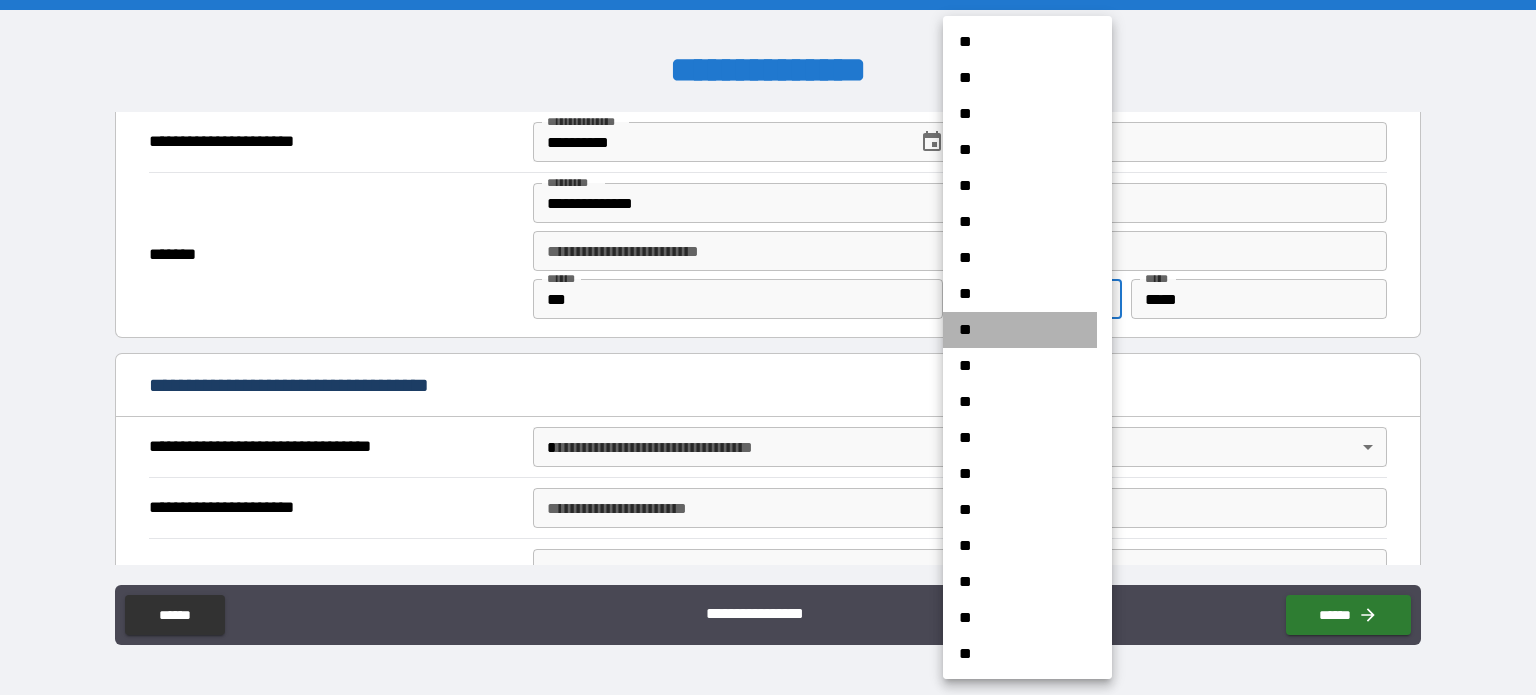 click on "**" at bounding box center (1020, 330) 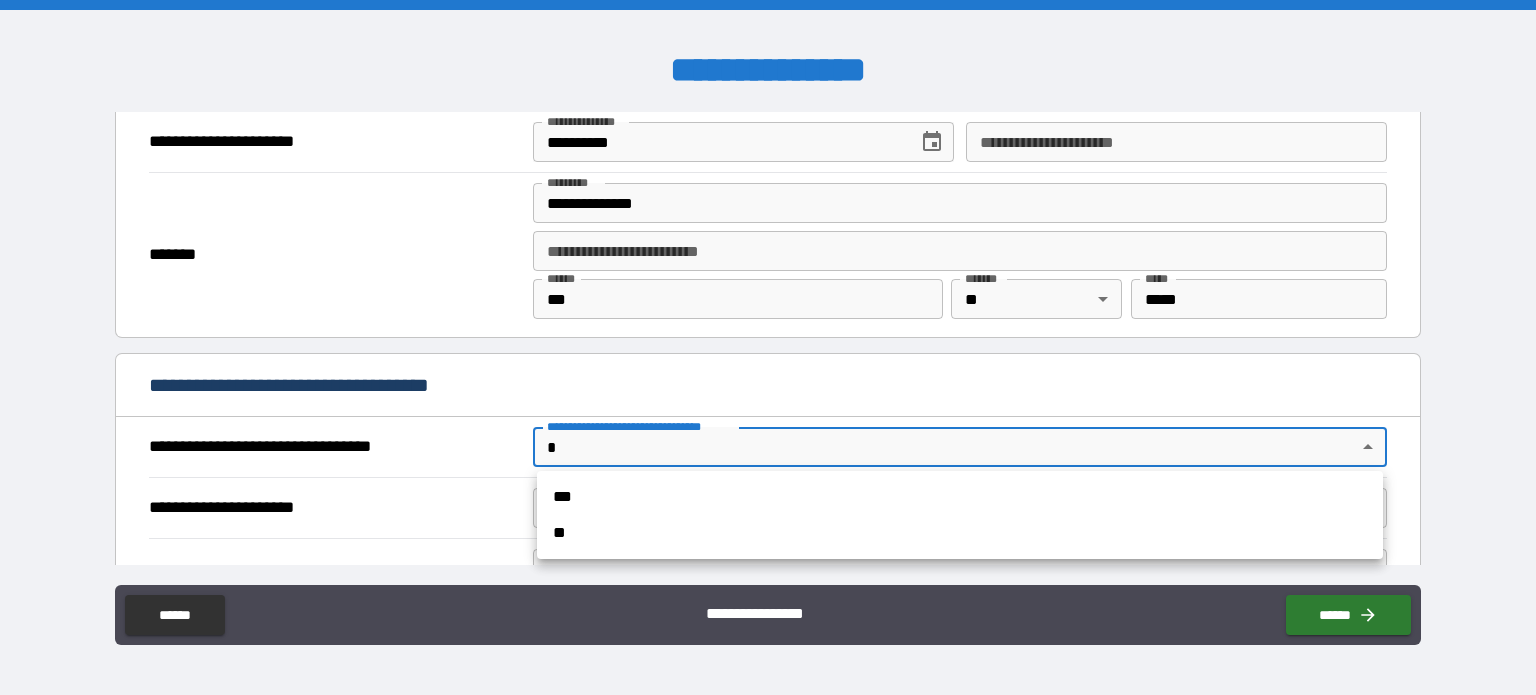 click on "**********" at bounding box center [768, 347] 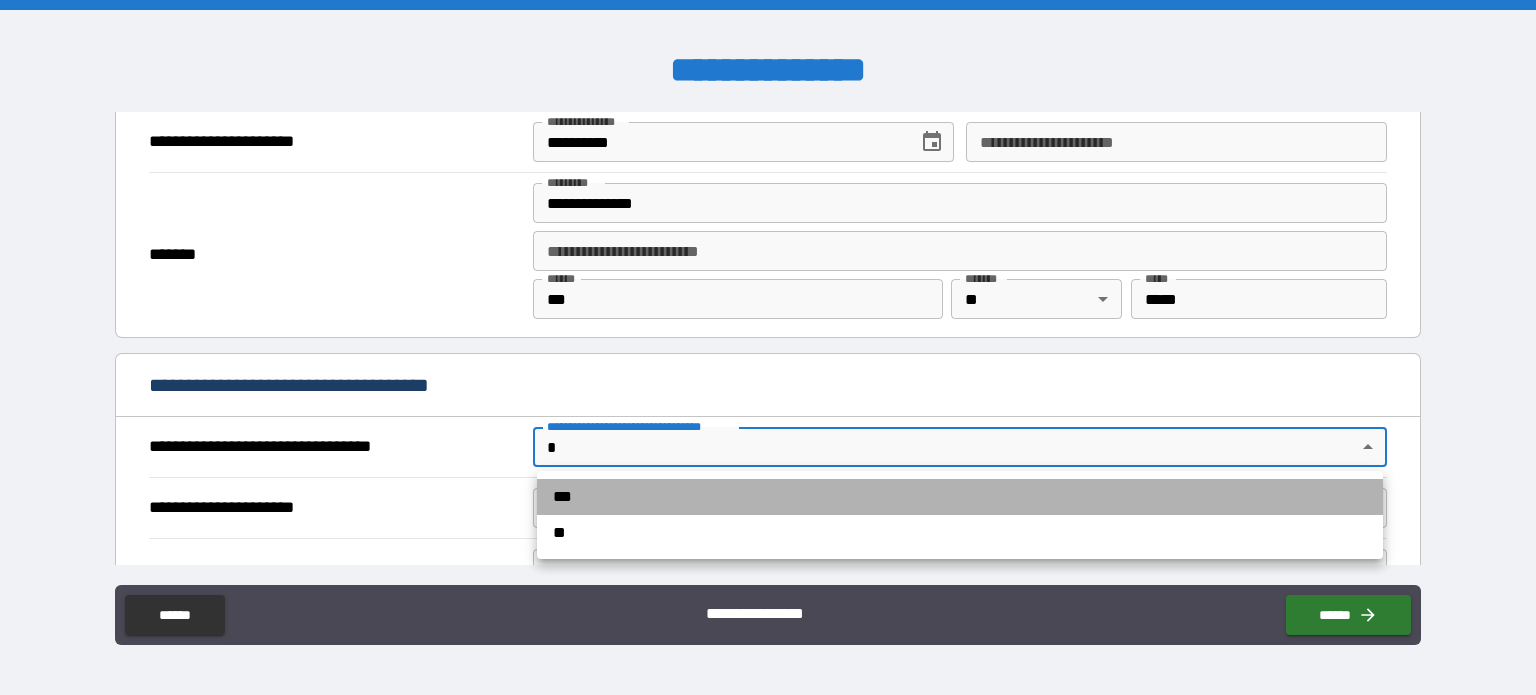 click on "***" at bounding box center [960, 497] 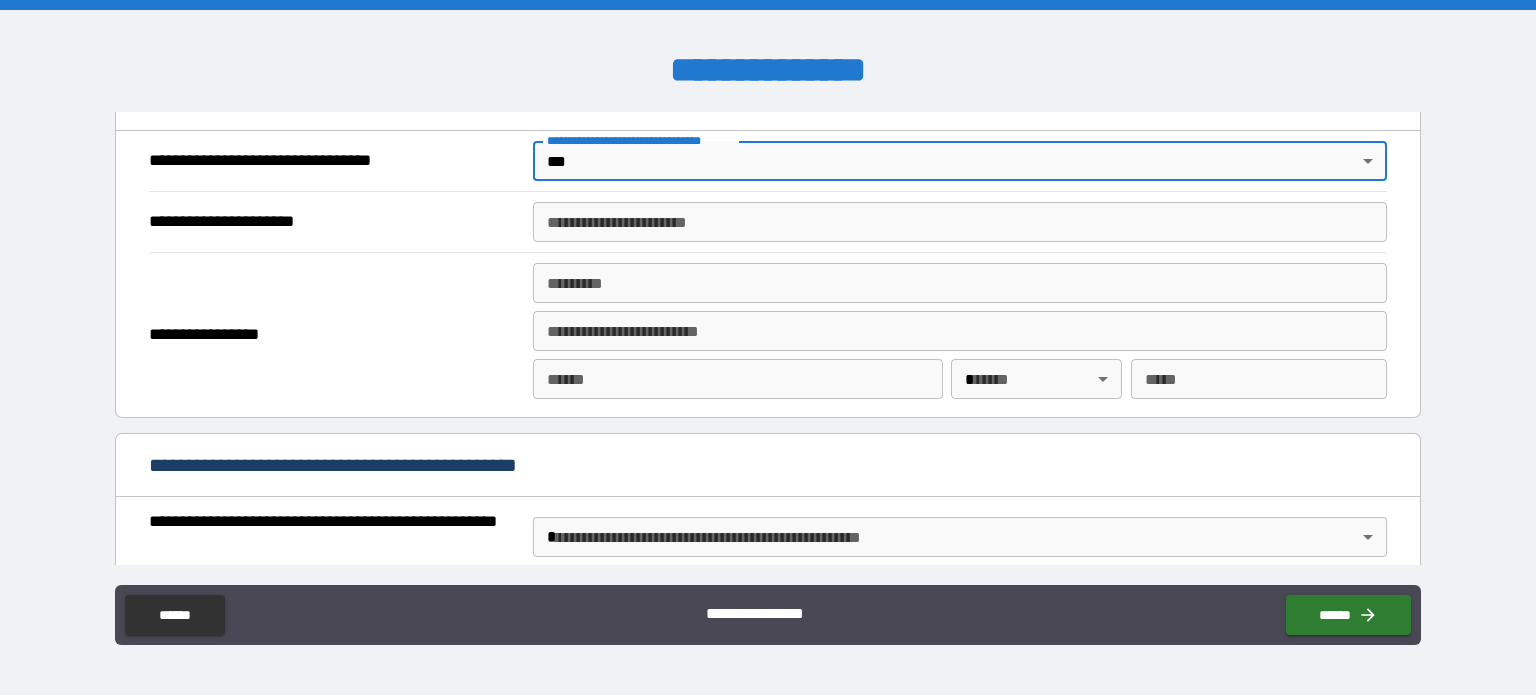 scroll, scrollTop: 1200, scrollLeft: 0, axis: vertical 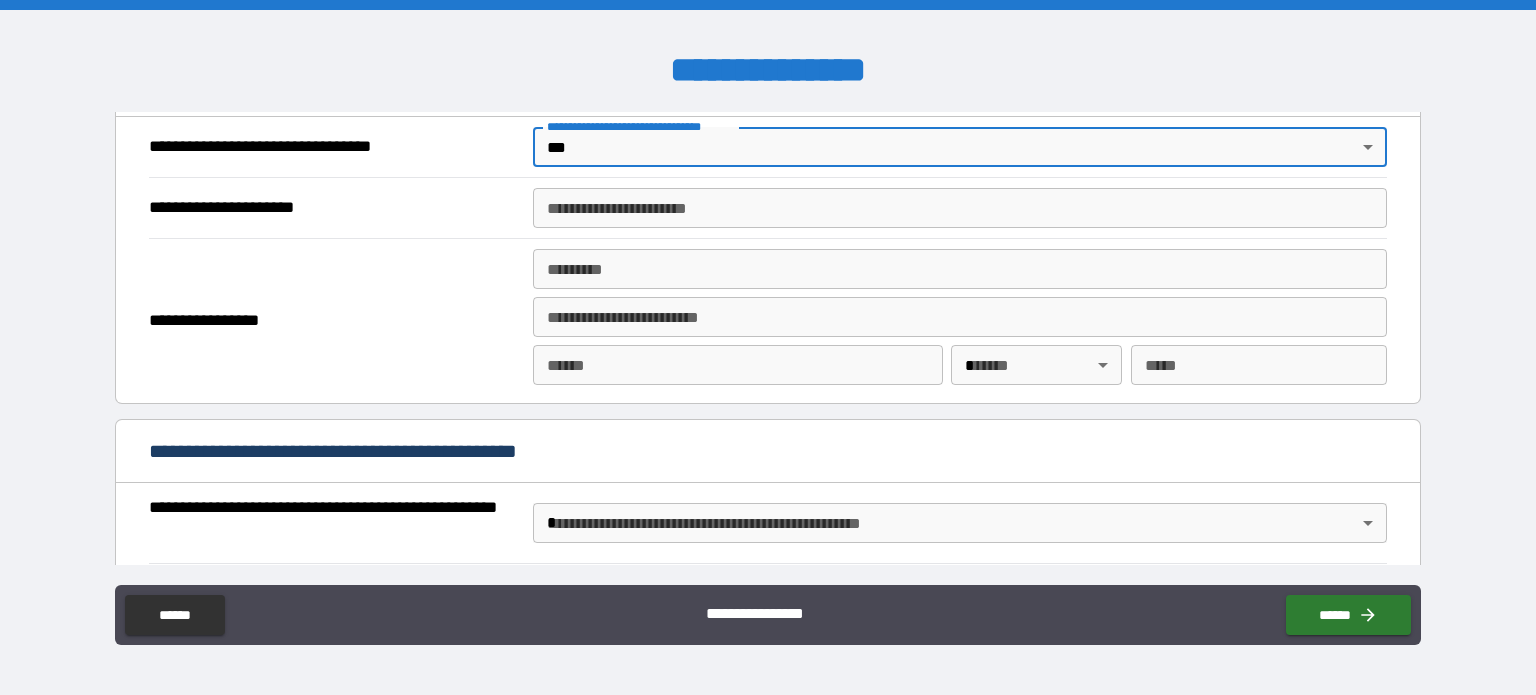 click on "**********" at bounding box center [960, 208] 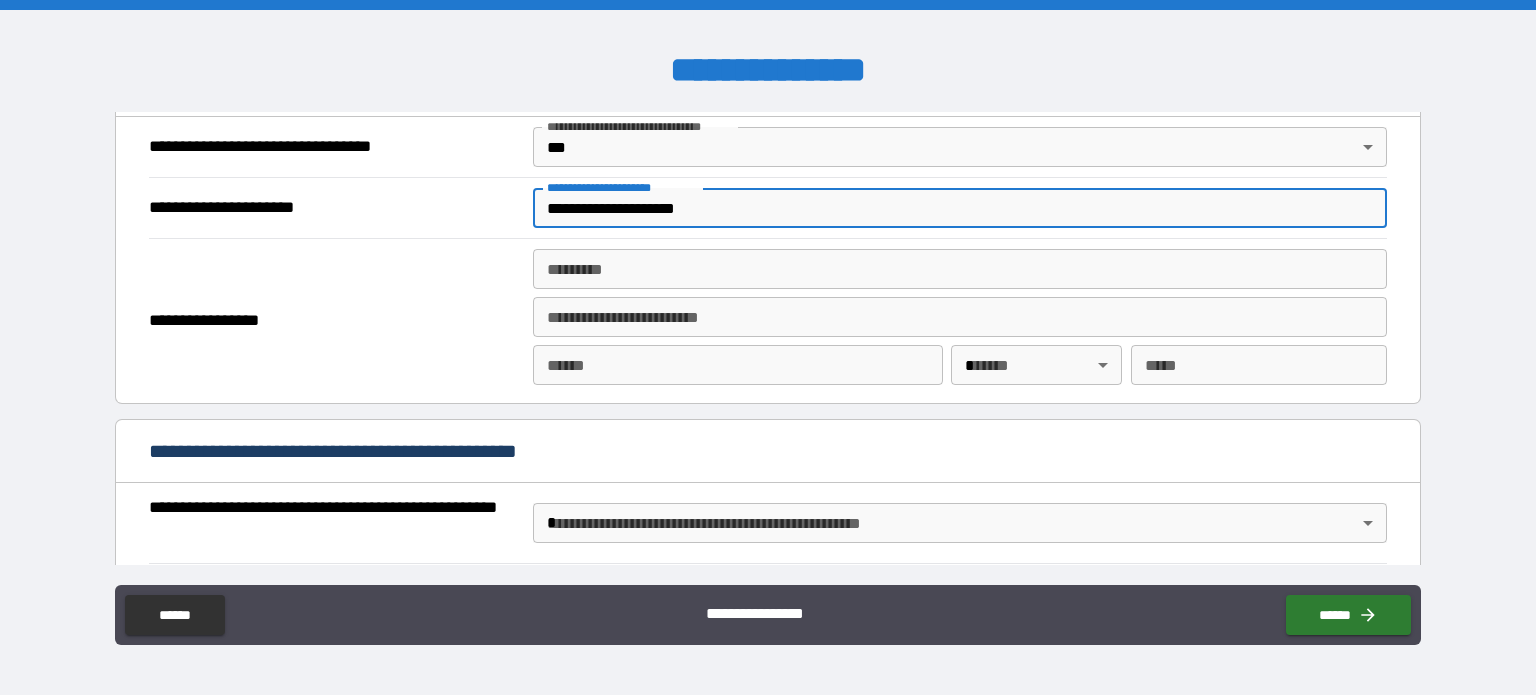 type on "**********" 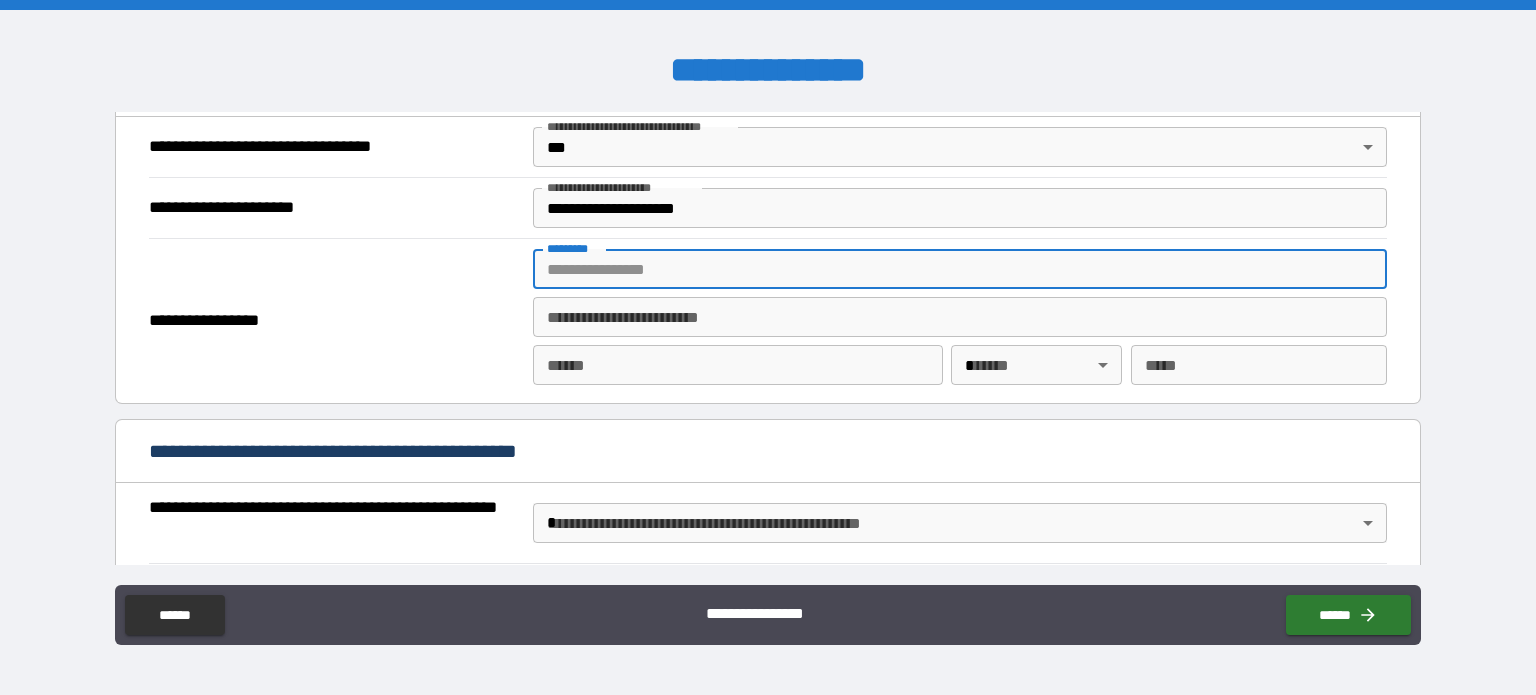 click on "*******   *" at bounding box center [960, 269] 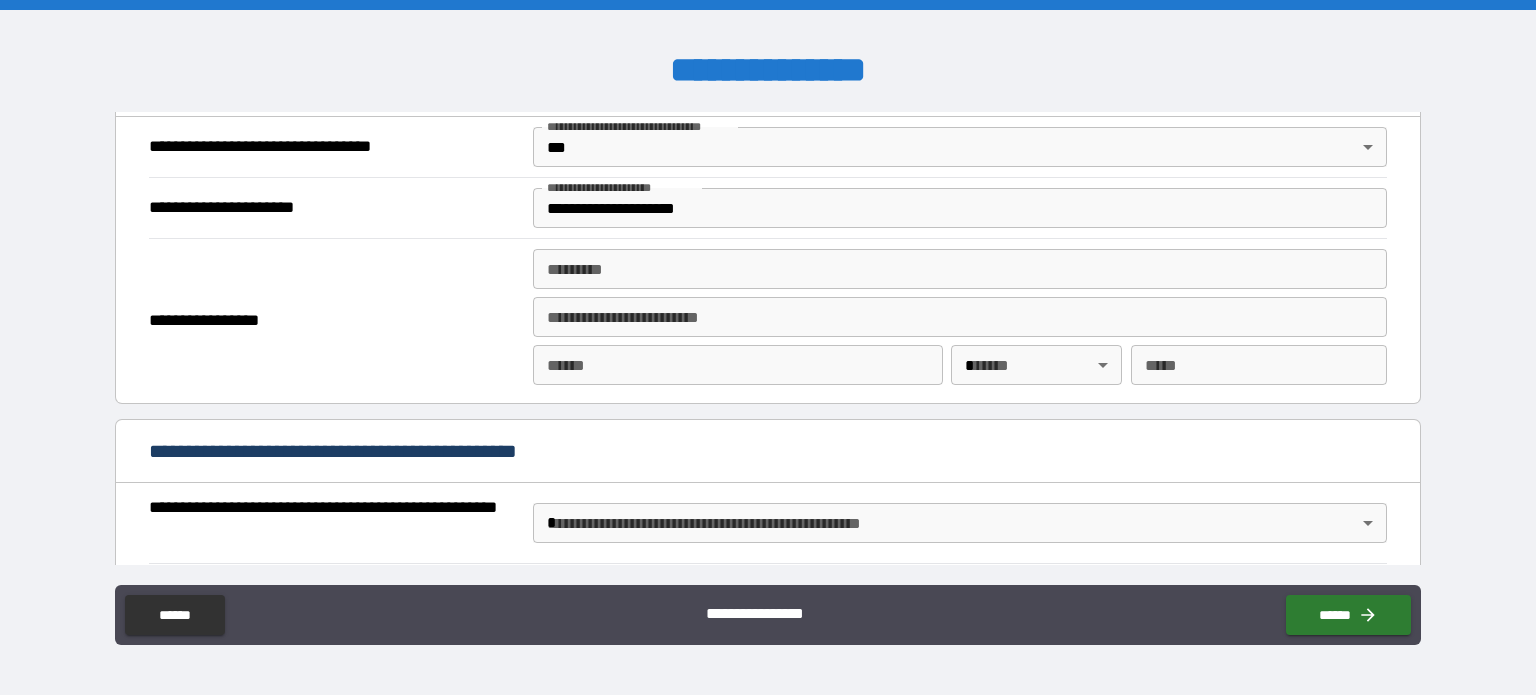 click on "**********" at bounding box center (333, 321) 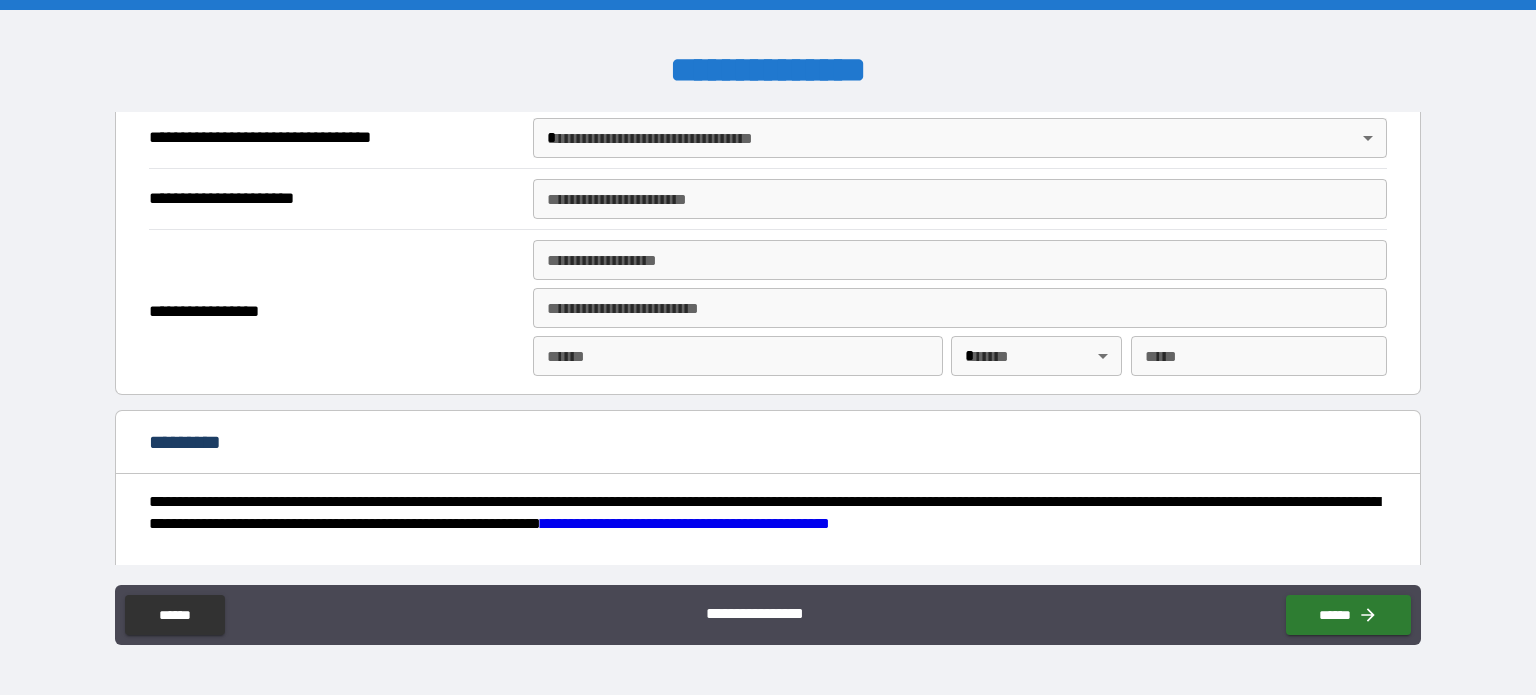 scroll, scrollTop: 2562, scrollLeft: 0, axis: vertical 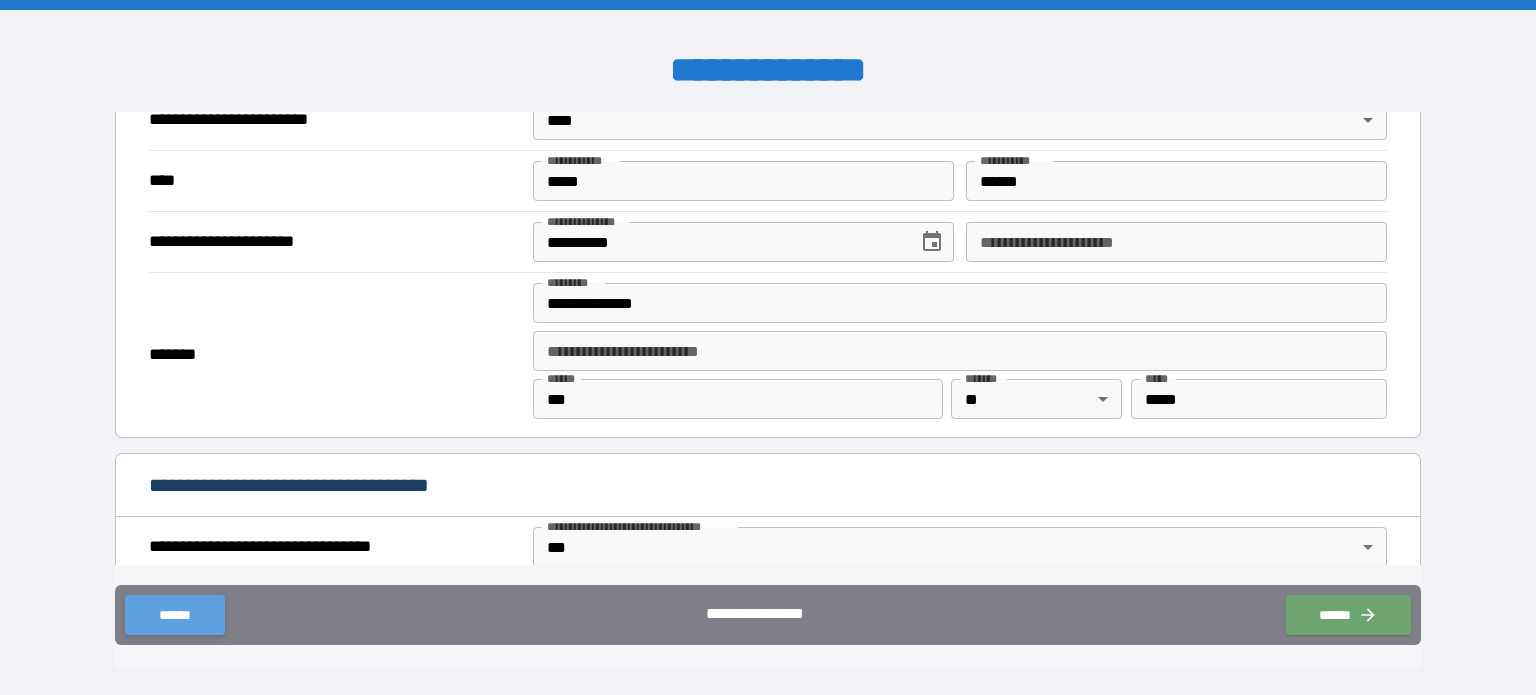 click on "******" at bounding box center [174, 615] 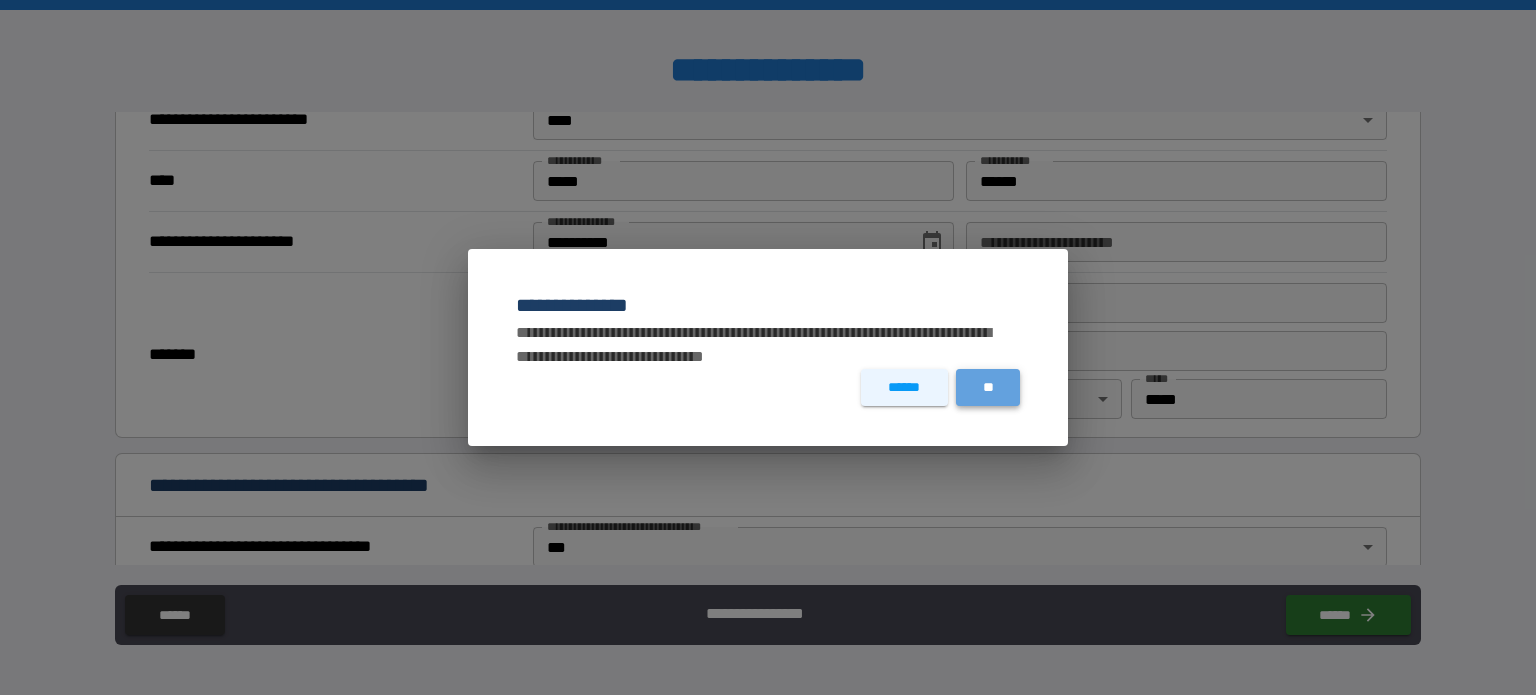 click on "**" at bounding box center [988, 387] 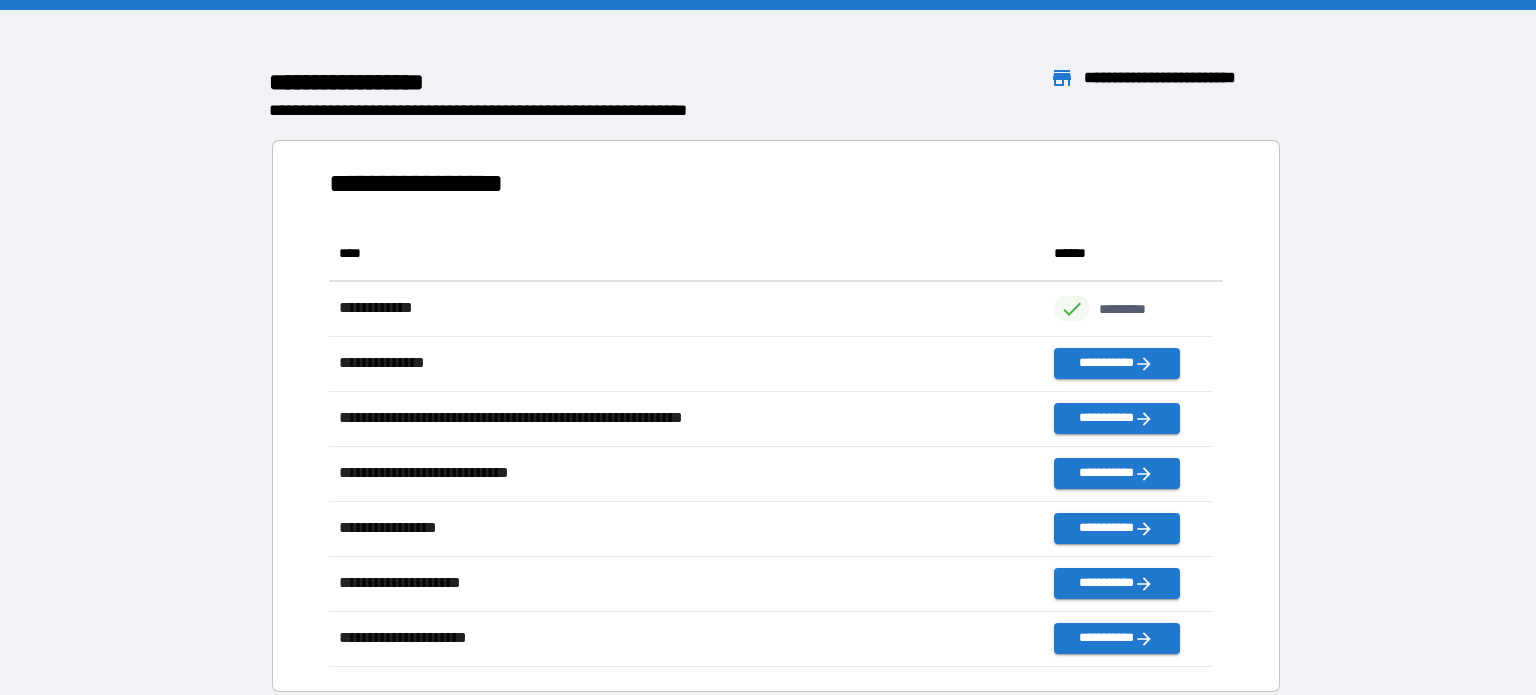 scroll, scrollTop: 426, scrollLeft: 869, axis: both 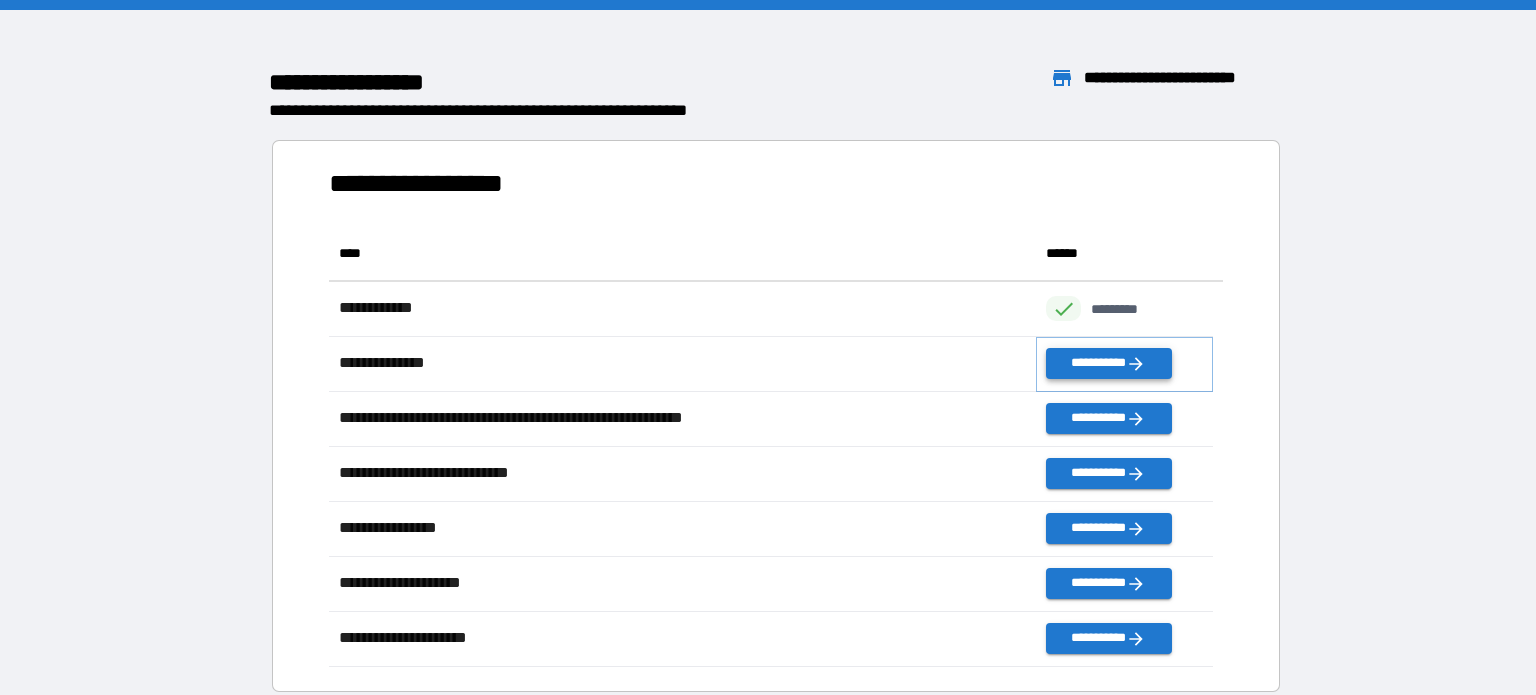 click on "**********" at bounding box center (1108, 363) 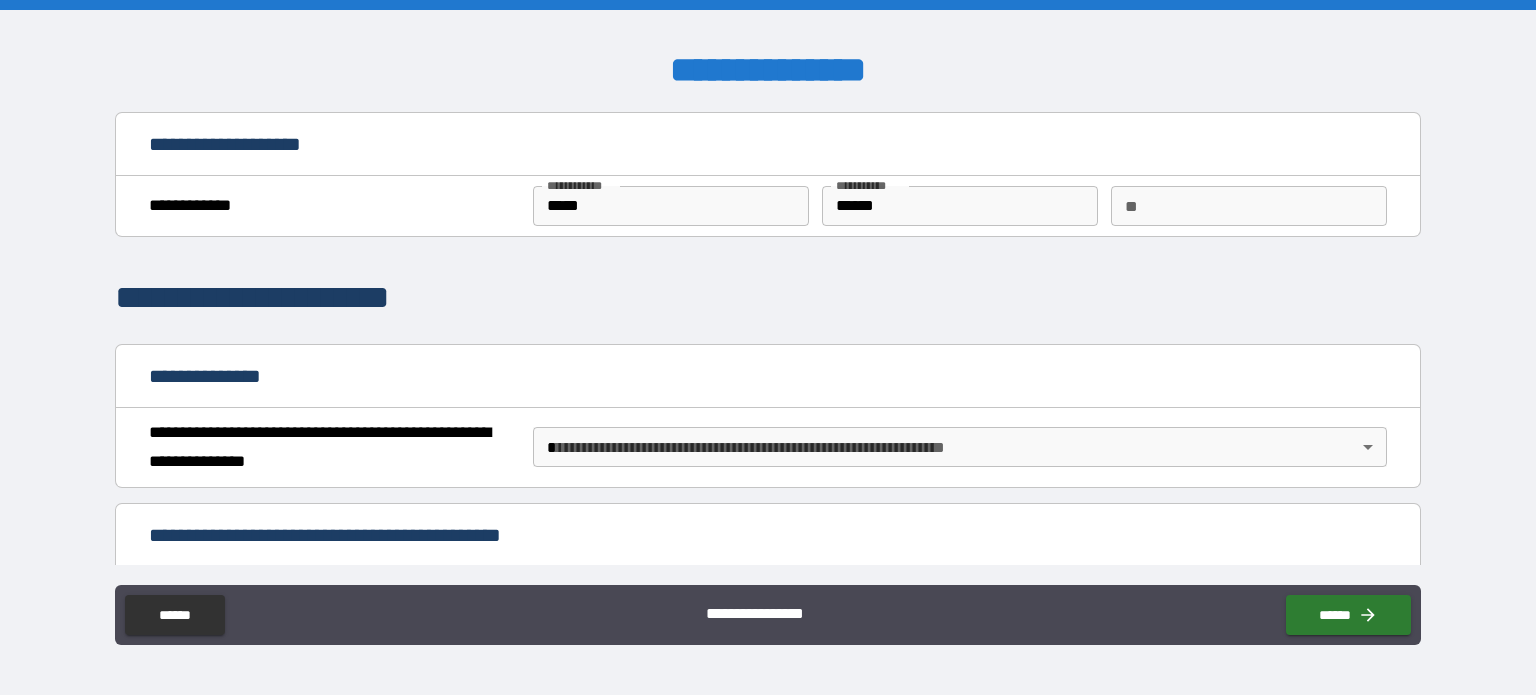 click on "**********" at bounding box center (768, 347) 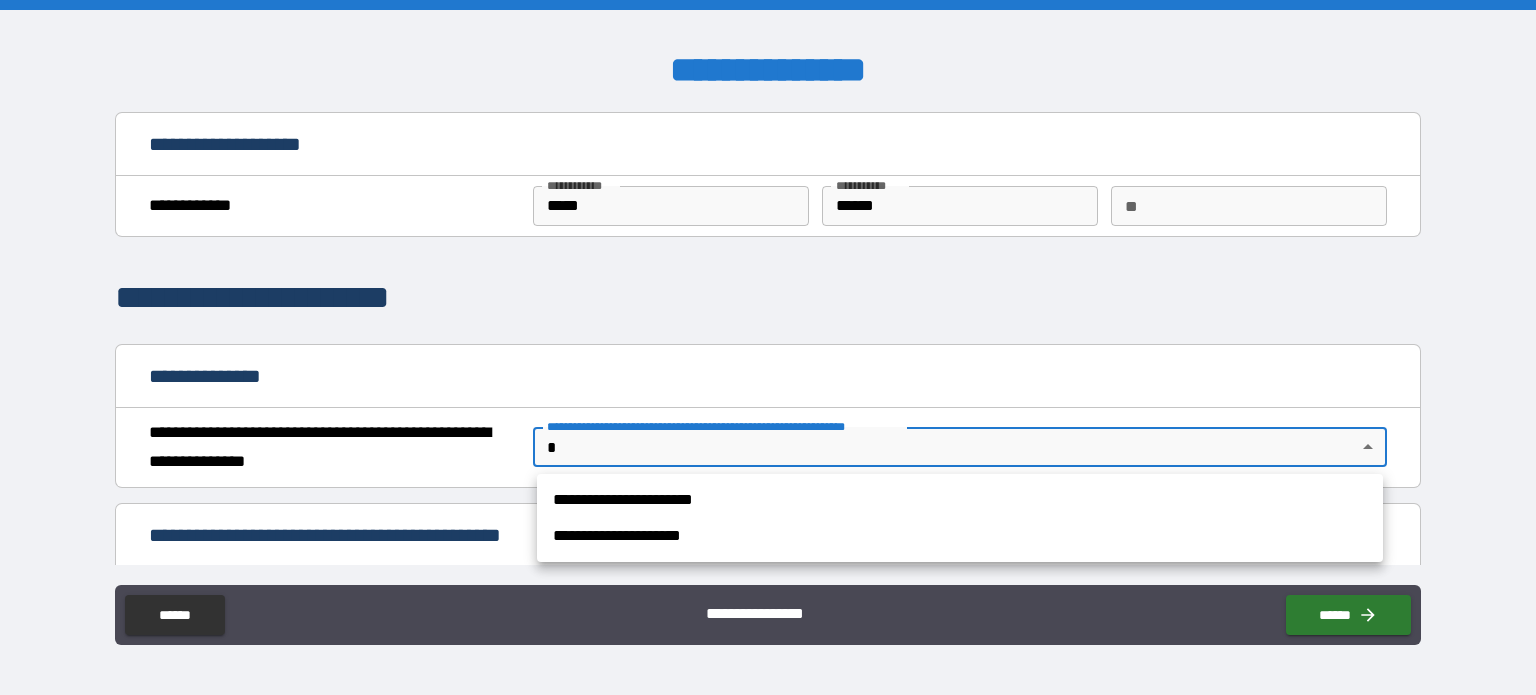 click on "**********" at bounding box center (960, 500) 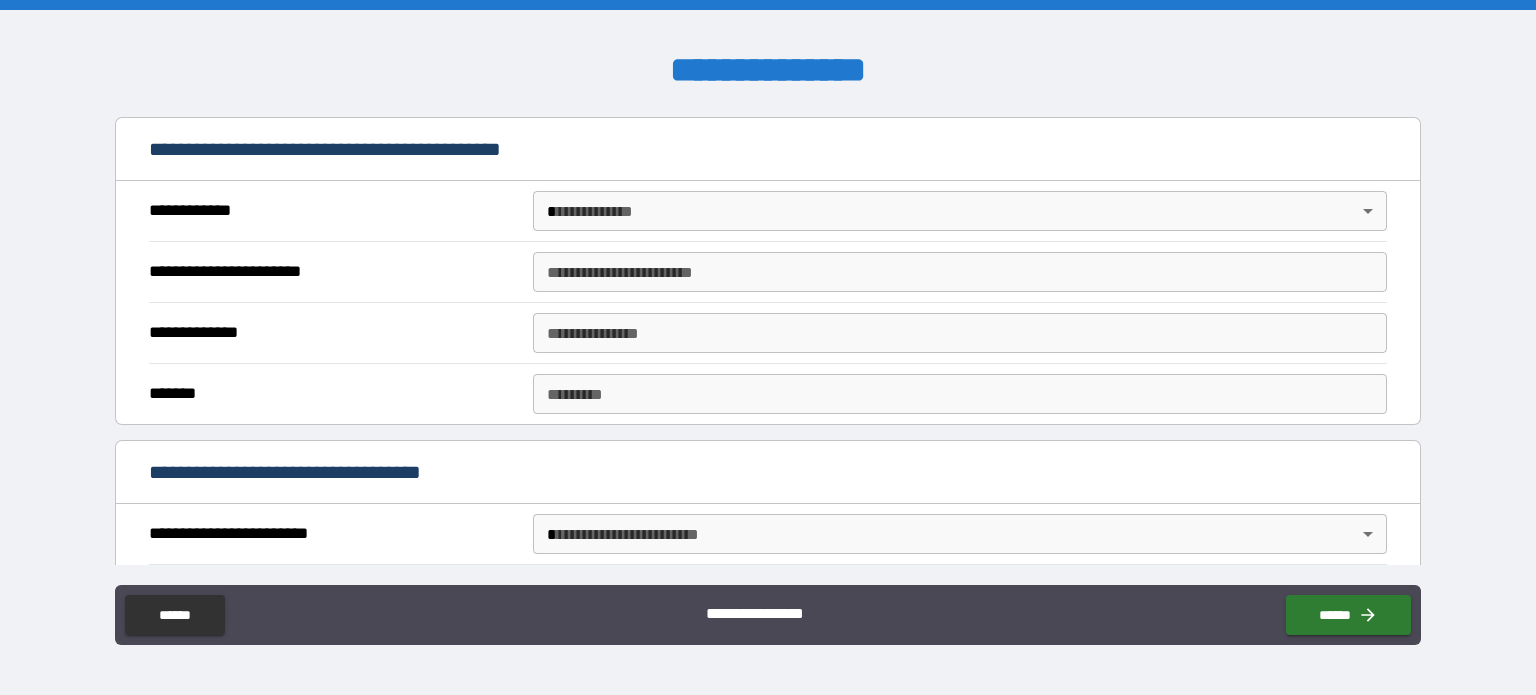 scroll, scrollTop: 400, scrollLeft: 0, axis: vertical 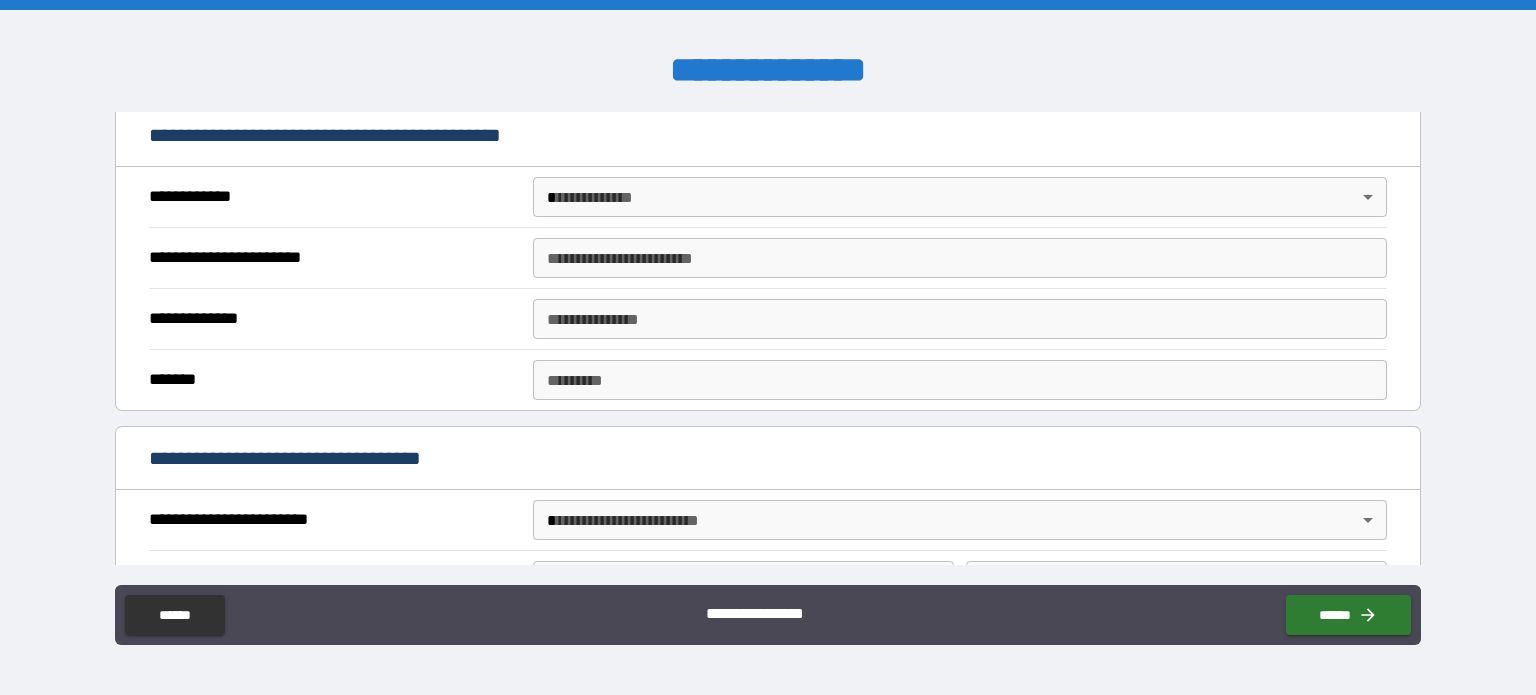 click on "**********" at bounding box center (768, 347) 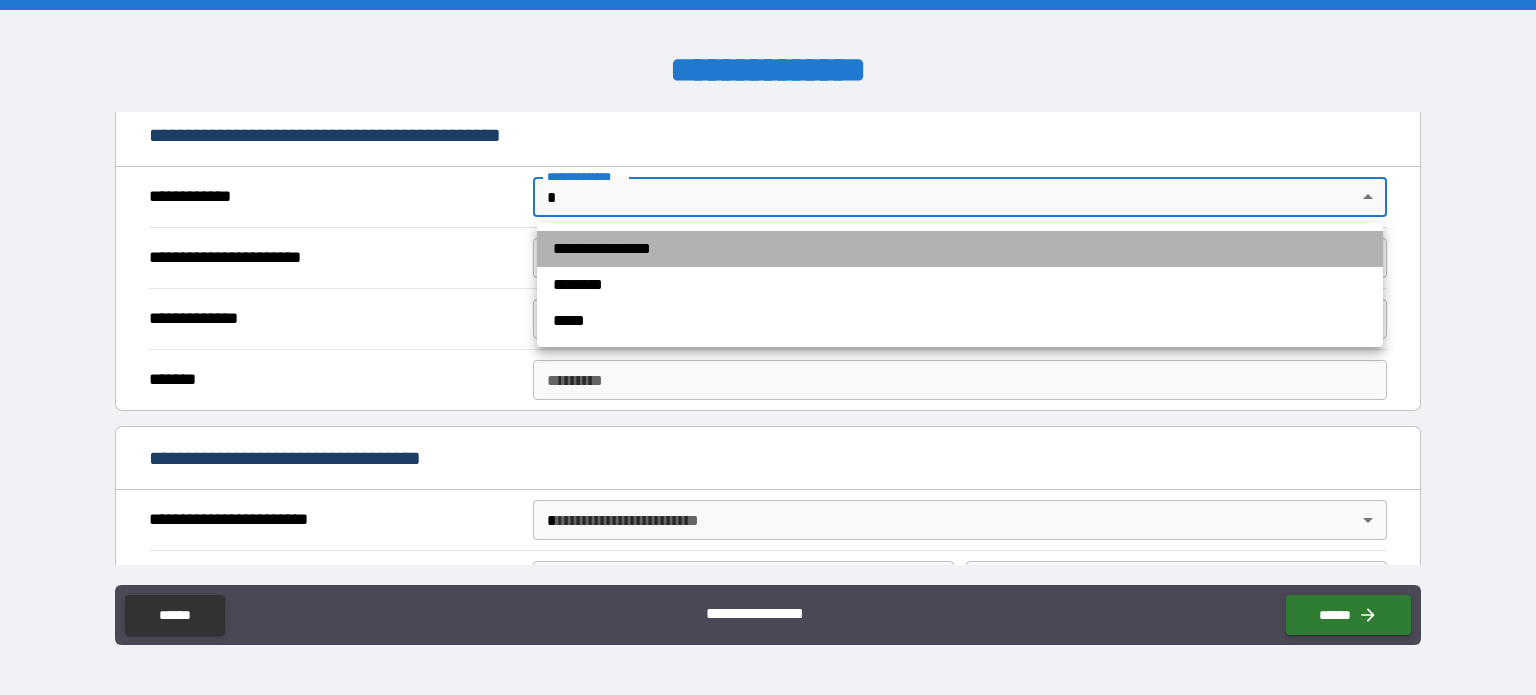 click on "**********" at bounding box center (960, 249) 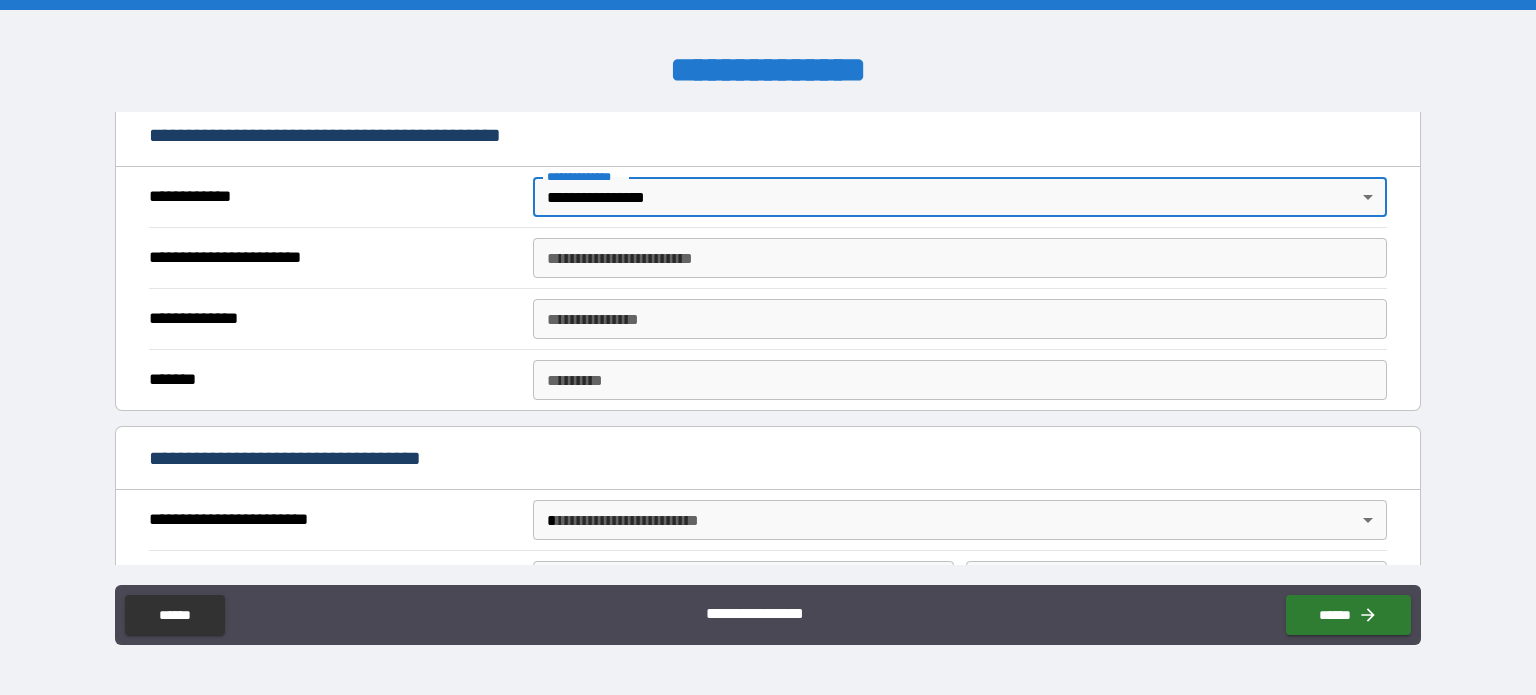 click on "**********" at bounding box center [960, 258] 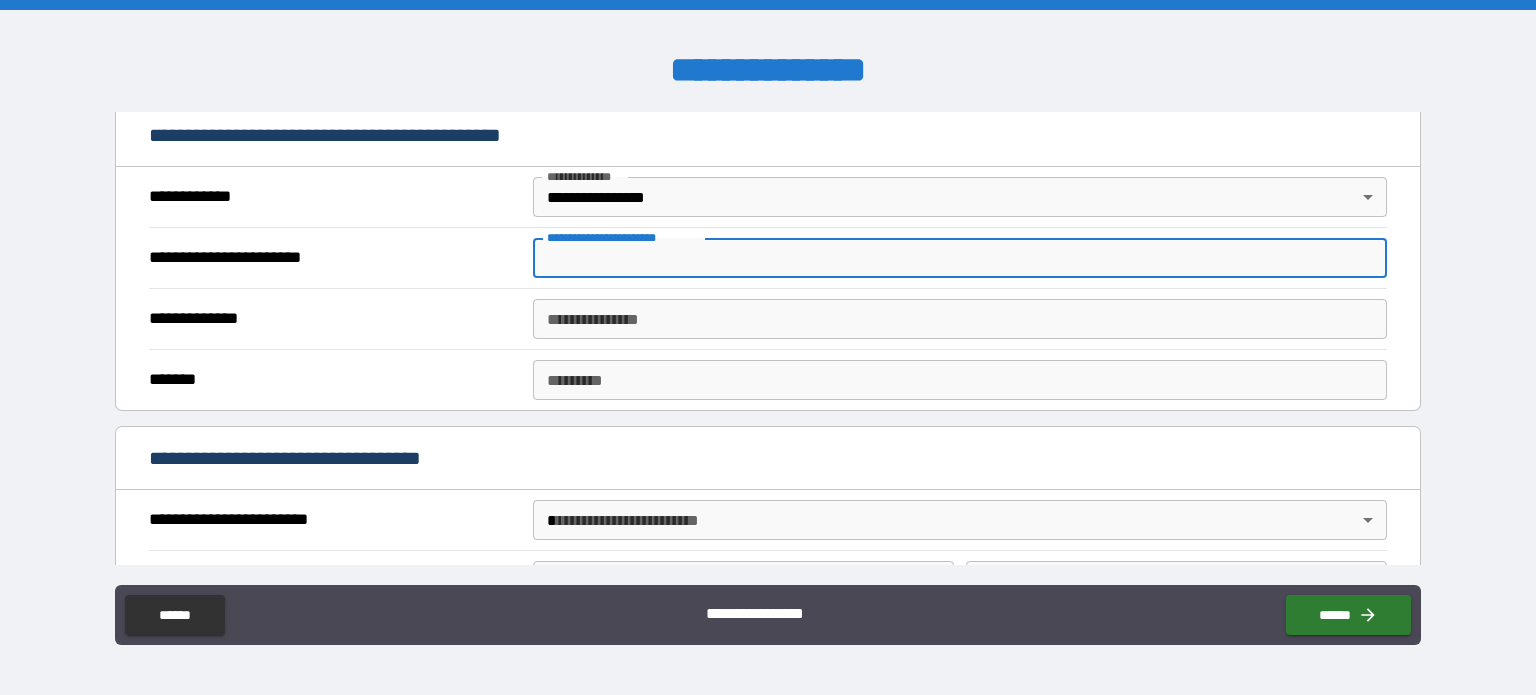 type on "*******" 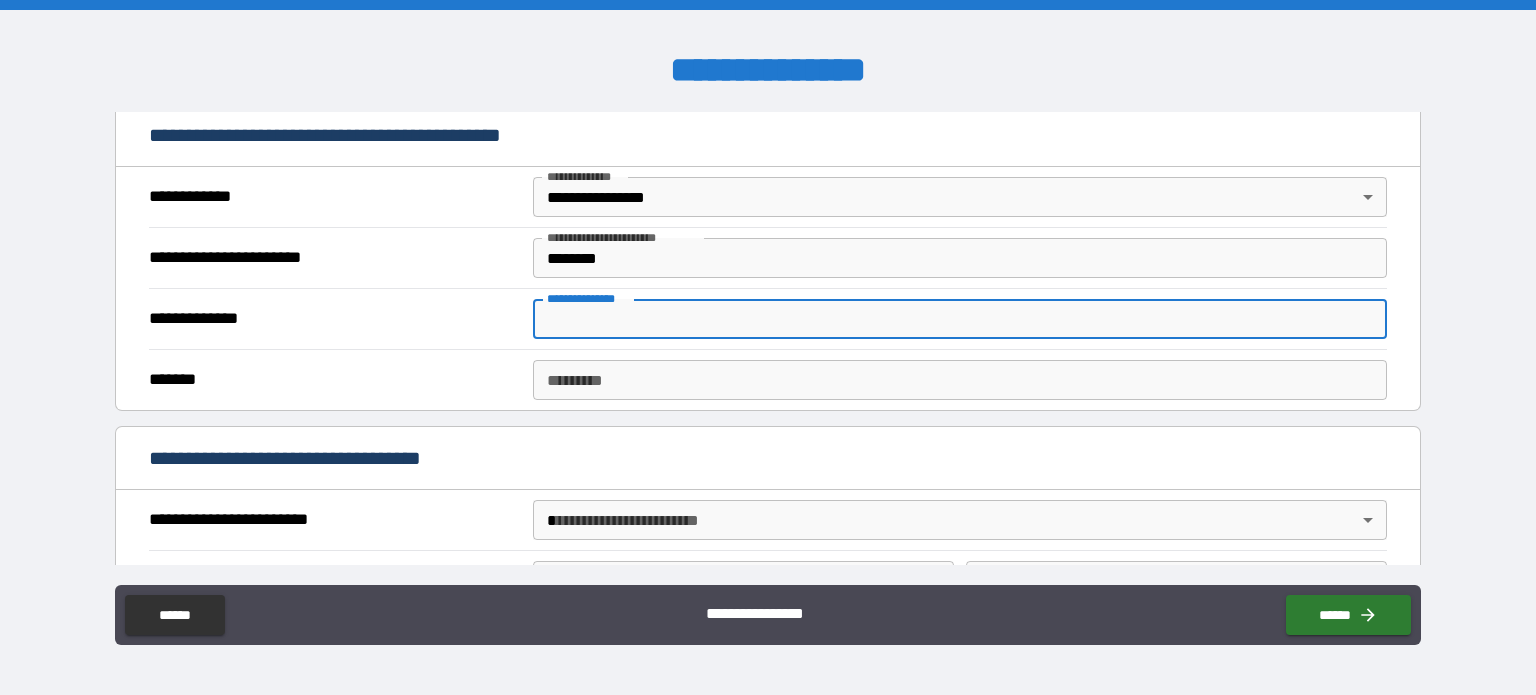 click on "**********" at bounding box center [960, 319] 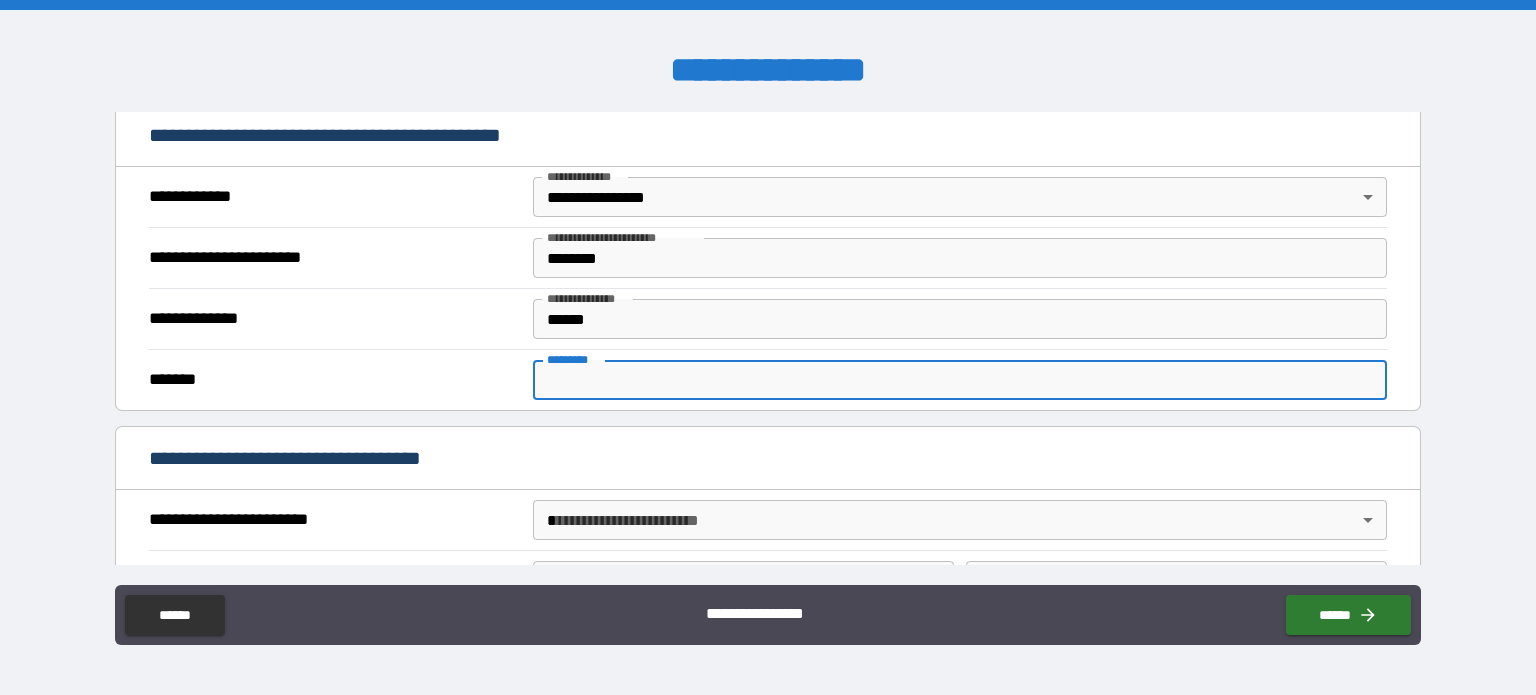 click on "*******   *" at bounding box center [960, 380] 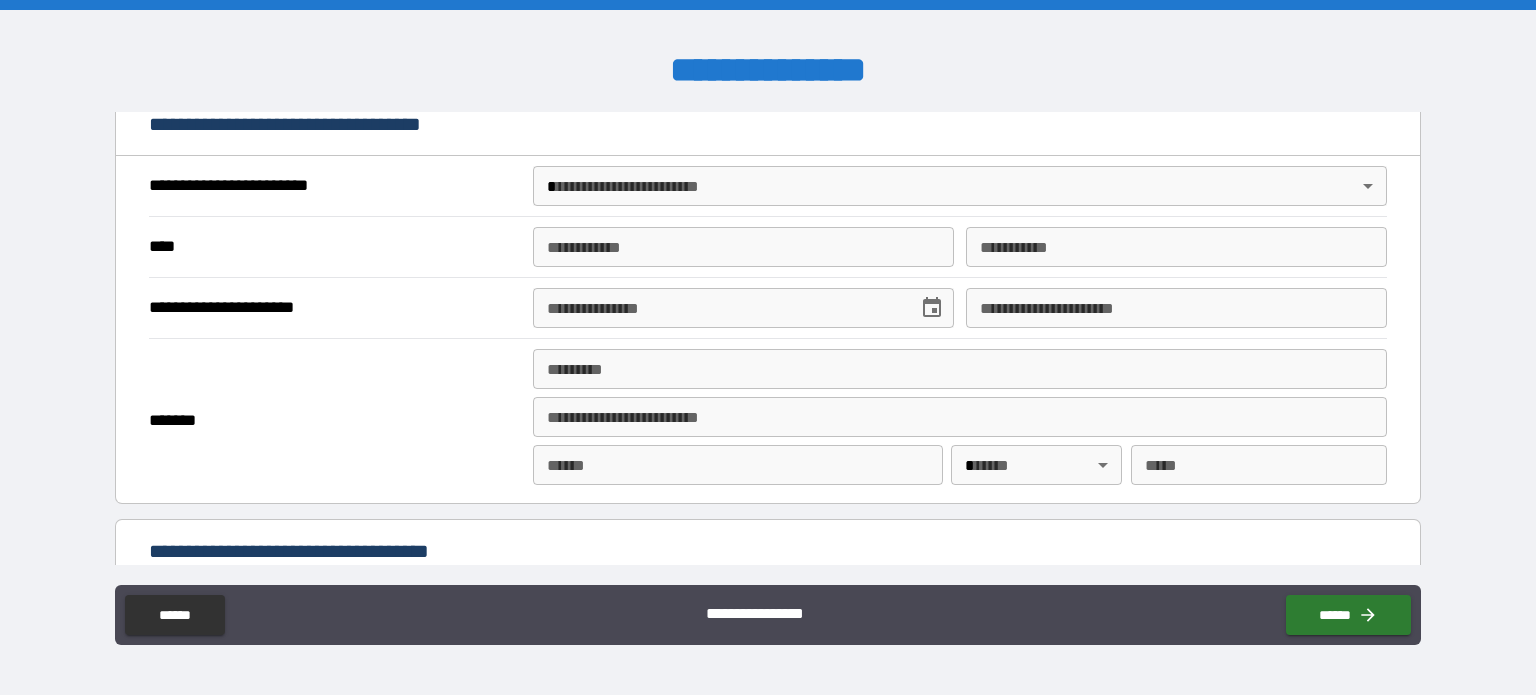 scroll, scrollTop: 700, scrollLeft: 0, axis: vertical 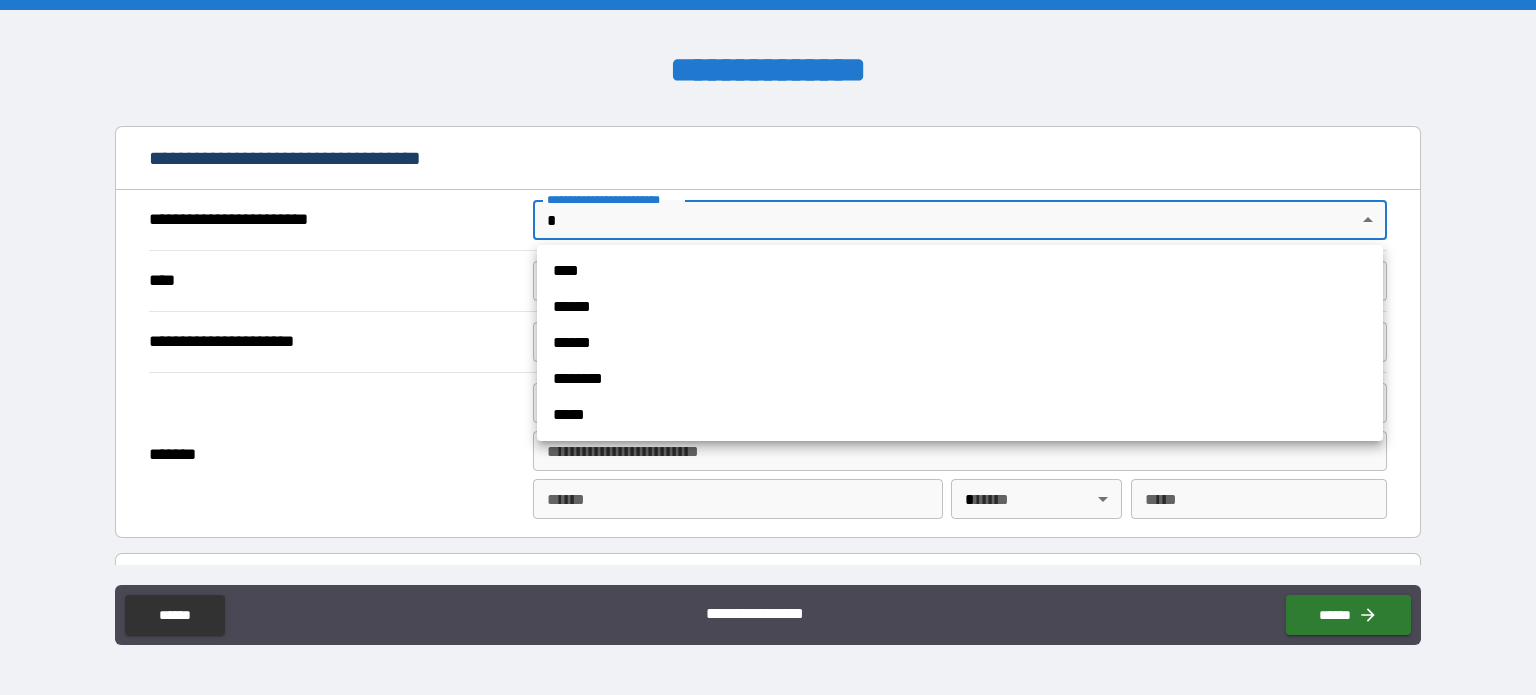 click on "**********" at bounding box center (768, 347) 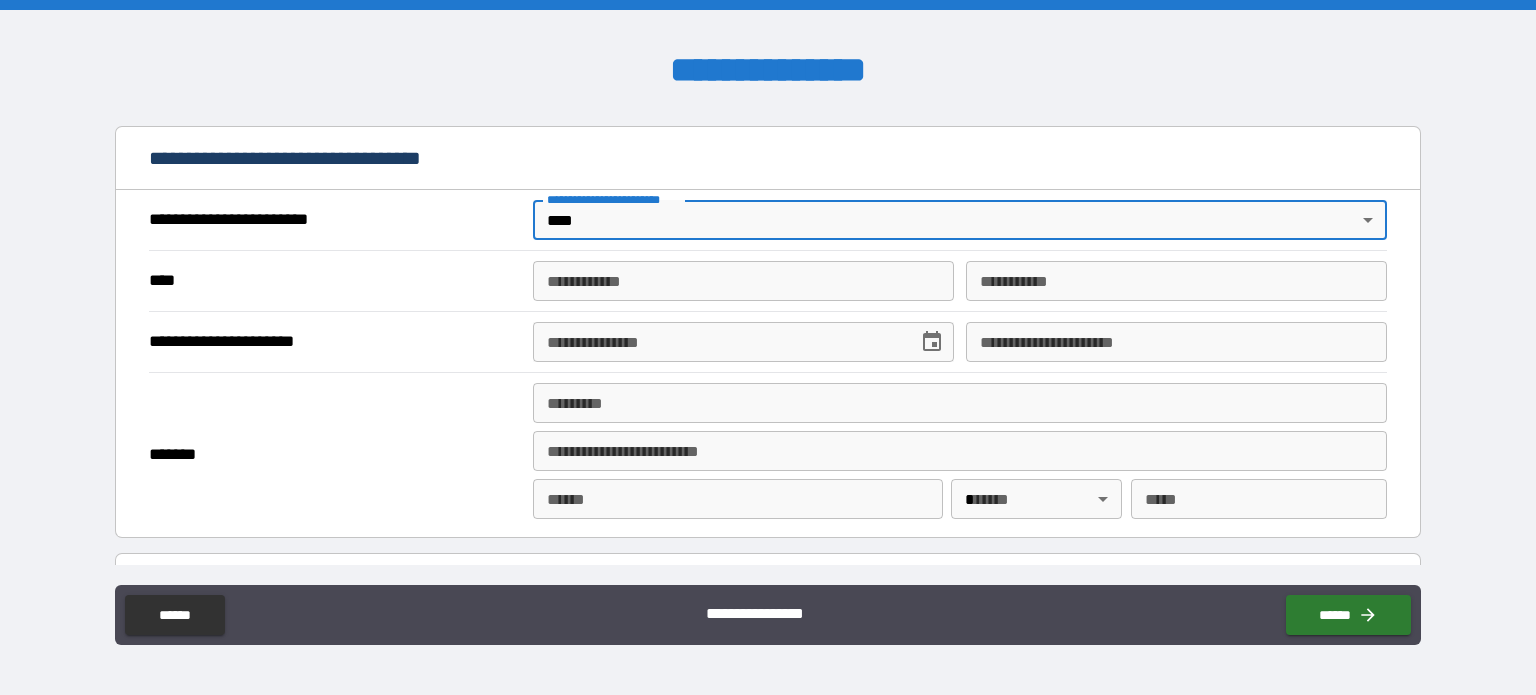 click on "**********" at bounding box center (743, 281) 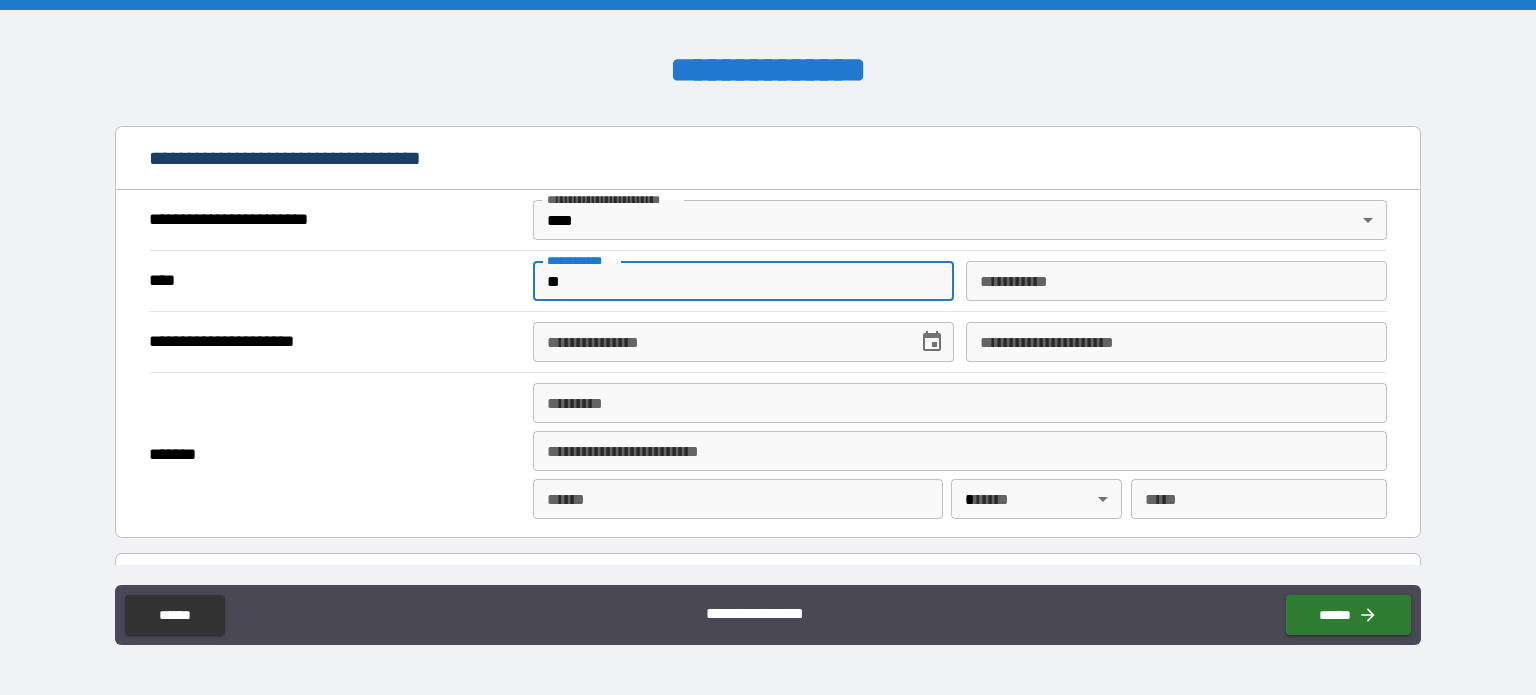 type on "*" 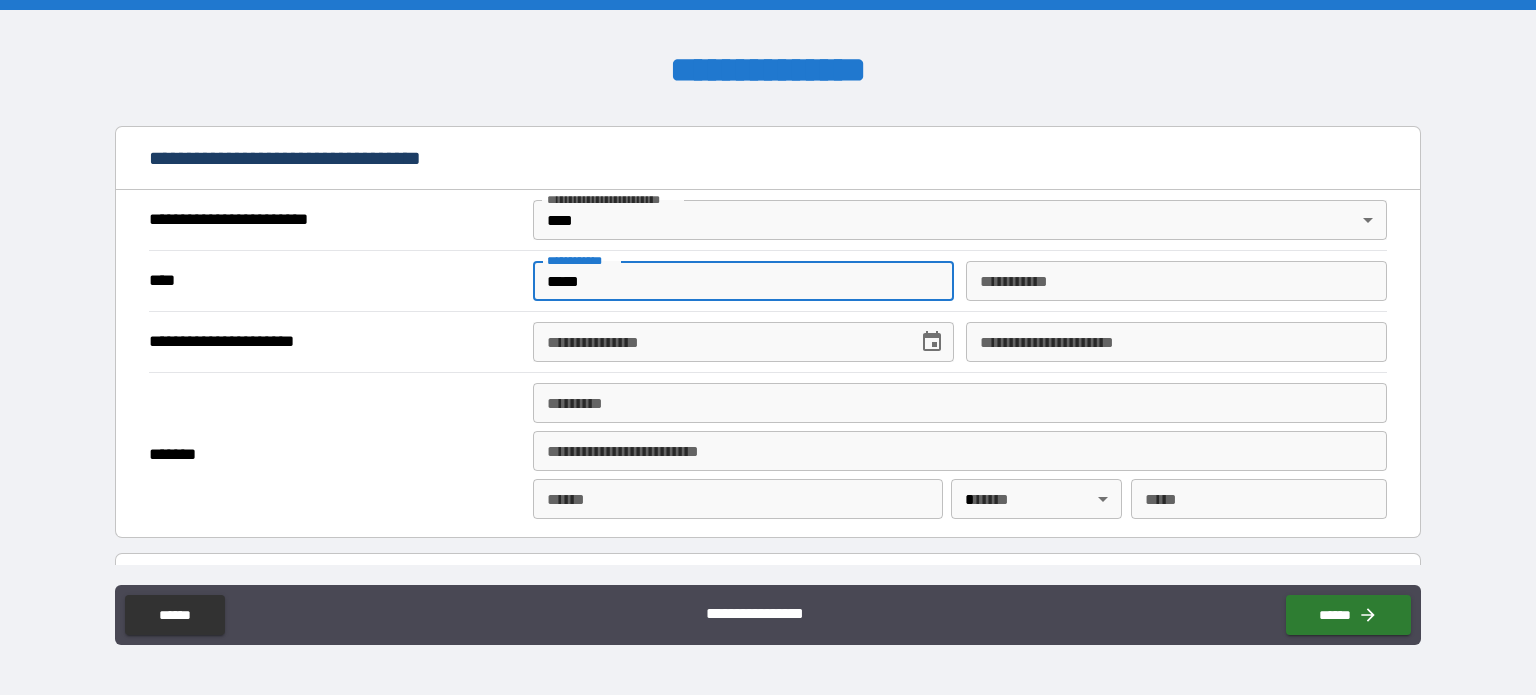 type on "*****" 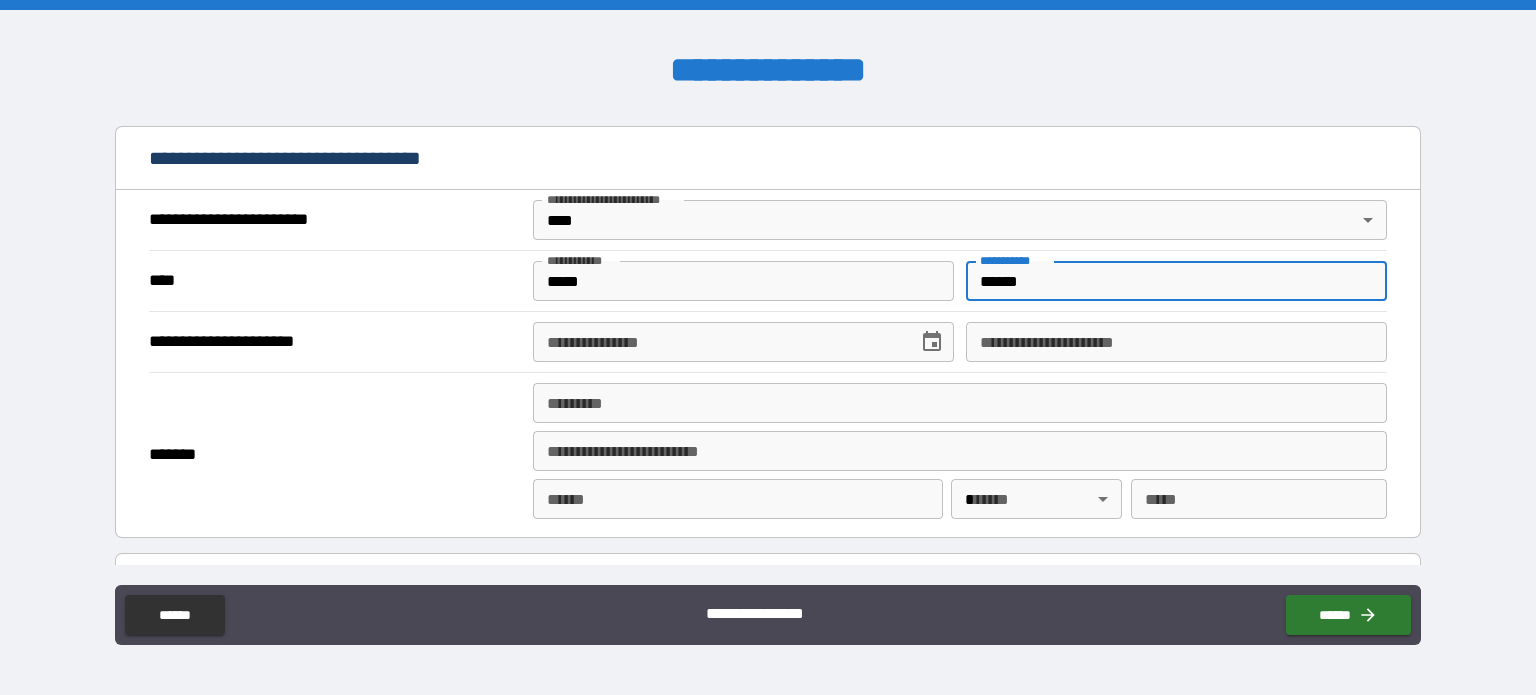 type on "******" 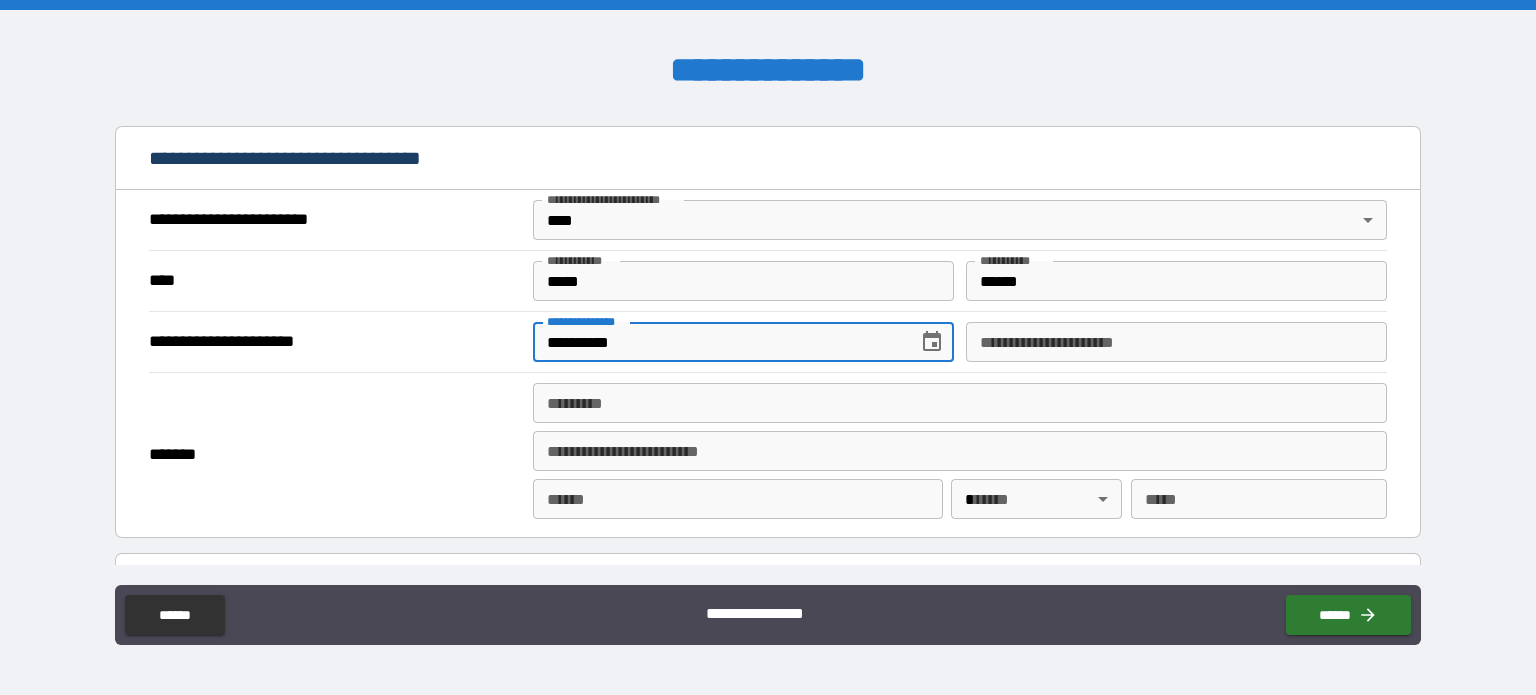 type on "**********" 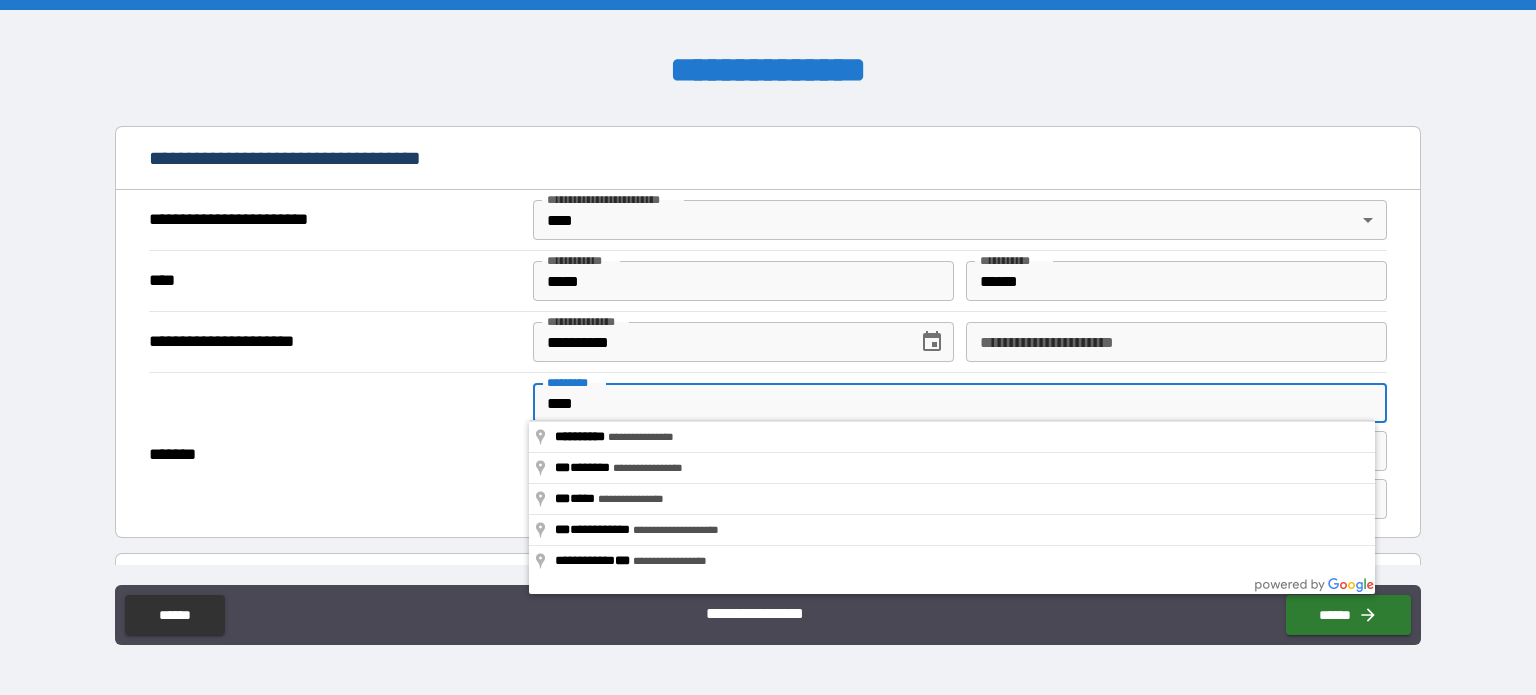 type on "**********" 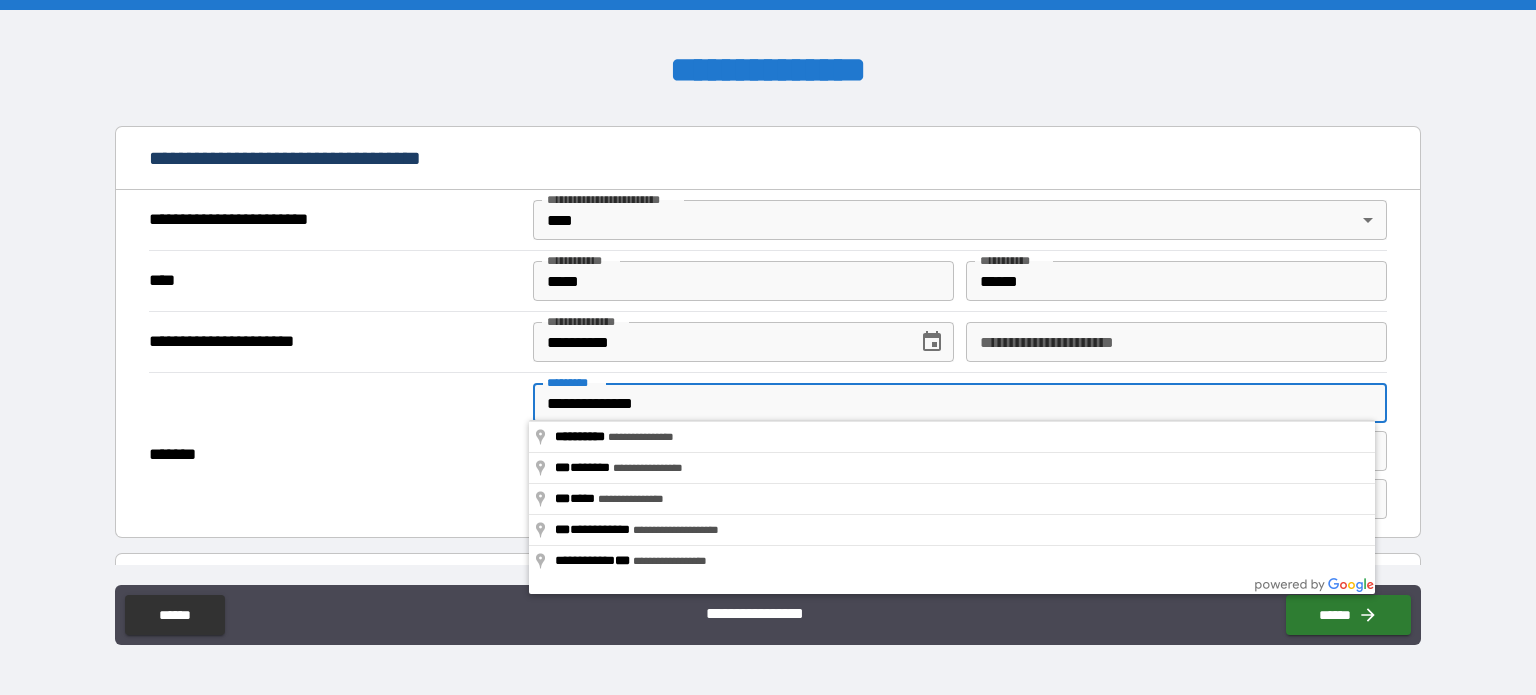 click on "*******" at bounding box center [333, 455] 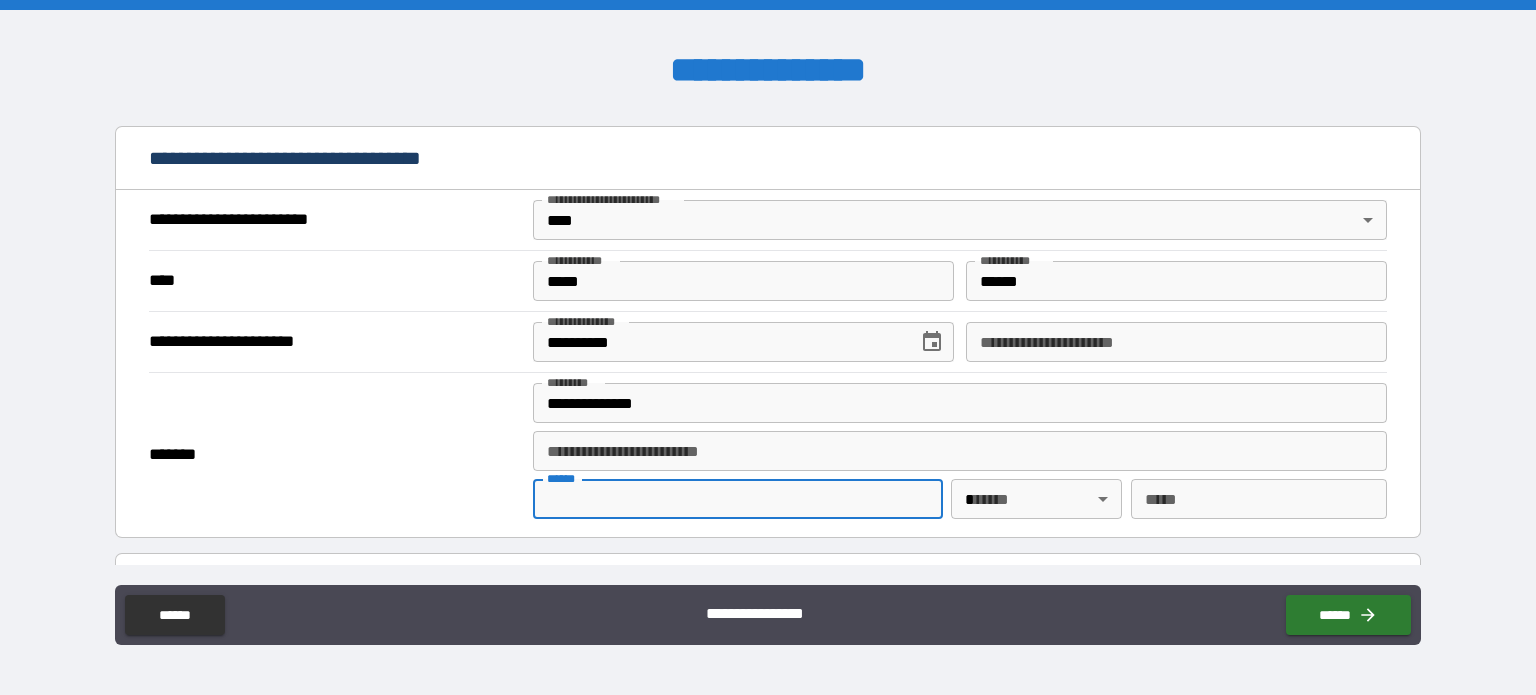 click on "****   *" at bounding box center (738, 499) 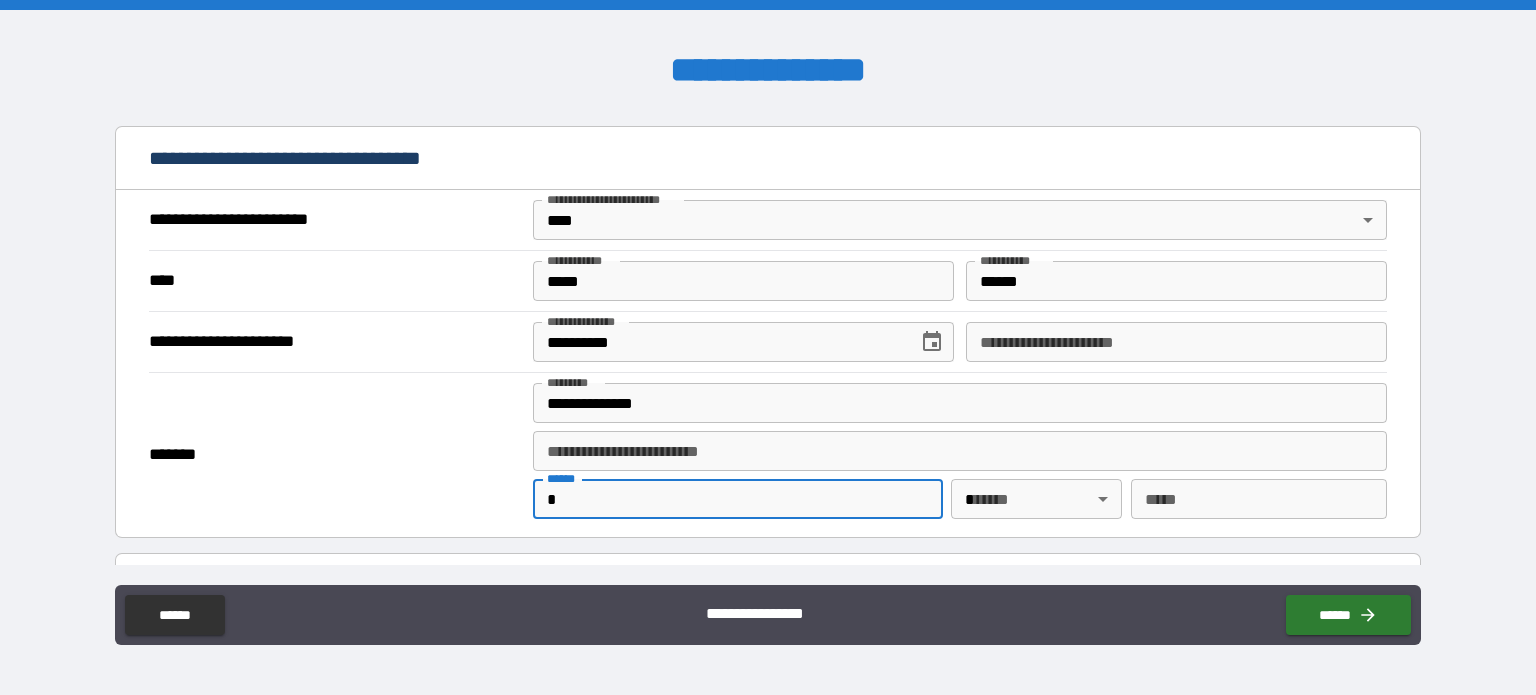 type on "***" 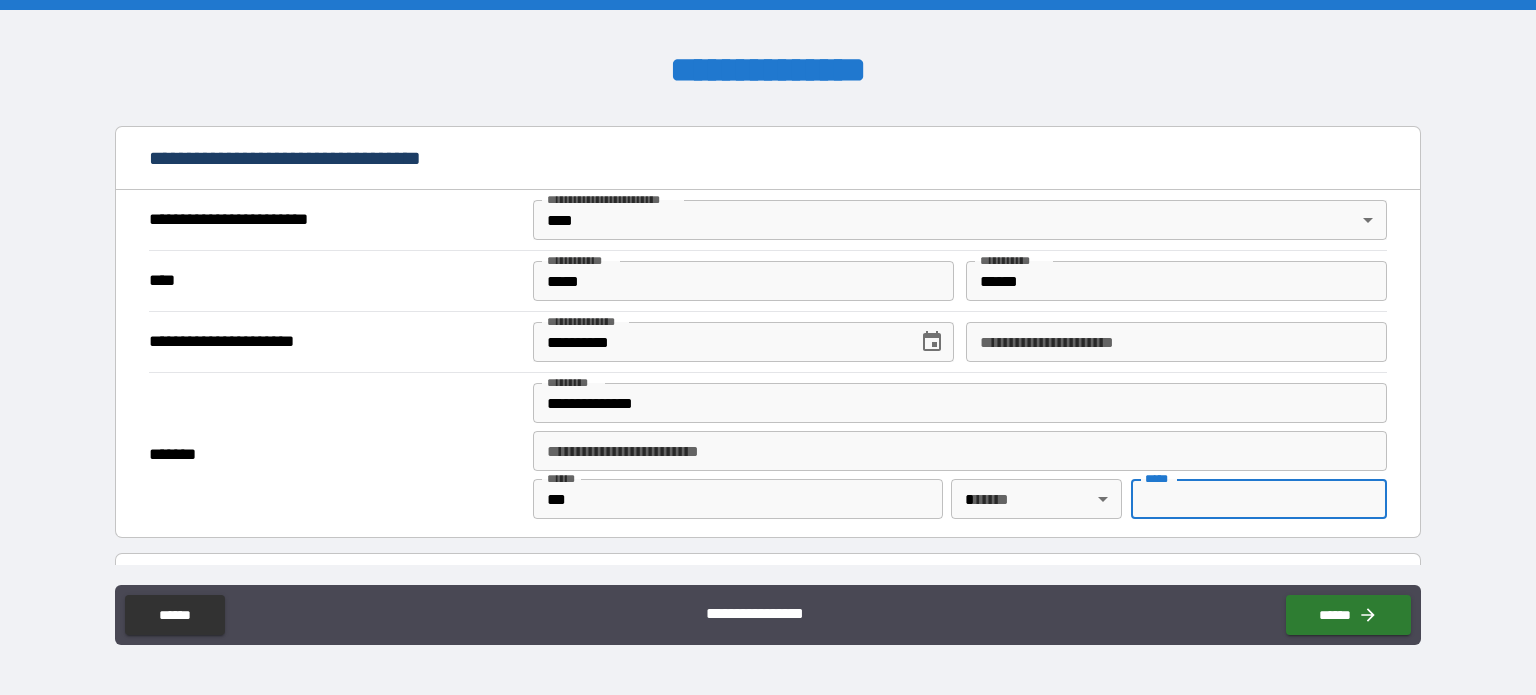 click on "***   *" at bounding box center [1259, 499] 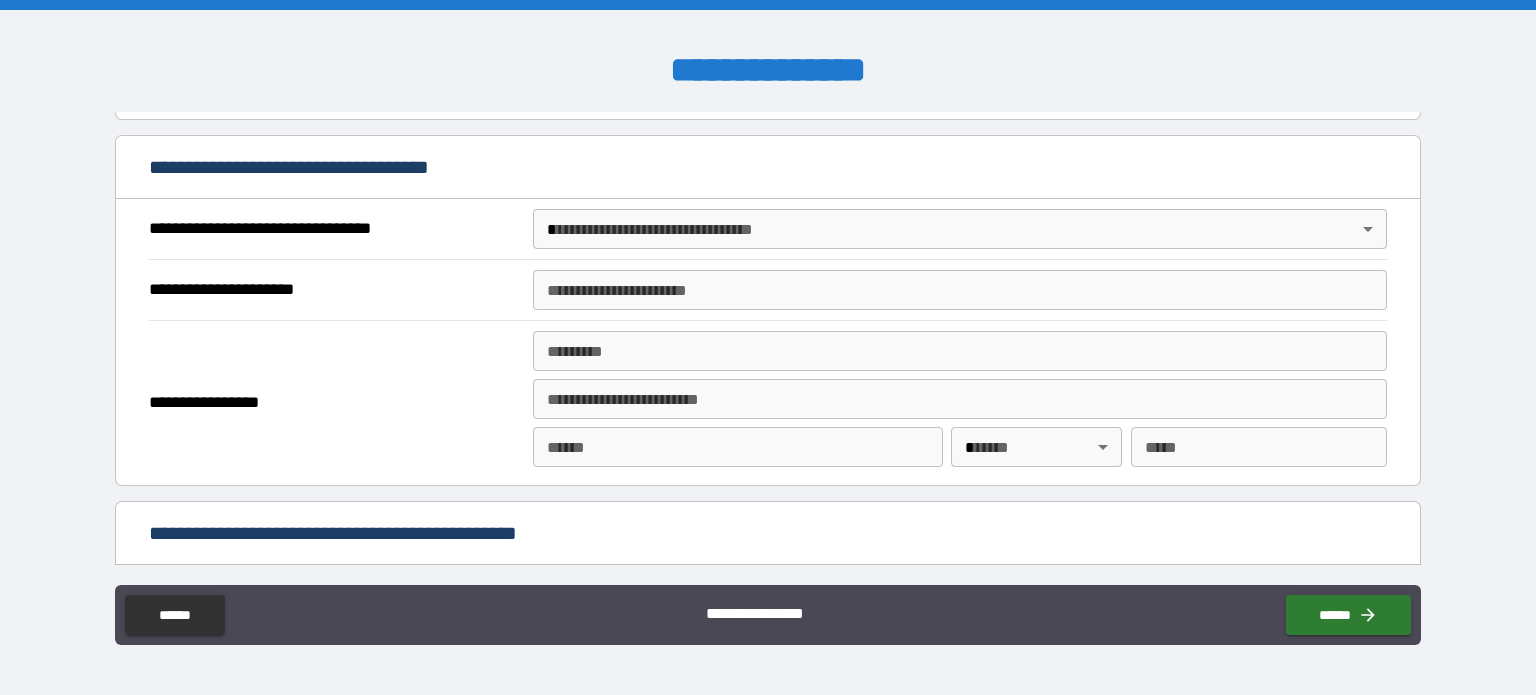 scroll, scrollTop: 1167, scrollLeft: 0, axis: vertical 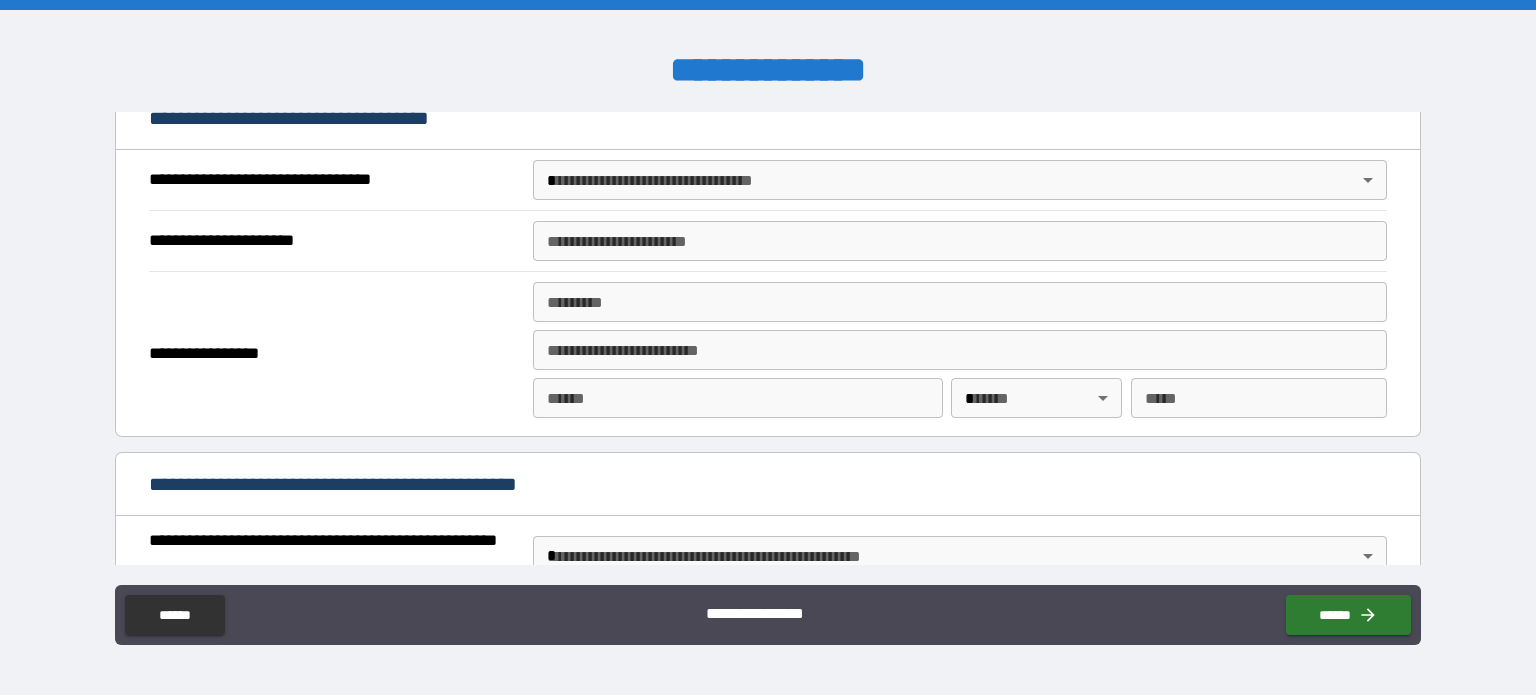 type on "*****" 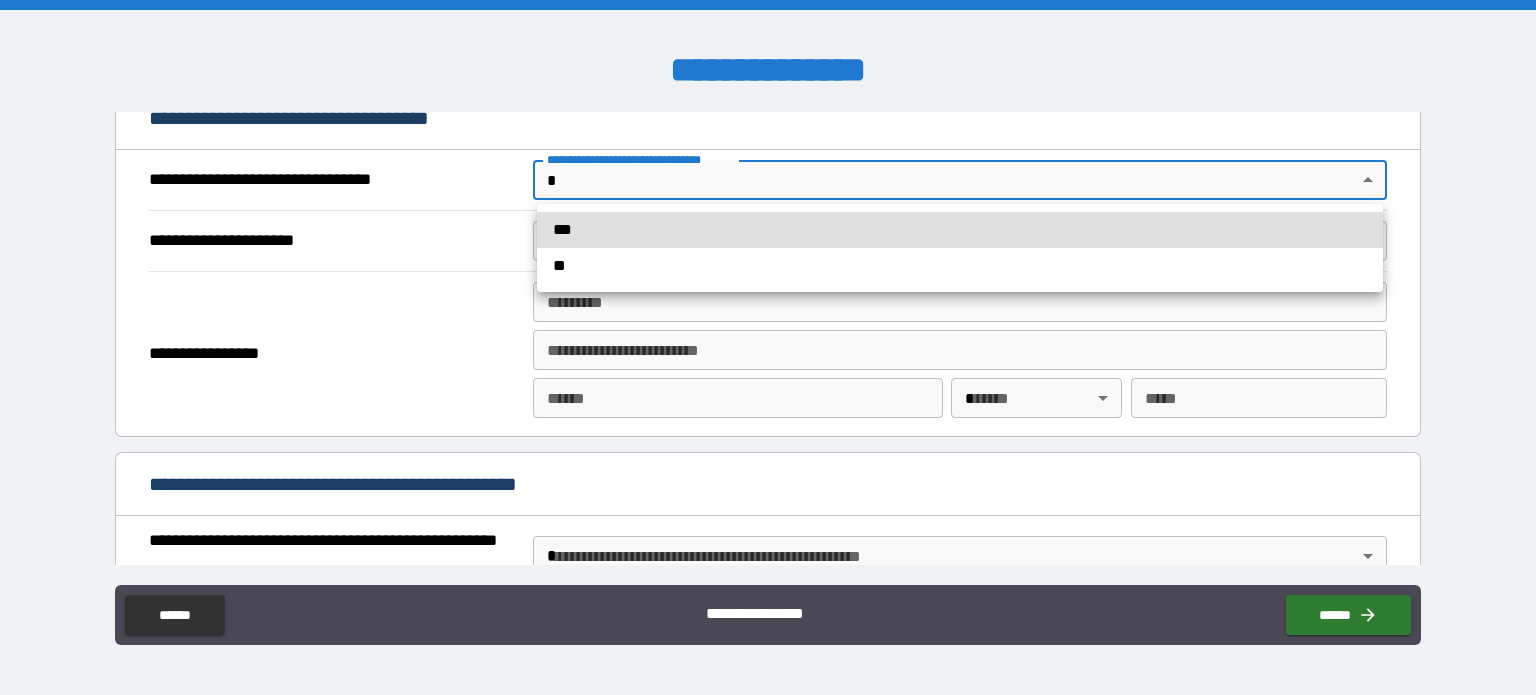 click on "**********" at bounding box center [768, 347] 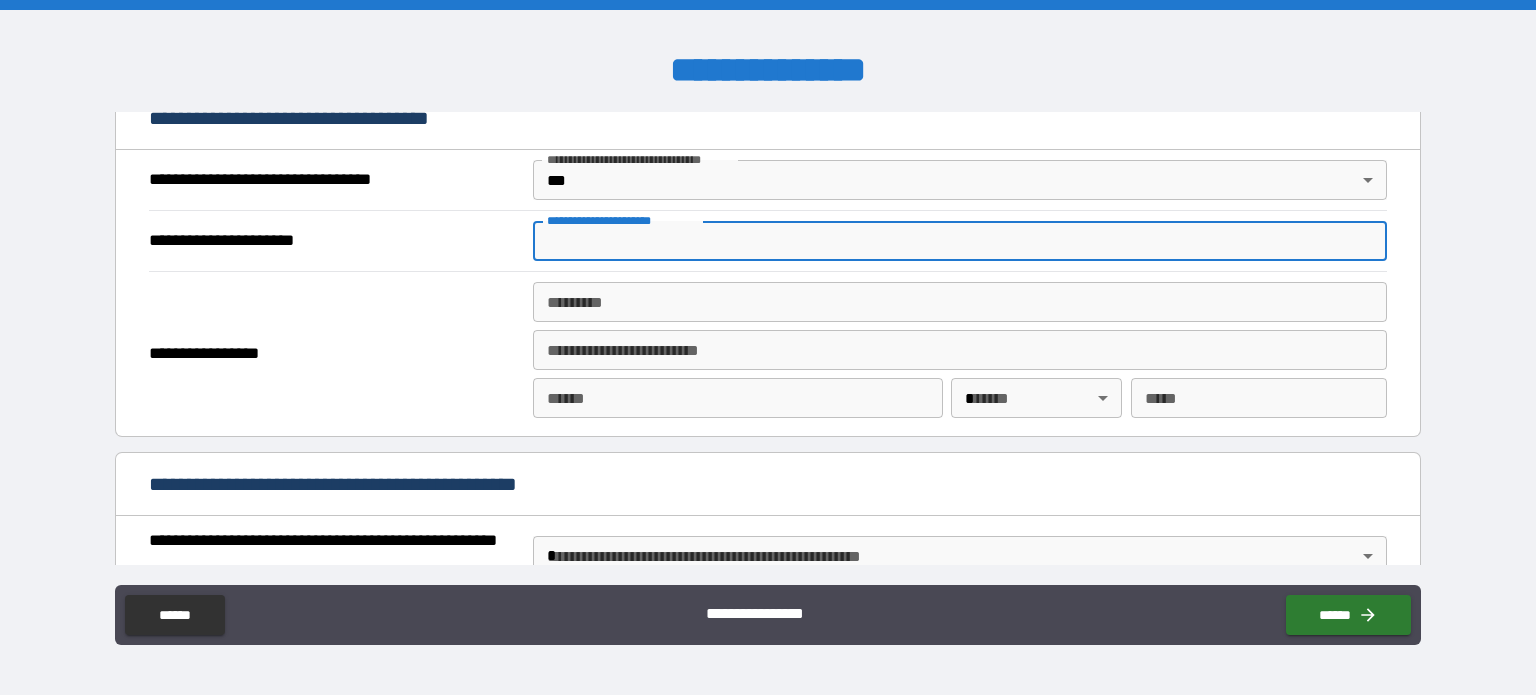 click on "**********" at bounding box center [960, 241] 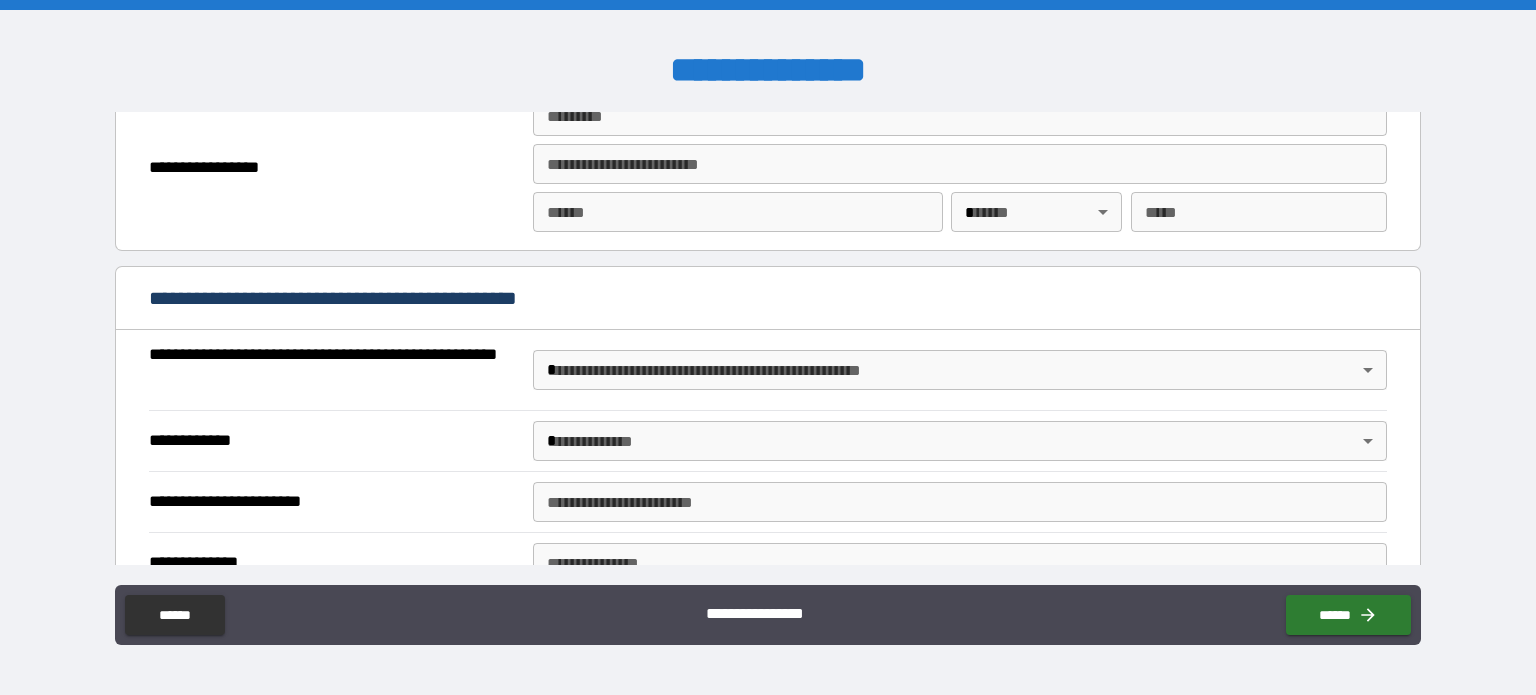 scroll, scrollTop: 1367, scrollLeft: 0, axis: vertical 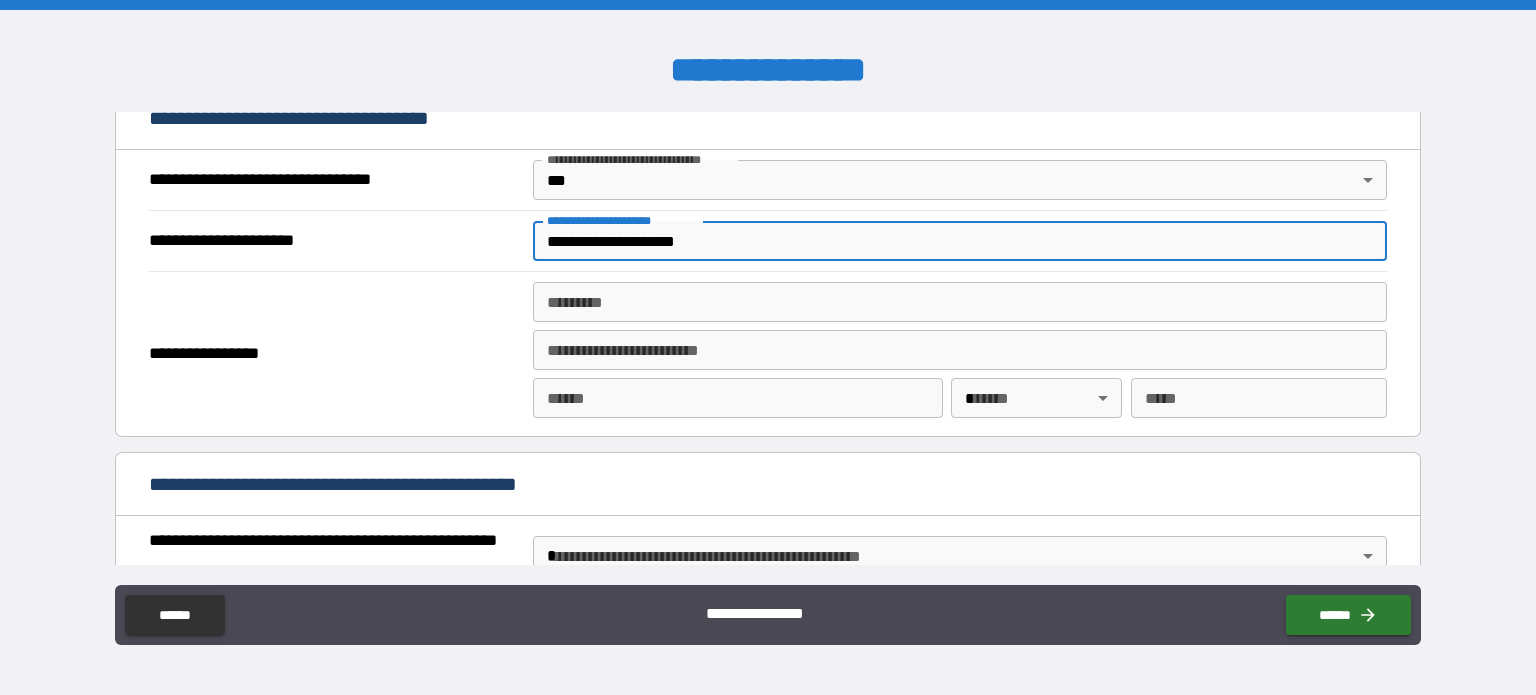 click on "**********" at bounding box center (335, 354) 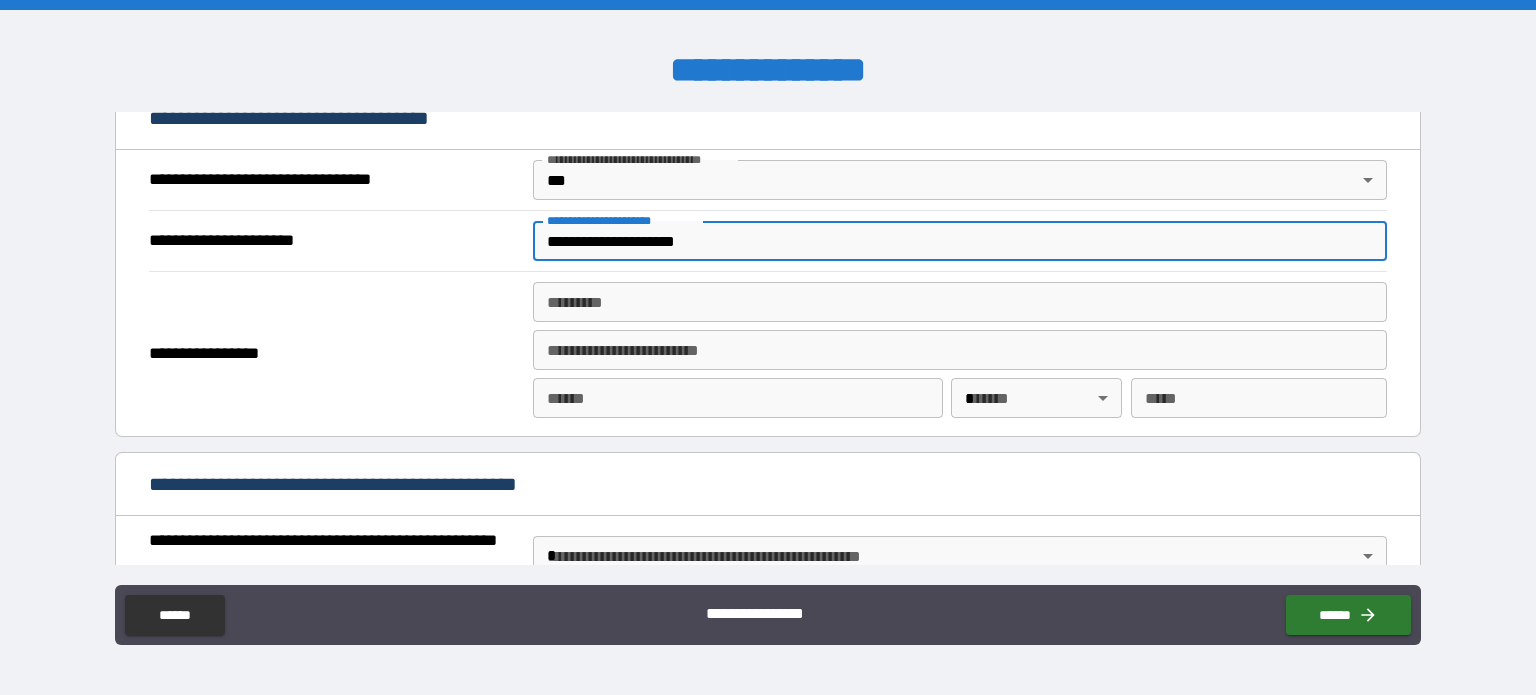 click on "**********" at bounding box center [960, 241] 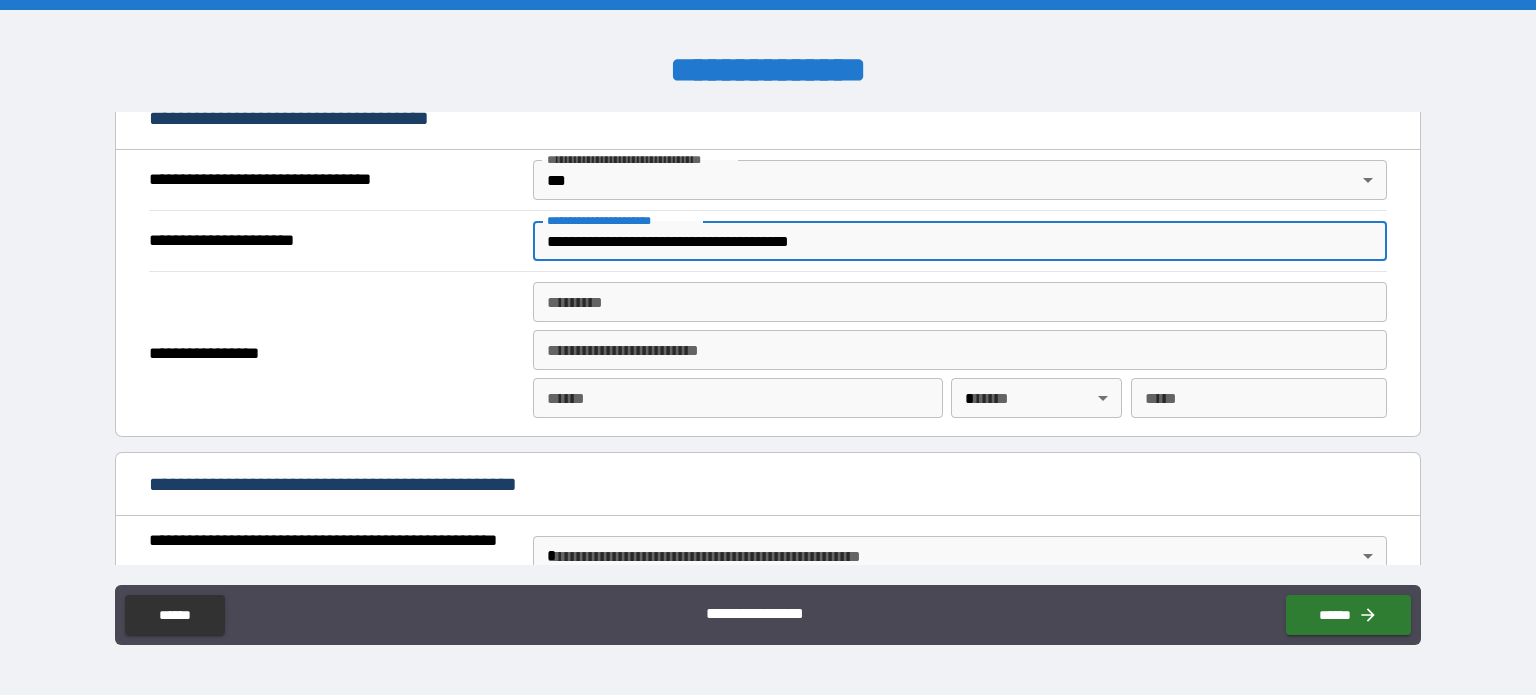 type on "**********" 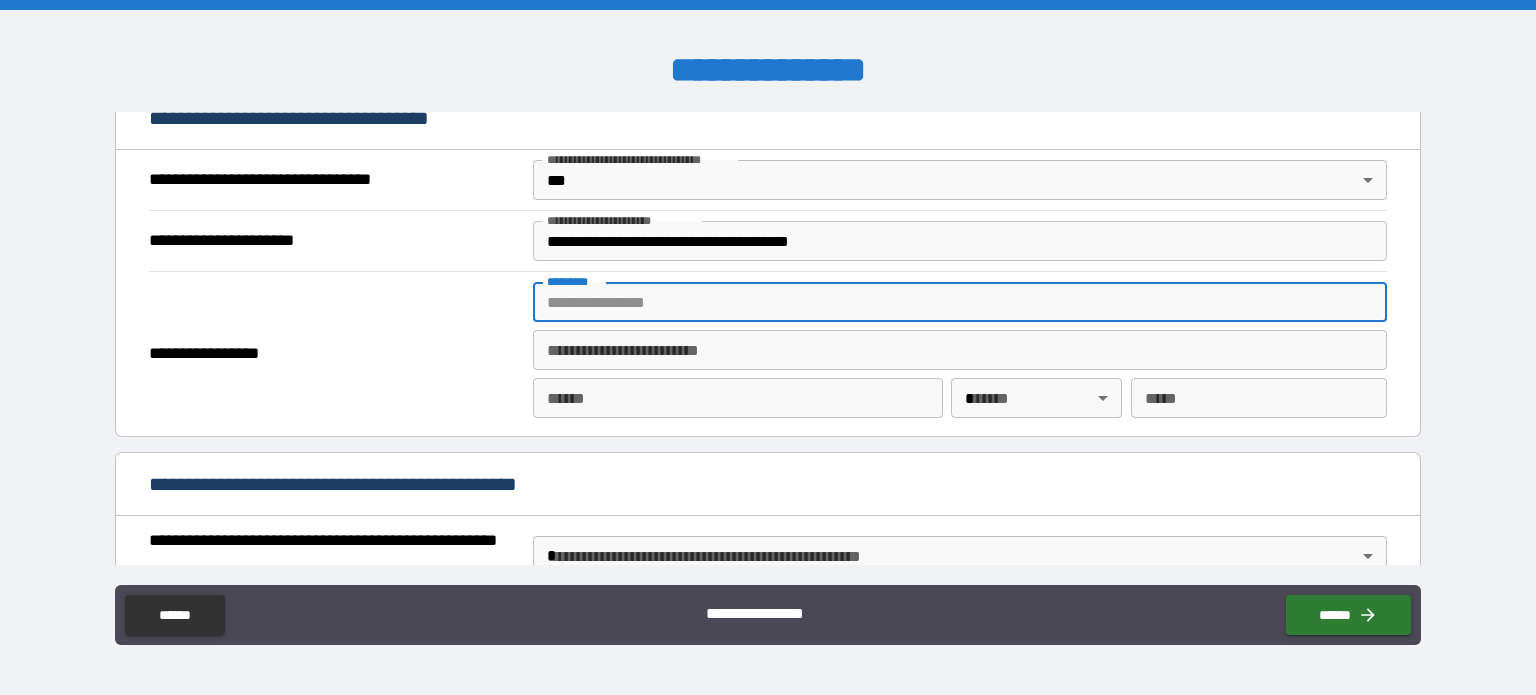 click on "*******   *" at bounding box center (960, 302) 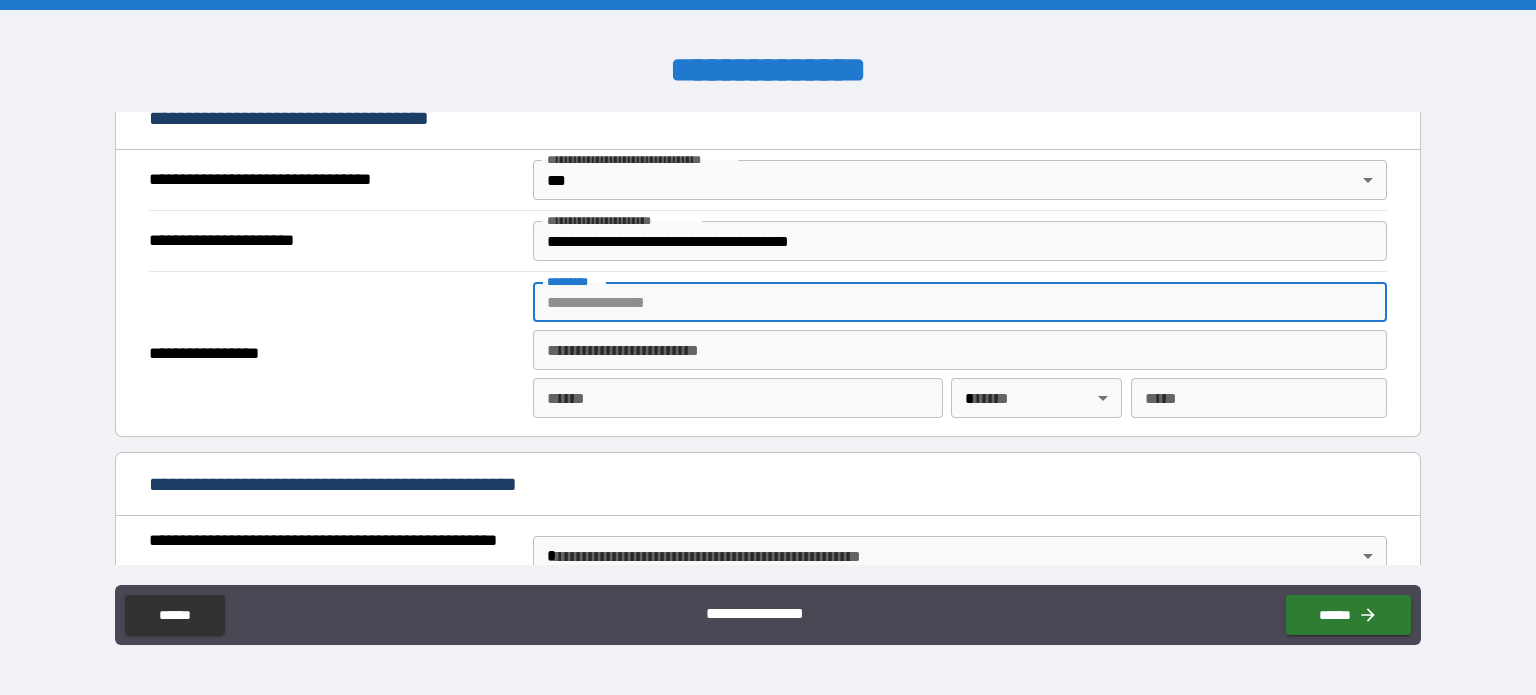 paste on "**********" 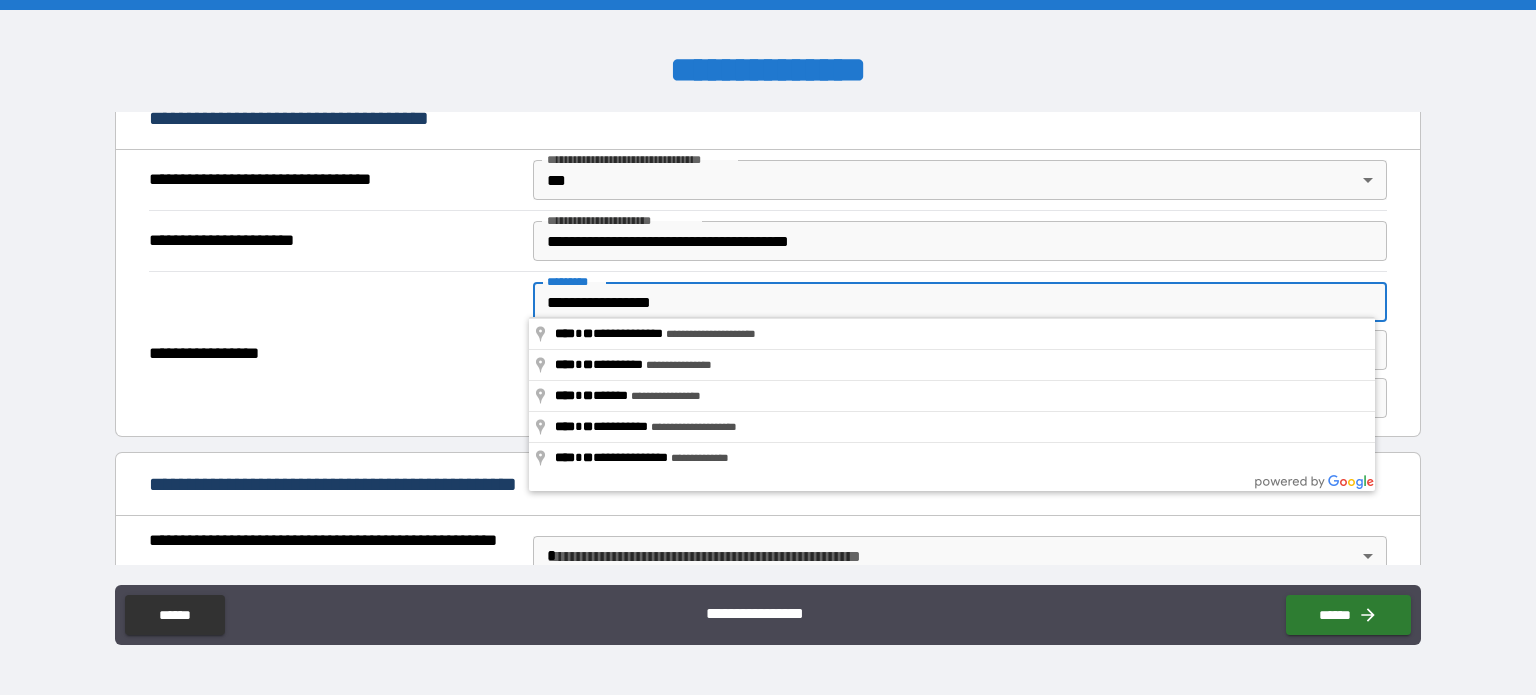 click on "**********" at bounding box center [960, 302] 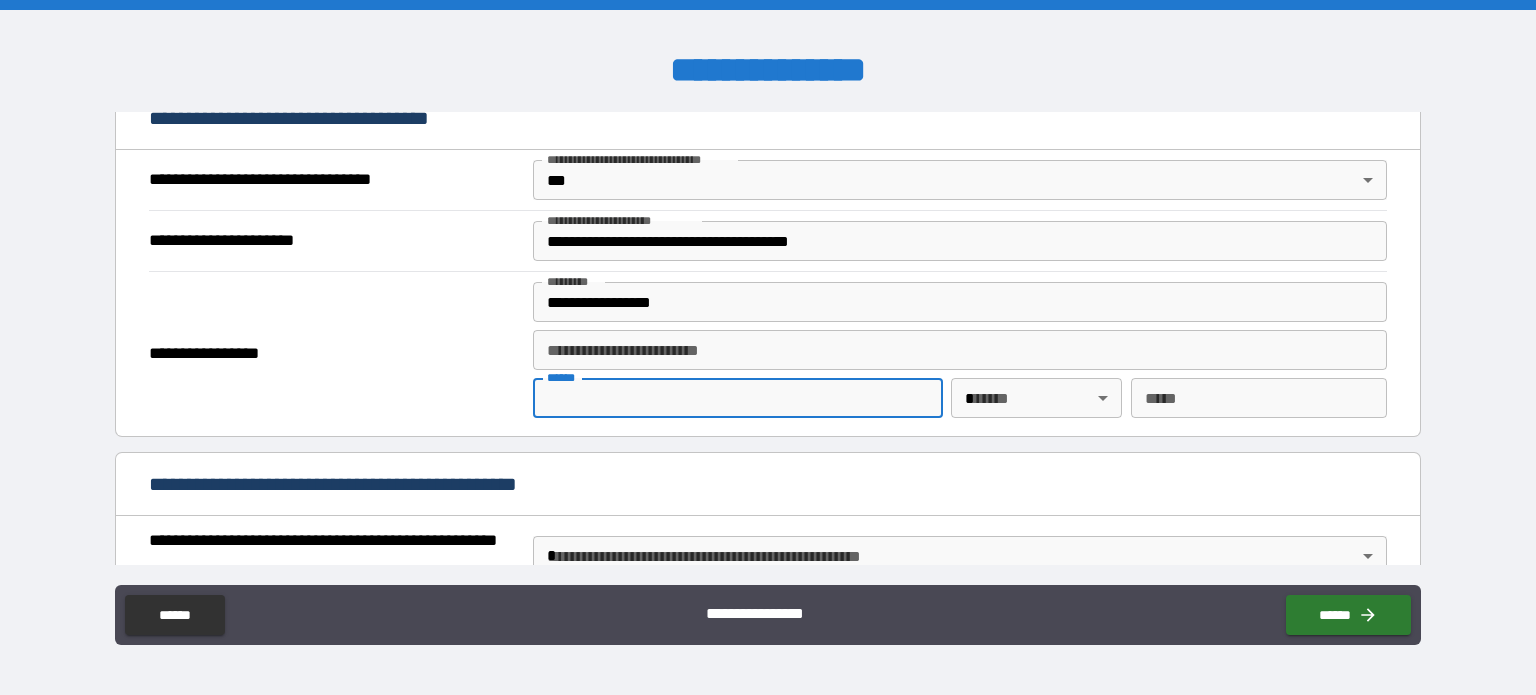 click on "****   *" at bounding box center (738, 398) 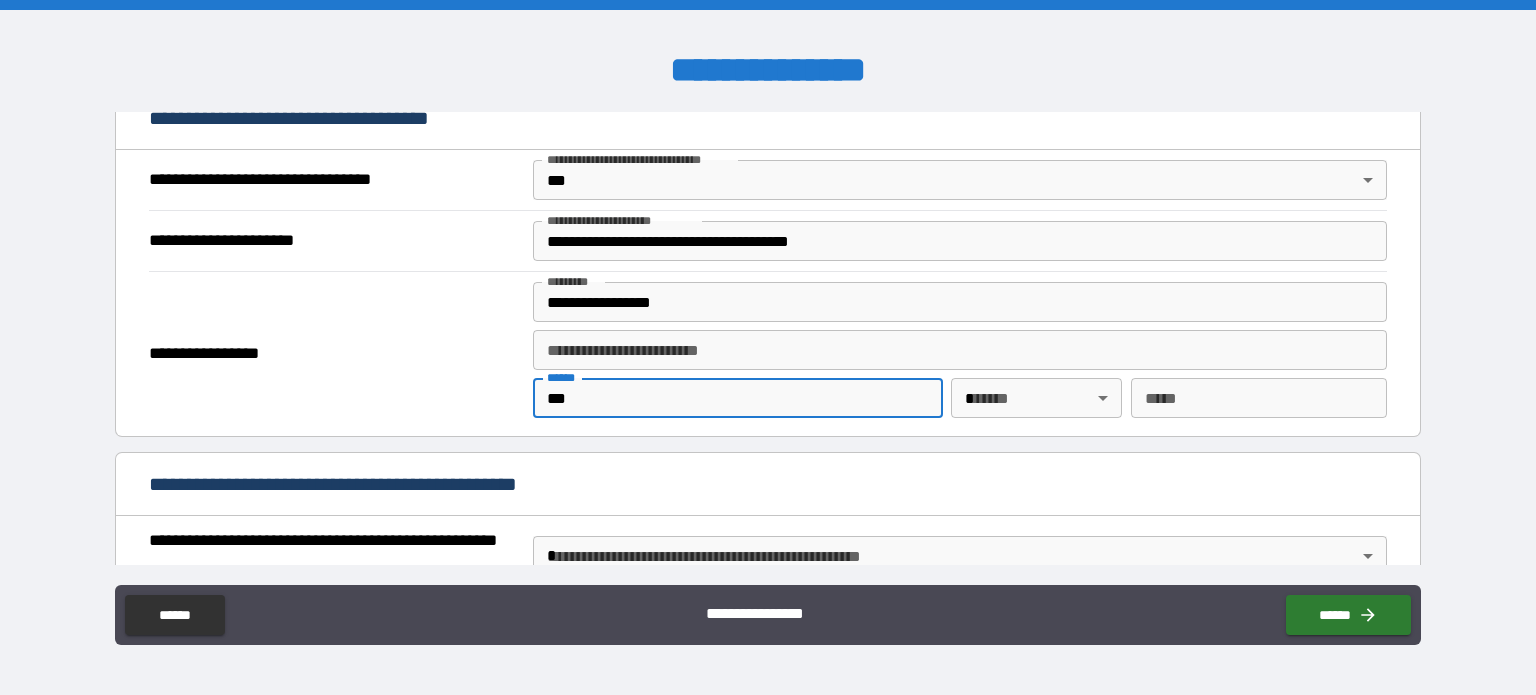 type on "***" 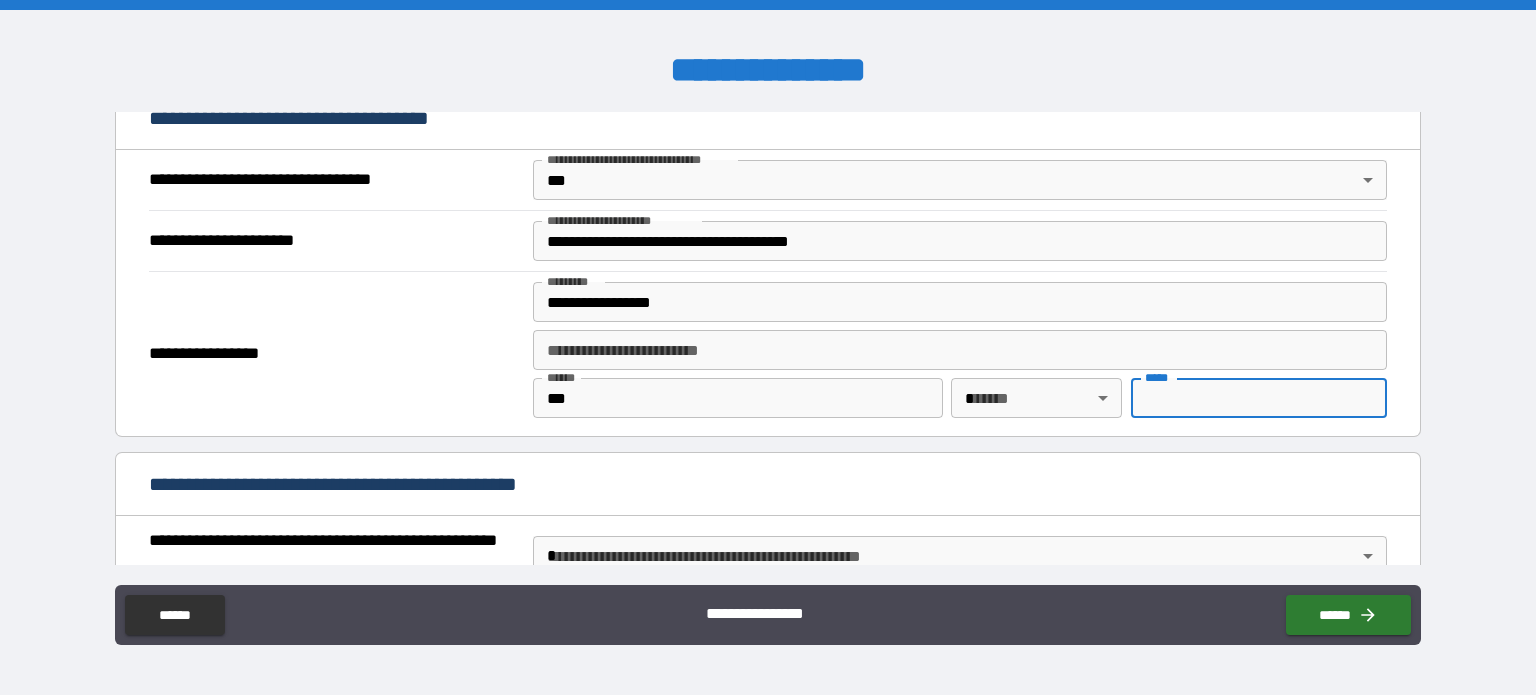 click on "***   *" at bounding box center (1259, 398) 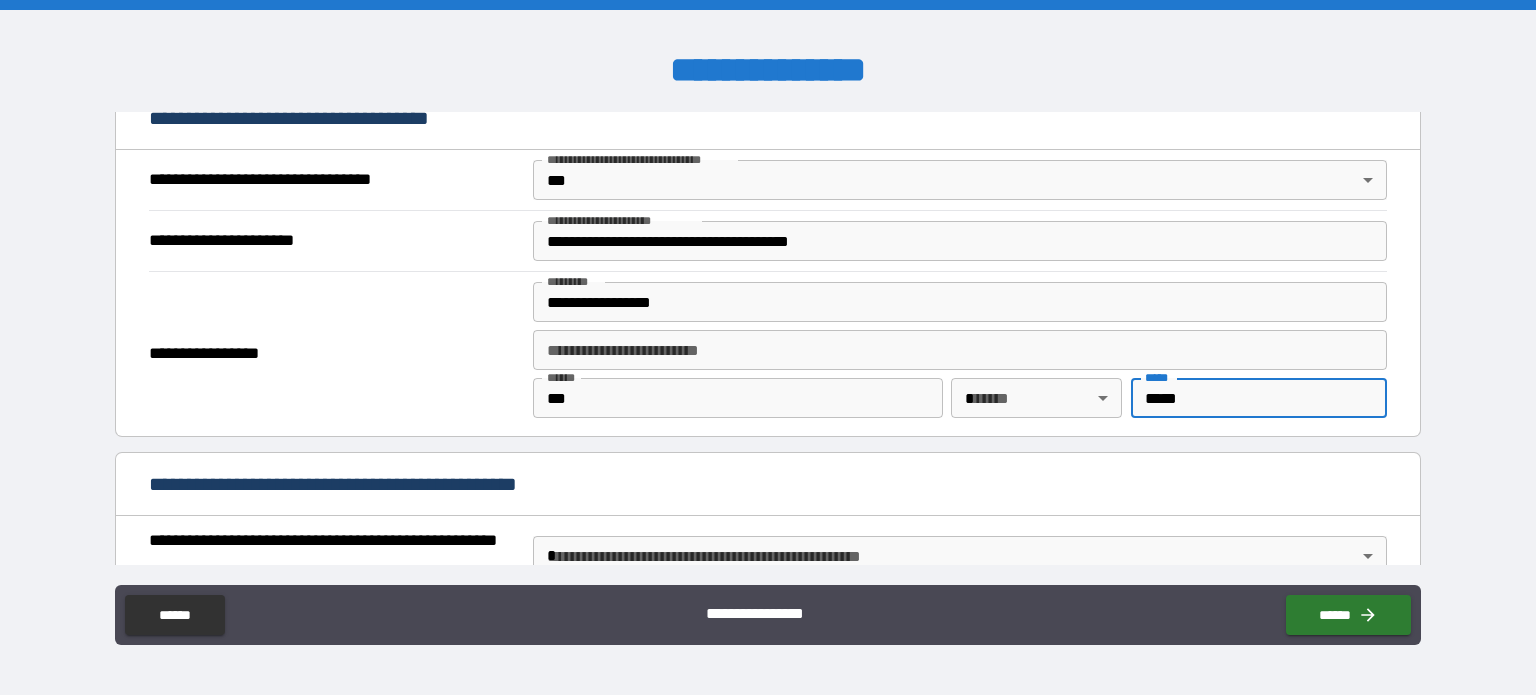 type on "*****" 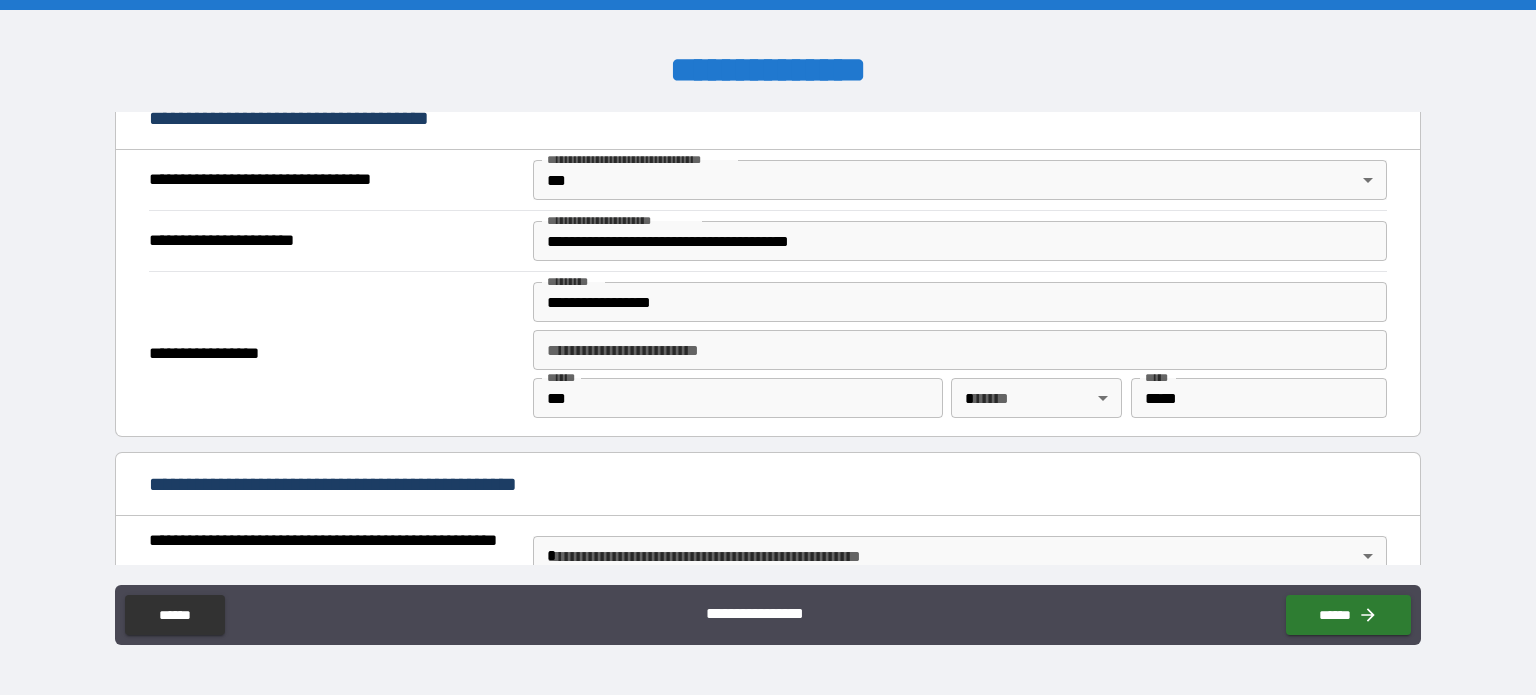 click on "**********" at bounding box center [335, 354] 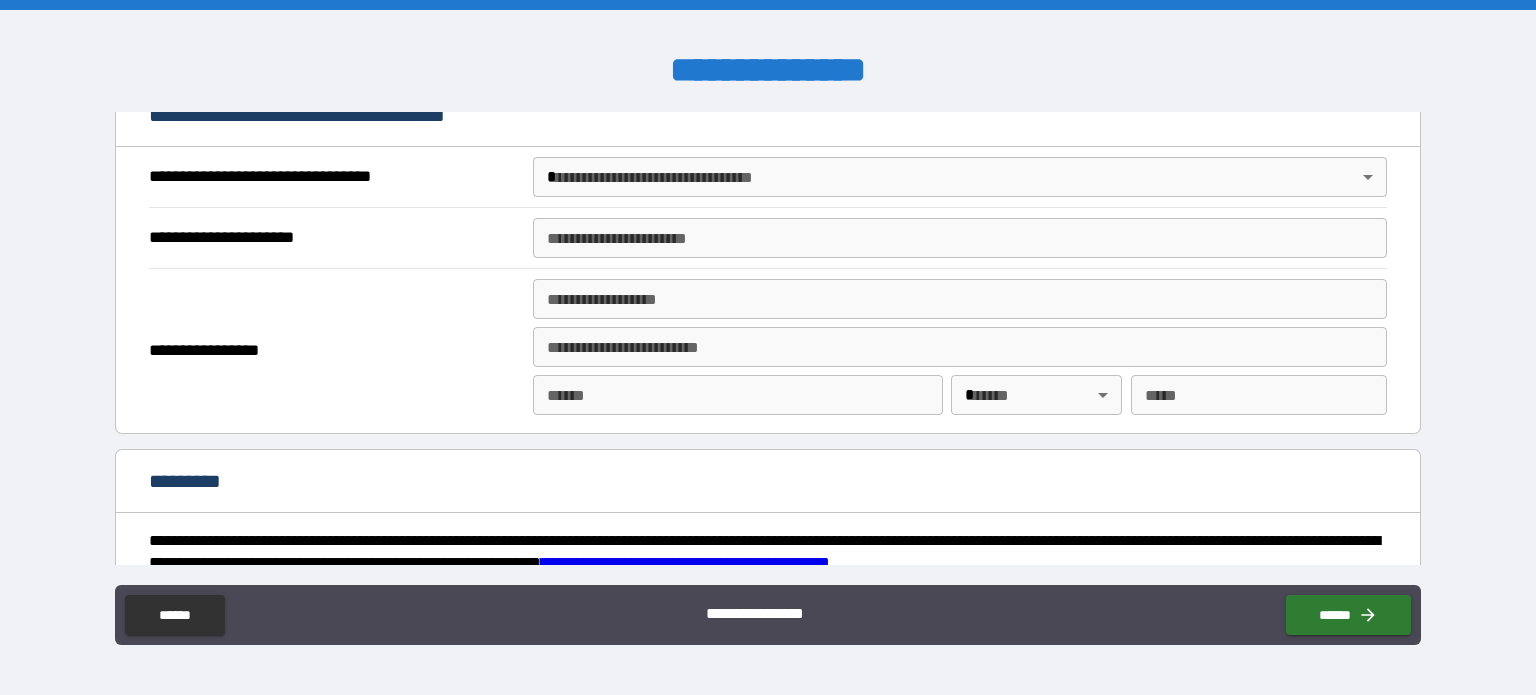 scroll, scrollTop: 2562, scrollLeft: 0, axis: vertical 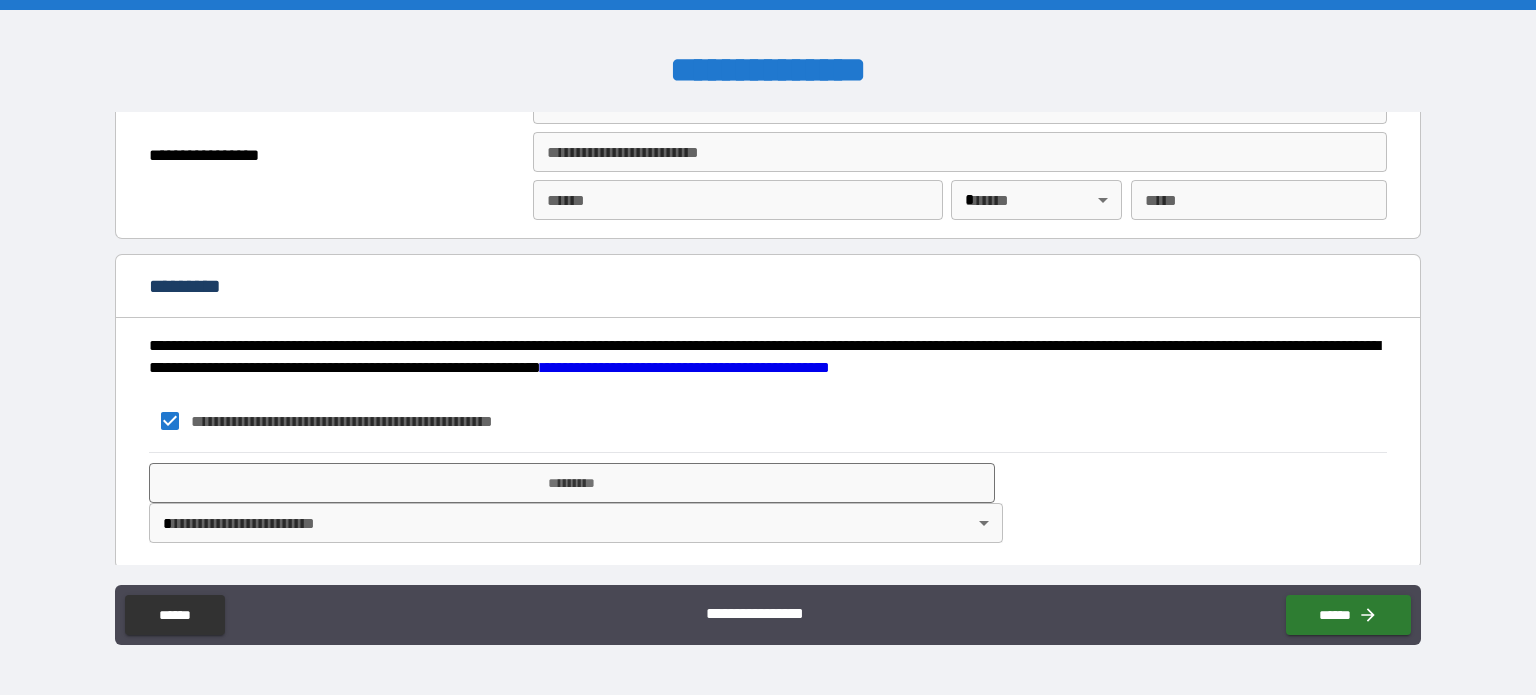 click on "**********" at bounding box center [768, 347] 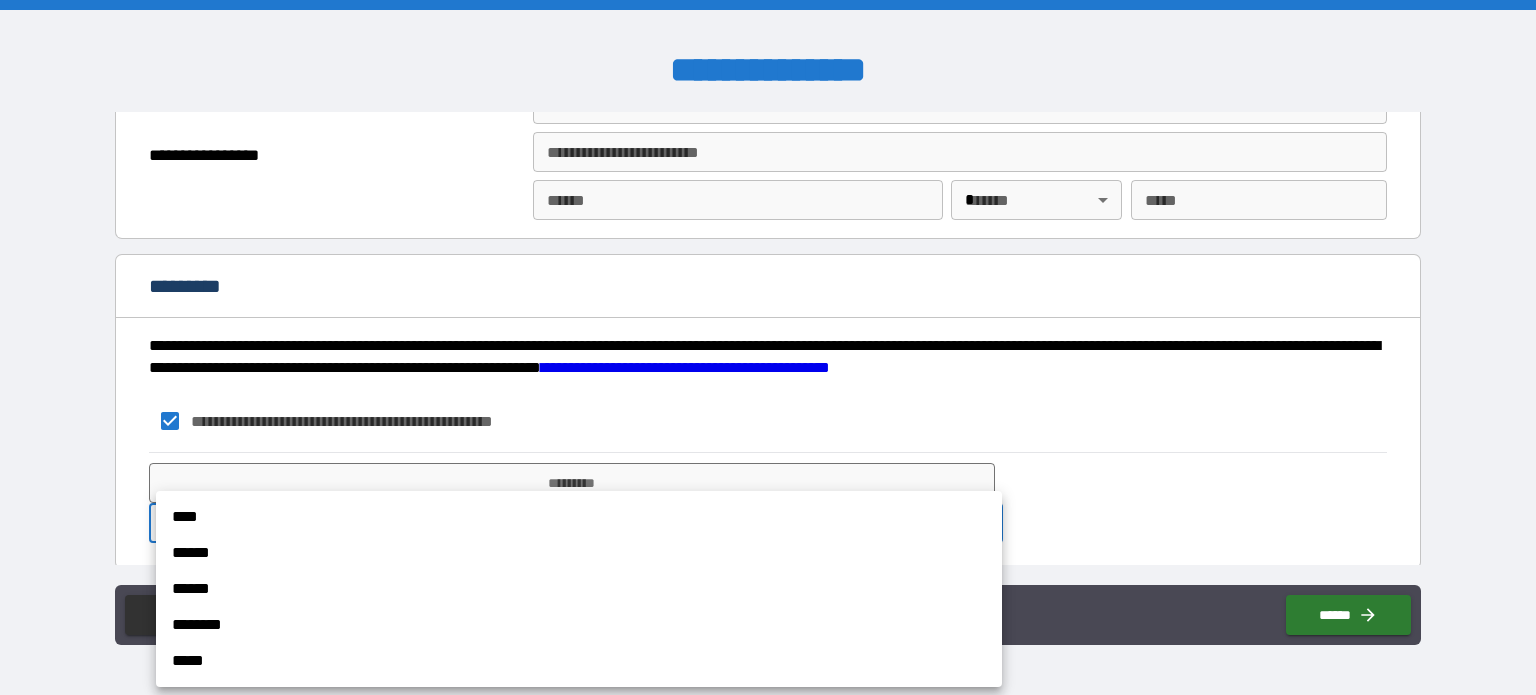 click on "****" at bounding box center (579, 517) 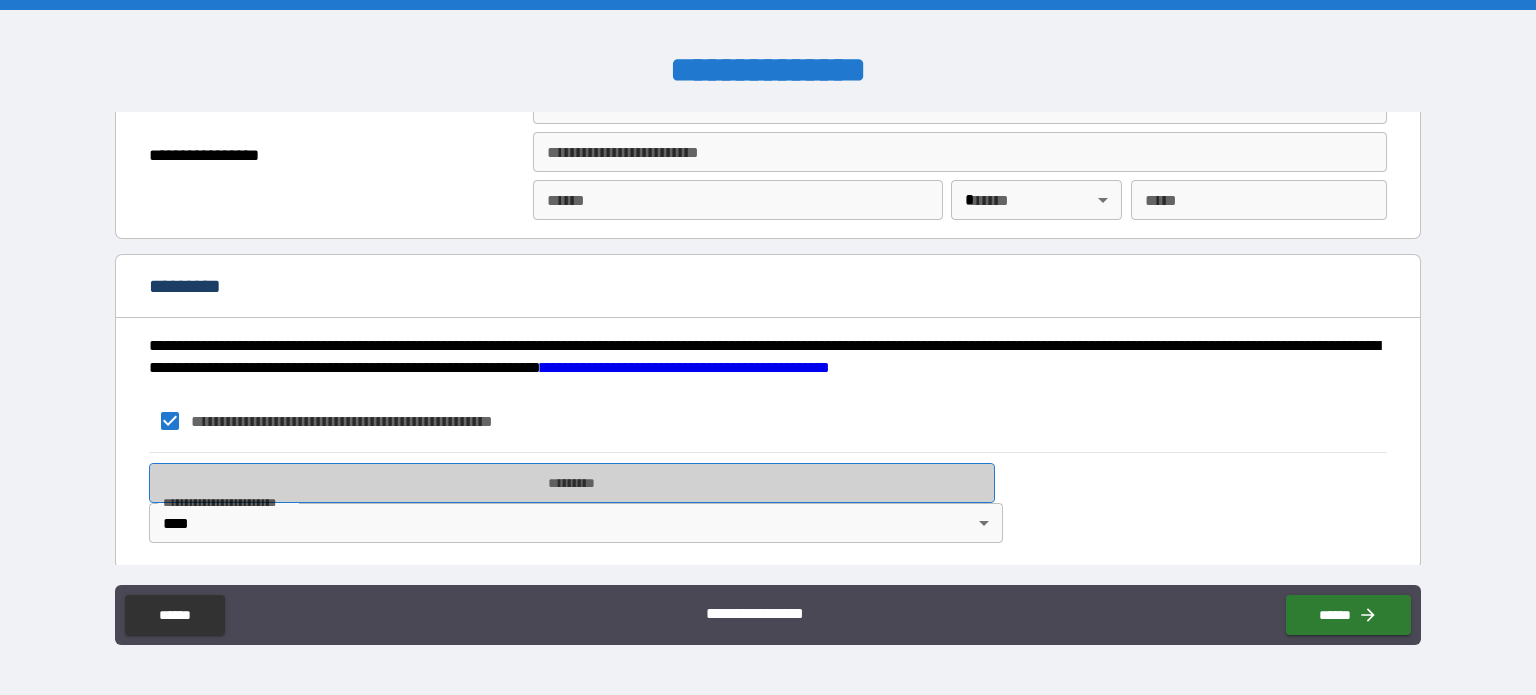 click on "*********" at bounding box center (572, 483) 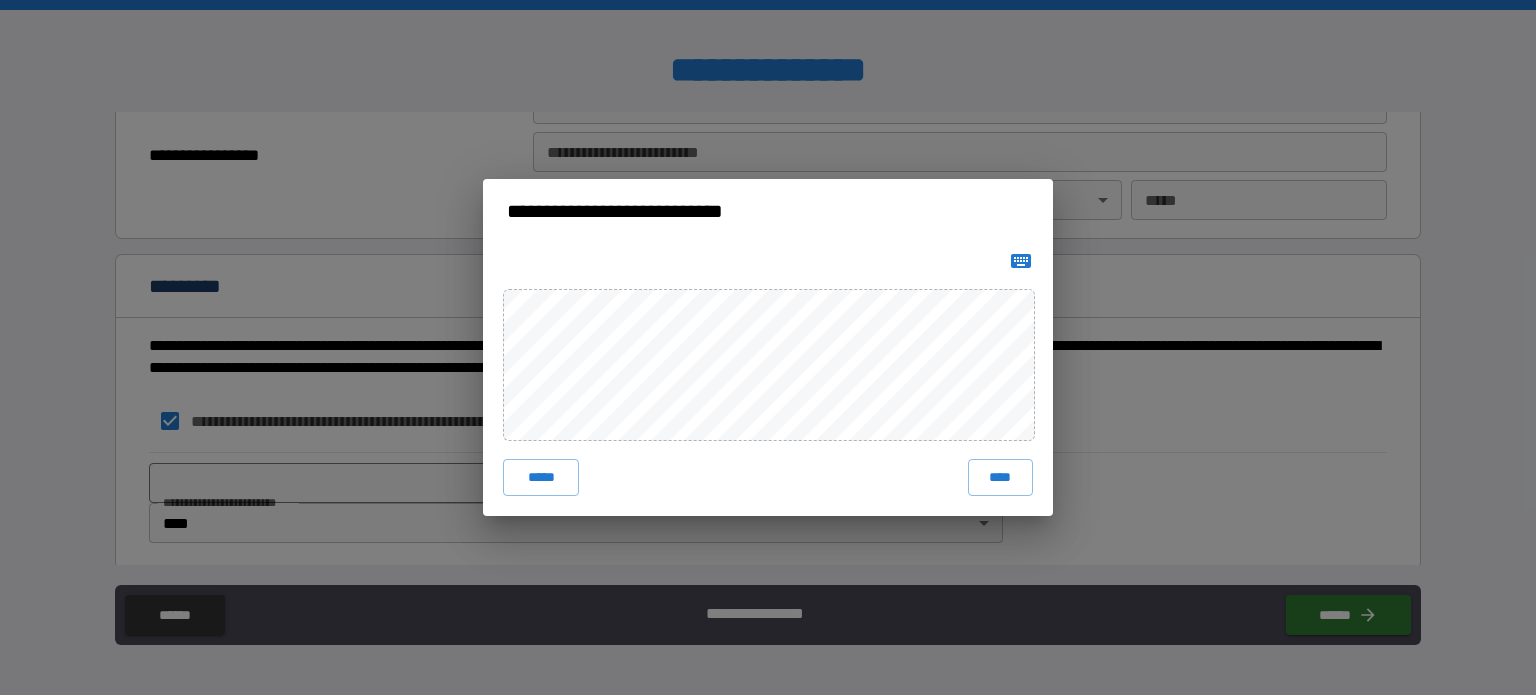 click 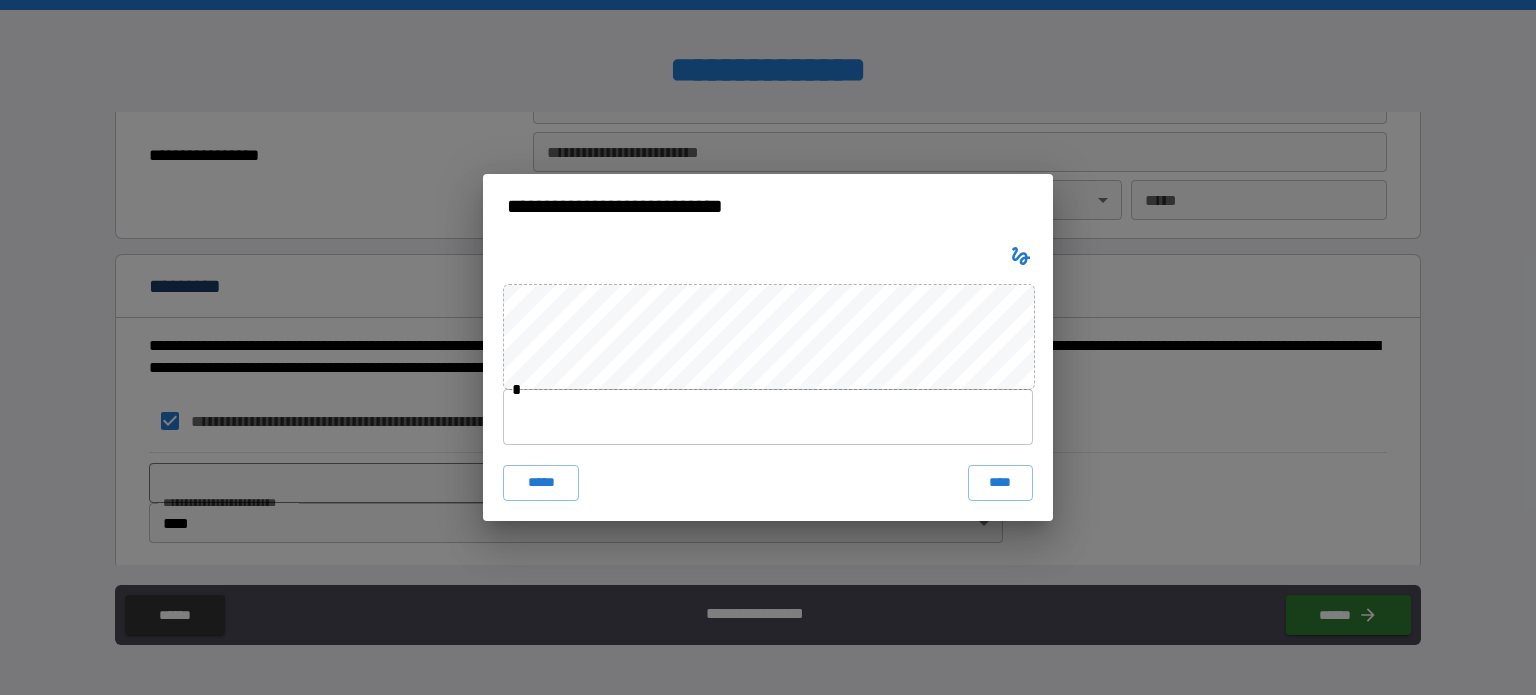 click at bounding box center (768, 417) 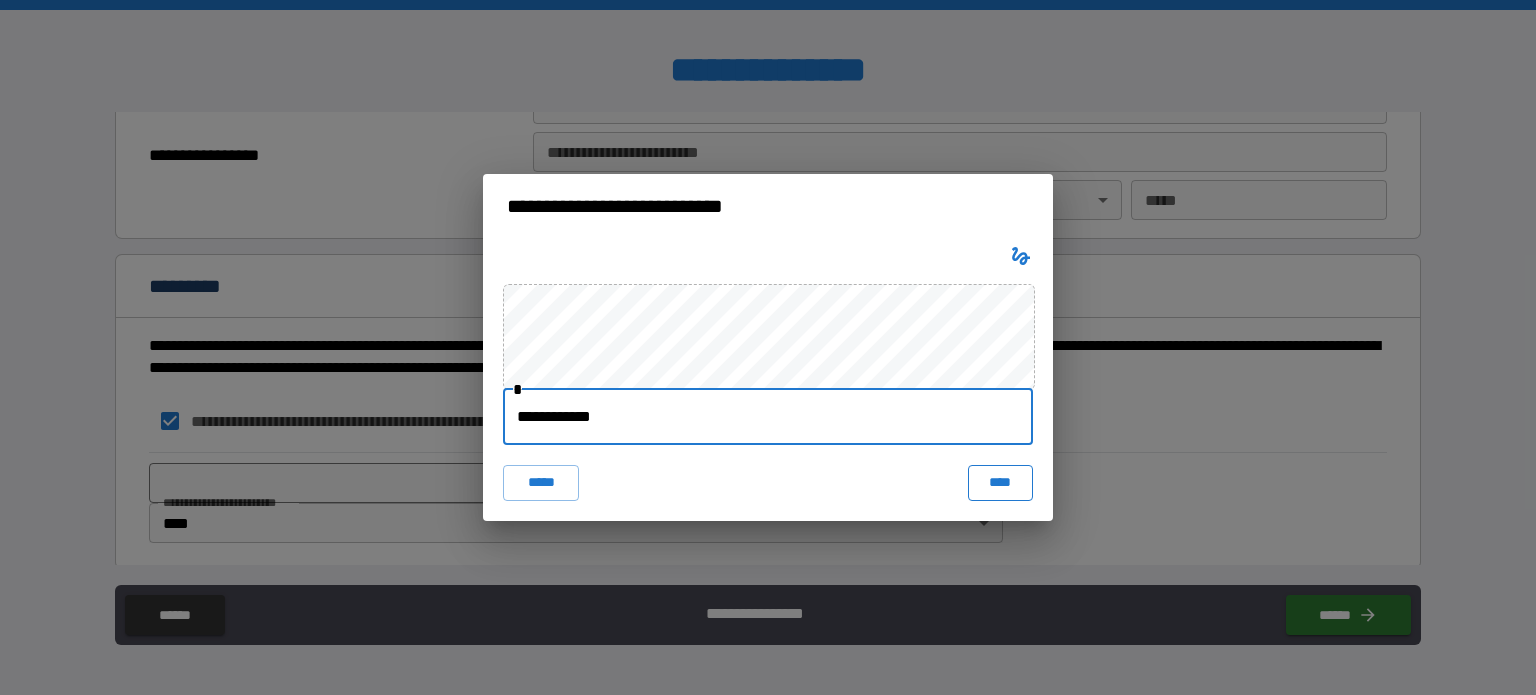 type on "**********" 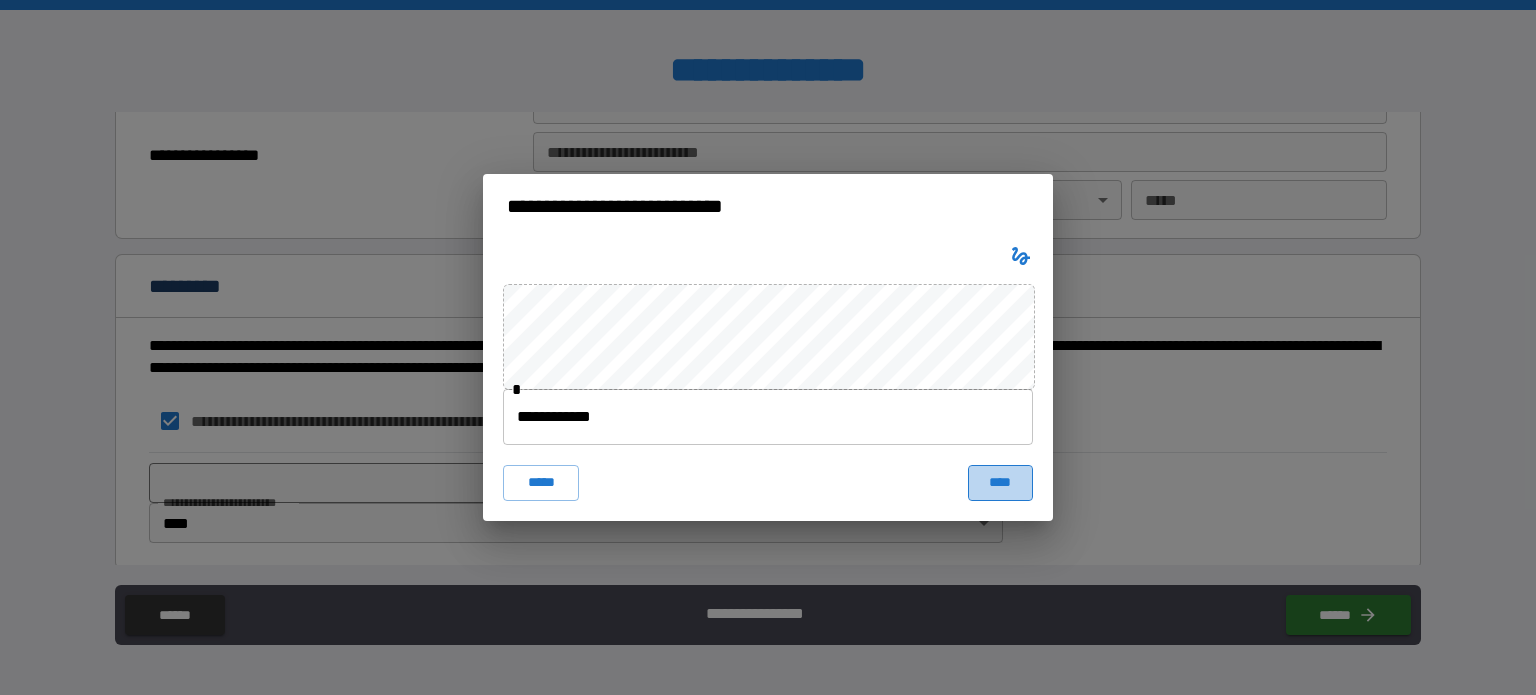 click on "****" at bounding box center [1000, 483] 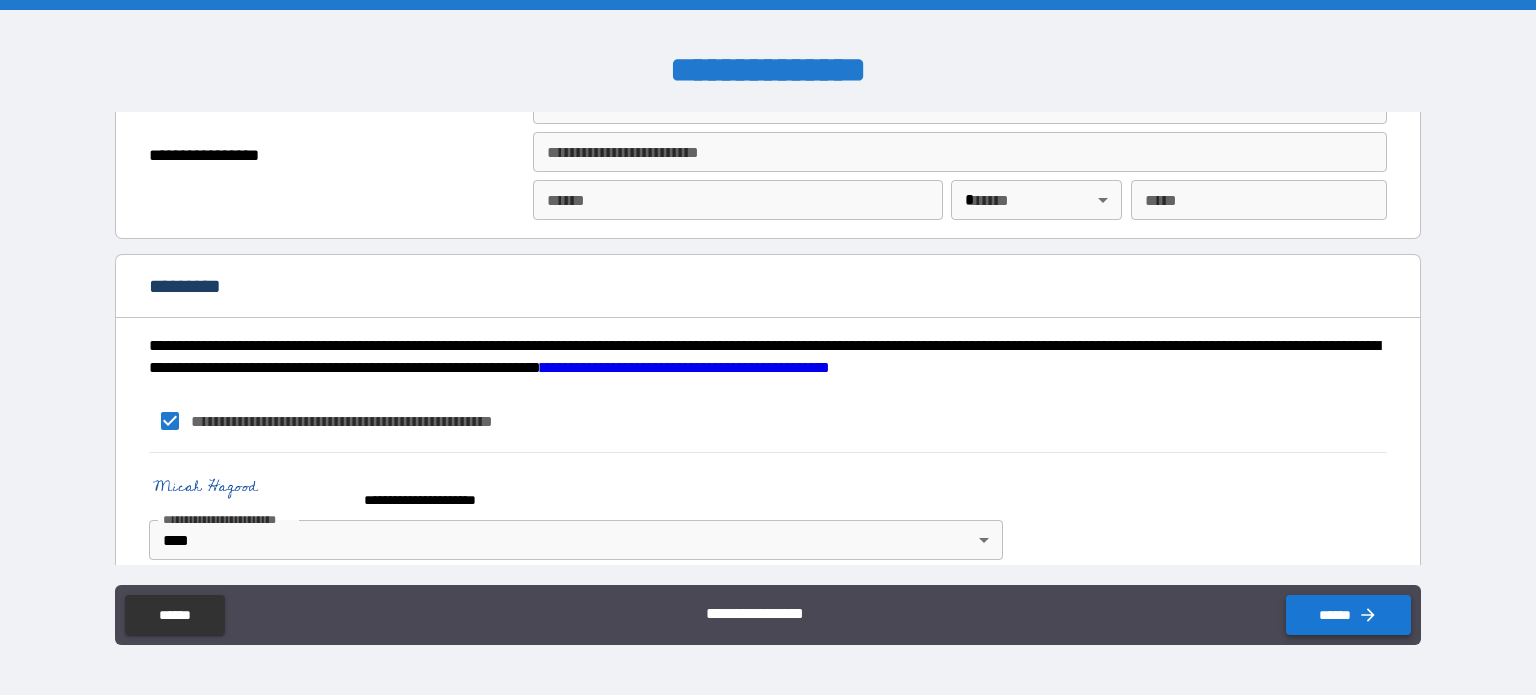 click 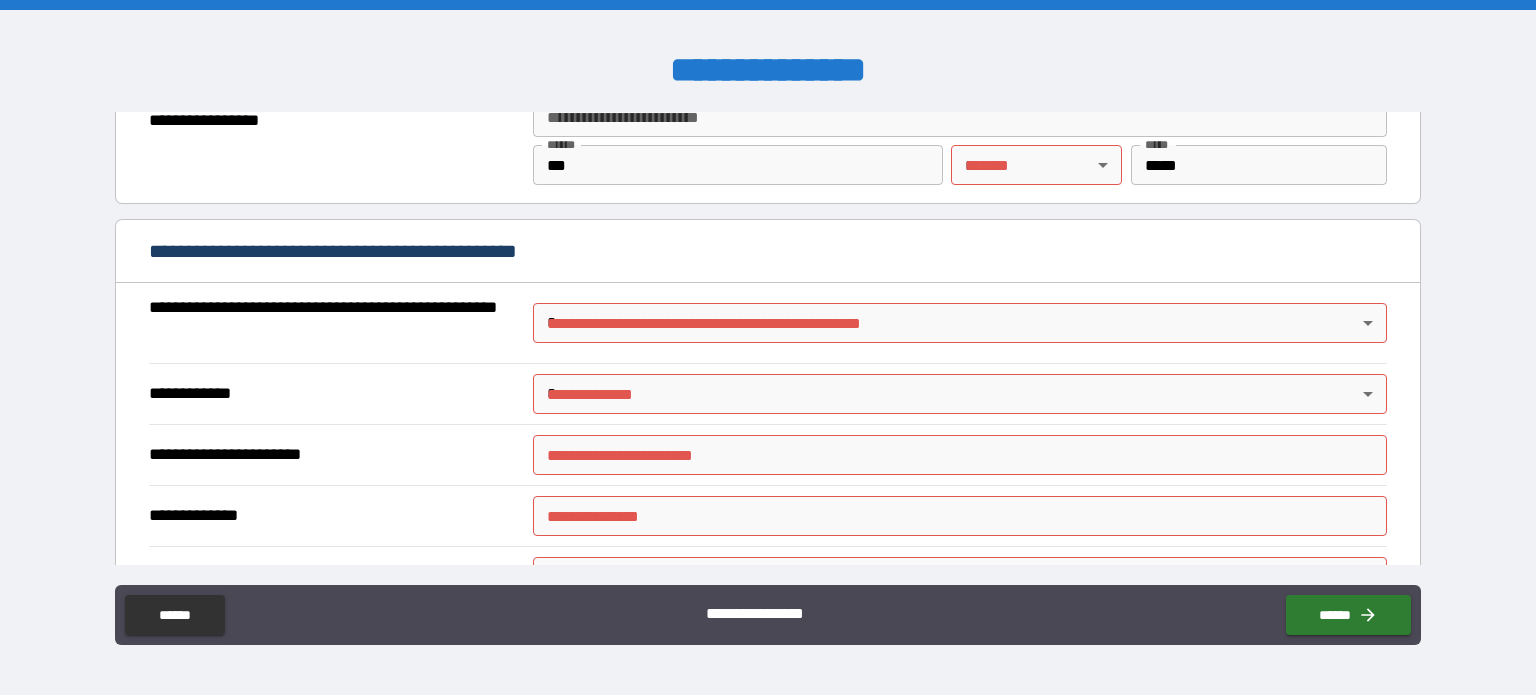 scroll, scrollTop: 1379, scrollLeft: 0, axis: vertical 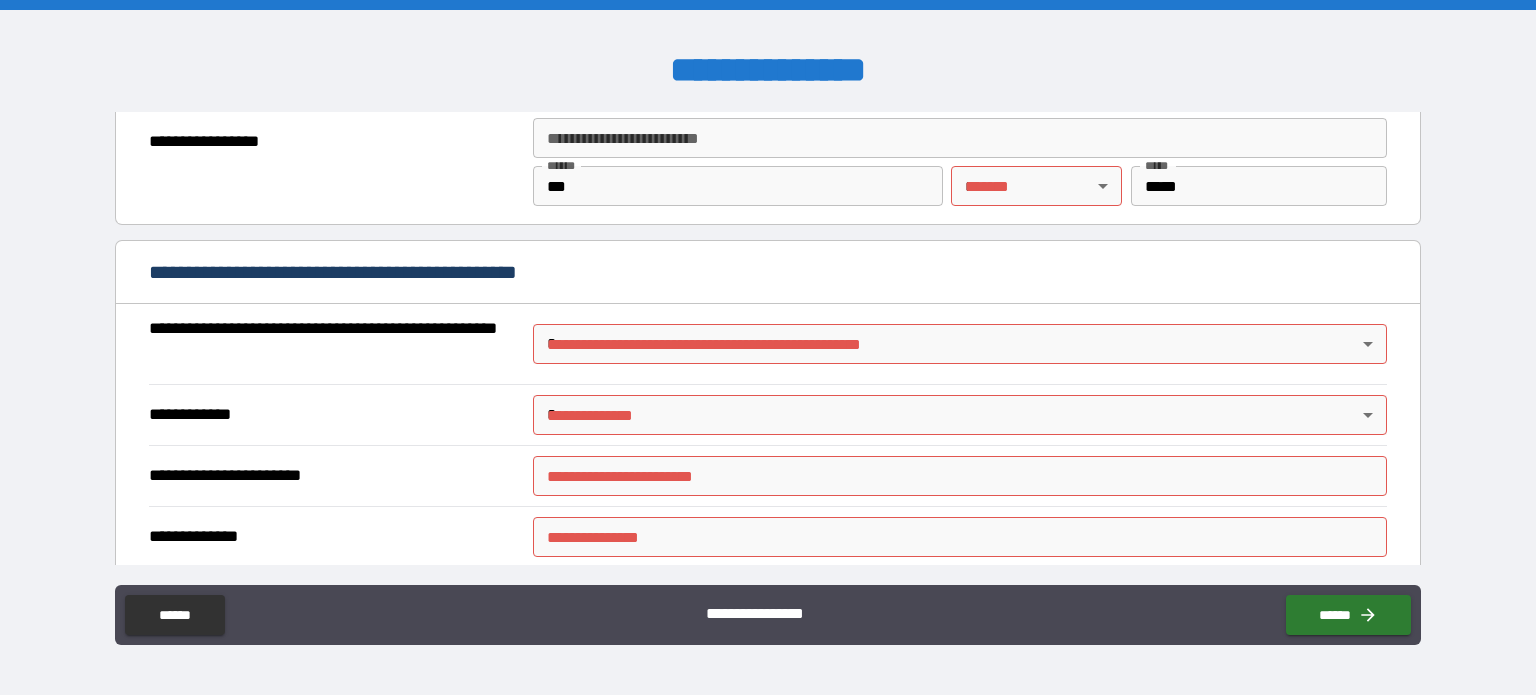 click on "**********" at bounding box center [768, 347] 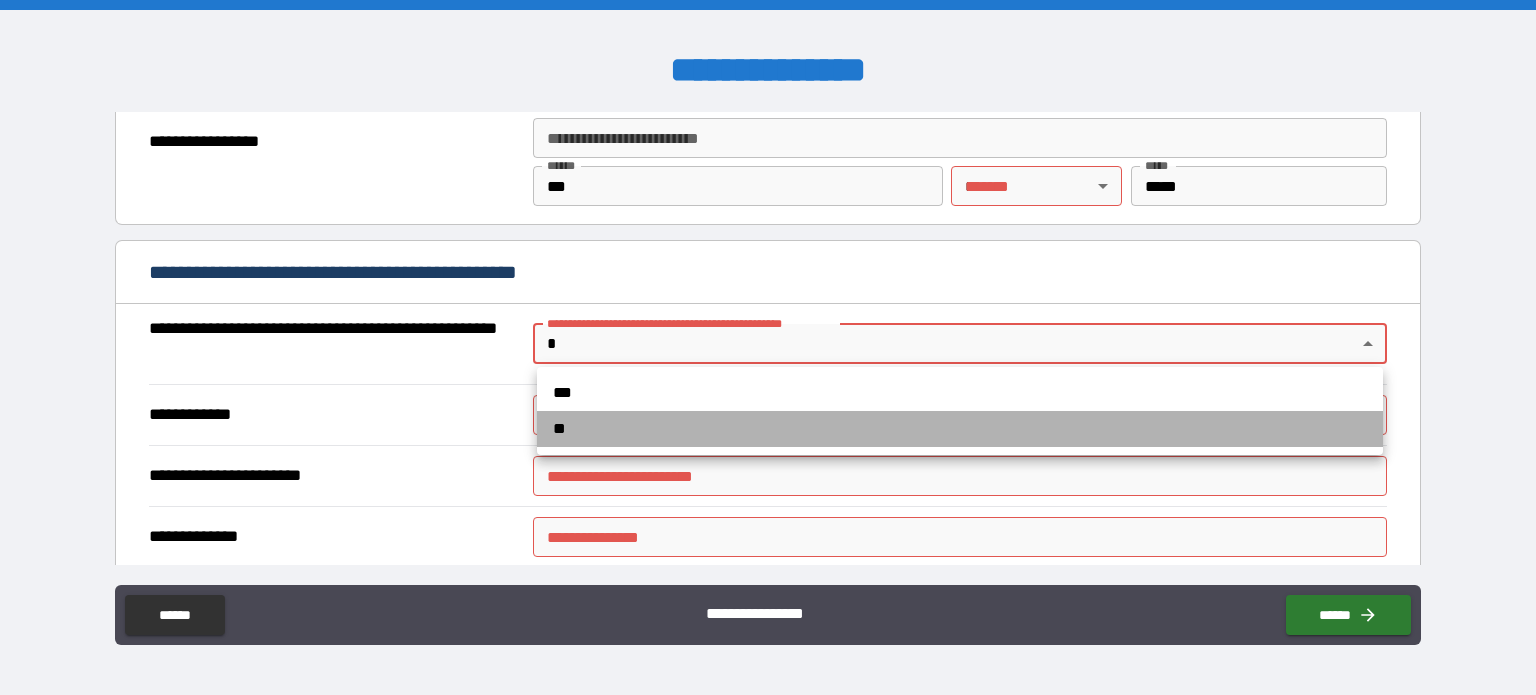 click on "**" at bounding box center [960, 429] 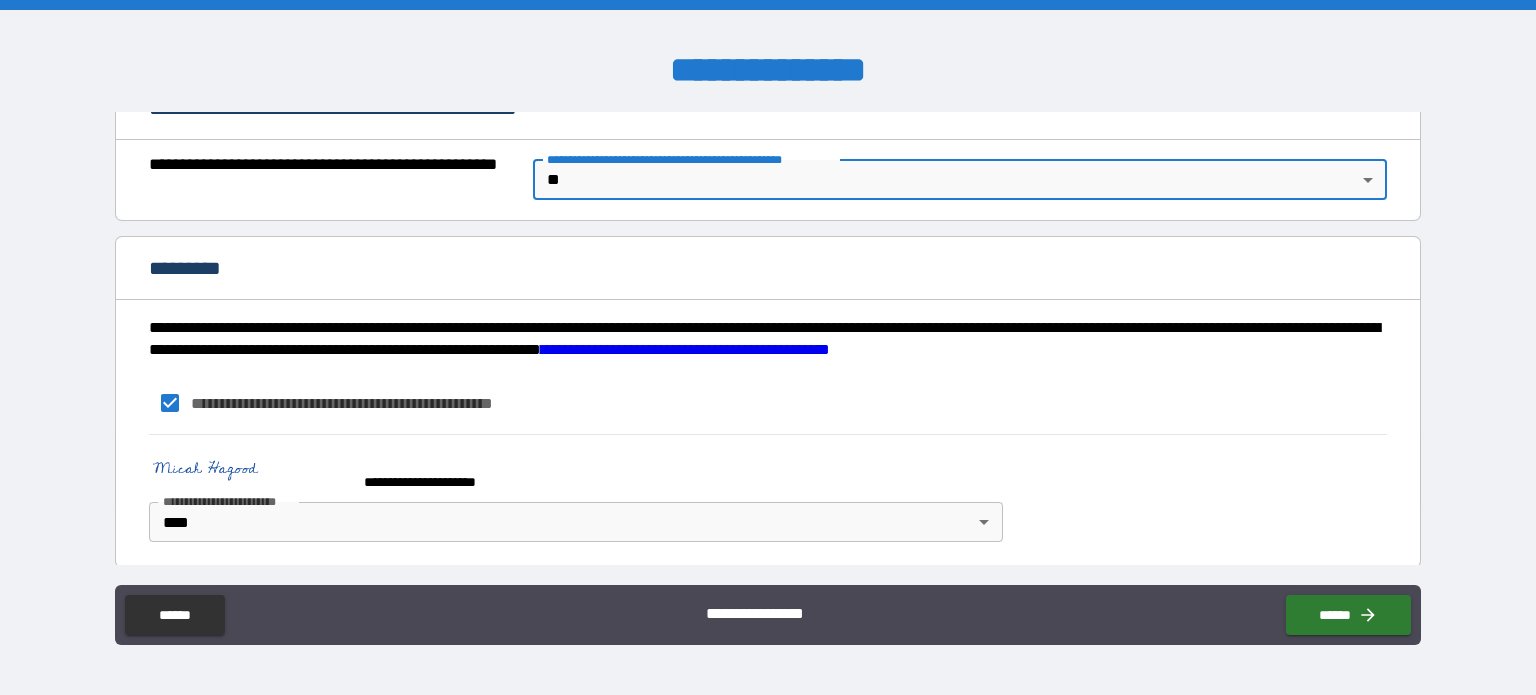 scroll, scrollTop: 1545, scrollLeft: 0, axis: vertical 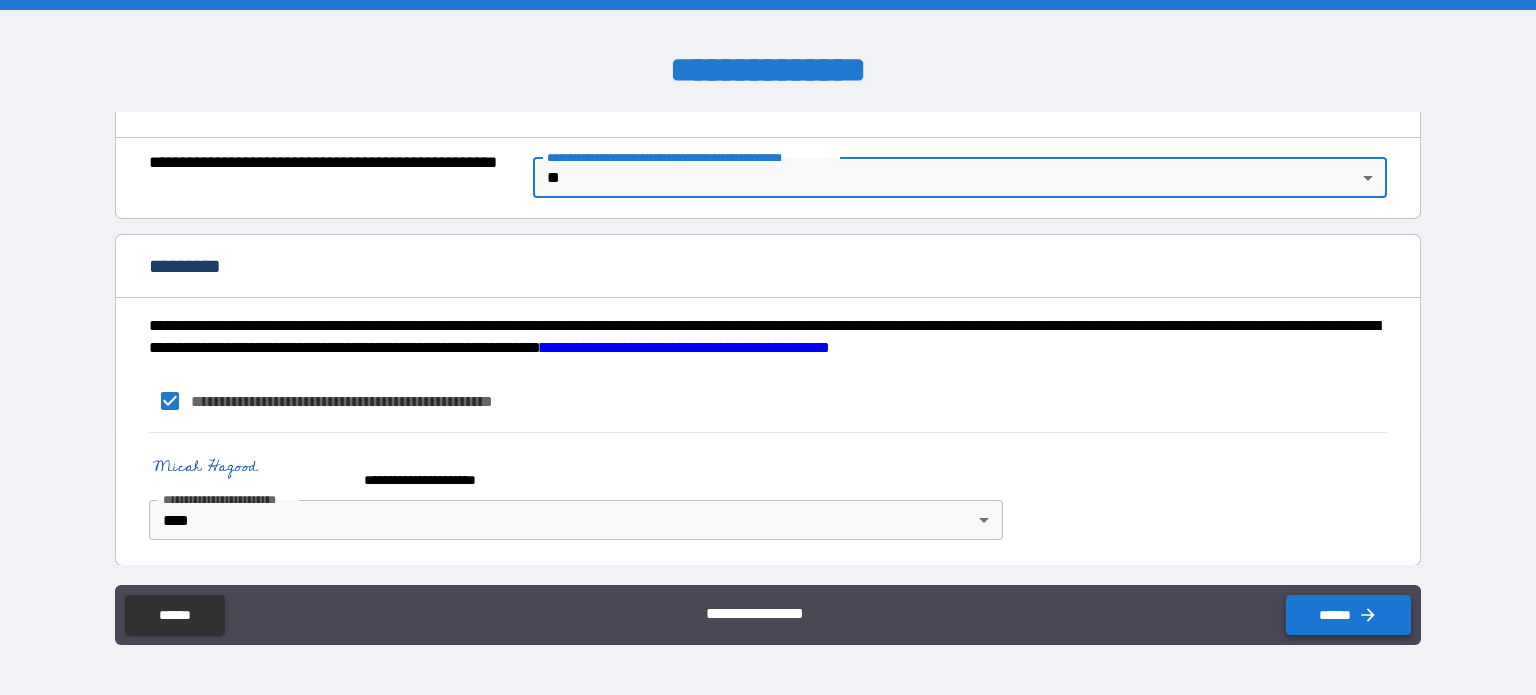 click on "******" at bounding box center (1348, 615) 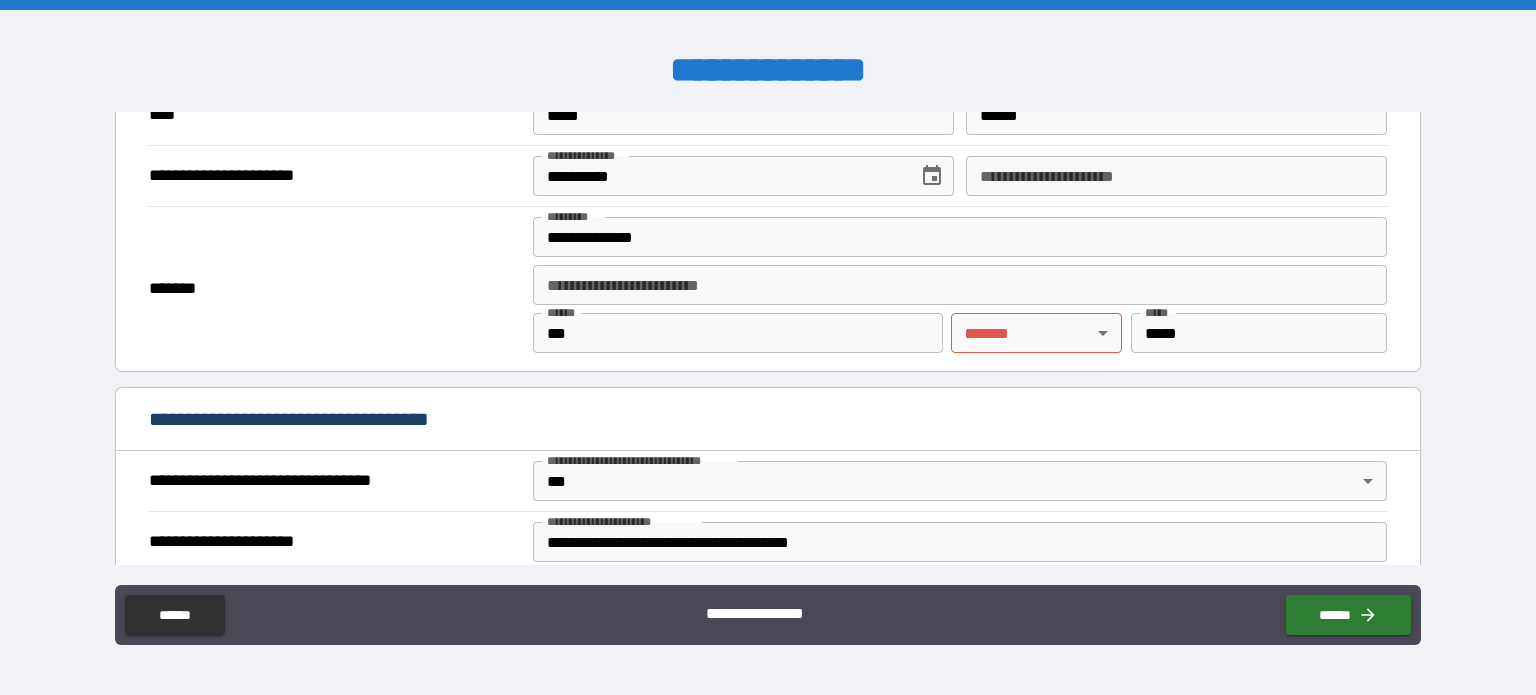 scroll, scrollTop: 900, scrollLeft: 0, axis: vertical 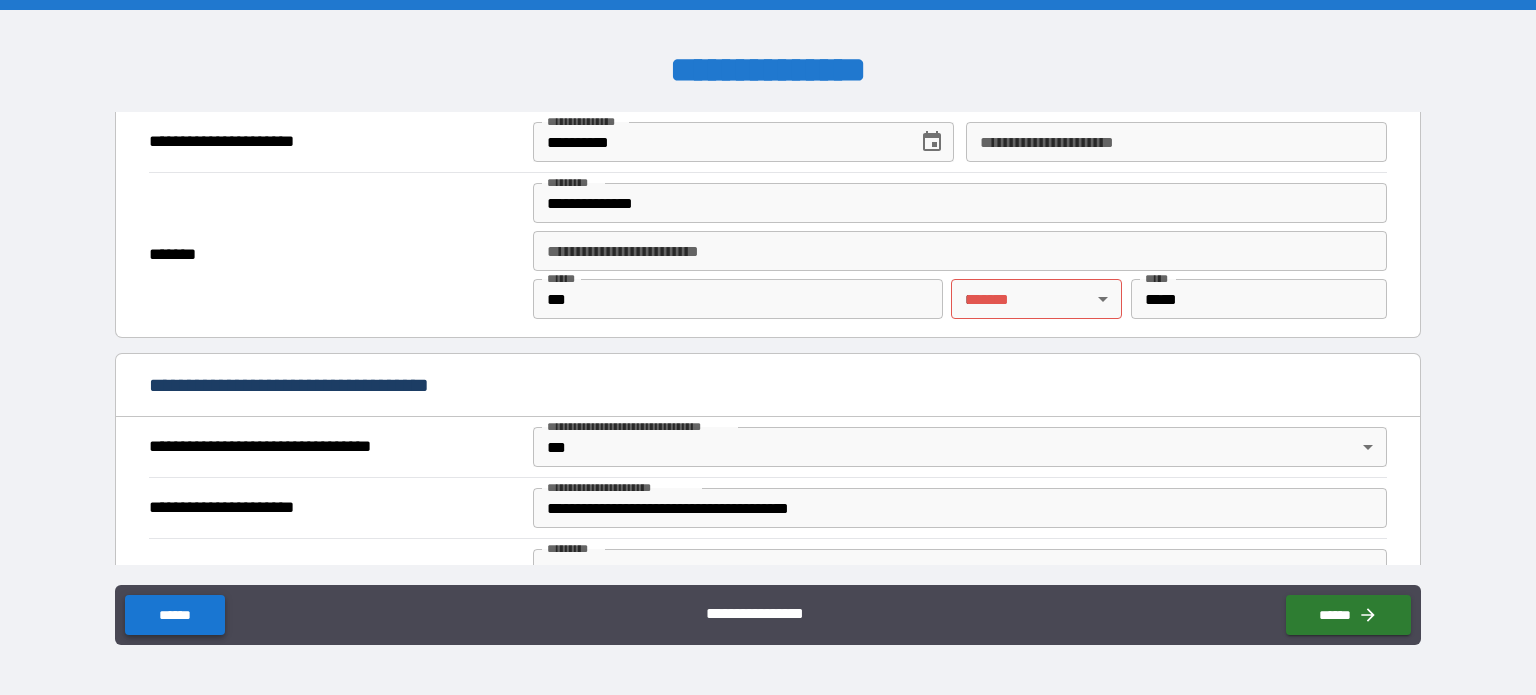 click on "******" at bounding box center (174, 615) 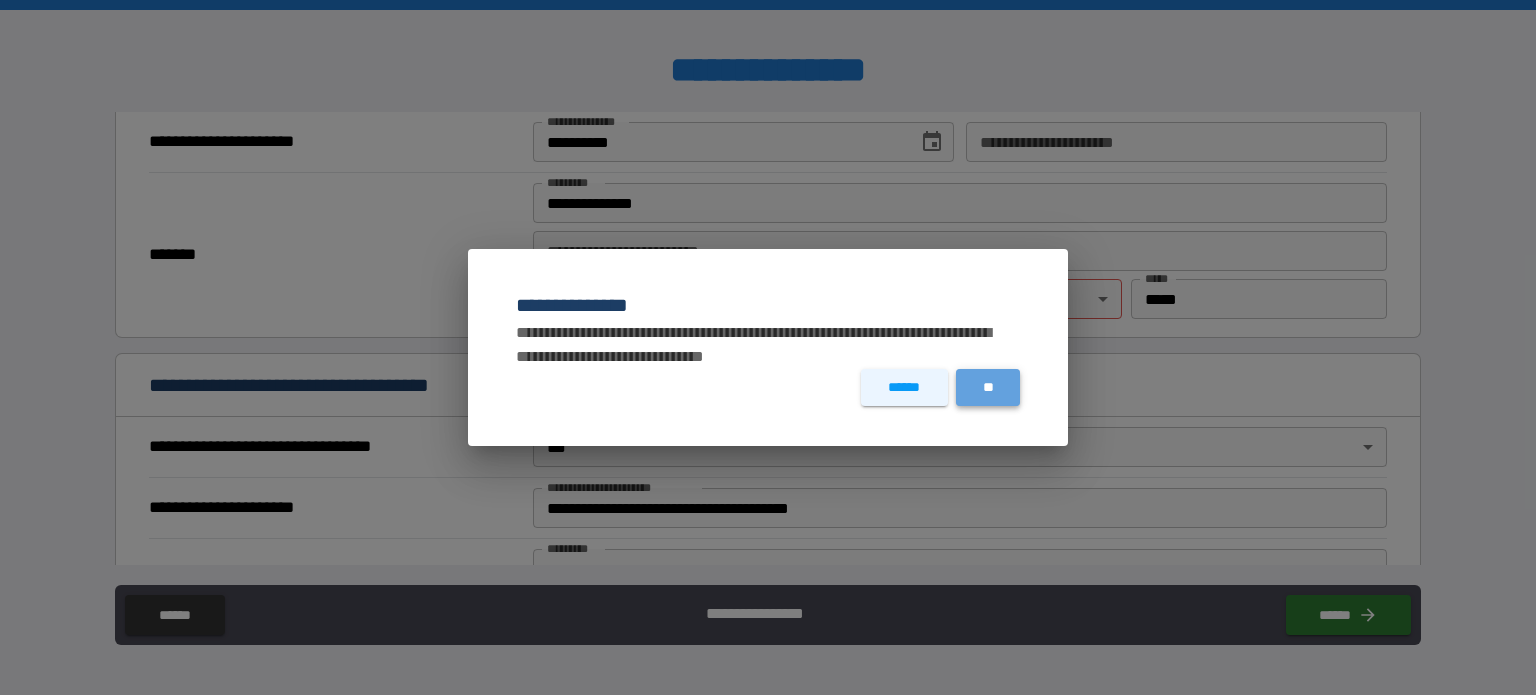 click on "**" at bounding box center [988, 387] 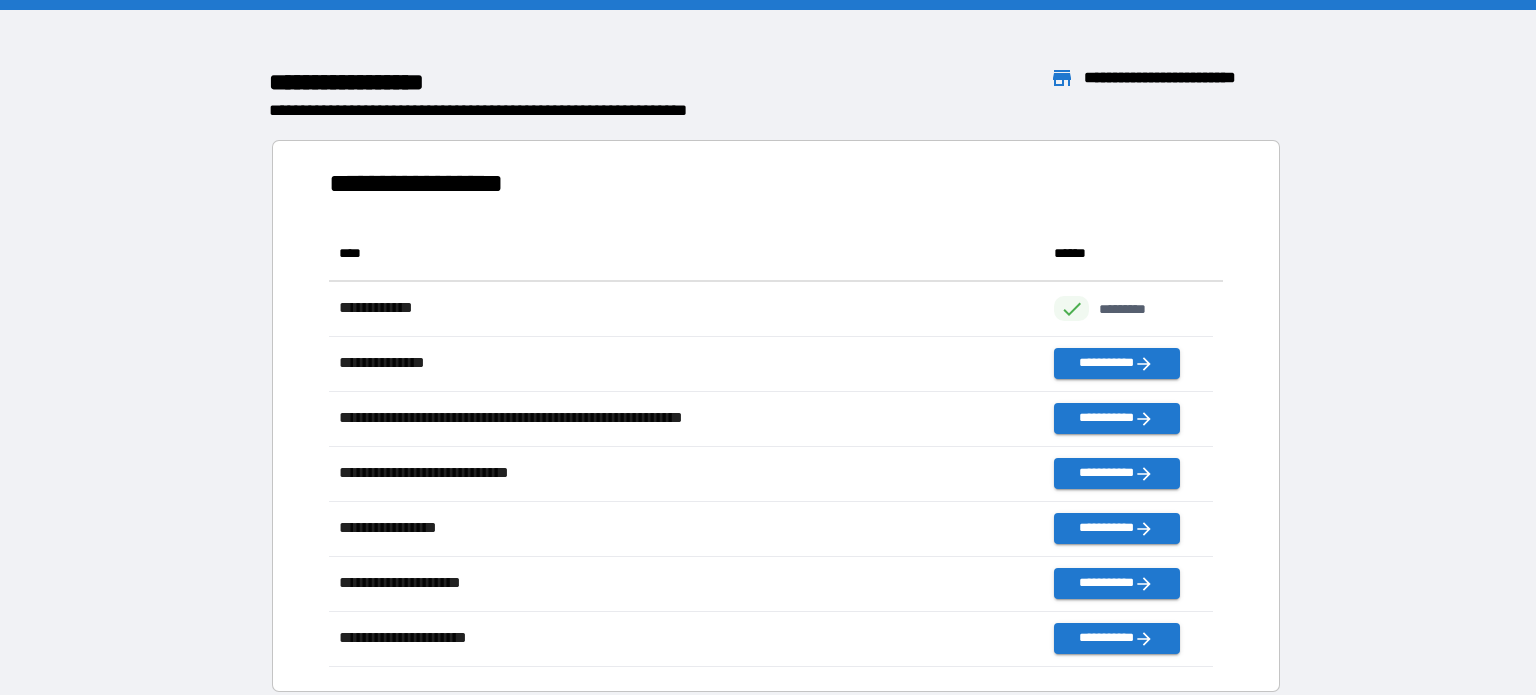 scroll, scrollTop: 426, scrollLeft: 869, axis: both 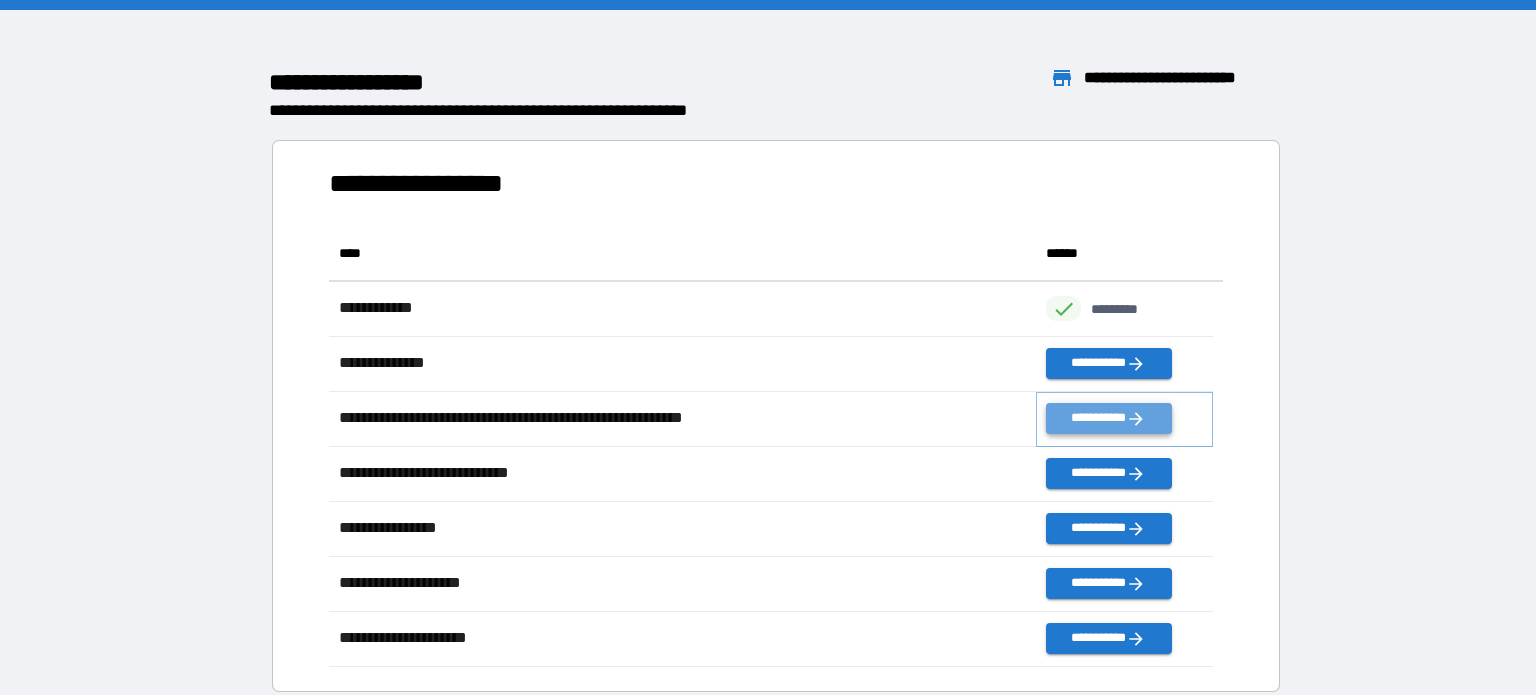 click on "**********" at bounding box center [1108, 418] 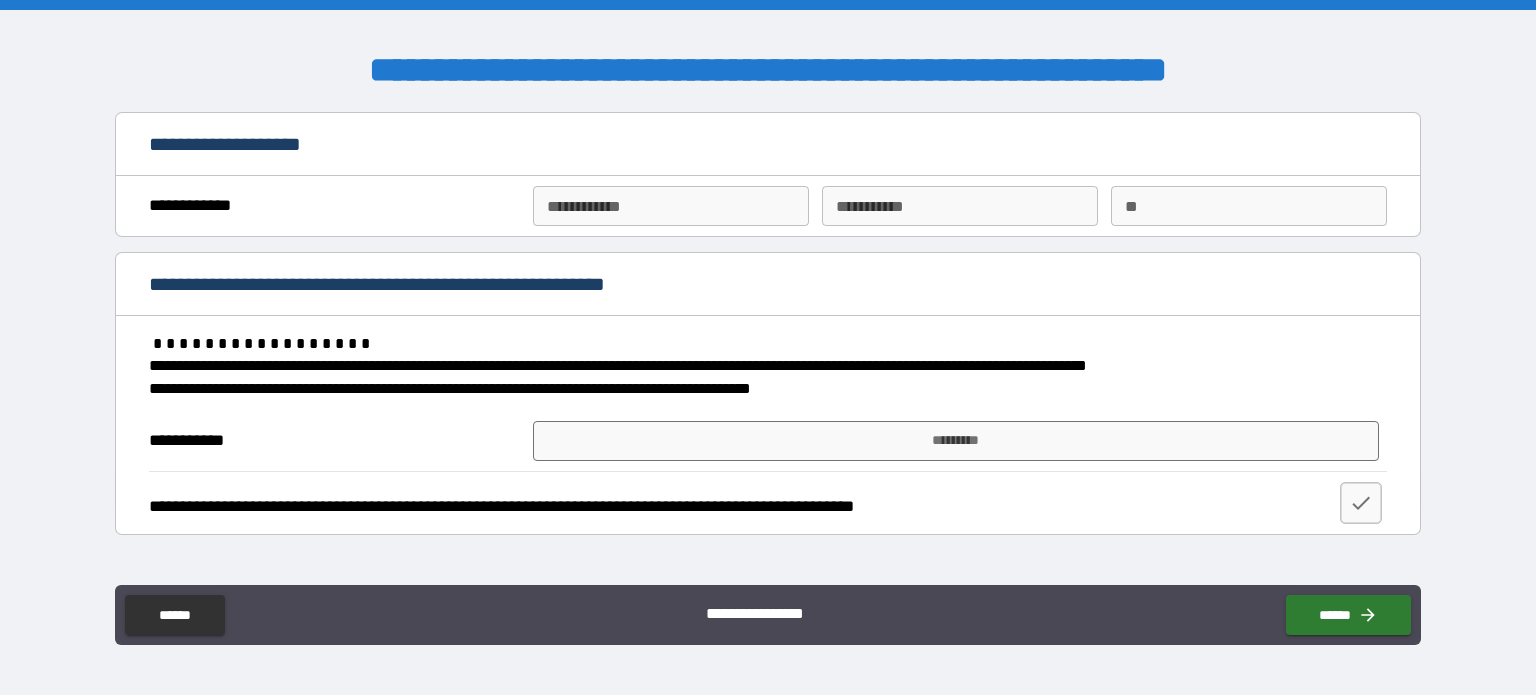 click on "**********" at bounding box center (671, 206) 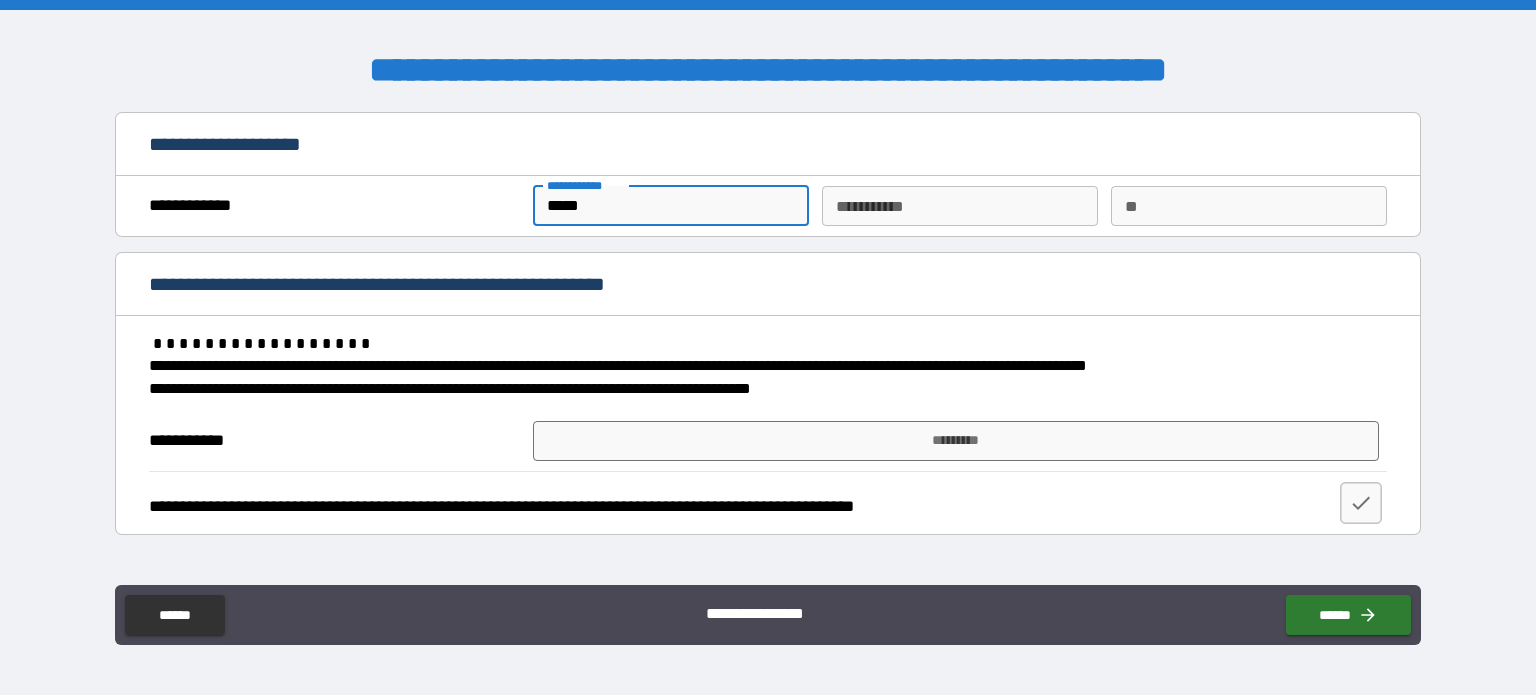 type on "*****" 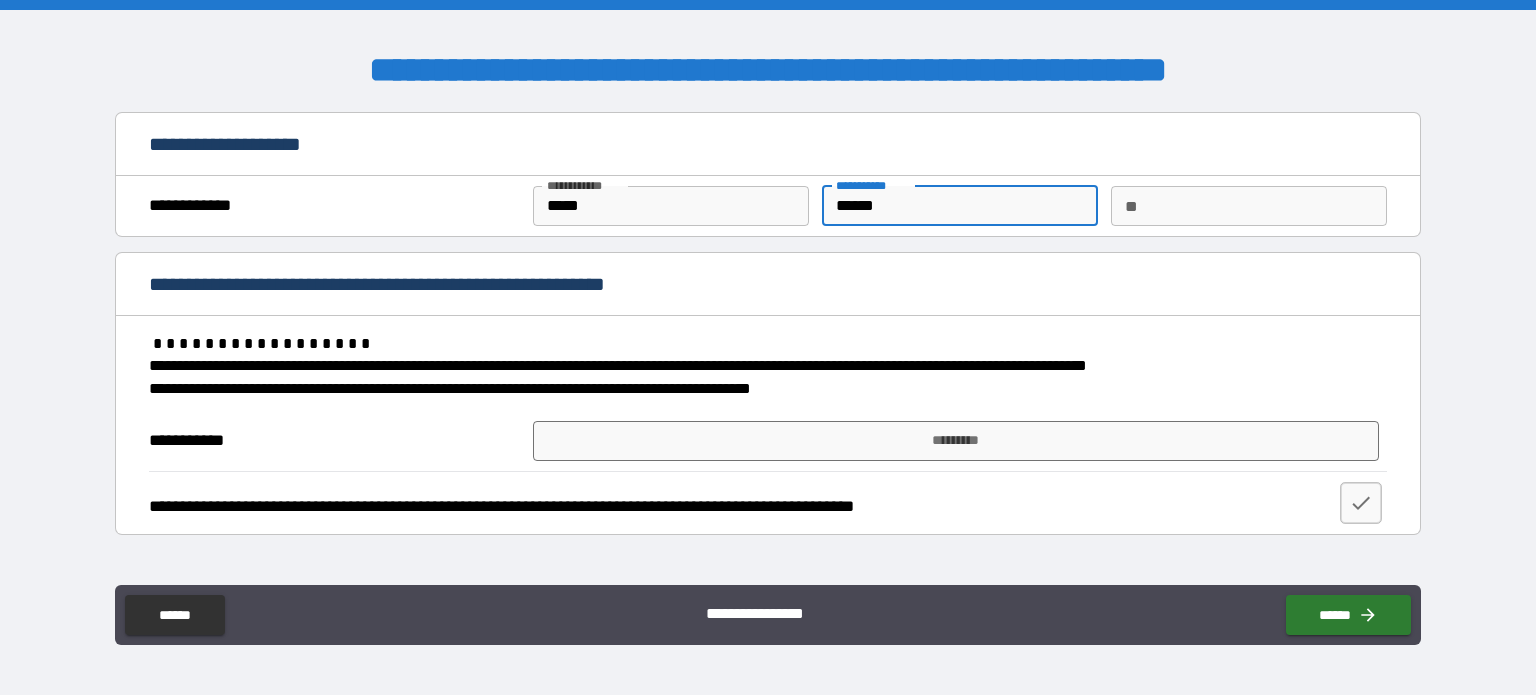 type on "******" 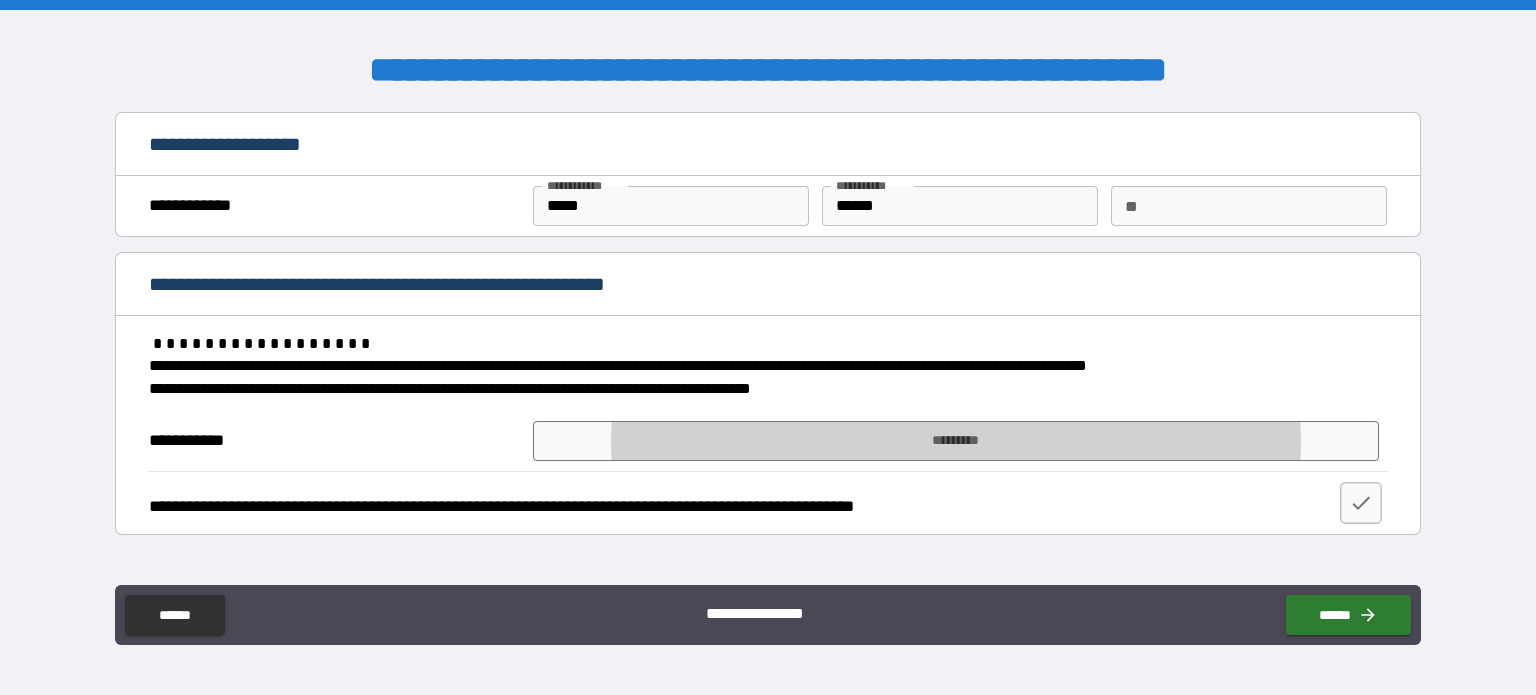 type 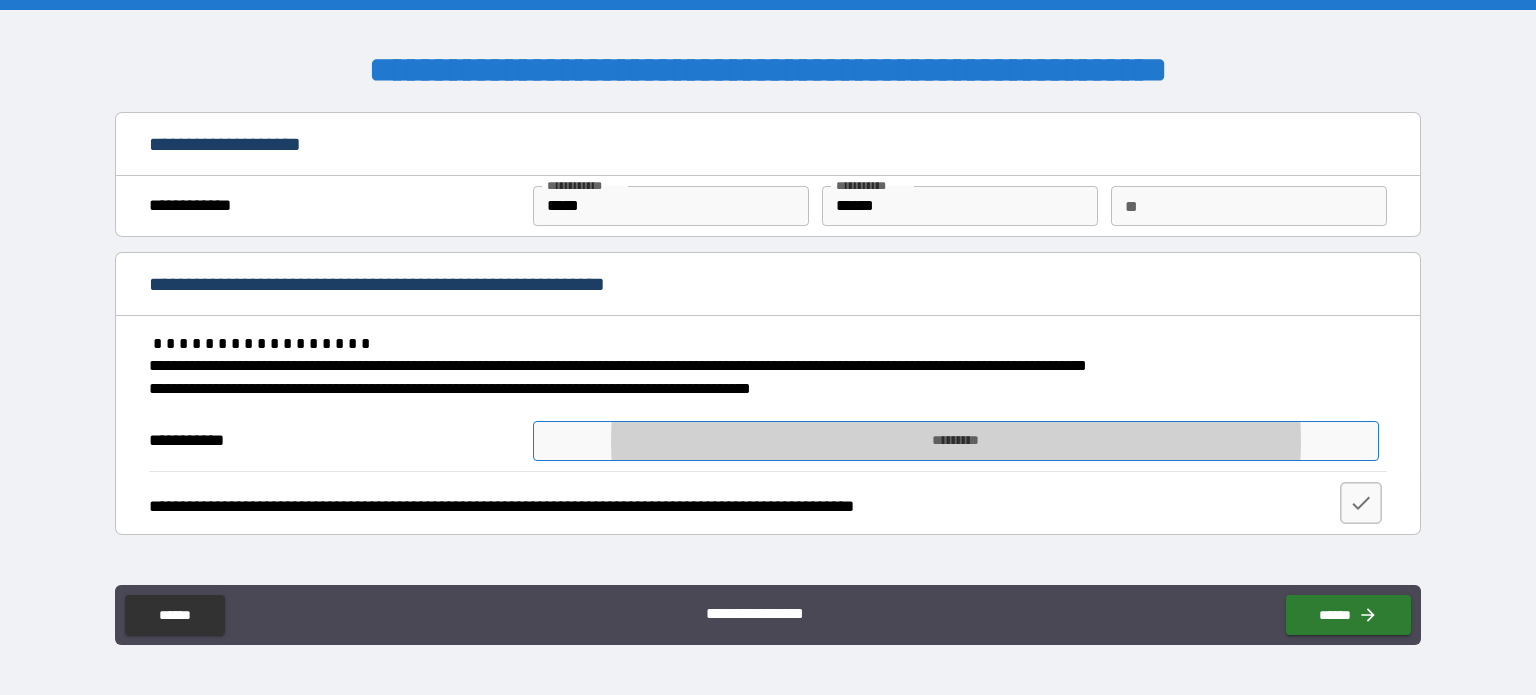click on "*********" at bounding box center (956, 441) 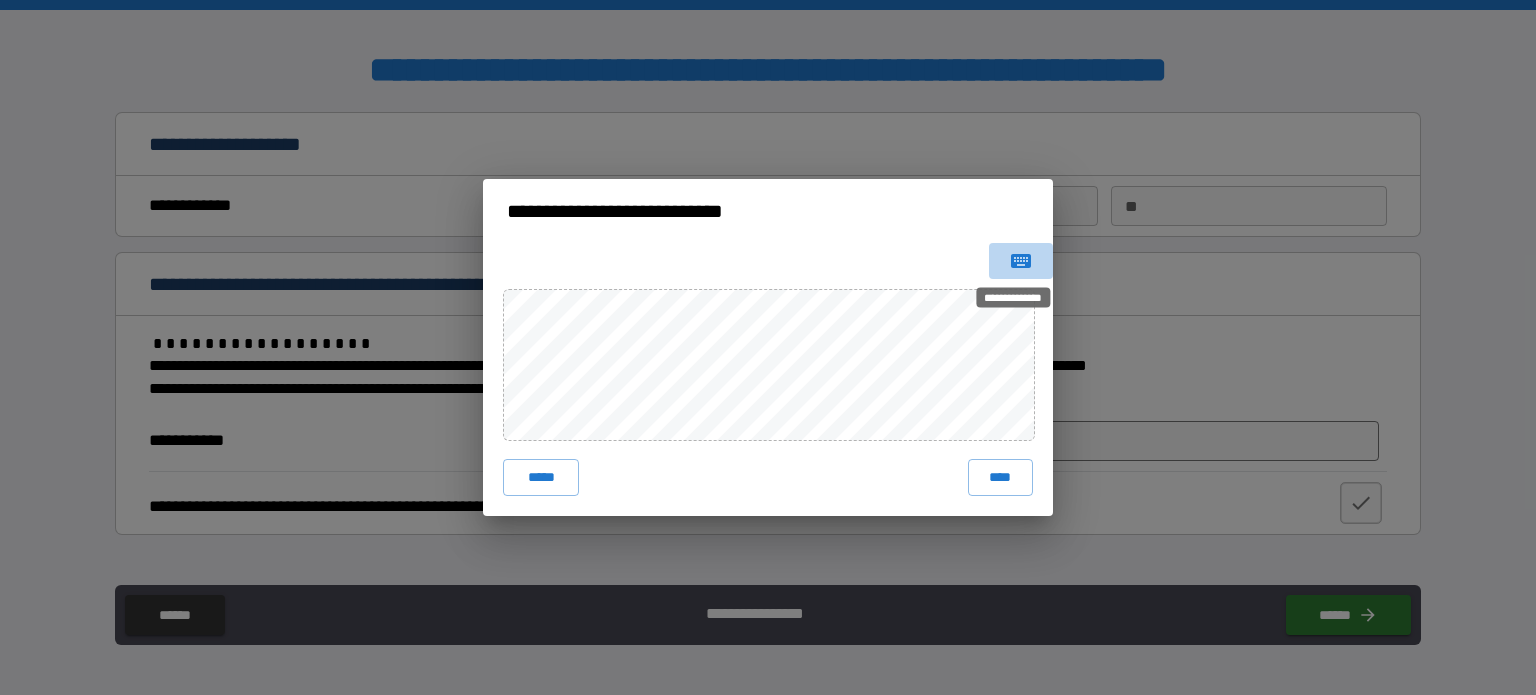 click 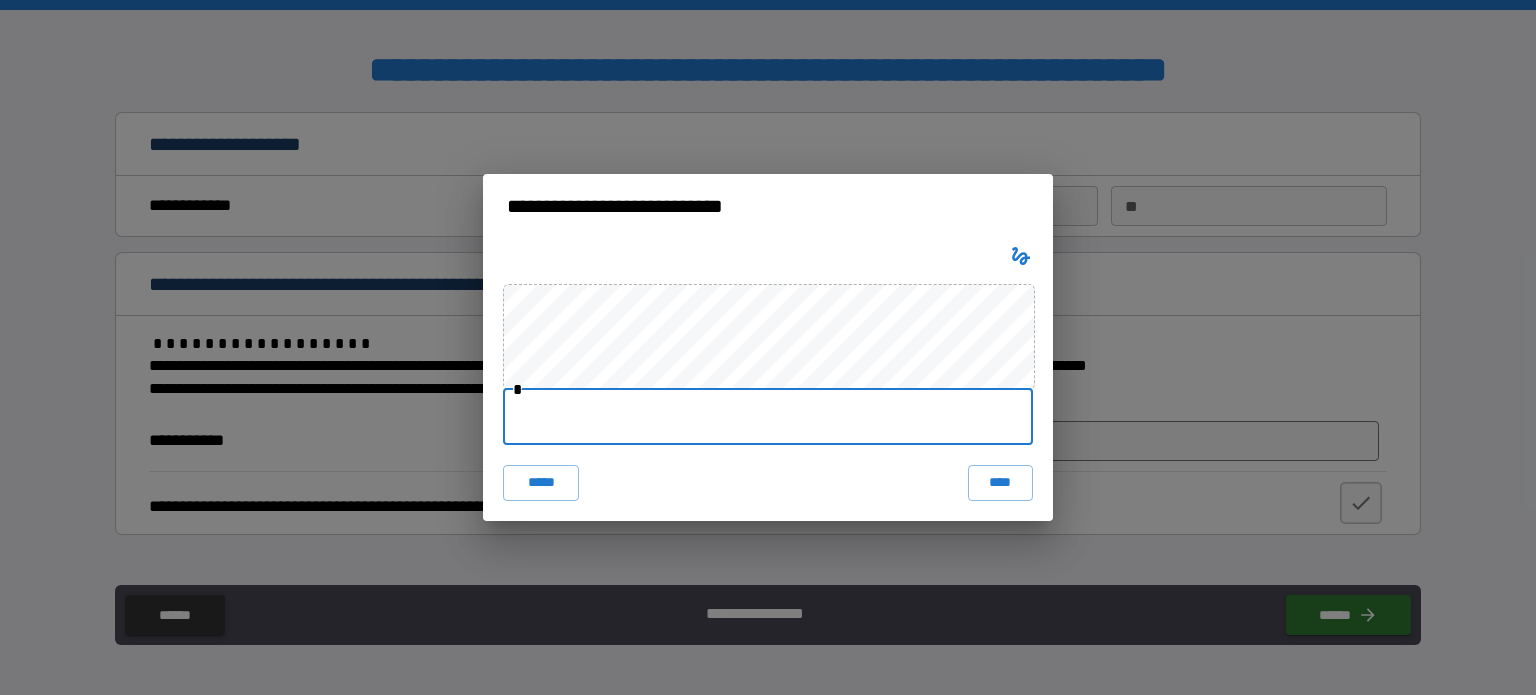 click at bounding box center [768, 417] 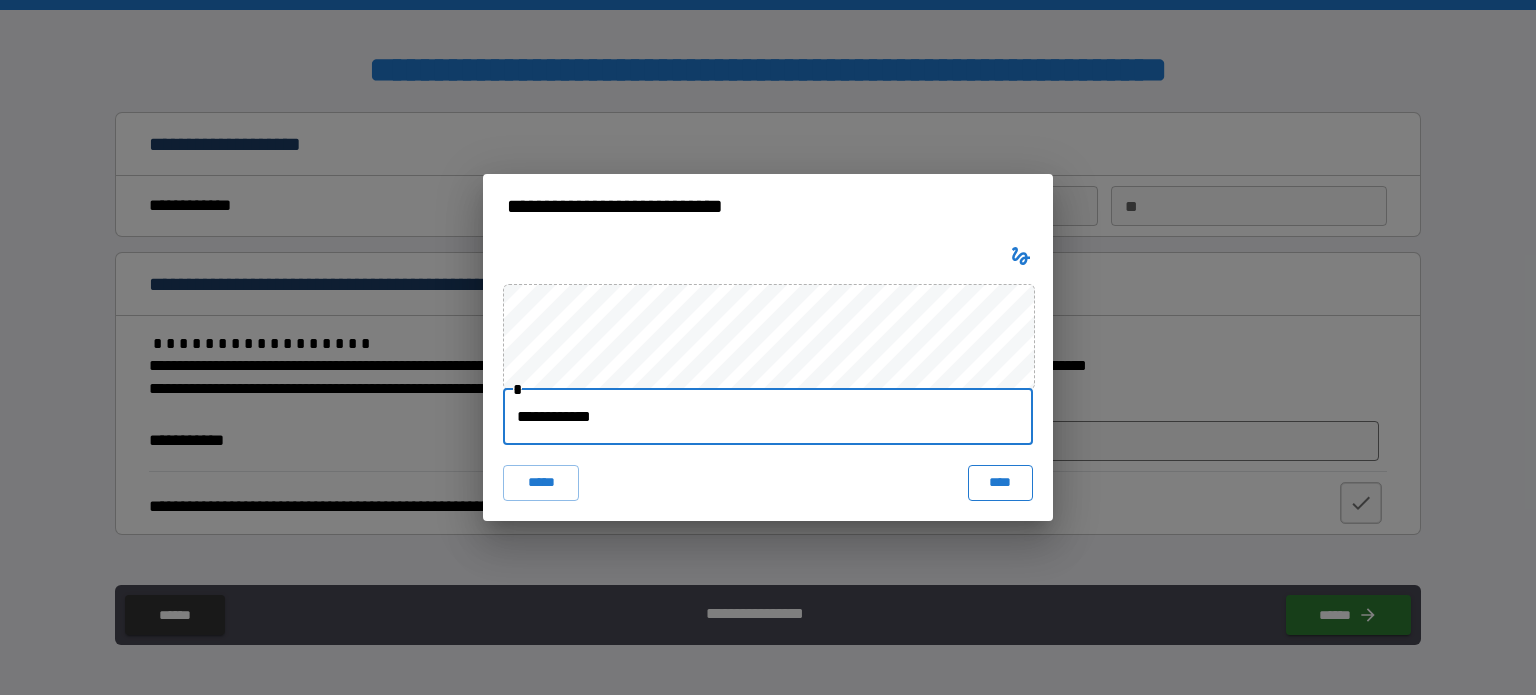 click on "****" at bounding box center [1000, 483] 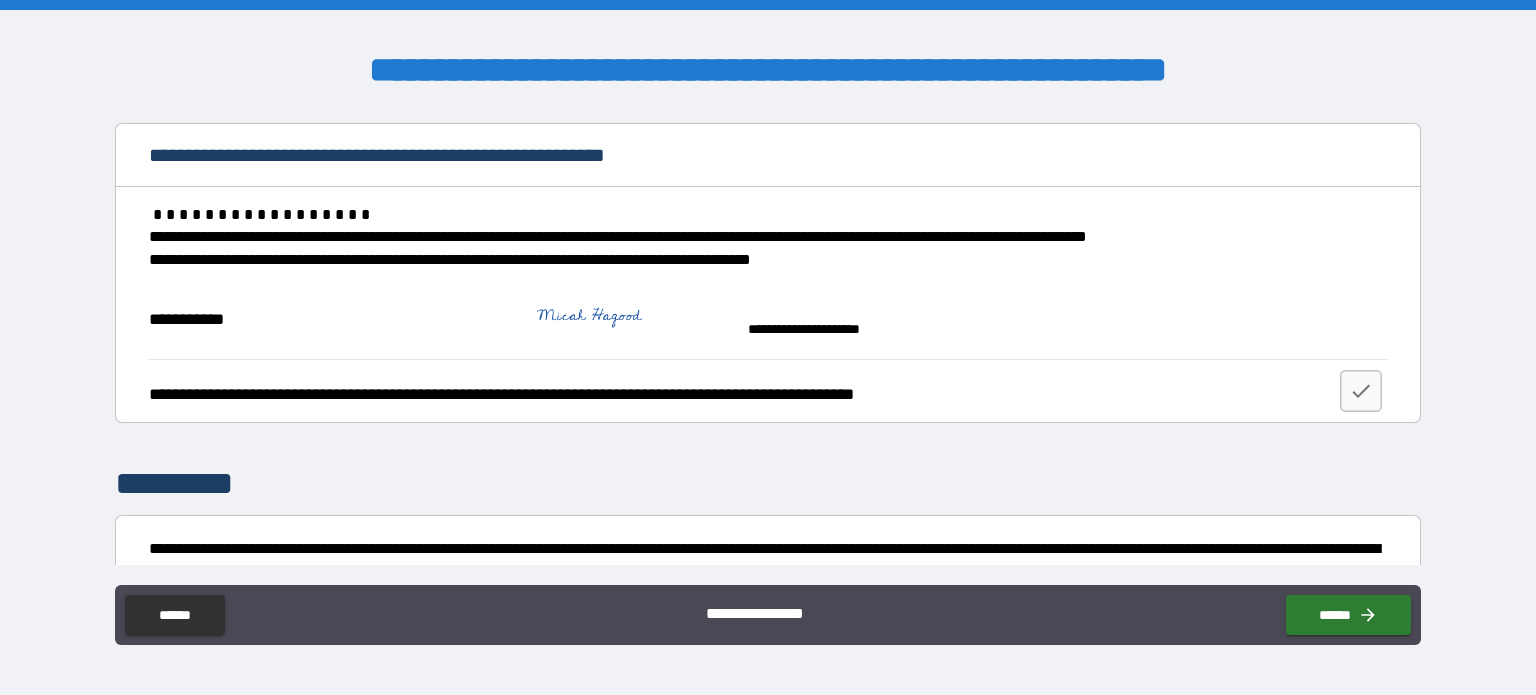 scroll, scrollTop: 339, scrollLeft: 0, axis: vertical 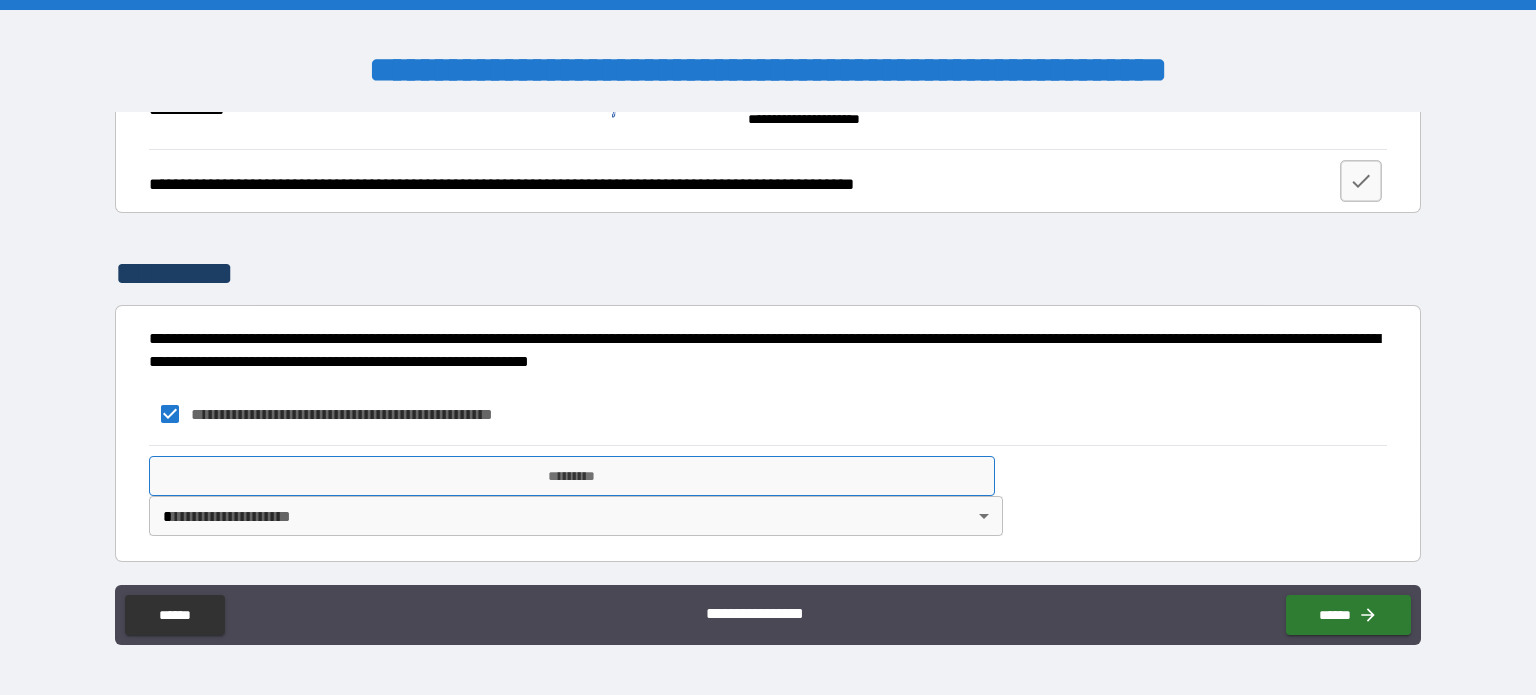 click on "*********" at bounding box center (572, 476) 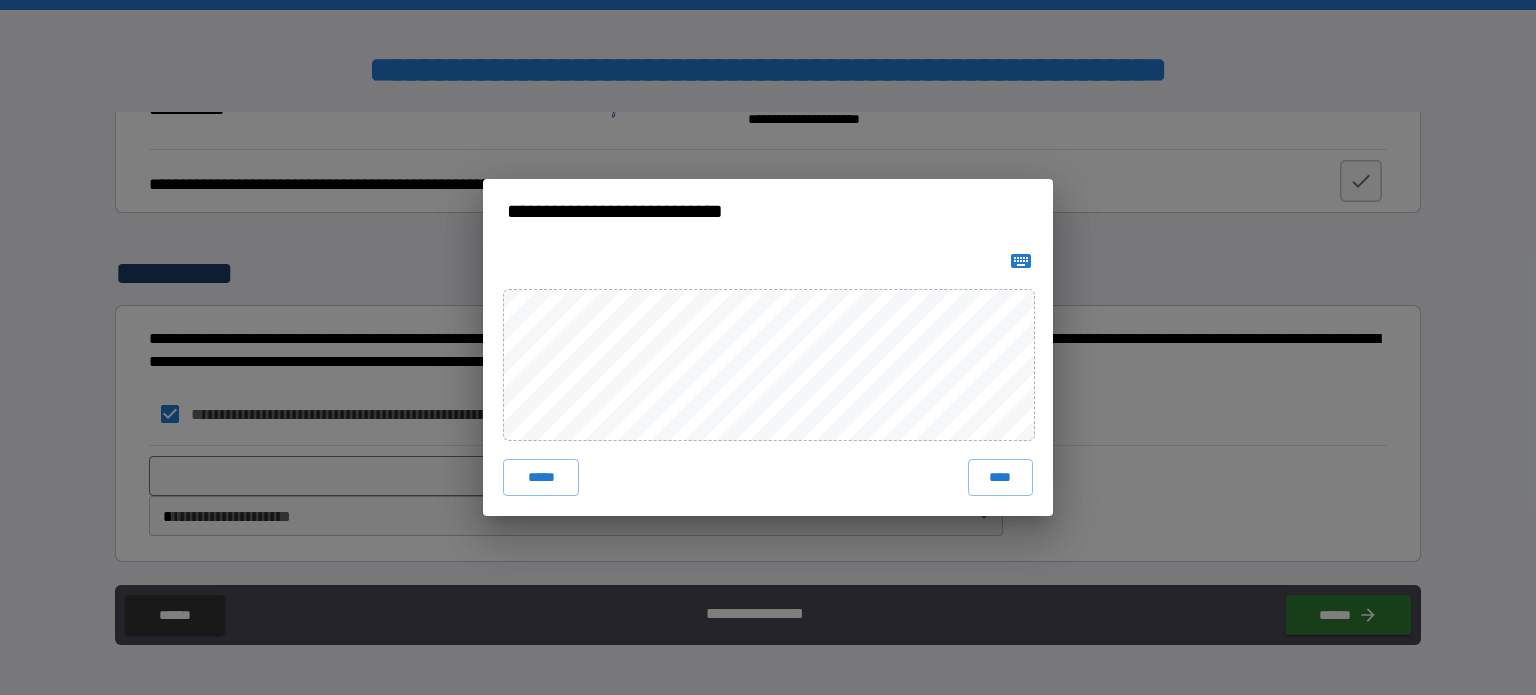 click 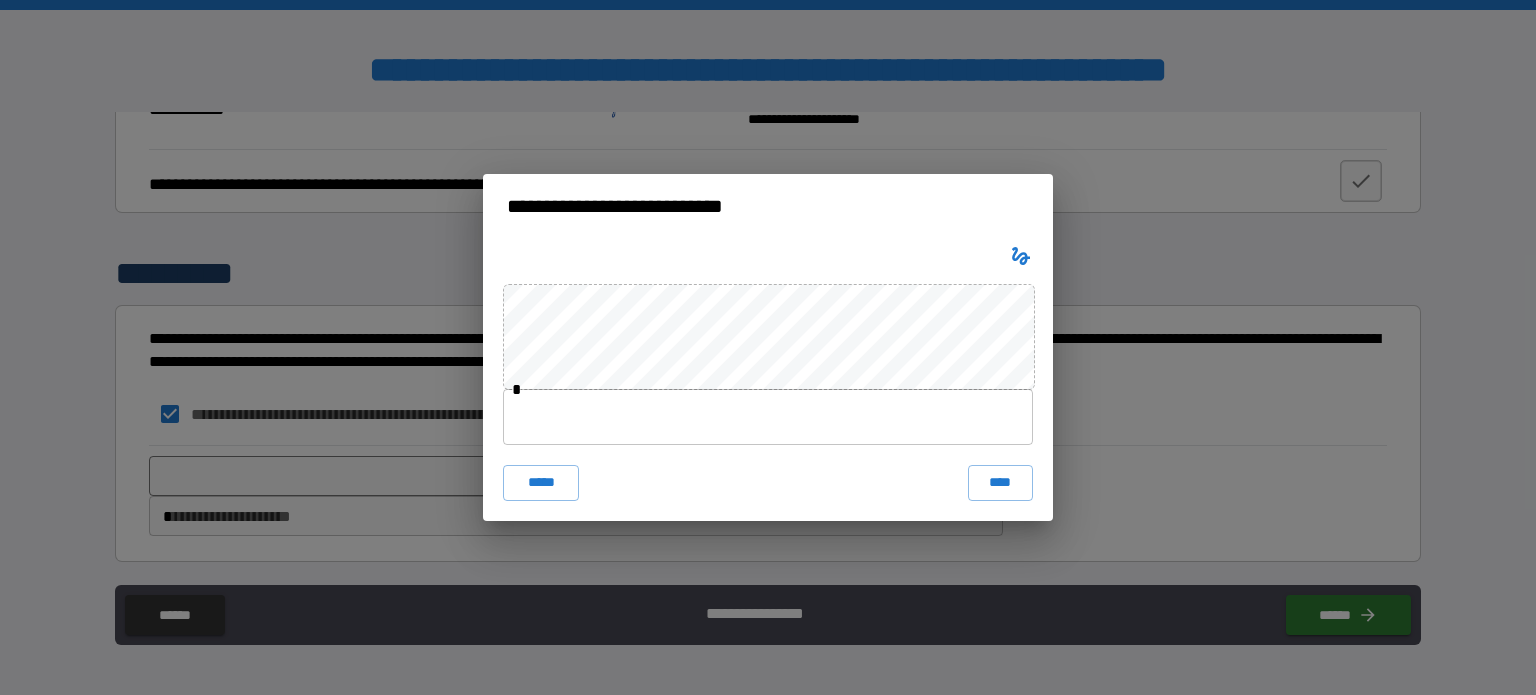 click at bounding box center (768, 417) 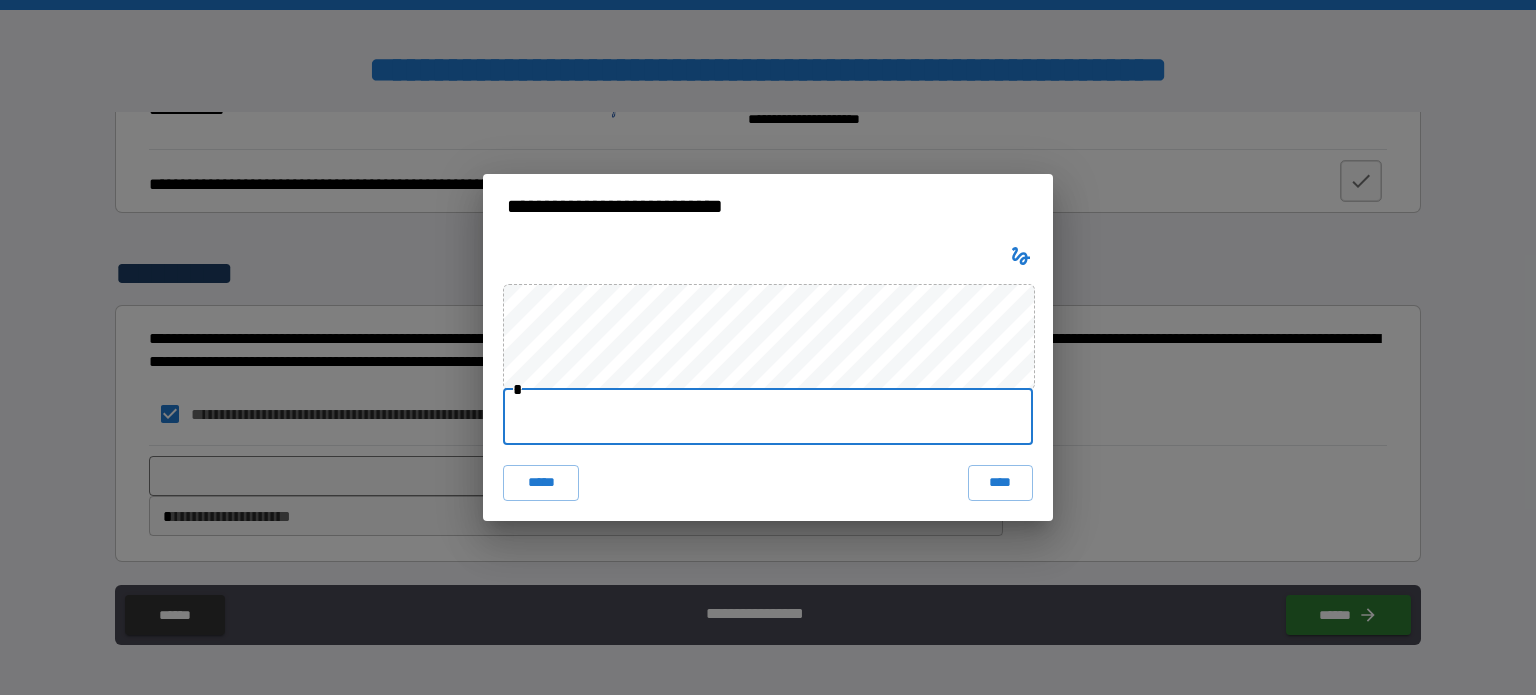 type on "**********" 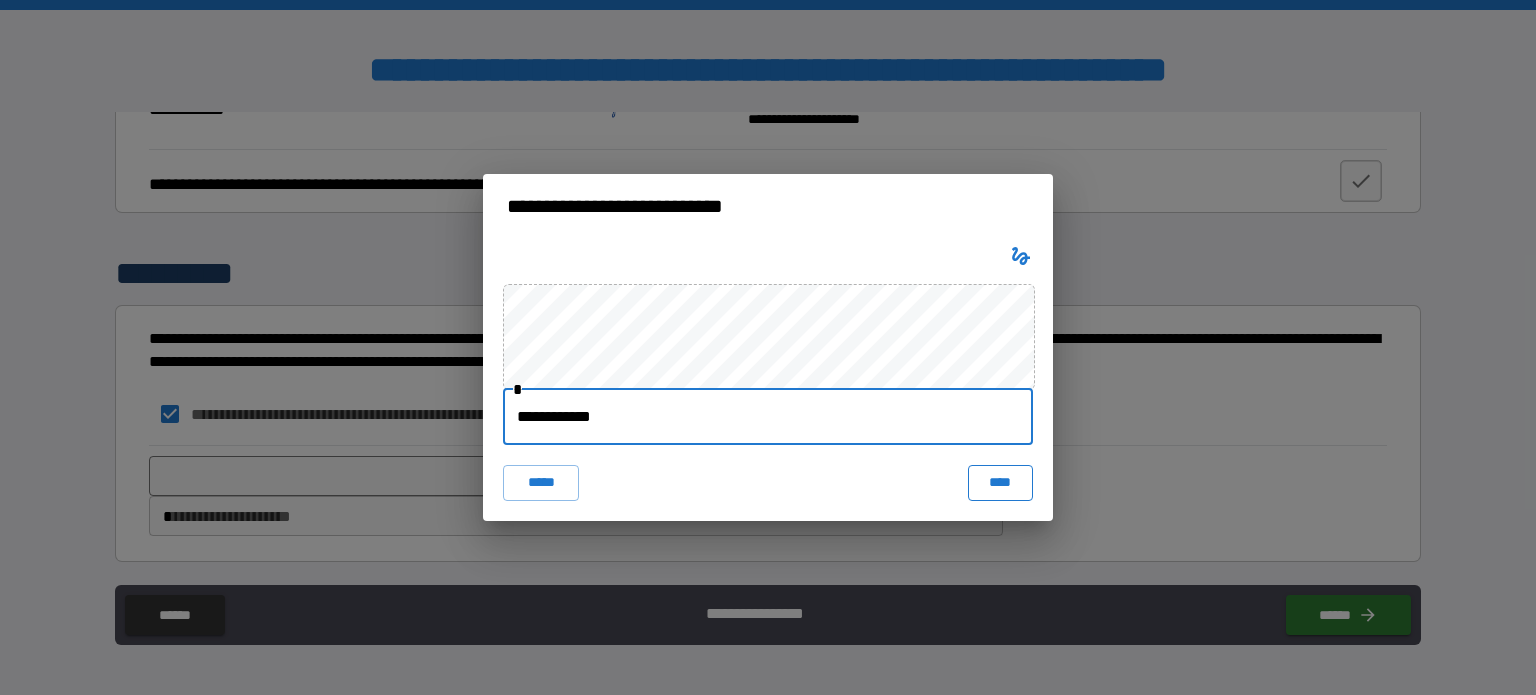 click on "****" at bounding box center [1000, 483] 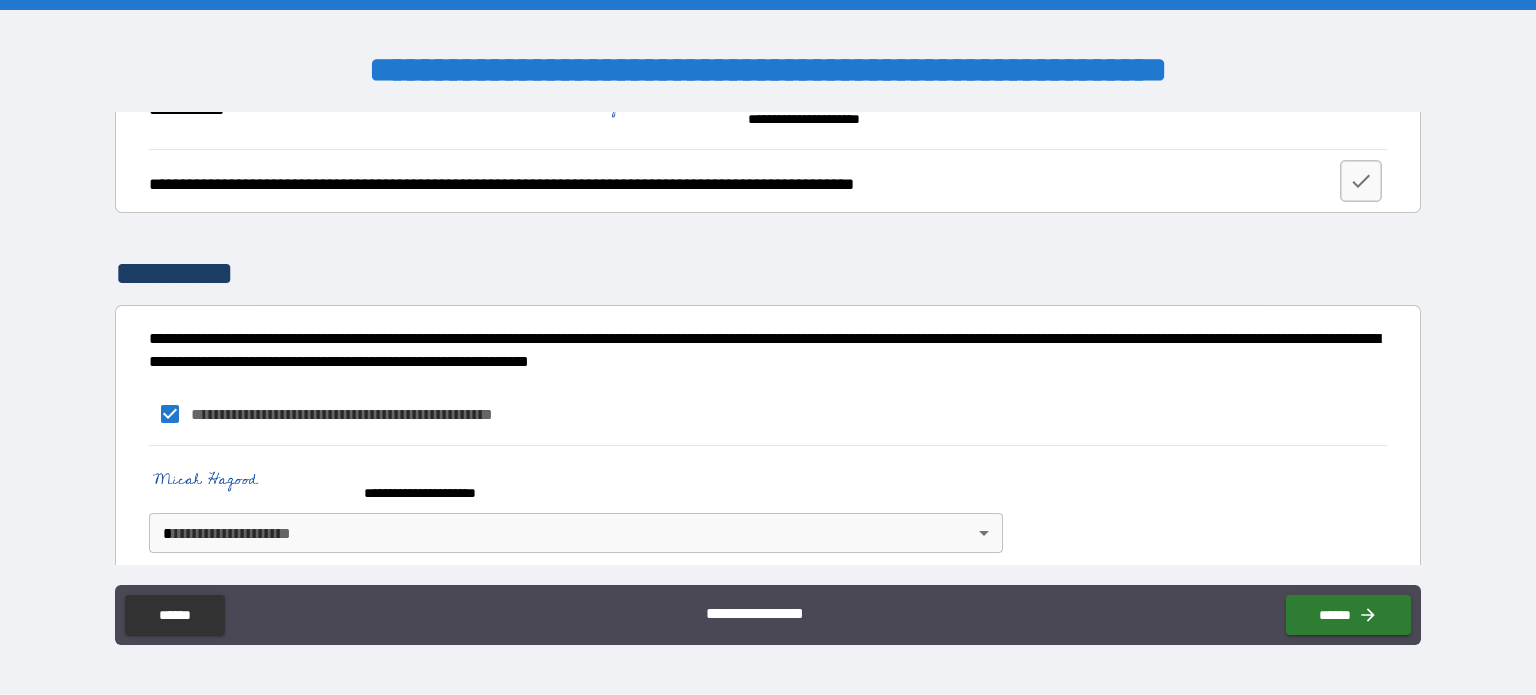 click on "**********" at bounding box center [768, 347] 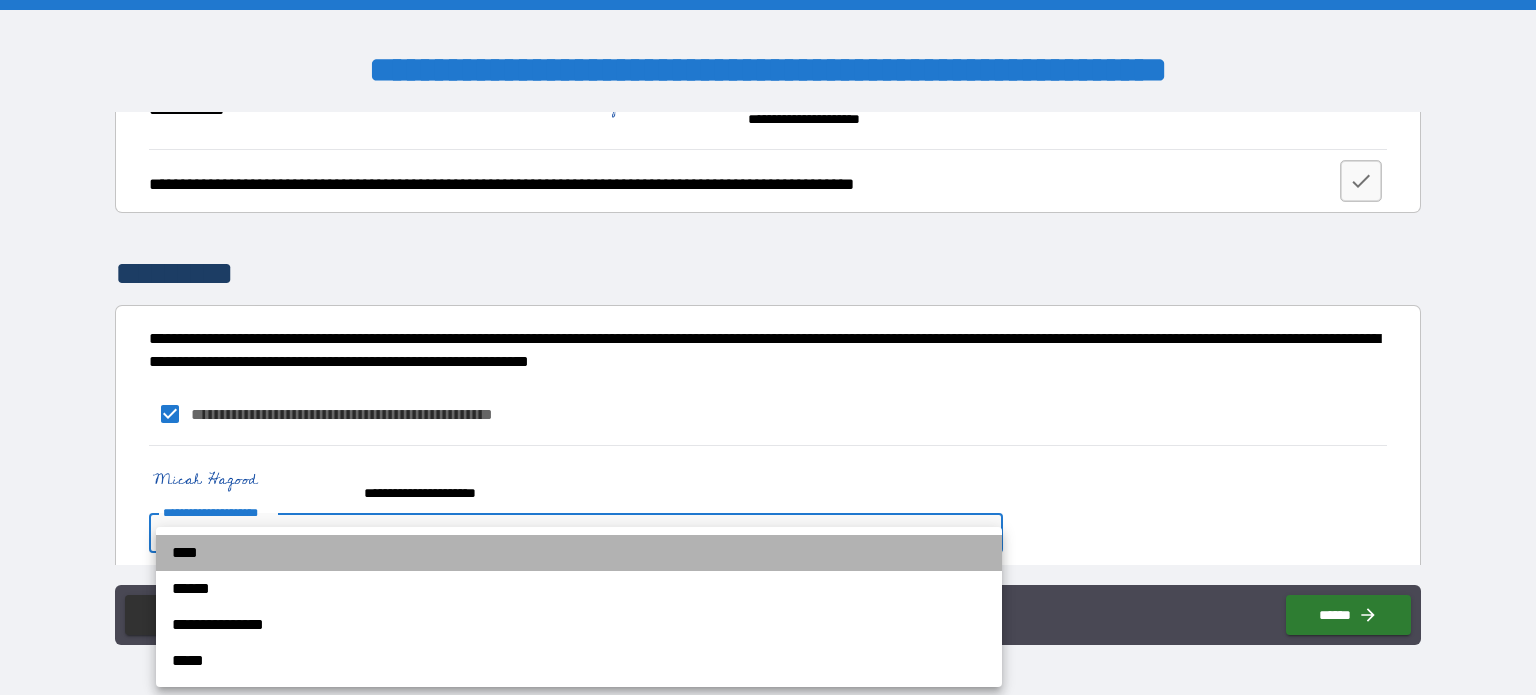 click on "****" at bounding box center [579, 553] 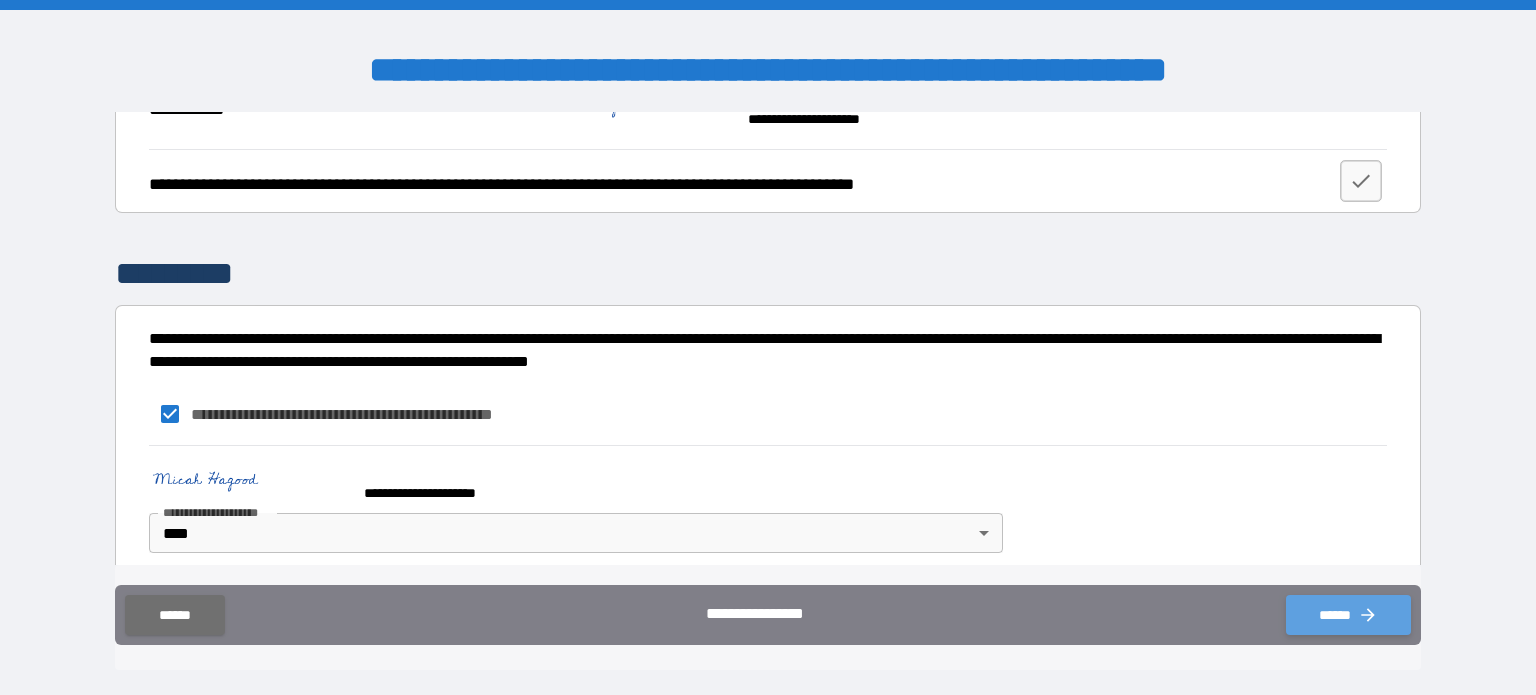 click on "******" at bounding box center [1348, 615] 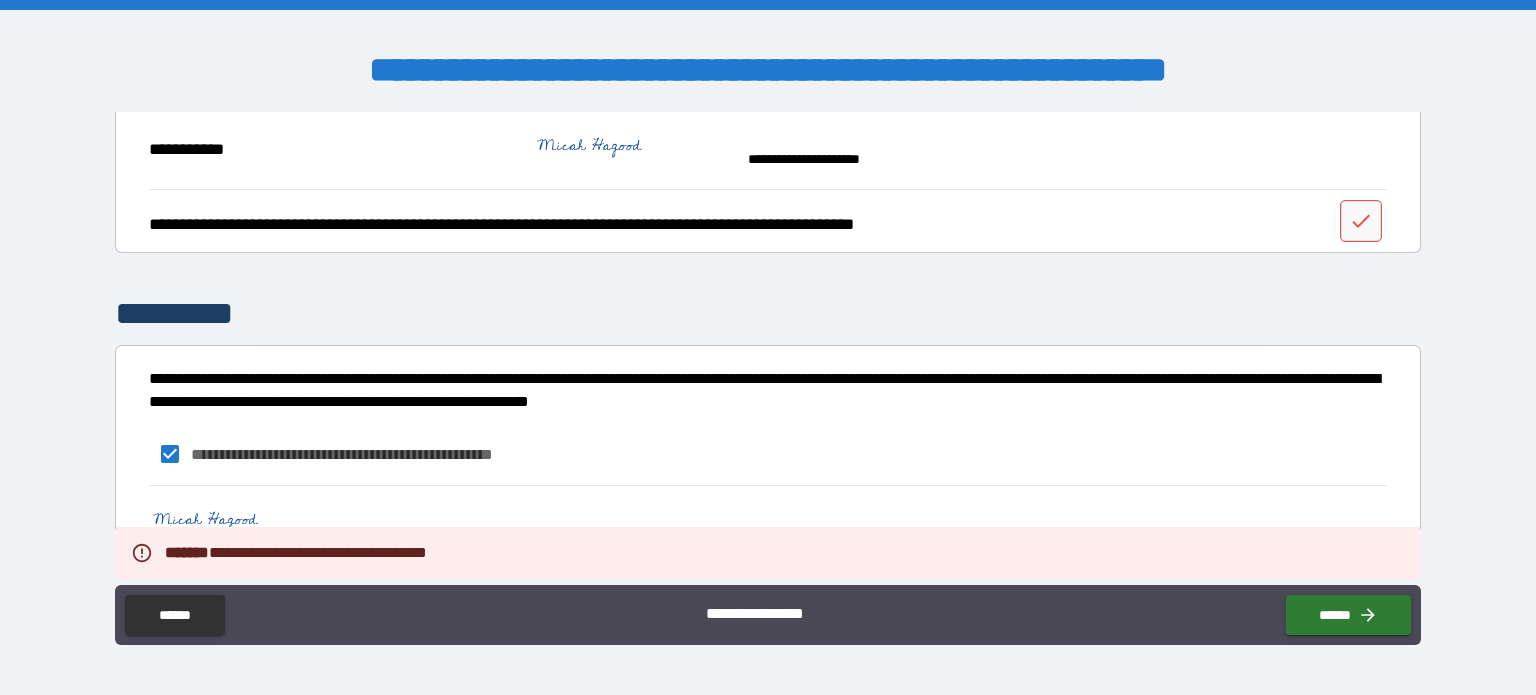 scroll, scrollTop: 300, scrollLeft: 0, axis: vertical 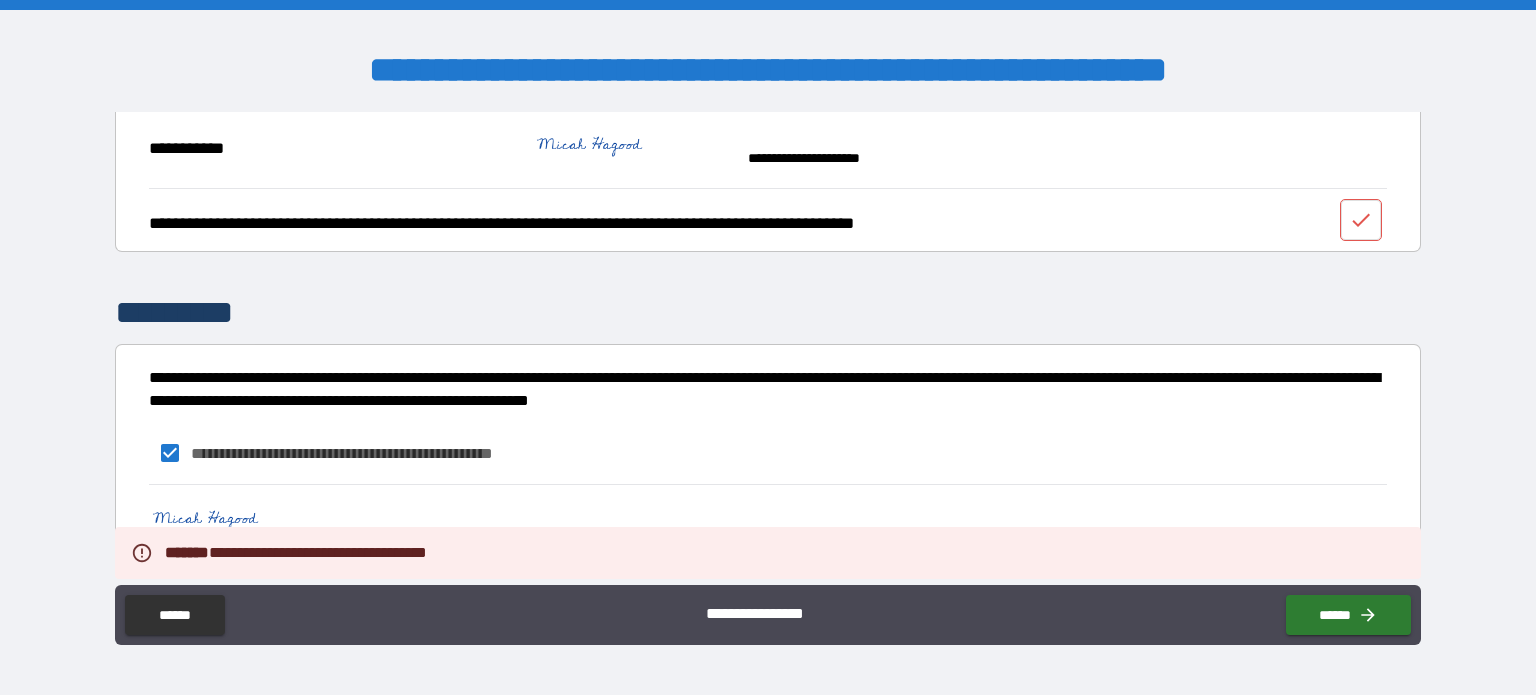 click 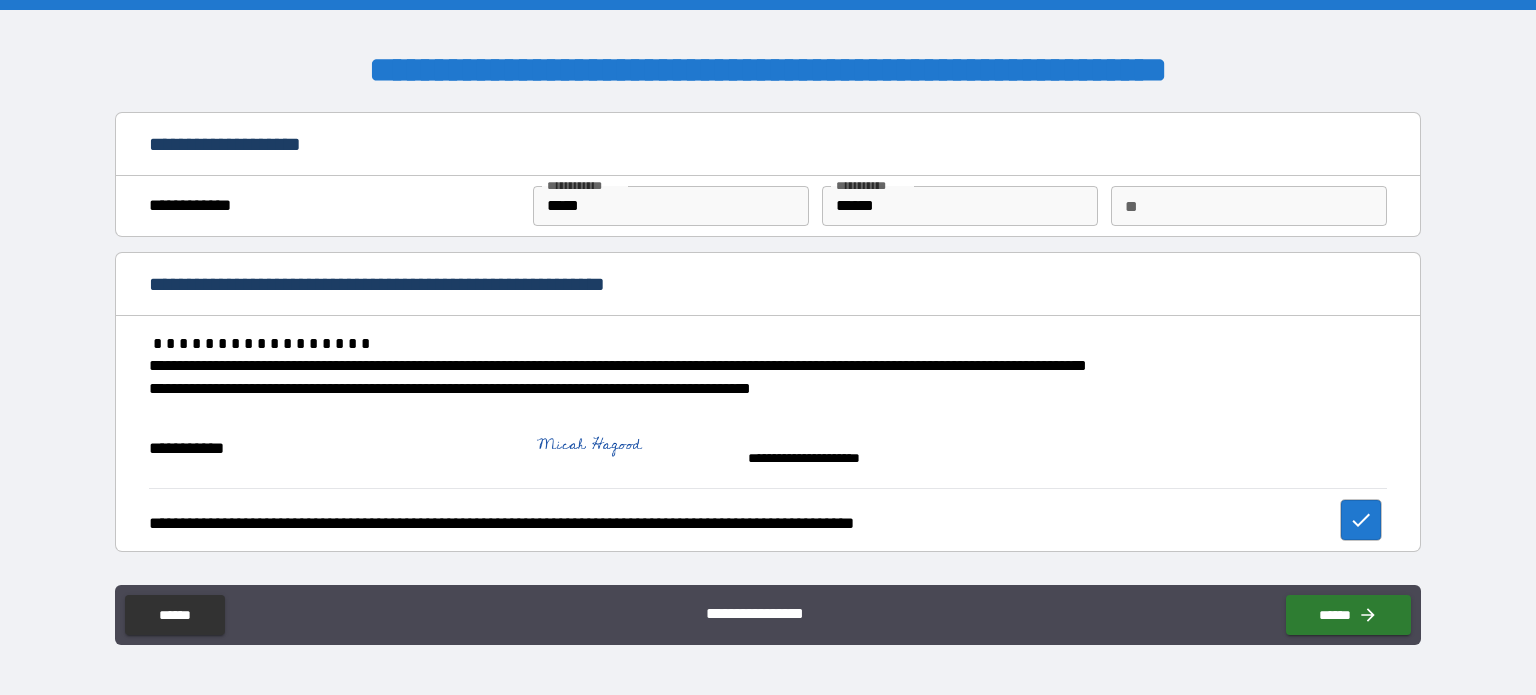 scroll, scrollTop: 356, scrollLeft: 0, axis: vertical 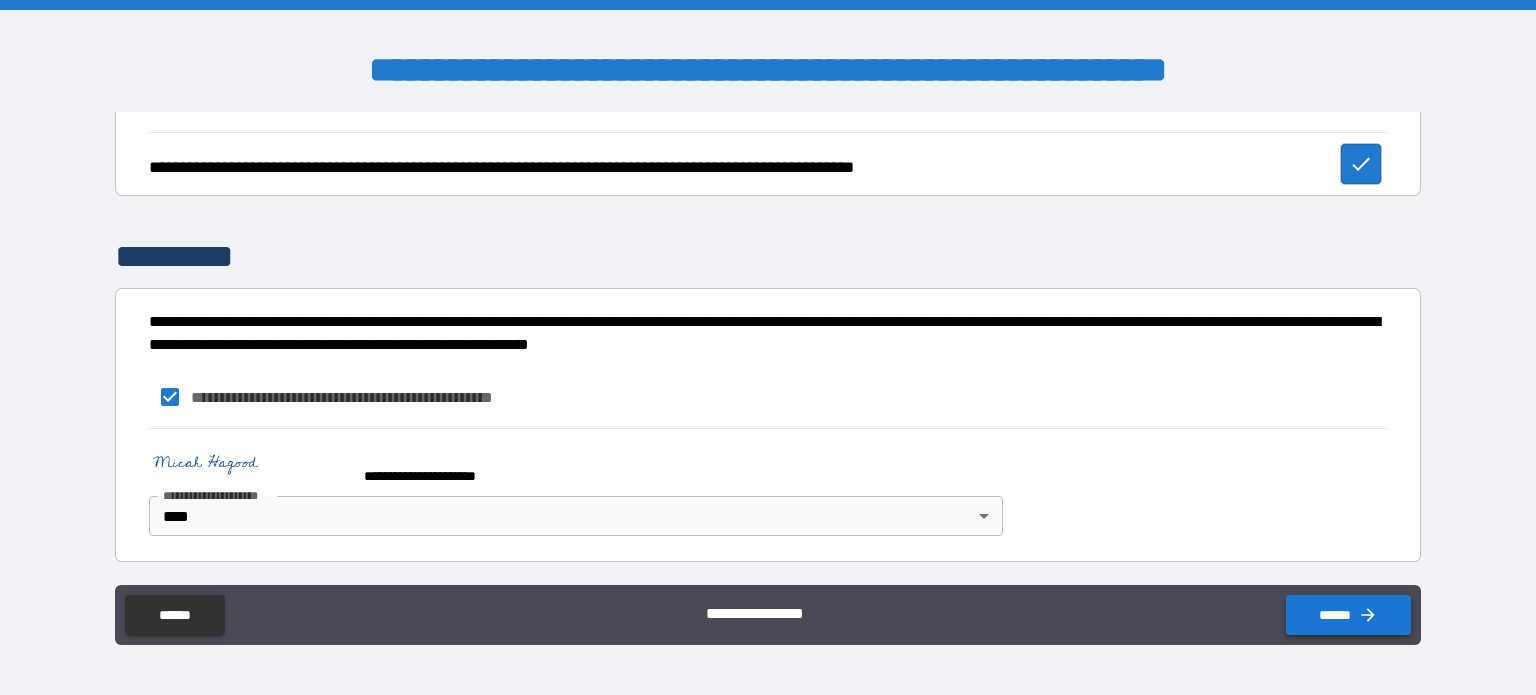 click on "******" at bounding box center (1348, 615) 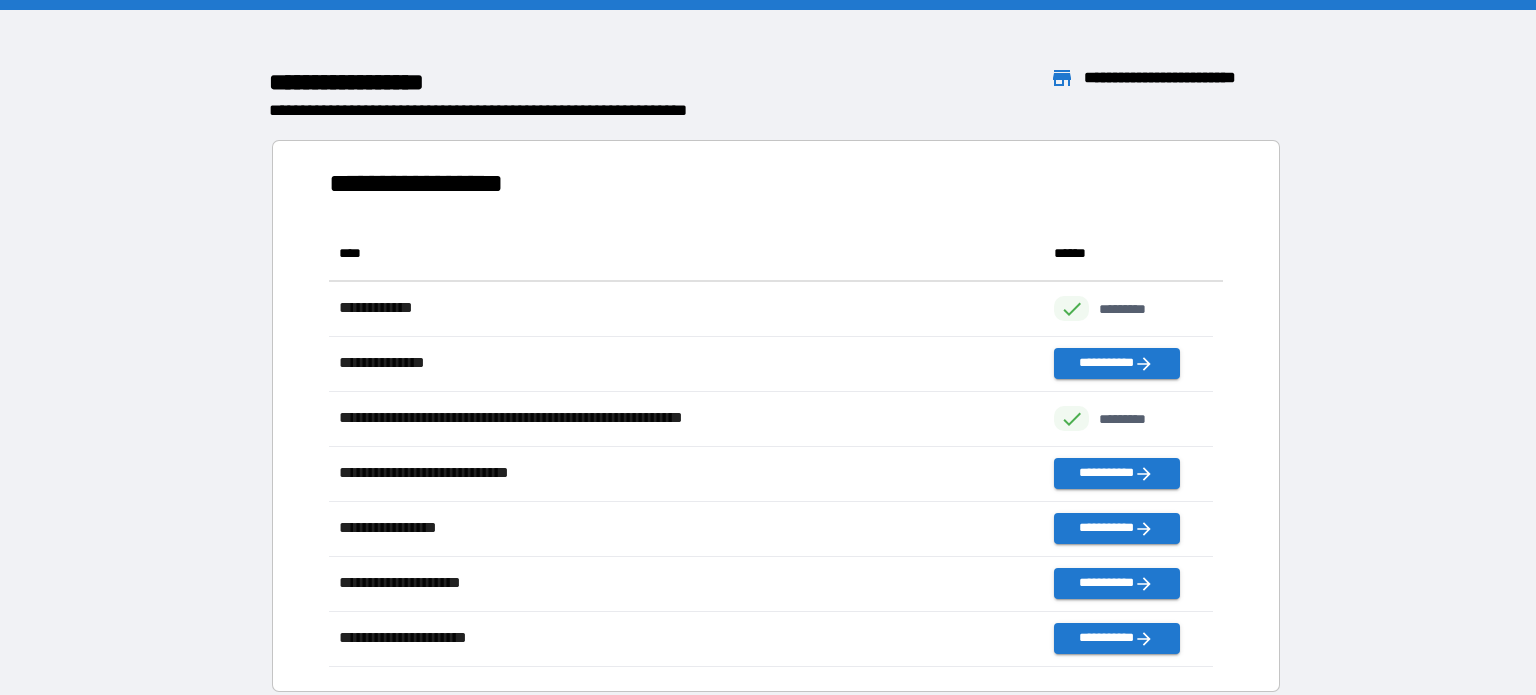 scroll, scrollTop: 16, scrollLeft: 16, axis: both 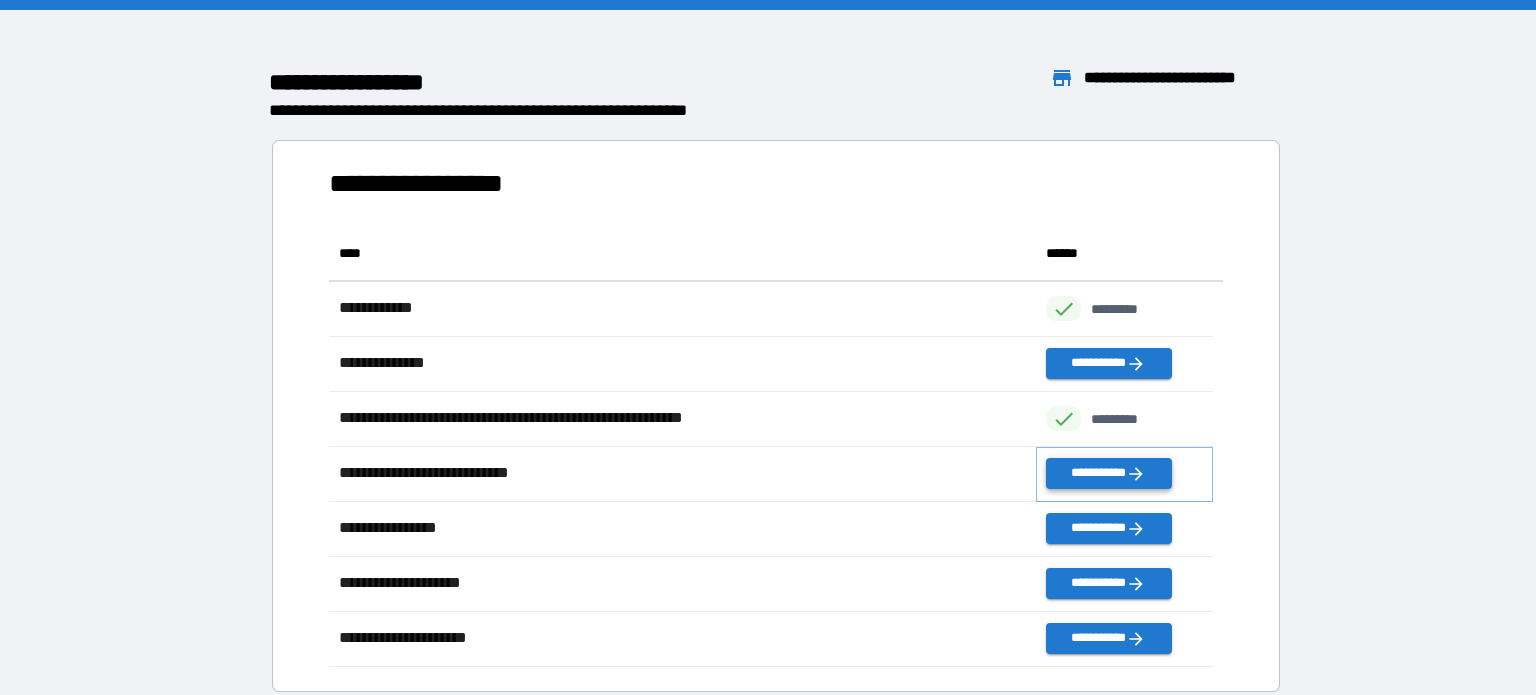 click on "**********" at bounding box center (1108, 473) 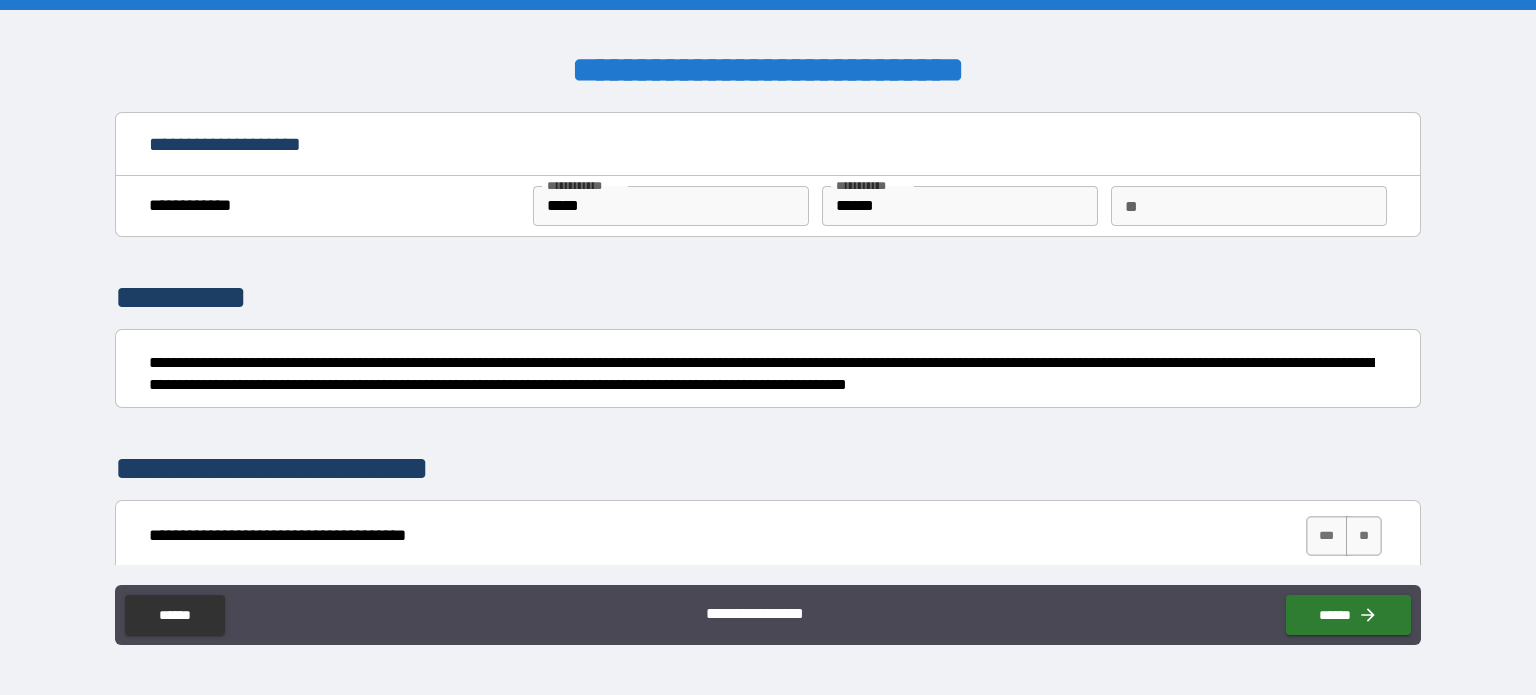 scroll, scrollTop: 200, scrollLeft: 0, axis: vertical 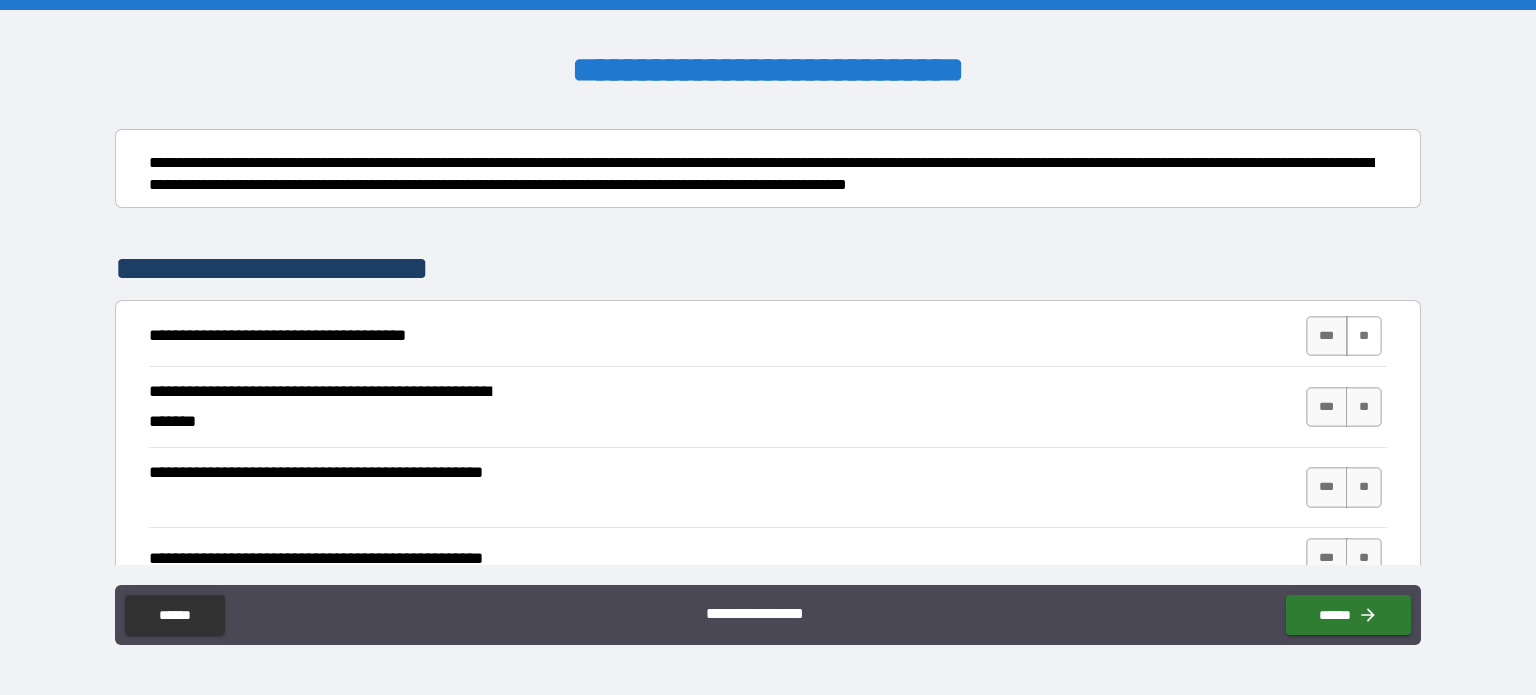 click on "**" at bounding box center (1364, 336) 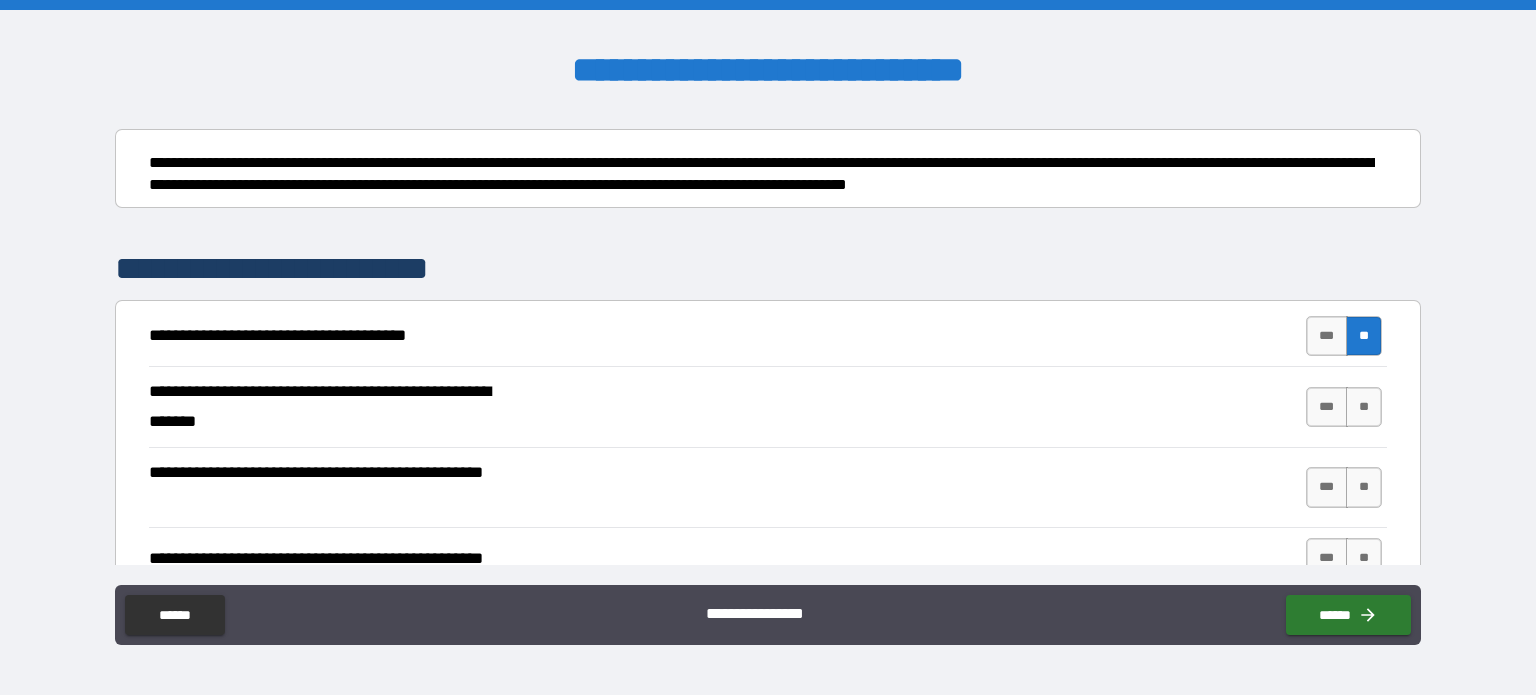 scroll, scrollTop: 400, scrollLeft: 0, axis: vertical 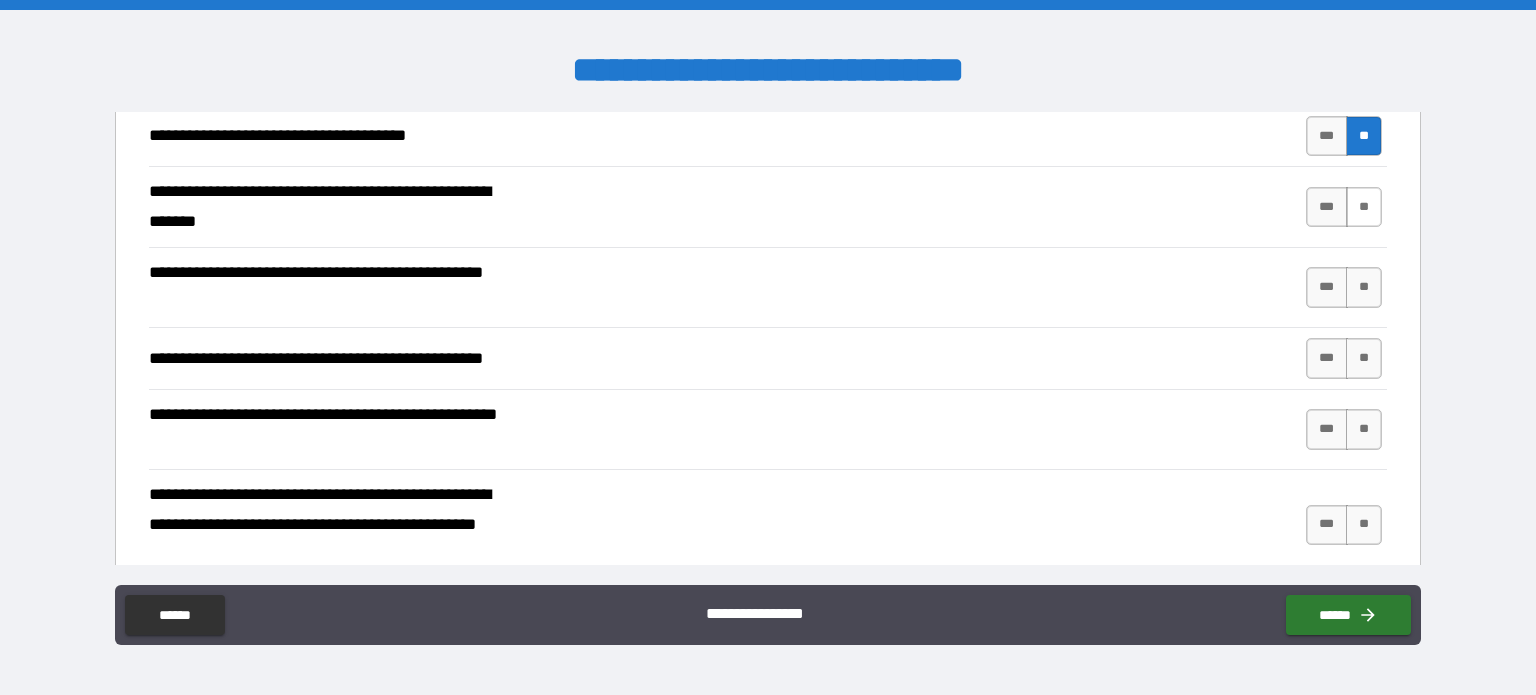 click on "**" at bounding box center (1364, 207) 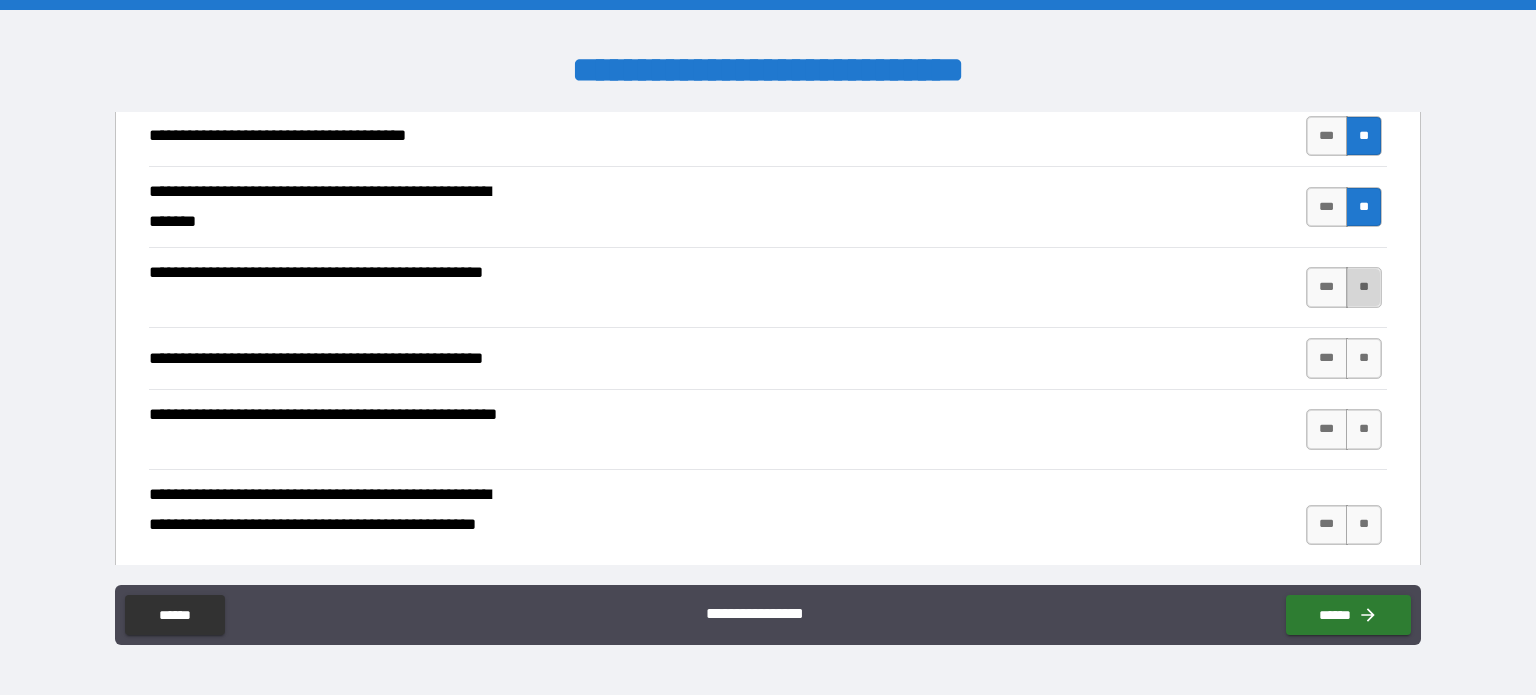 click on "**" at bounding box center (1364, 287) 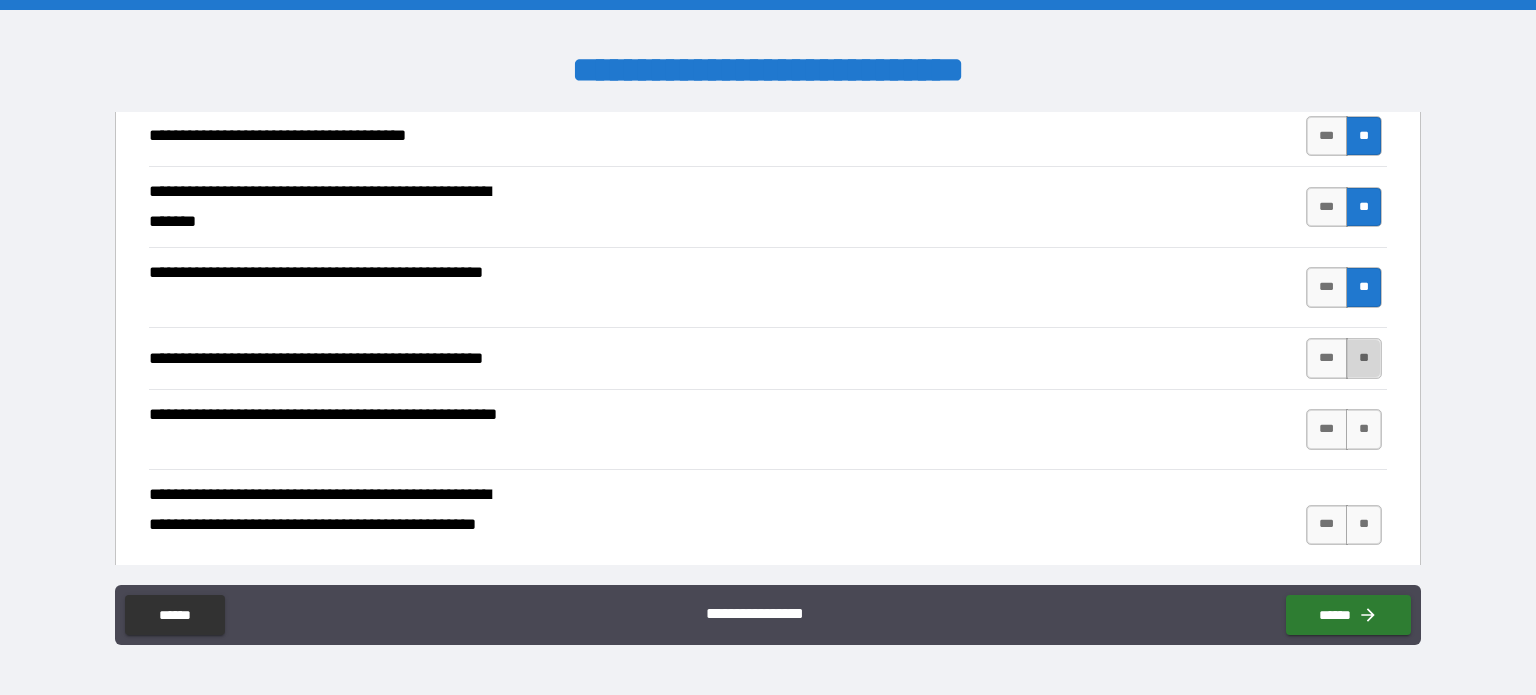 click on "**" at bounding box center [1364, 358] 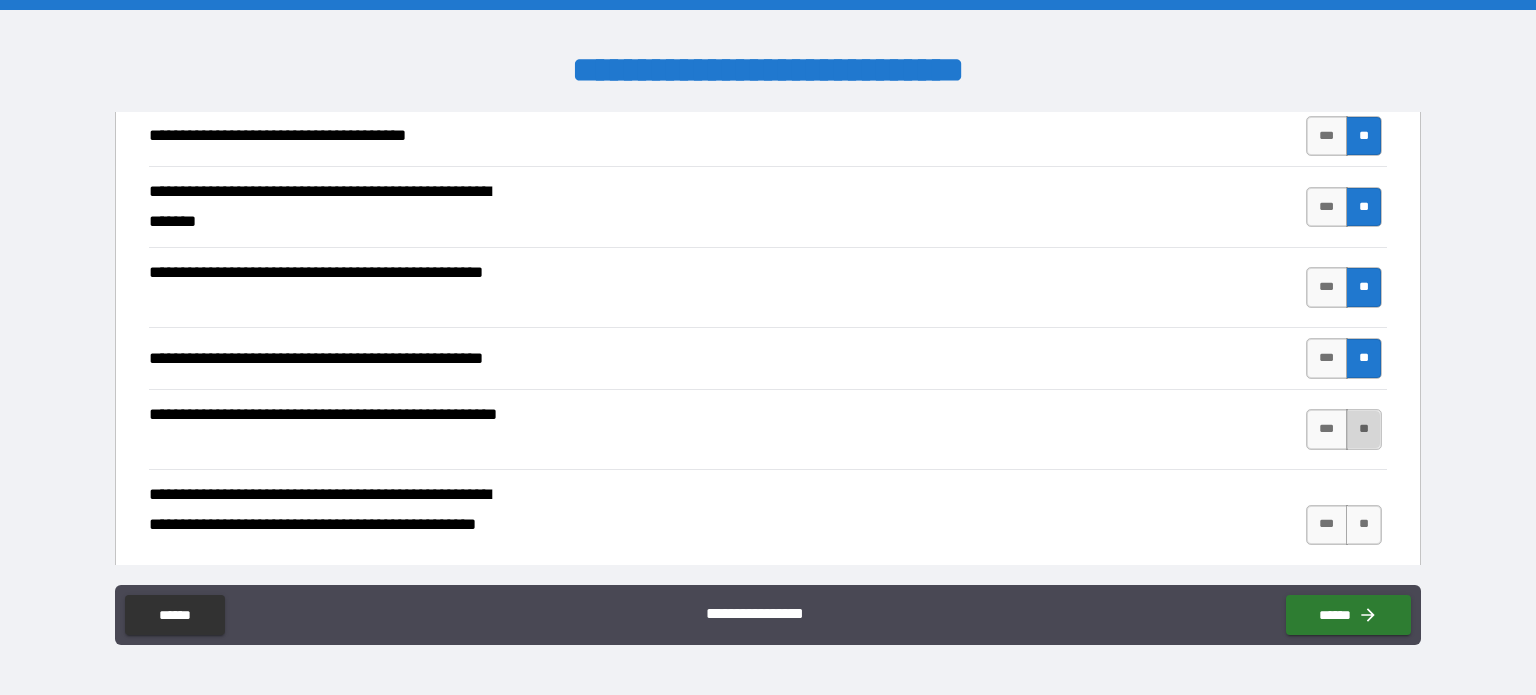 click on "**" at bounding box center (1364, 429) 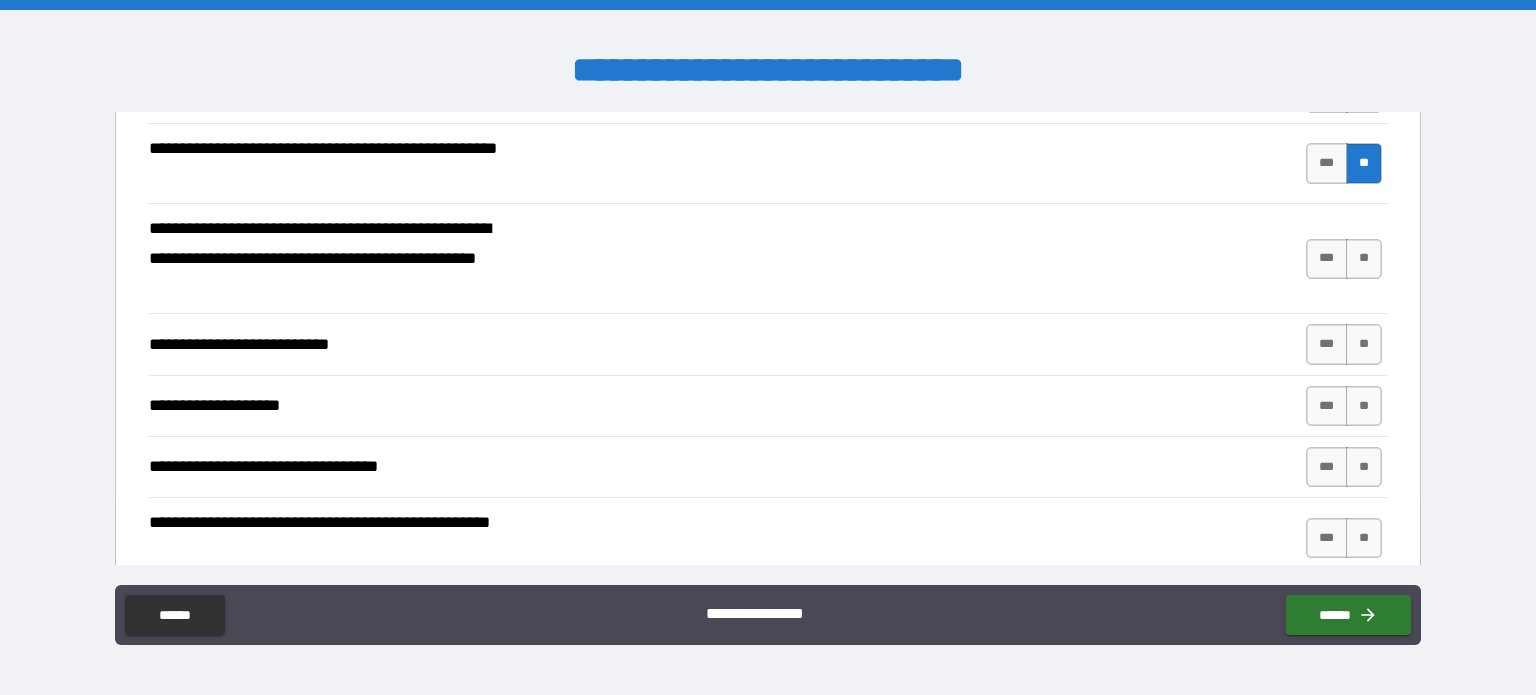 scroll, scrollTop: 700, scrollLeft: 0, axis: vertical 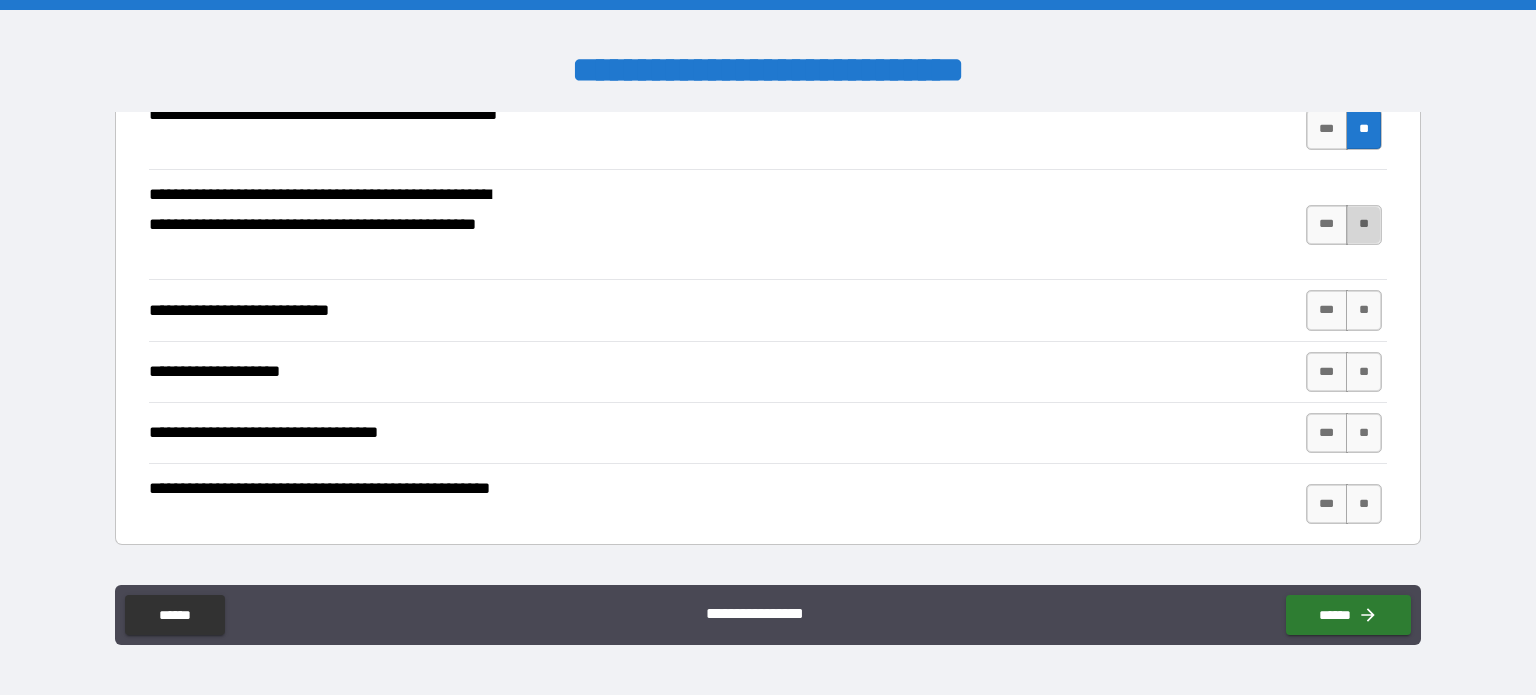 click on "**" at bounding box center [1364, 225] 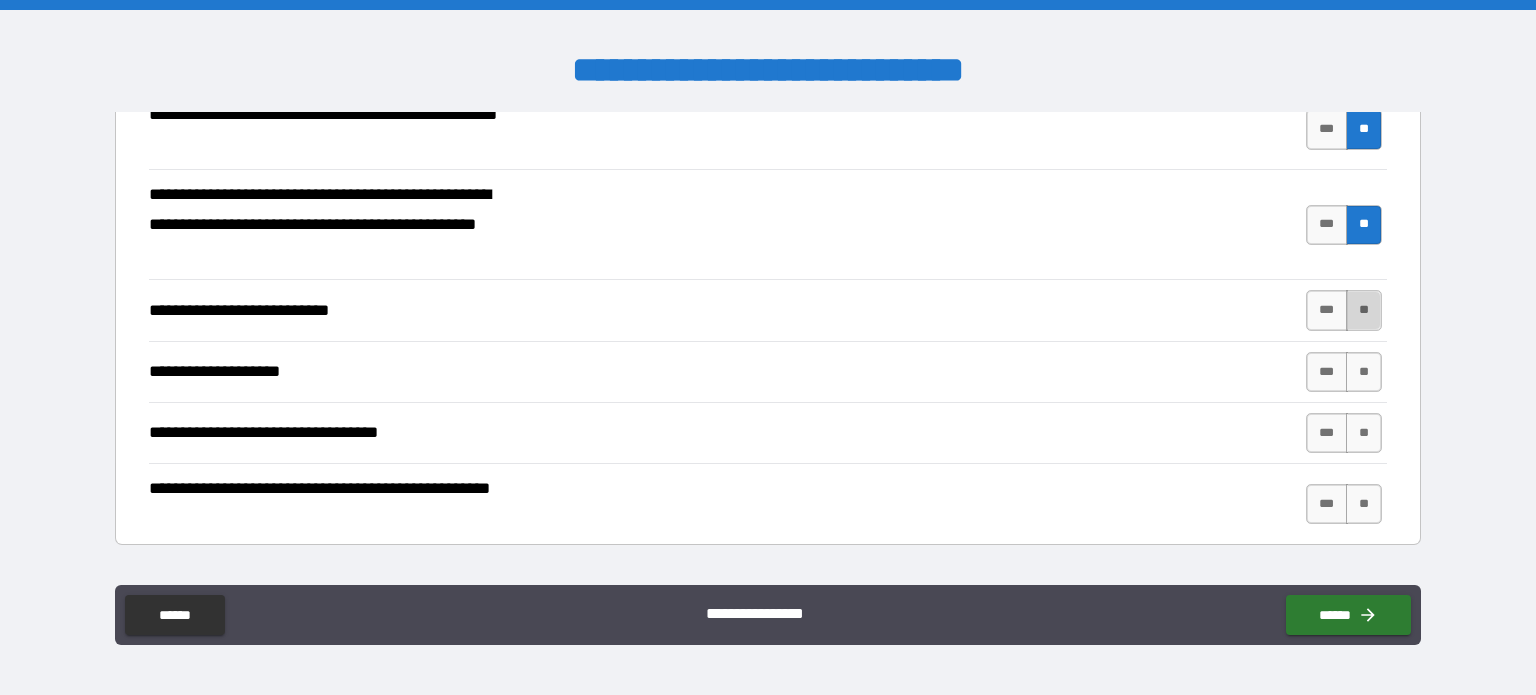 click on "**" at bounding box center (1364, 310) 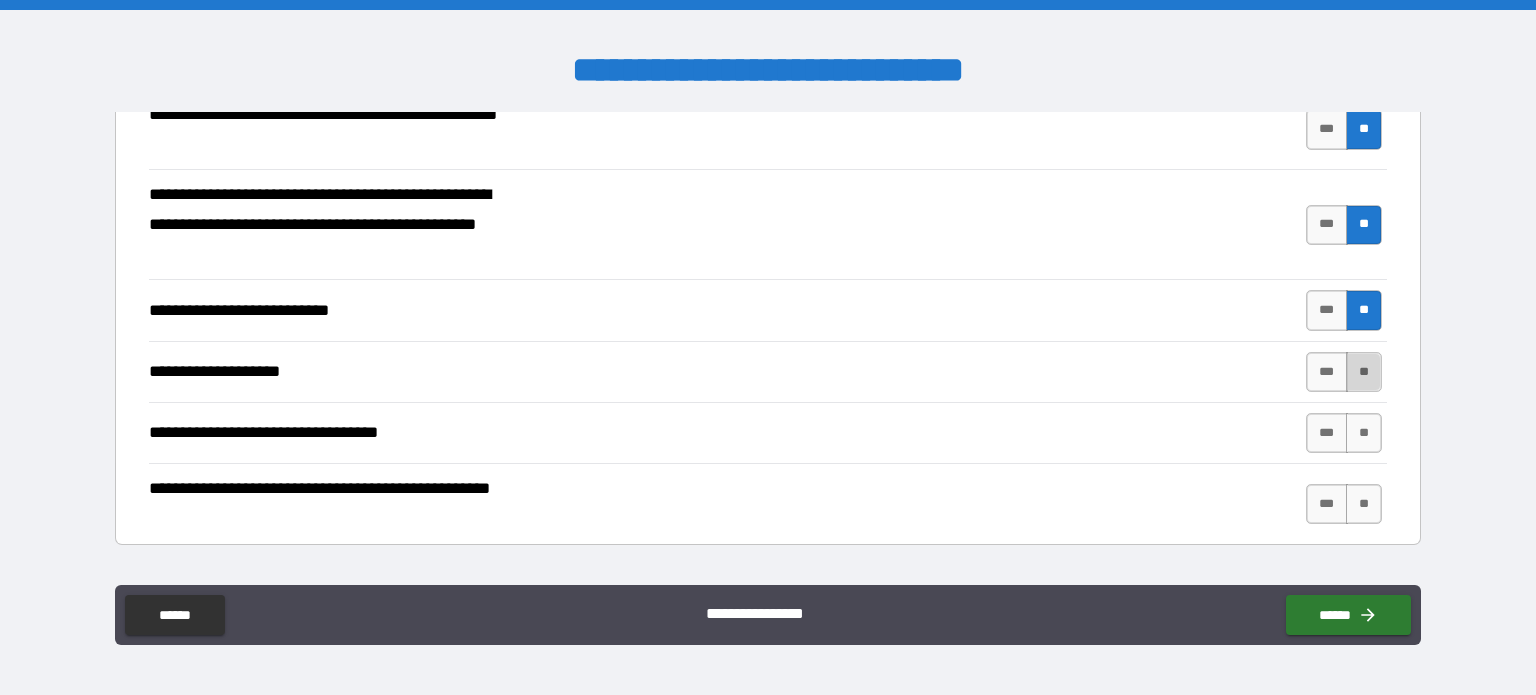 click on "**" at bounding box center [1364, 372] 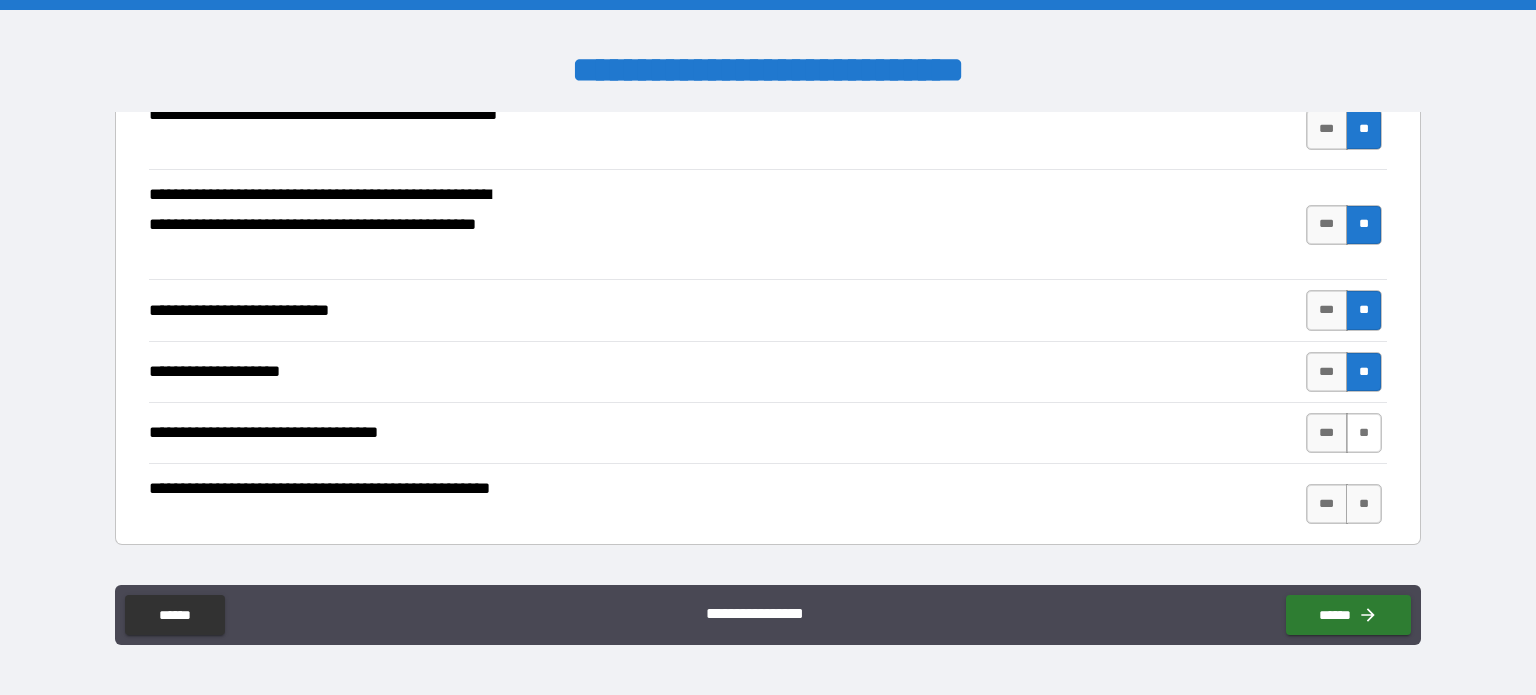 click on "**" at bounding box center (1364, 433) 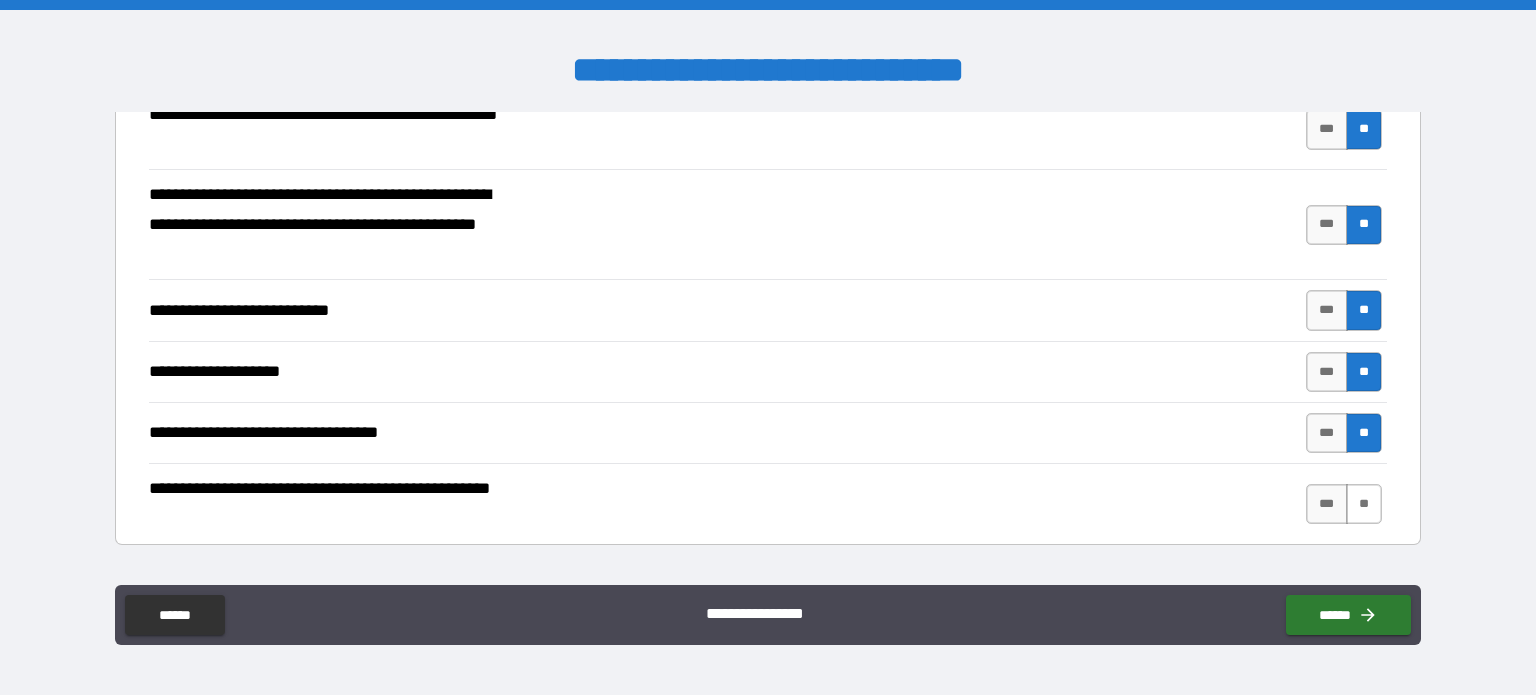 click on "**" at bounding box center [1364, 504] 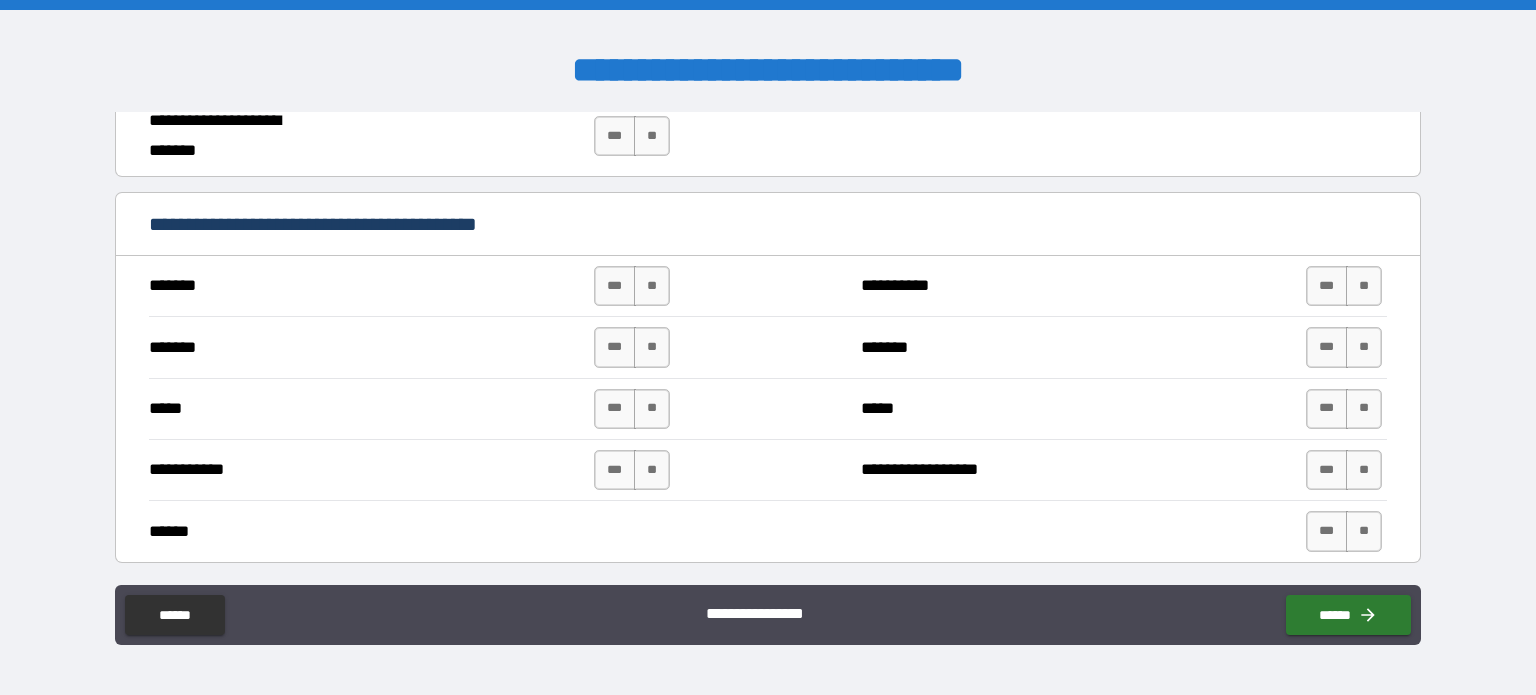 scroll, scrollTop: 1500, scrollLeft: 0, axis: vertical 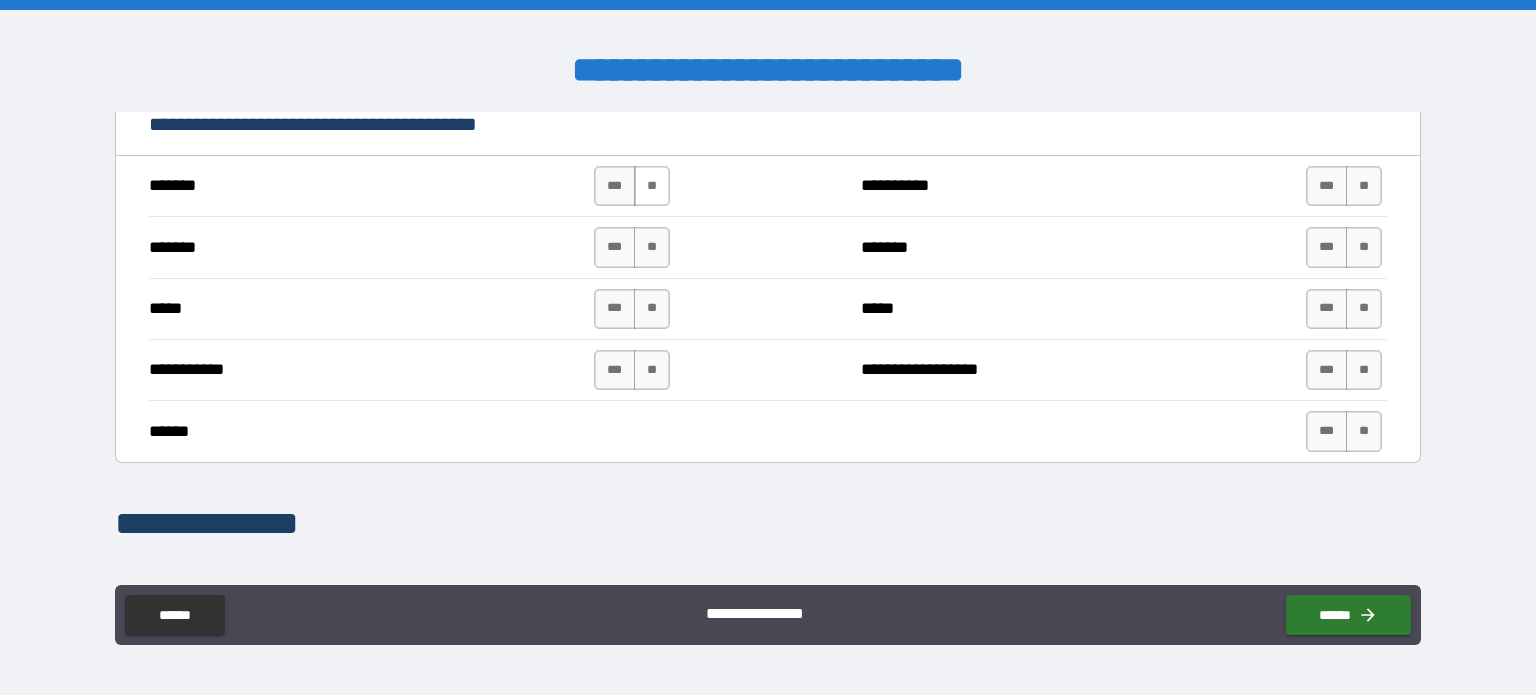 click on "**" at bounding box center [652, 186] 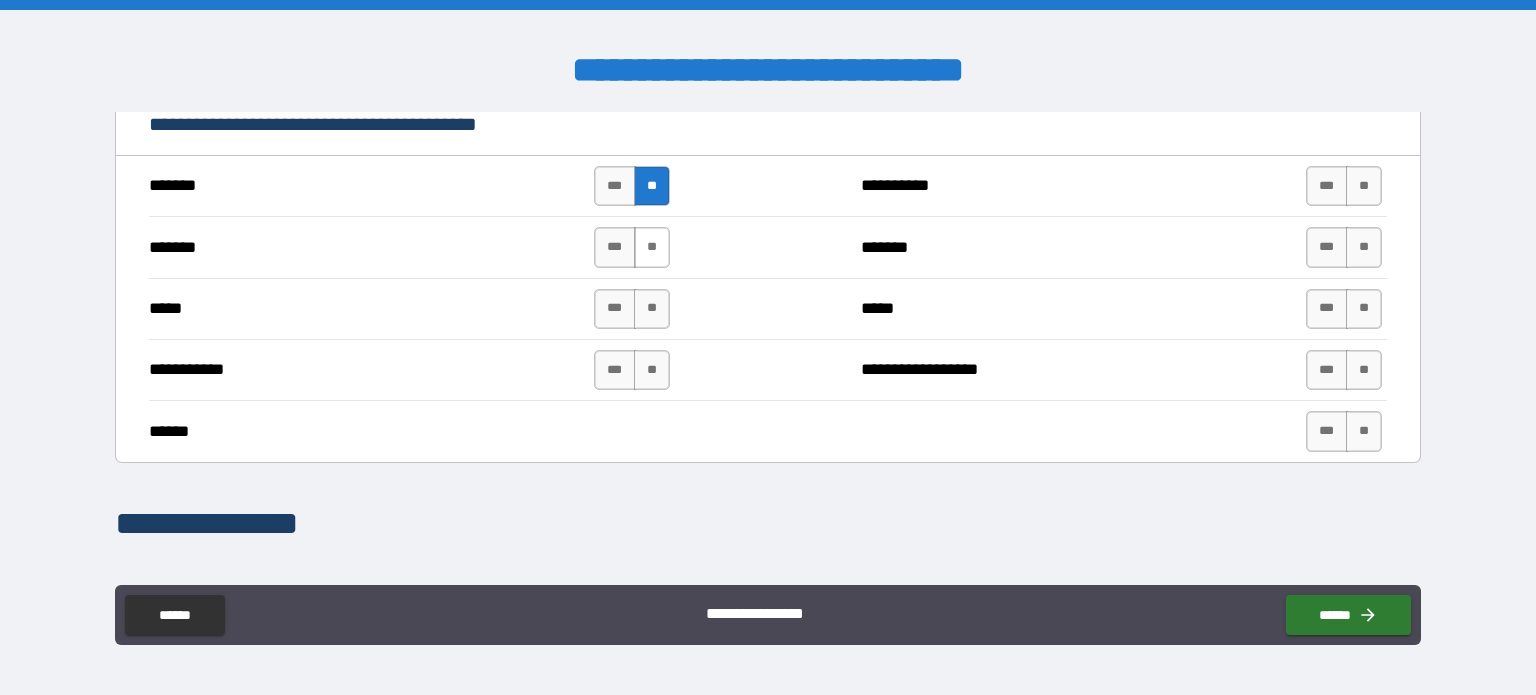 click on "**" at bounding box center [652, 247] 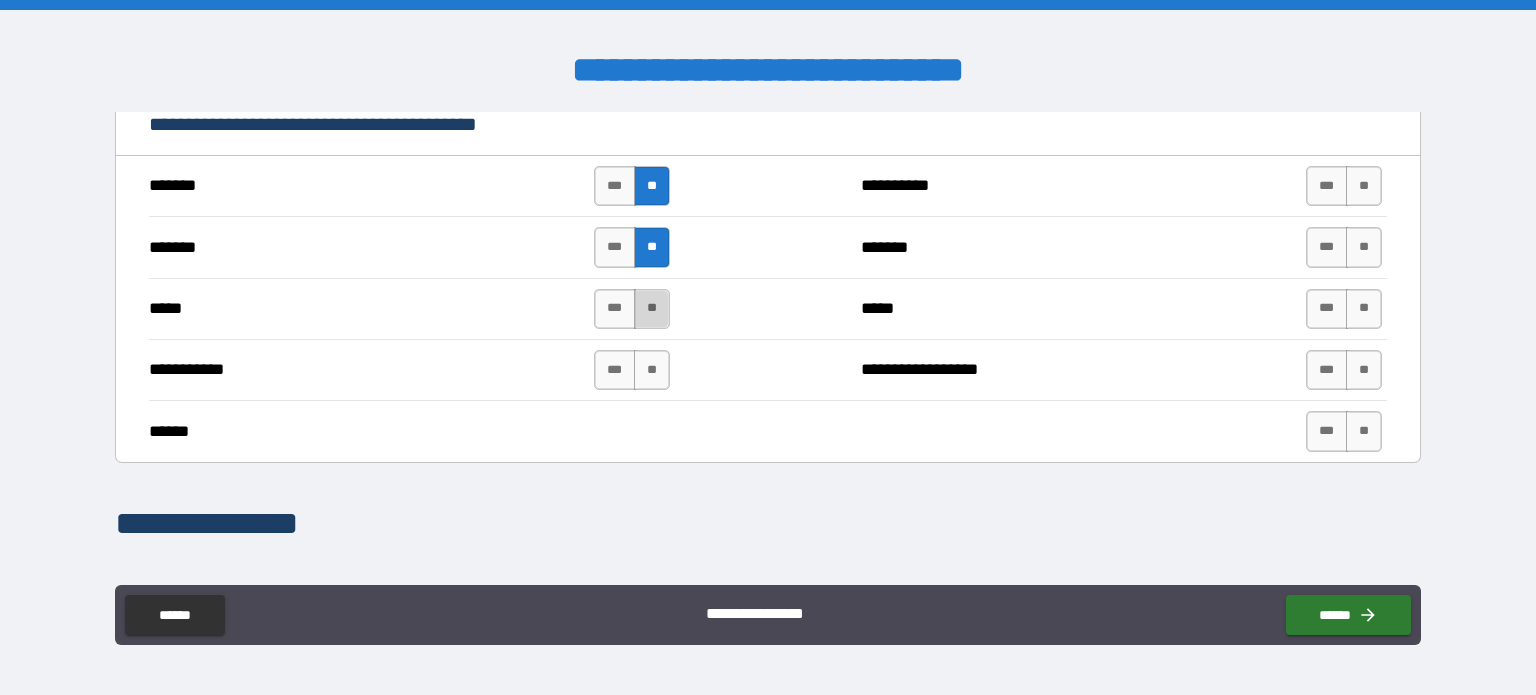 click on "**" at bounding box center [652, 309] 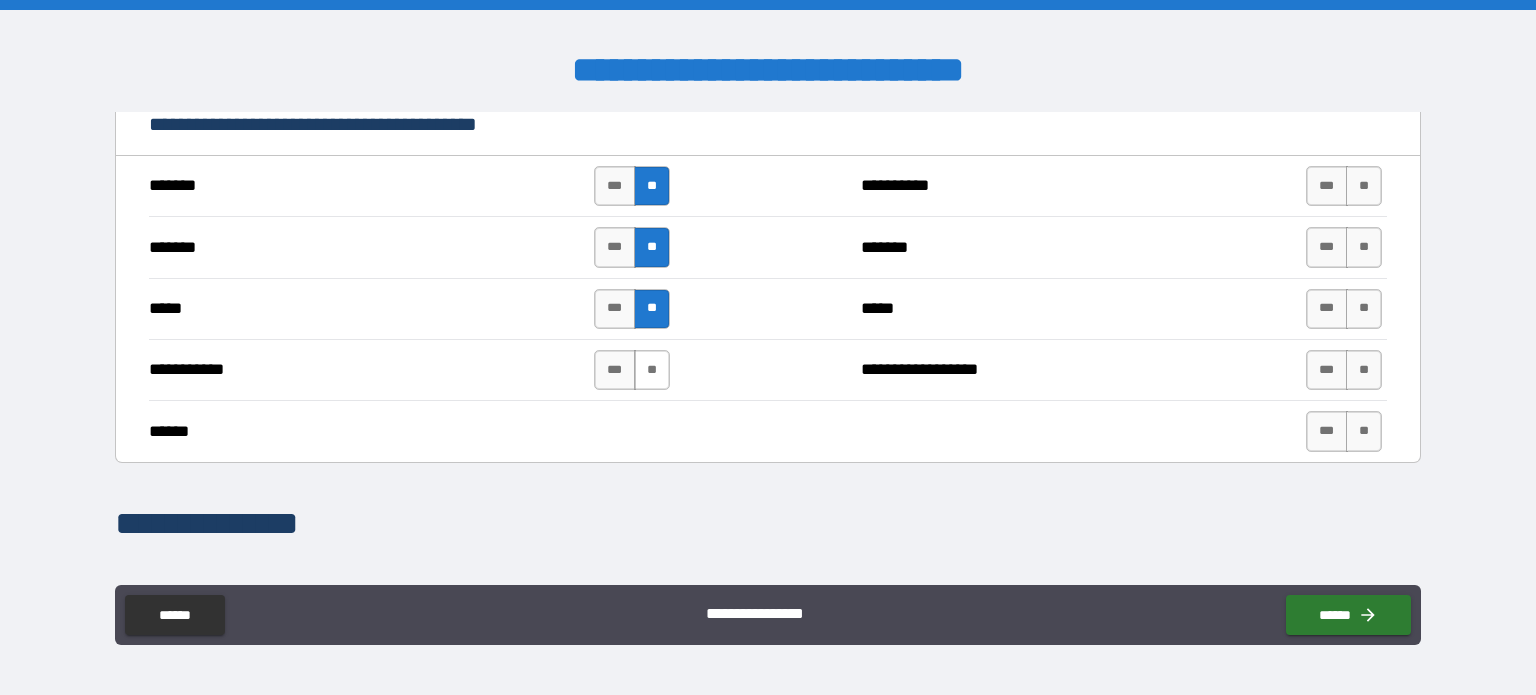 click on "**" at bounding box center [652, 370] 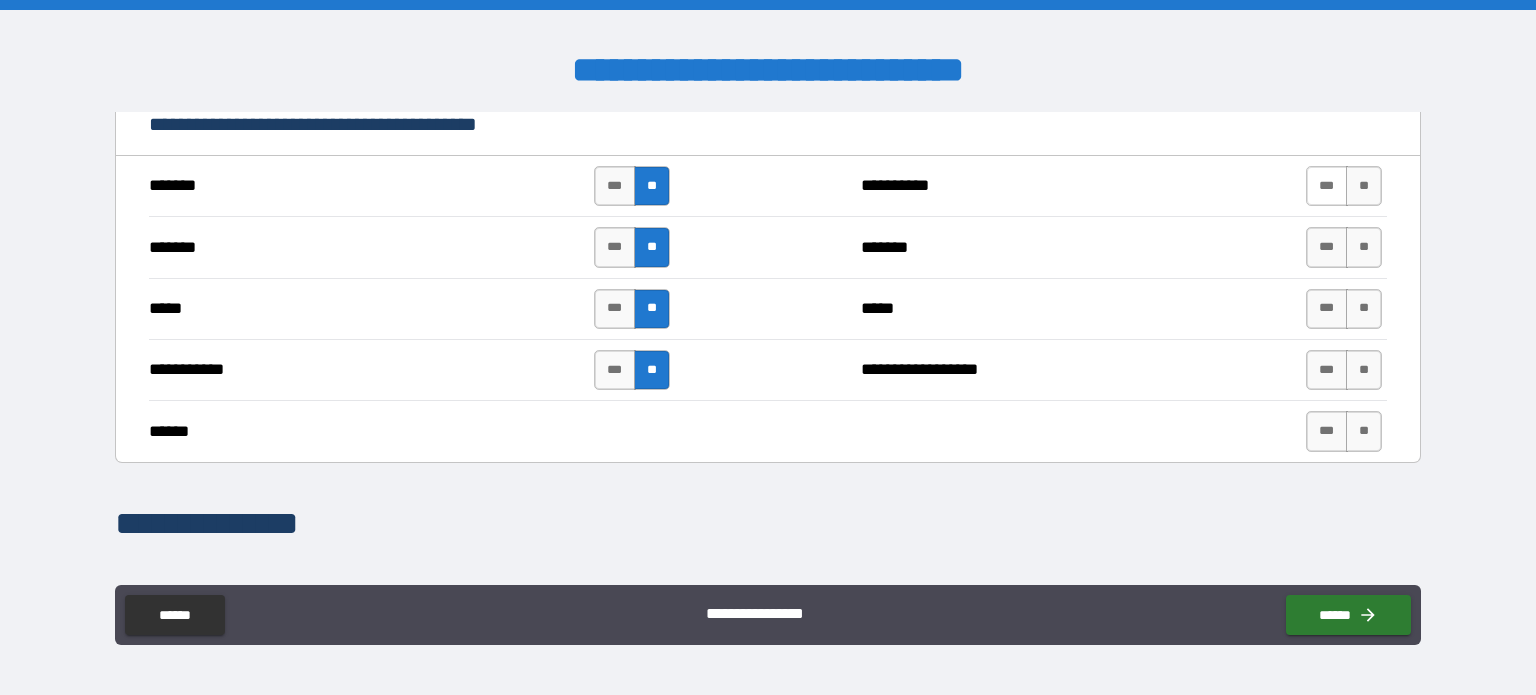 click on "***" at bounding box center (1327, 186) 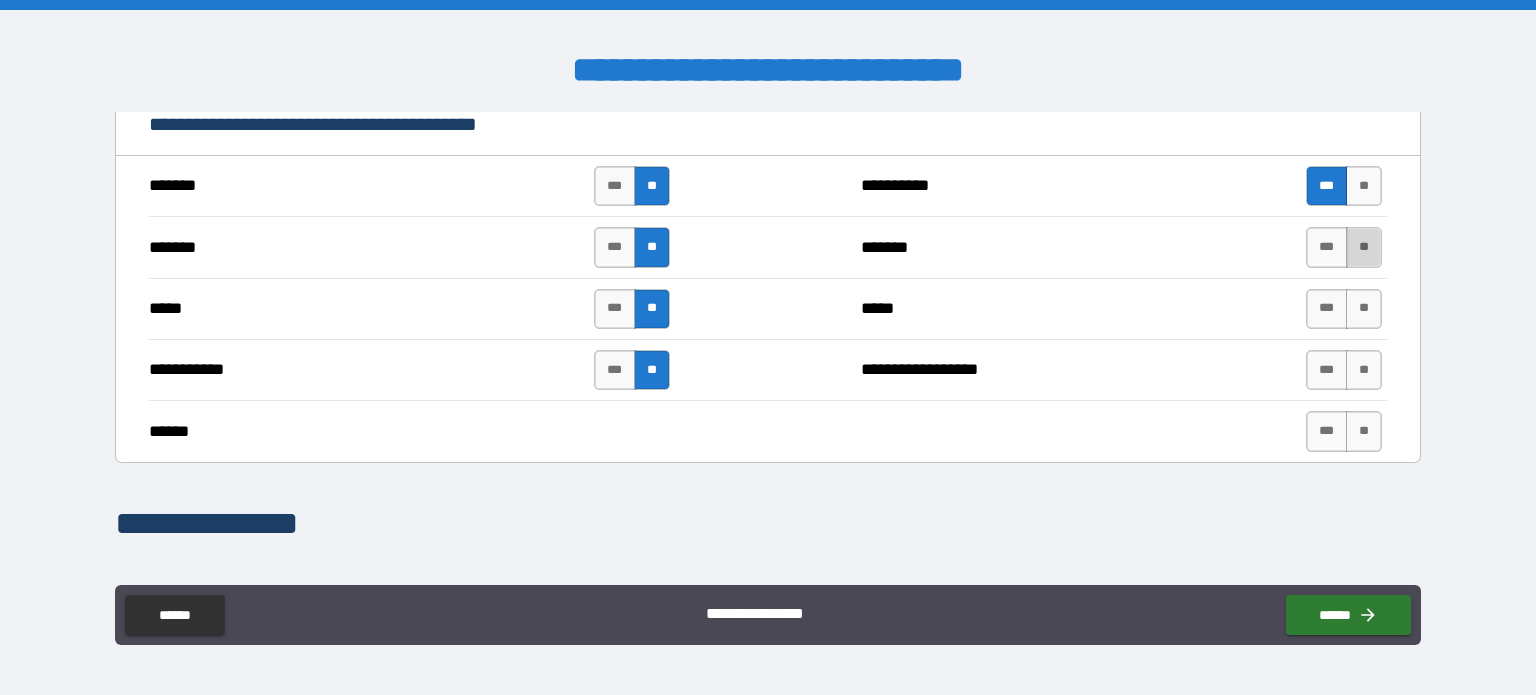click on "**" at bounding box center (1364, 247) 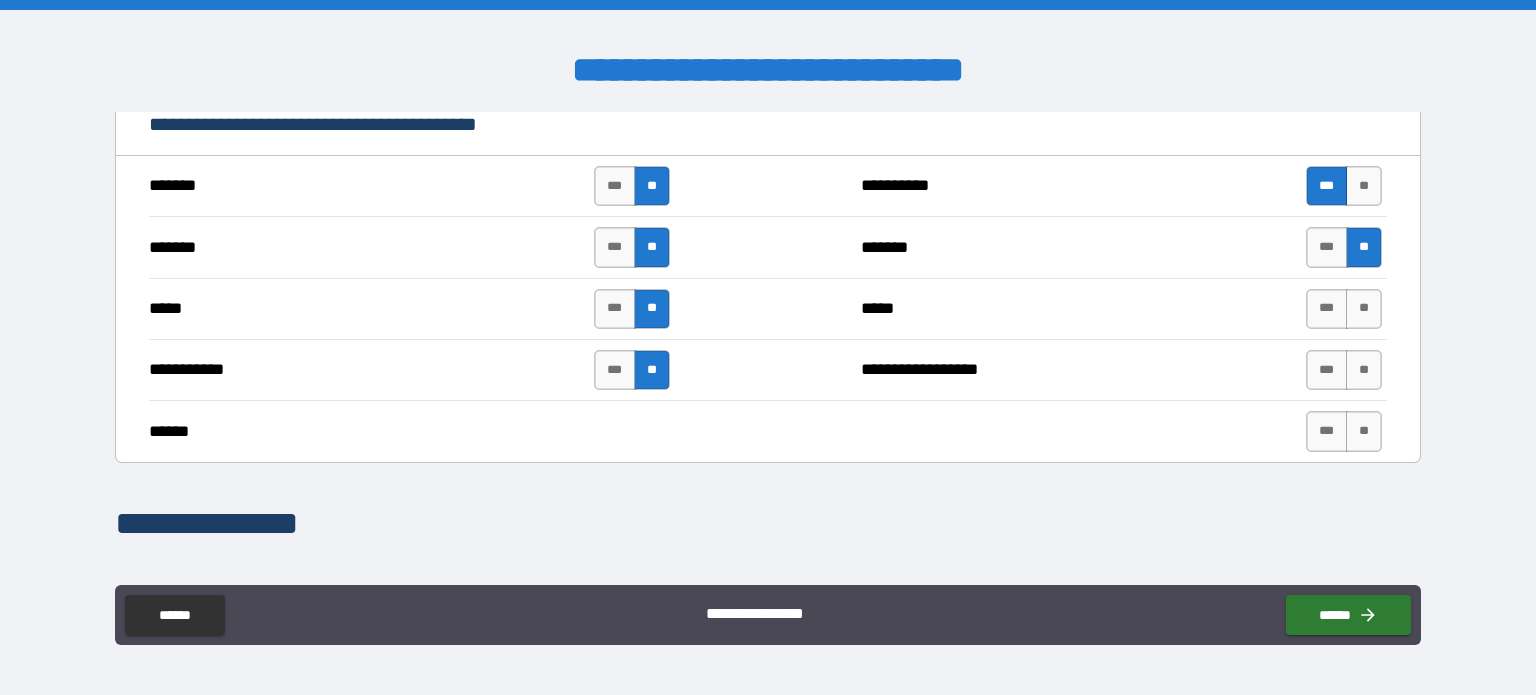 drag, startPoint x: 1349, startPoint y: 299, endPoint x: 1349, endPoint y: 333, distance: 34 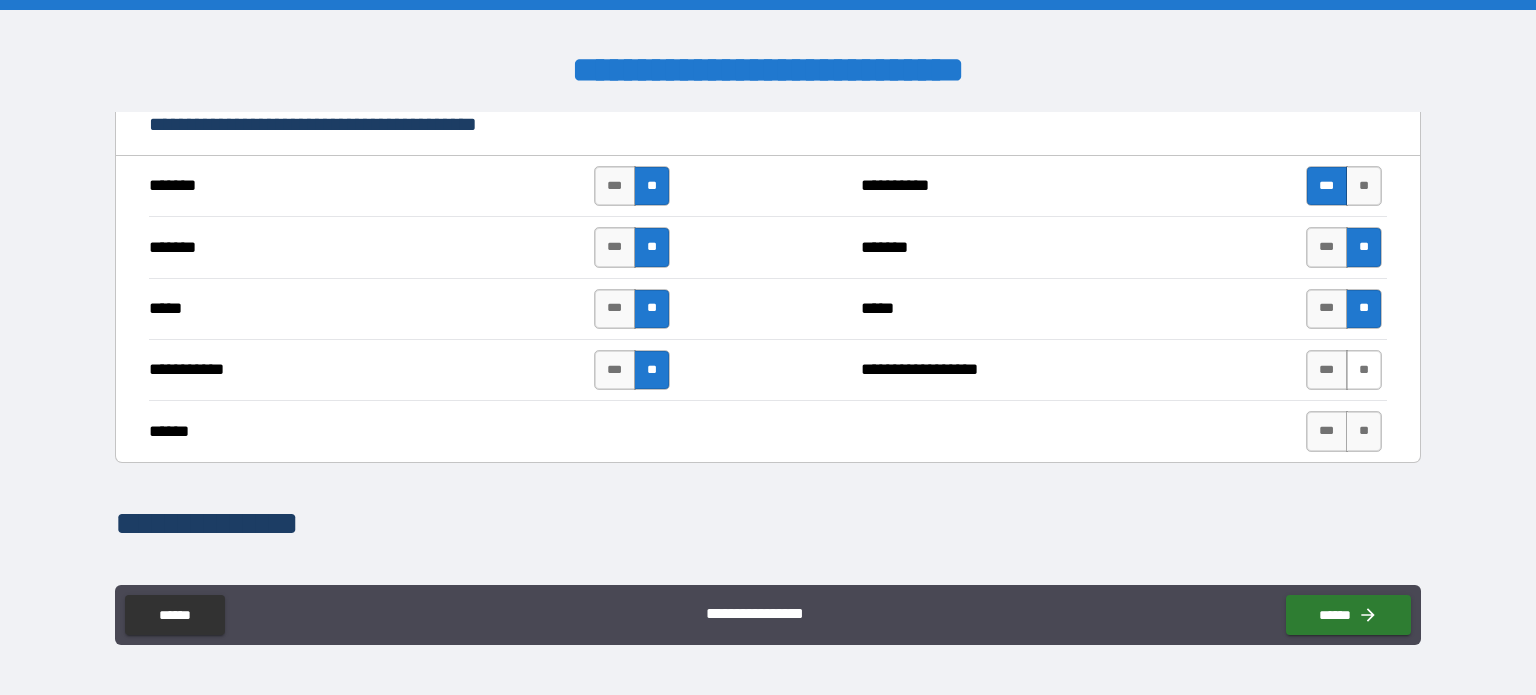 click on "**" at bounding box center (1364, 370) 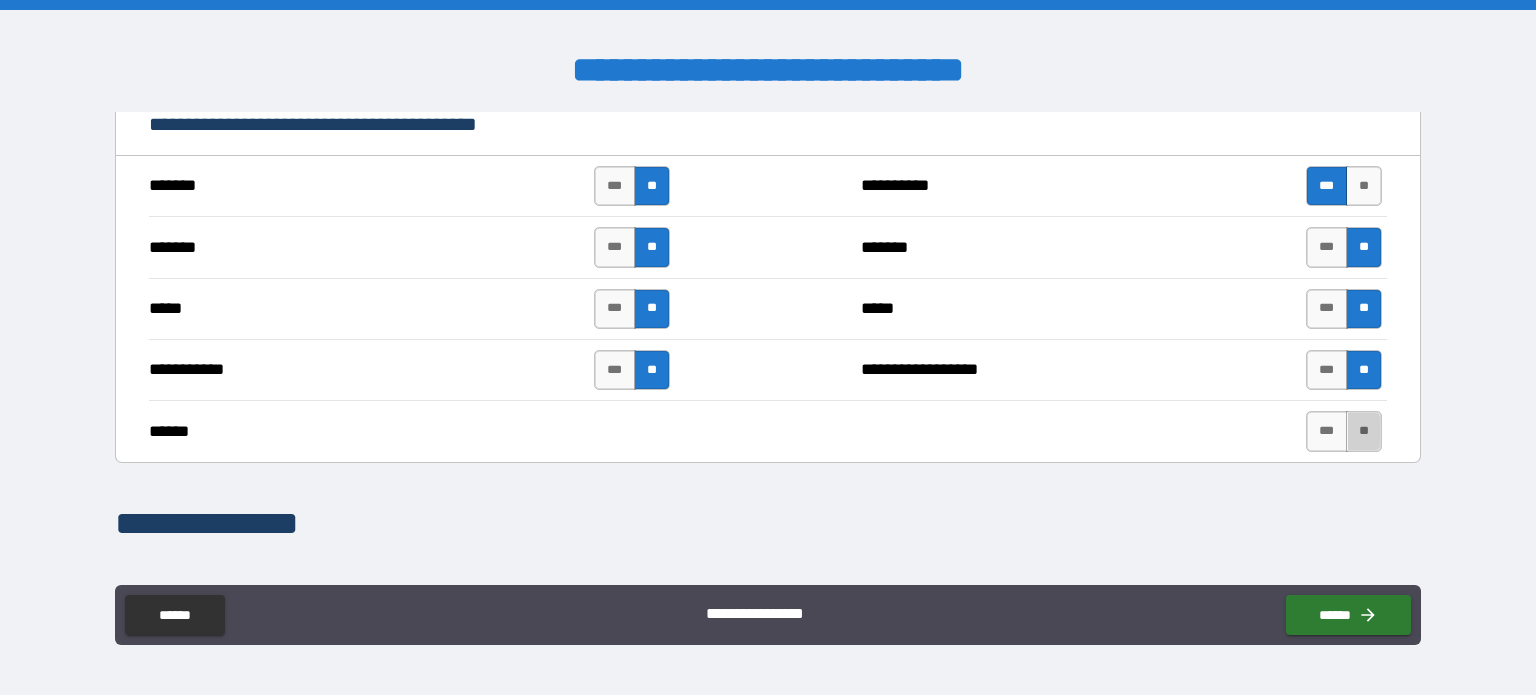 drag, startPoint x: 1347, startPoint y: 436, endPoint x: 1342, endPoint y: 461, distance: 25.495098 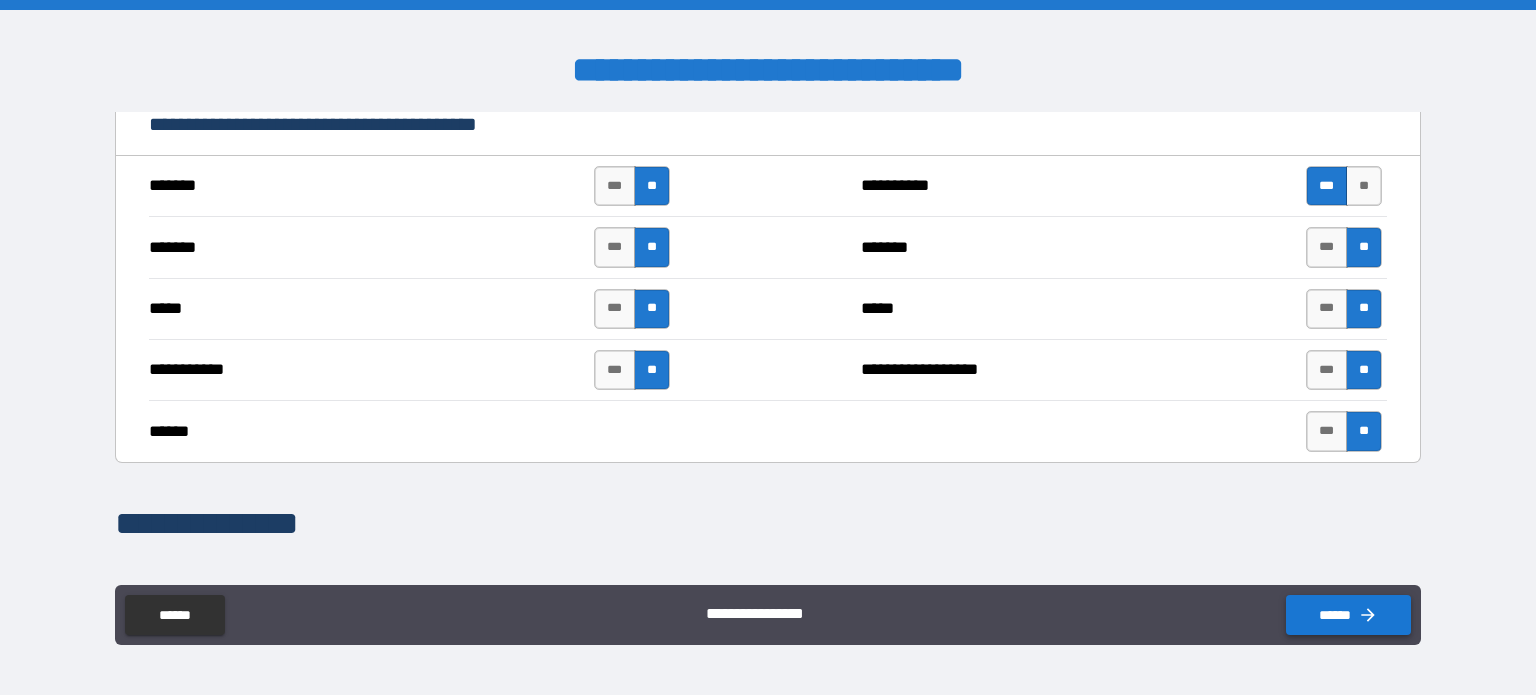 drag, startPoint x: 1333, startPoint y: 608, endPoint x: 1394, endPoint y: 612, distance: 61.13101 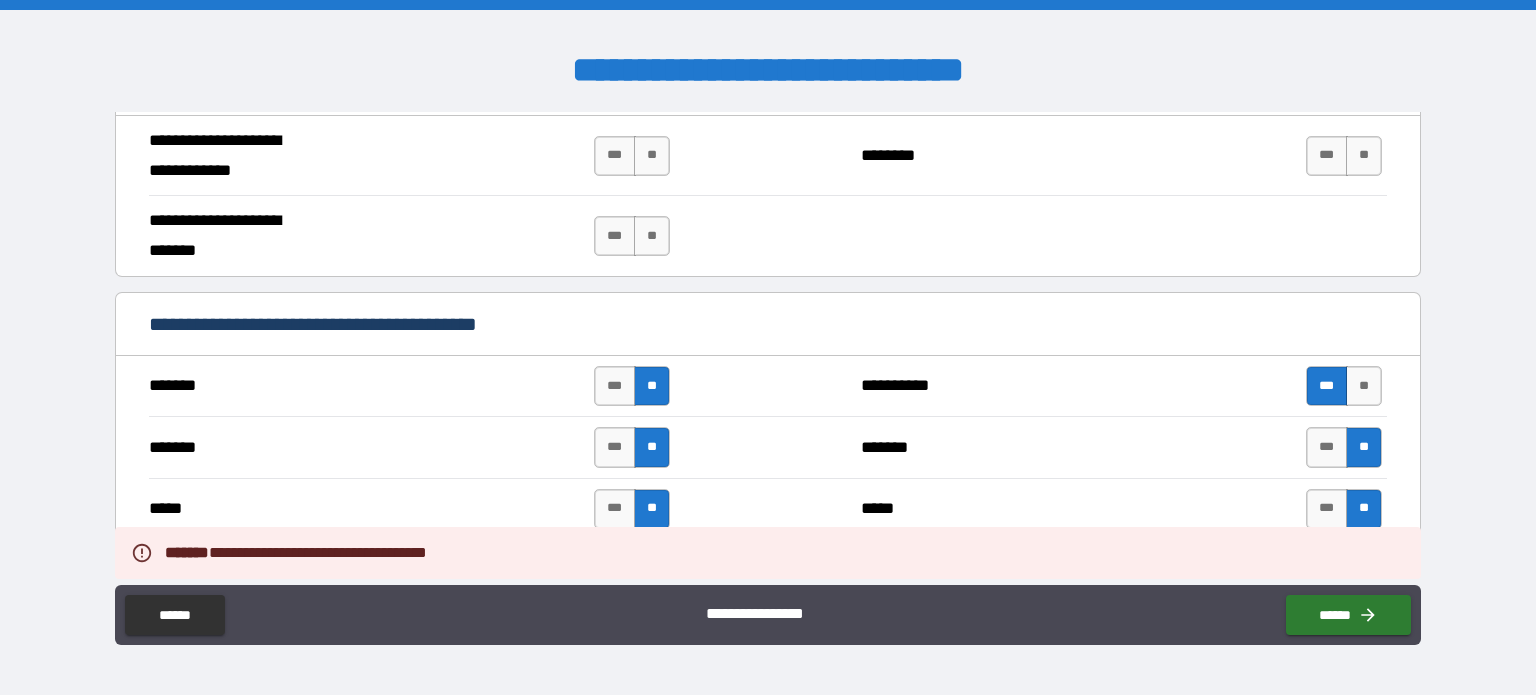 scroll, scrollTop: 1200, scrollLeft: 0, axis: vertical 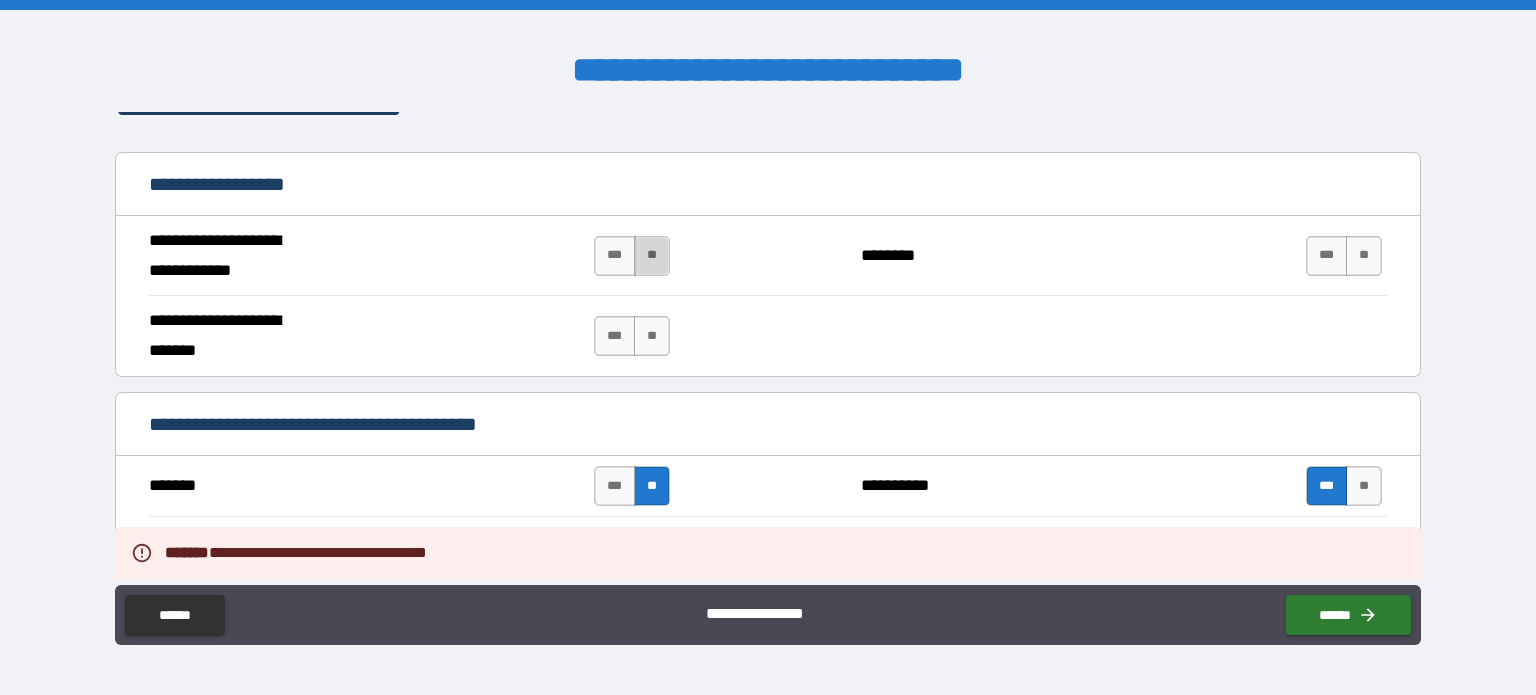 click on "**" at bounding box center (652, 256) 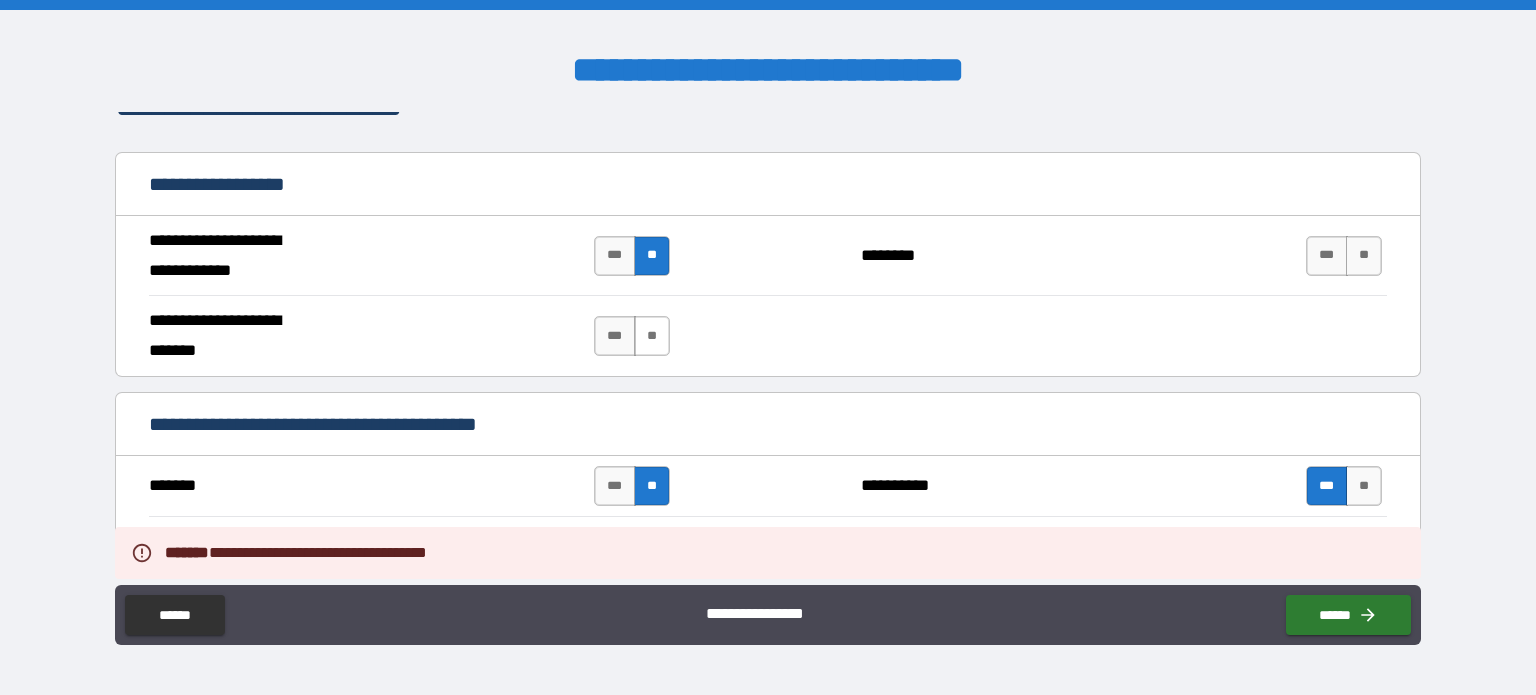 click on "**" at bounding box center (652, 336) 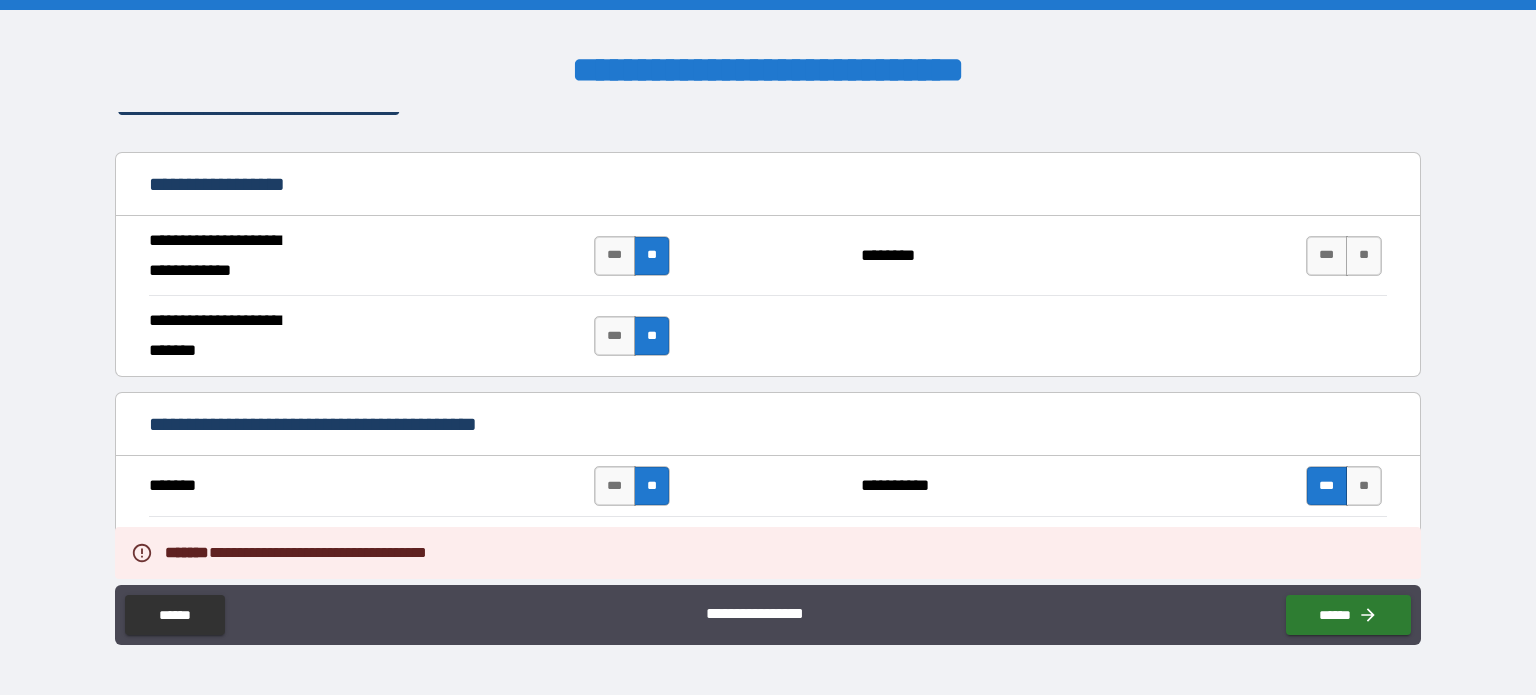 click on "*** **" at bounding box center (1346, 256) 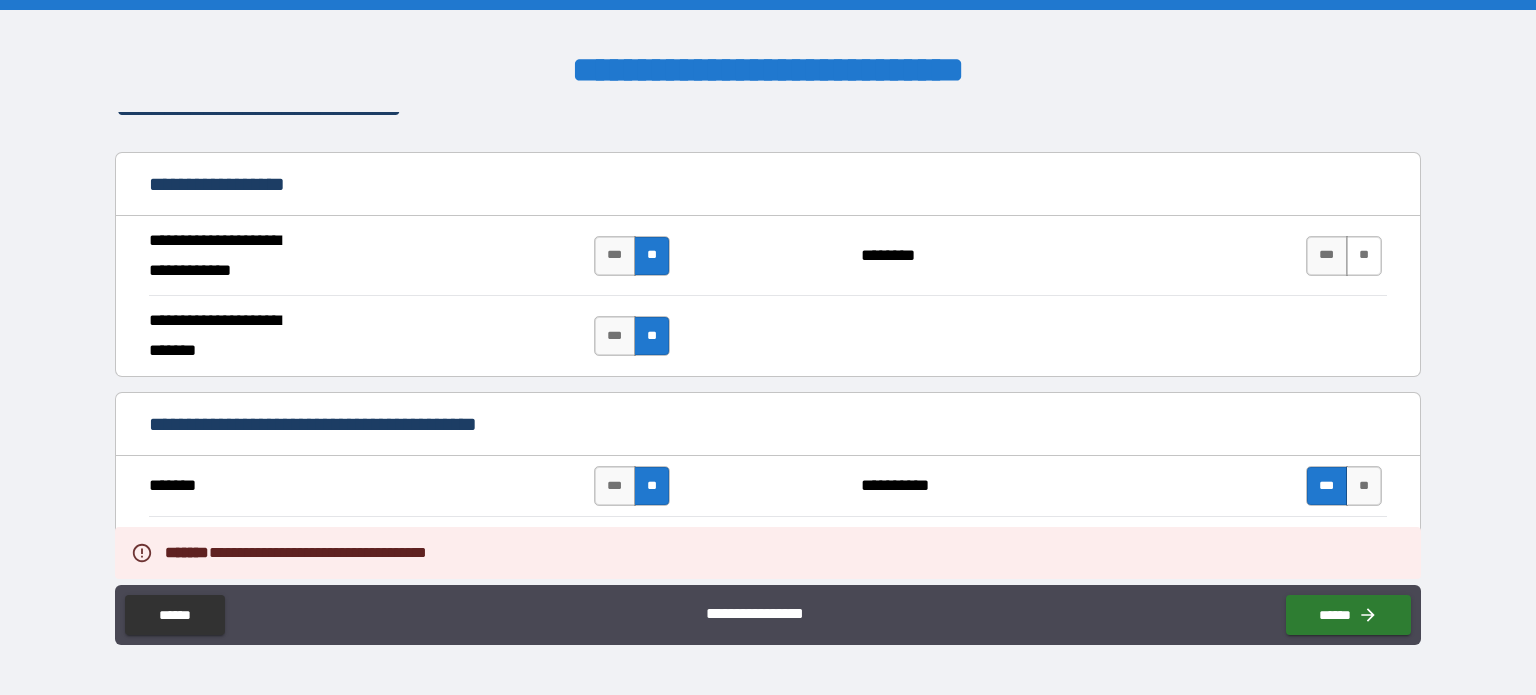 click on "**" at bounding box center [1364, 256] 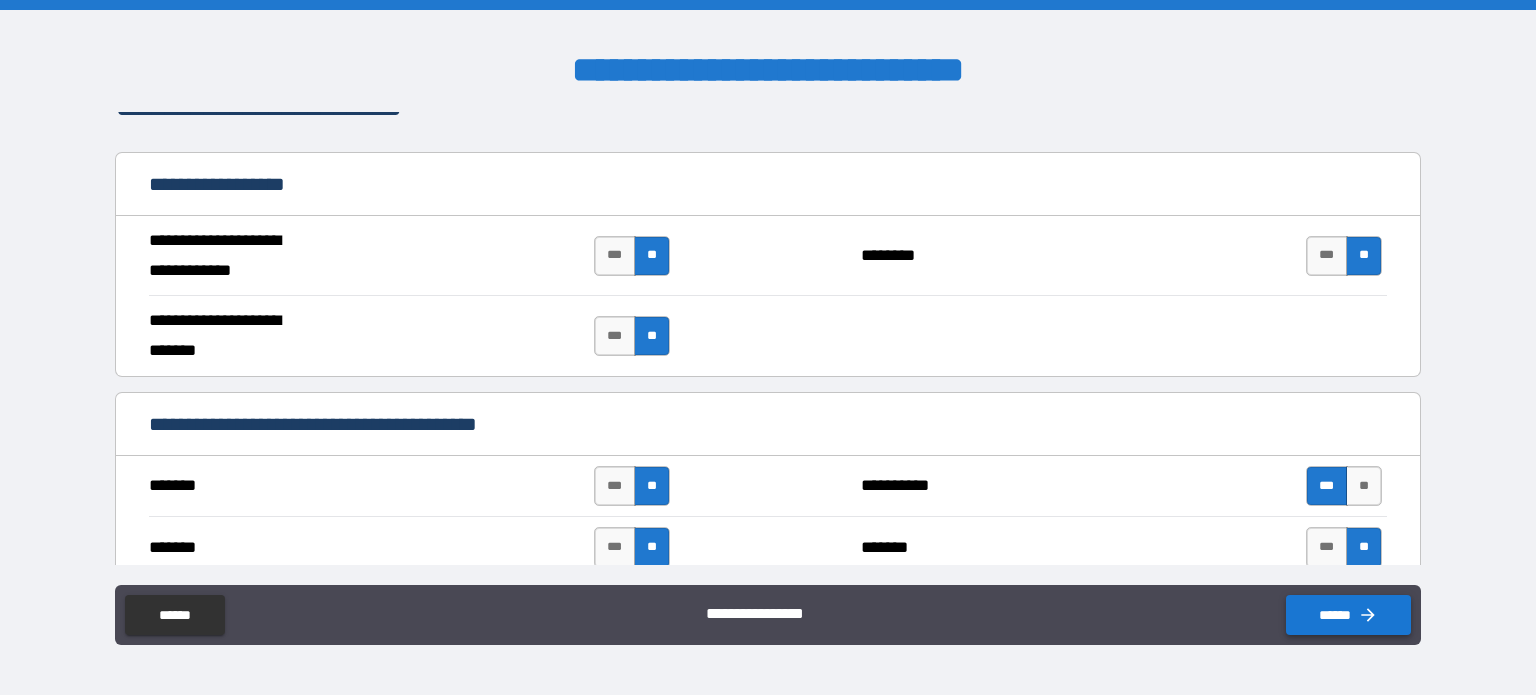 click on "******" at bounding box center (1348, 615) 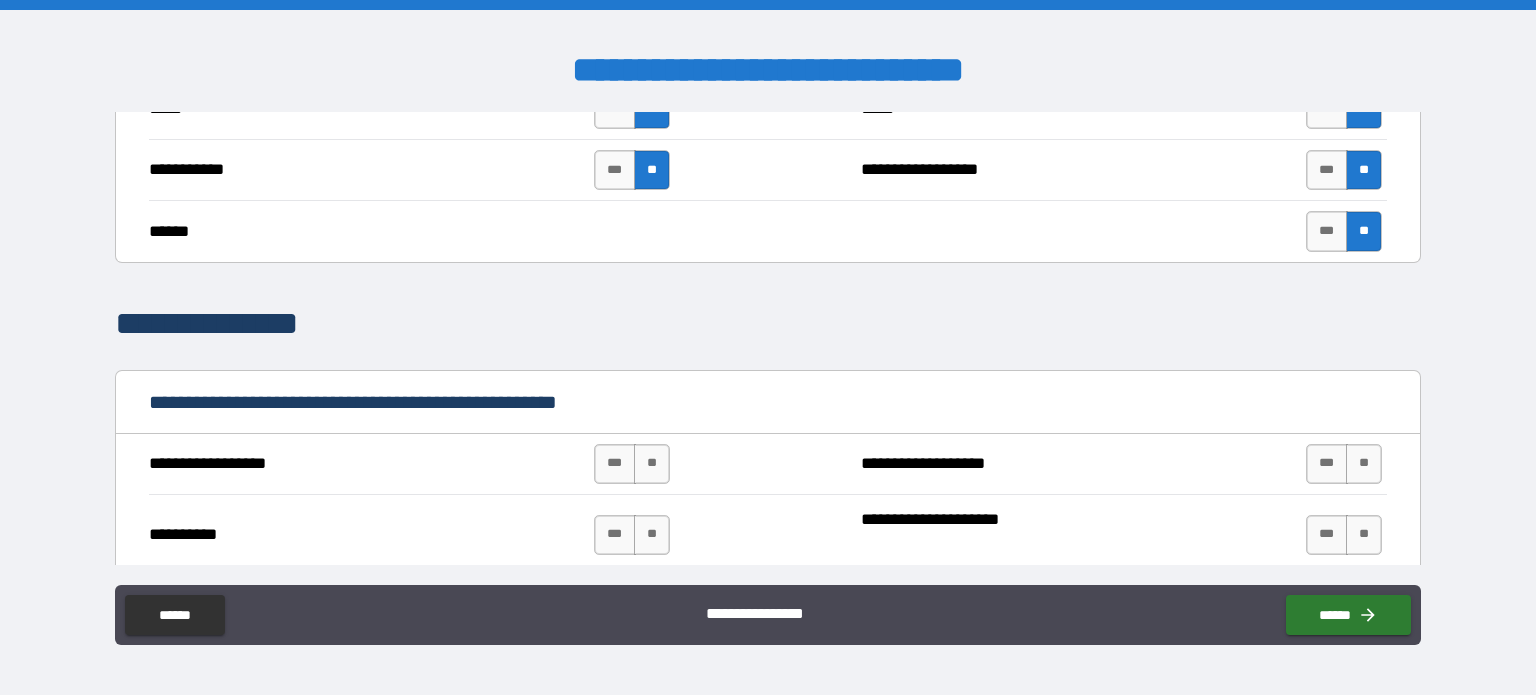 scroll, scrollTop: 2000, scrollLeft: 0, axis: vertical 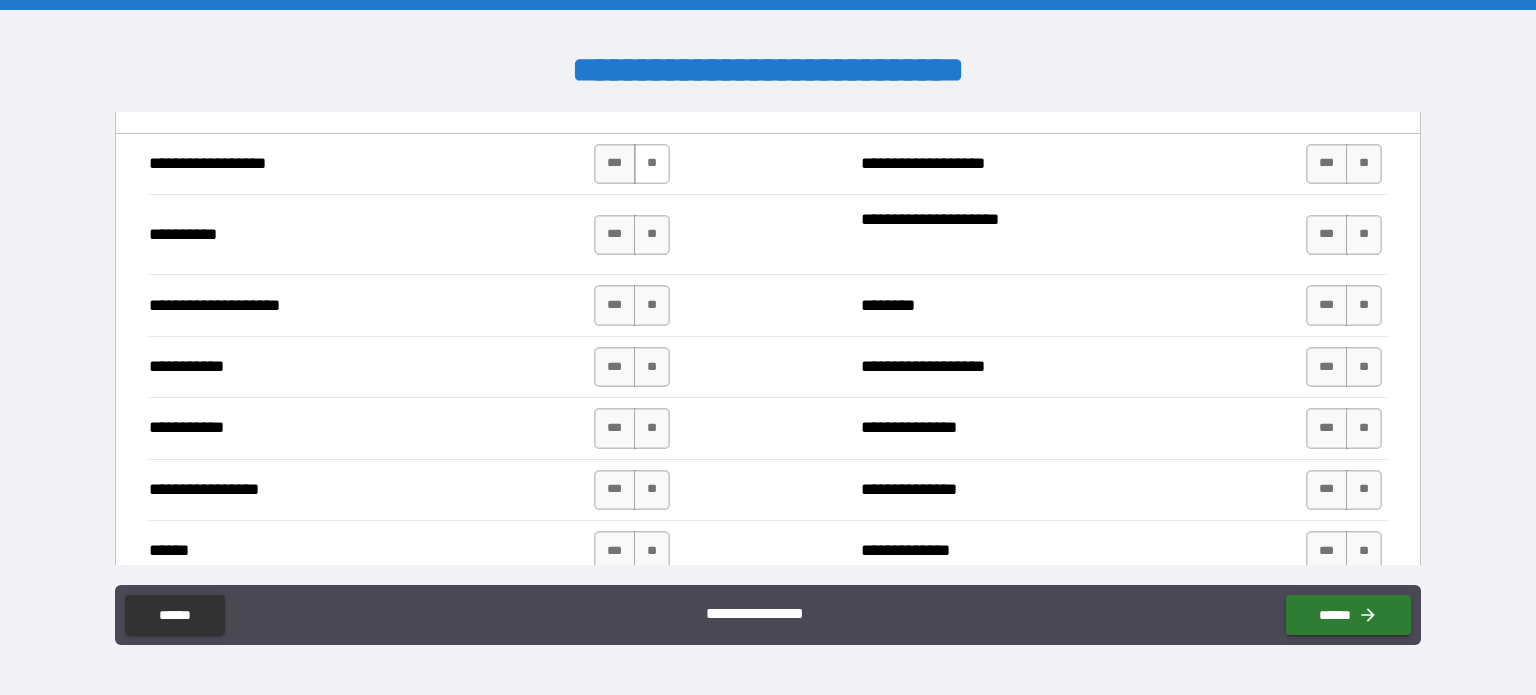 click on "**" at bounding box center [652, 164] 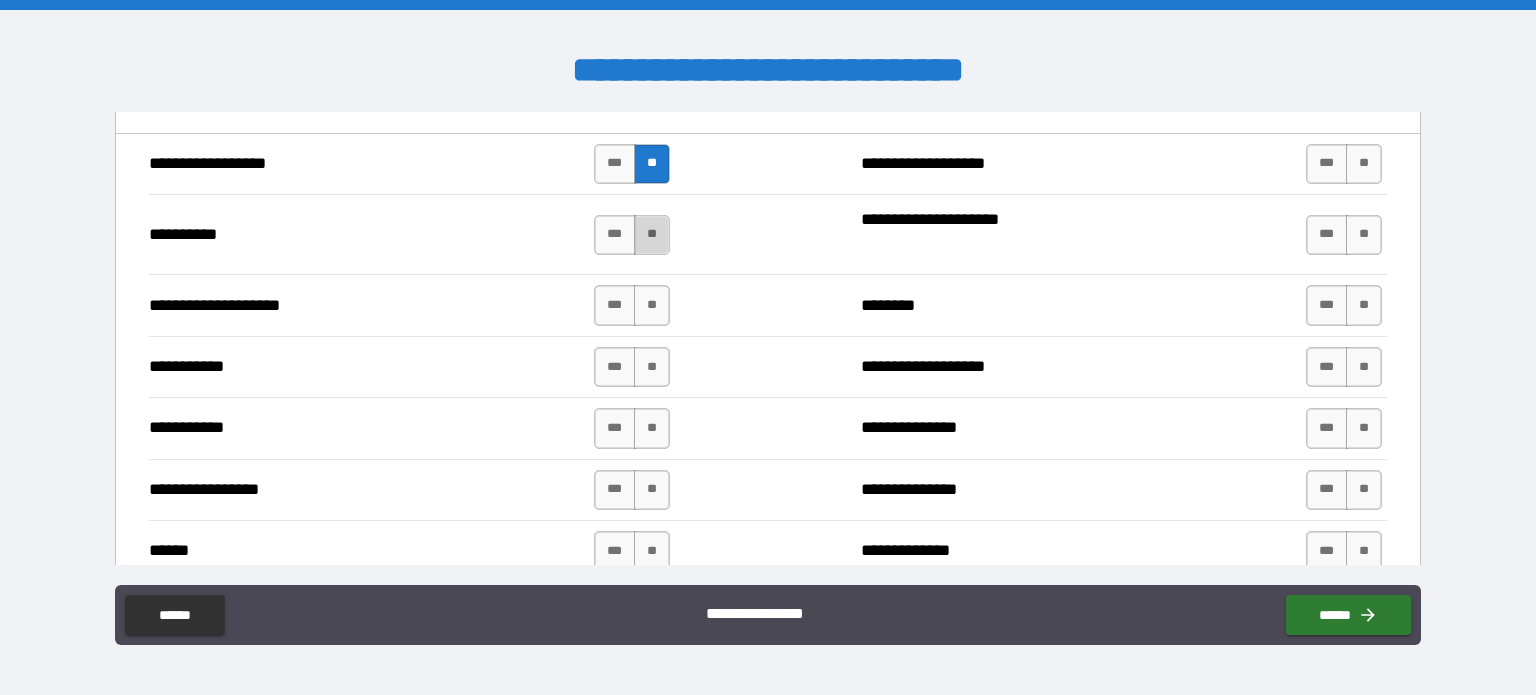 click on "**" at bounding box center [652, 235] 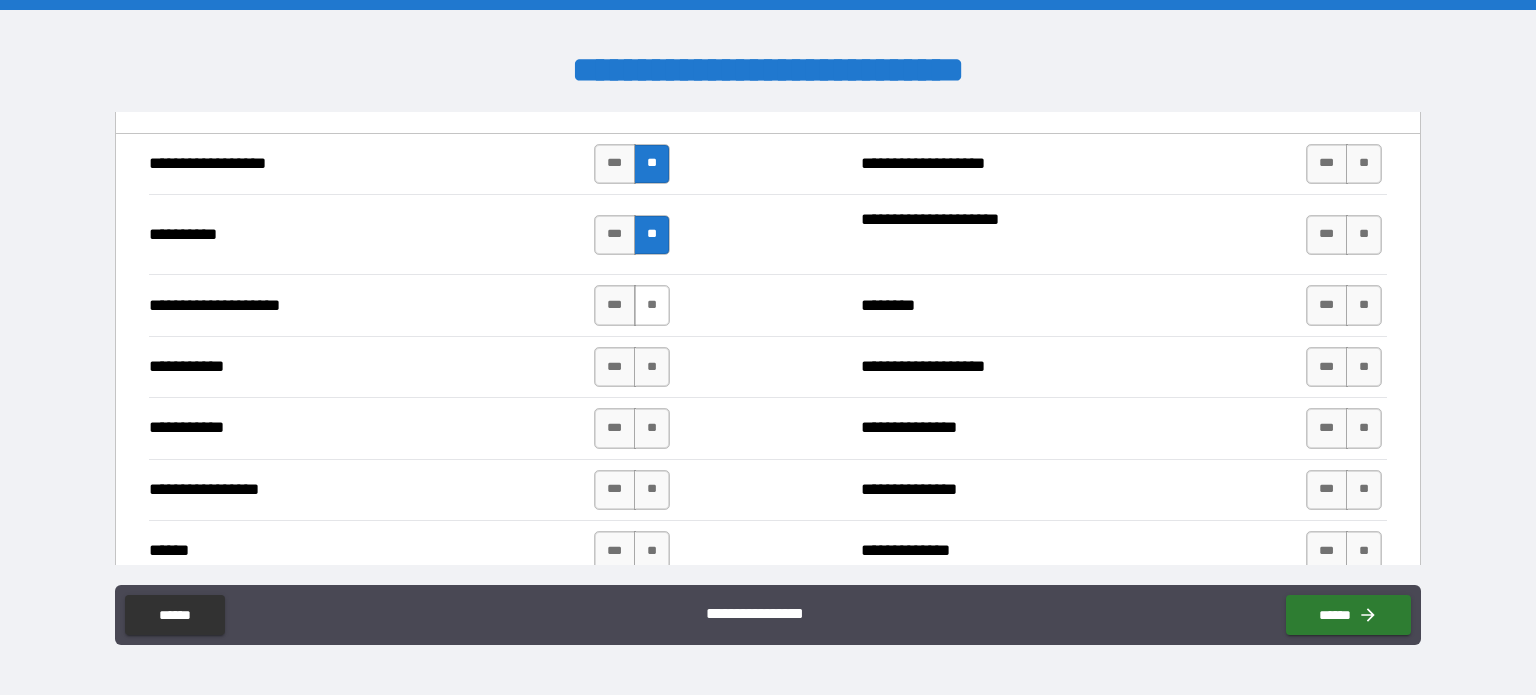 click on "**" at bounding box center (652, 305) 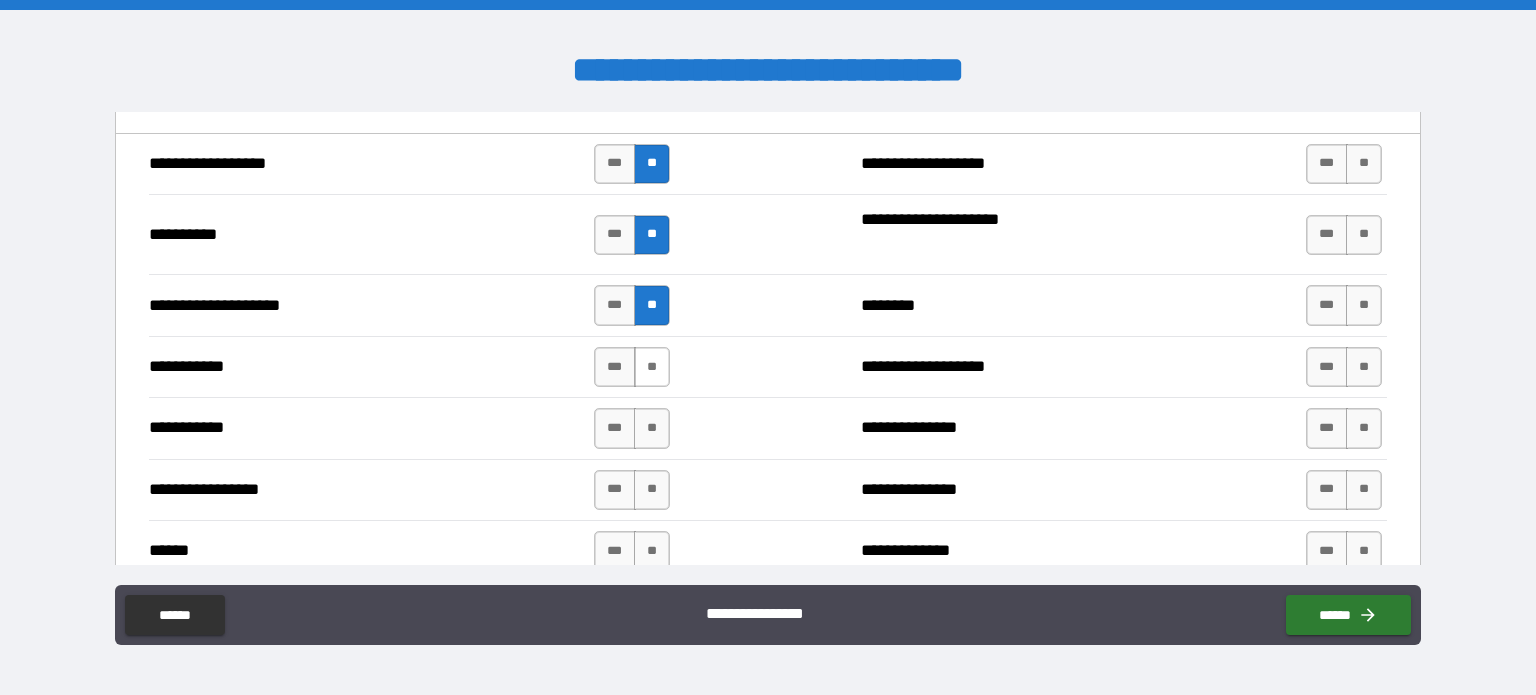 click on "**" at bounding box center [652, 367] 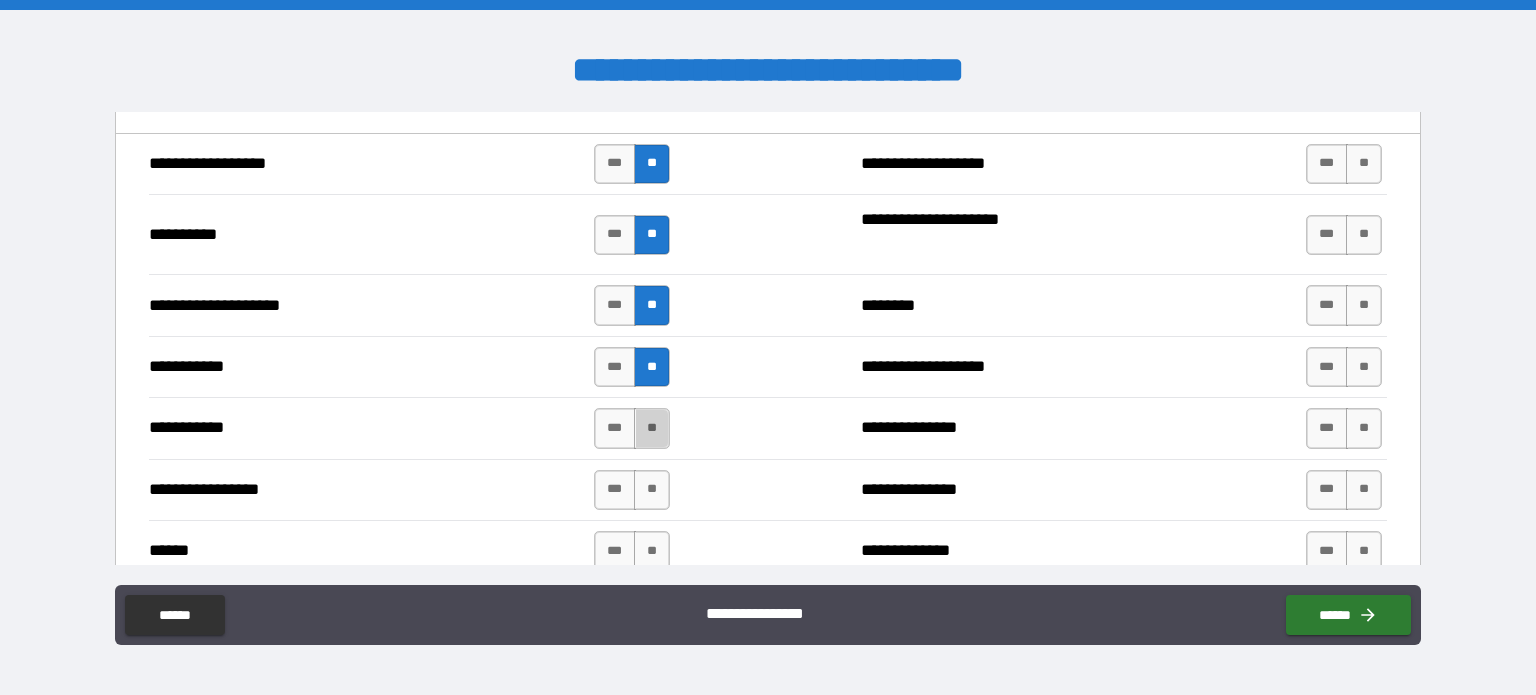 drag, startPoint x: 647, startPoint y: 421, endPoint x: 671, endPoint y: 477, distance: 60.926186 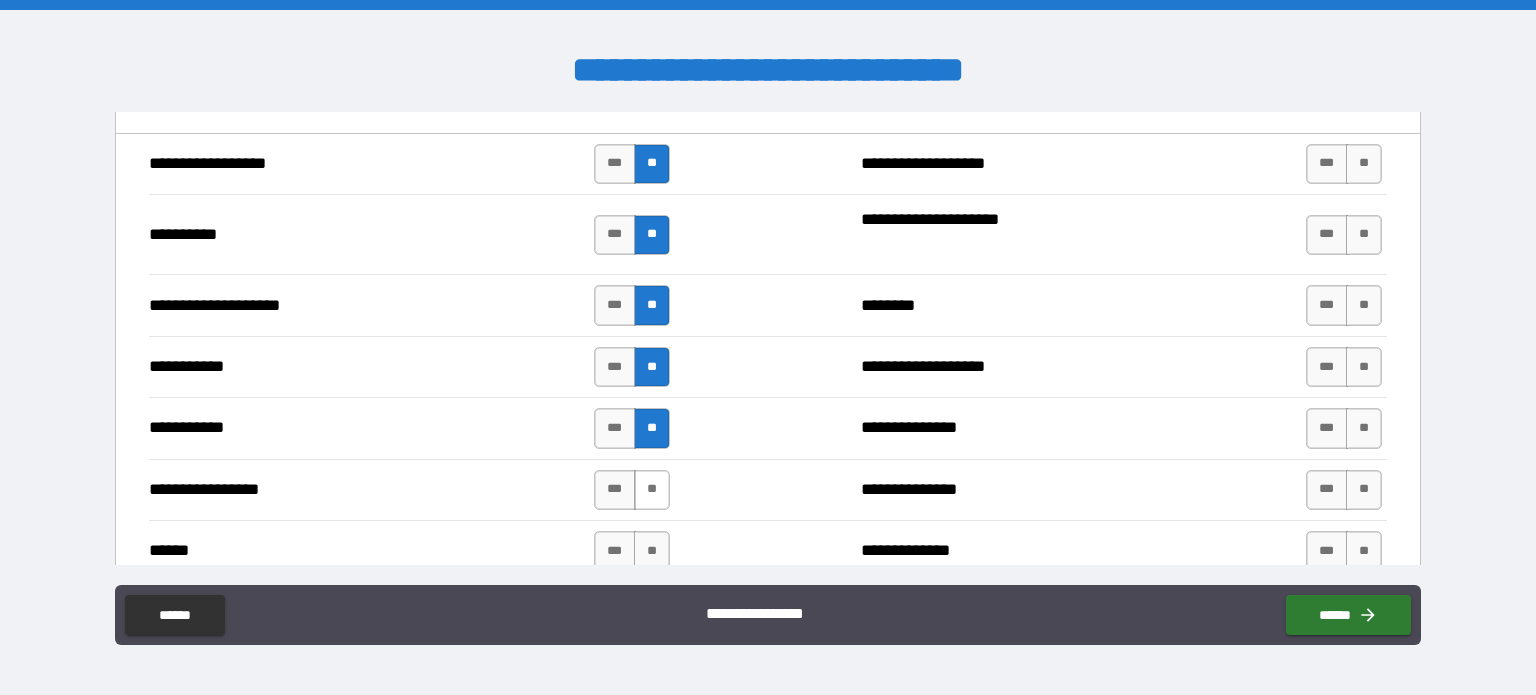 click on "**" at bounding box center (652, 490) 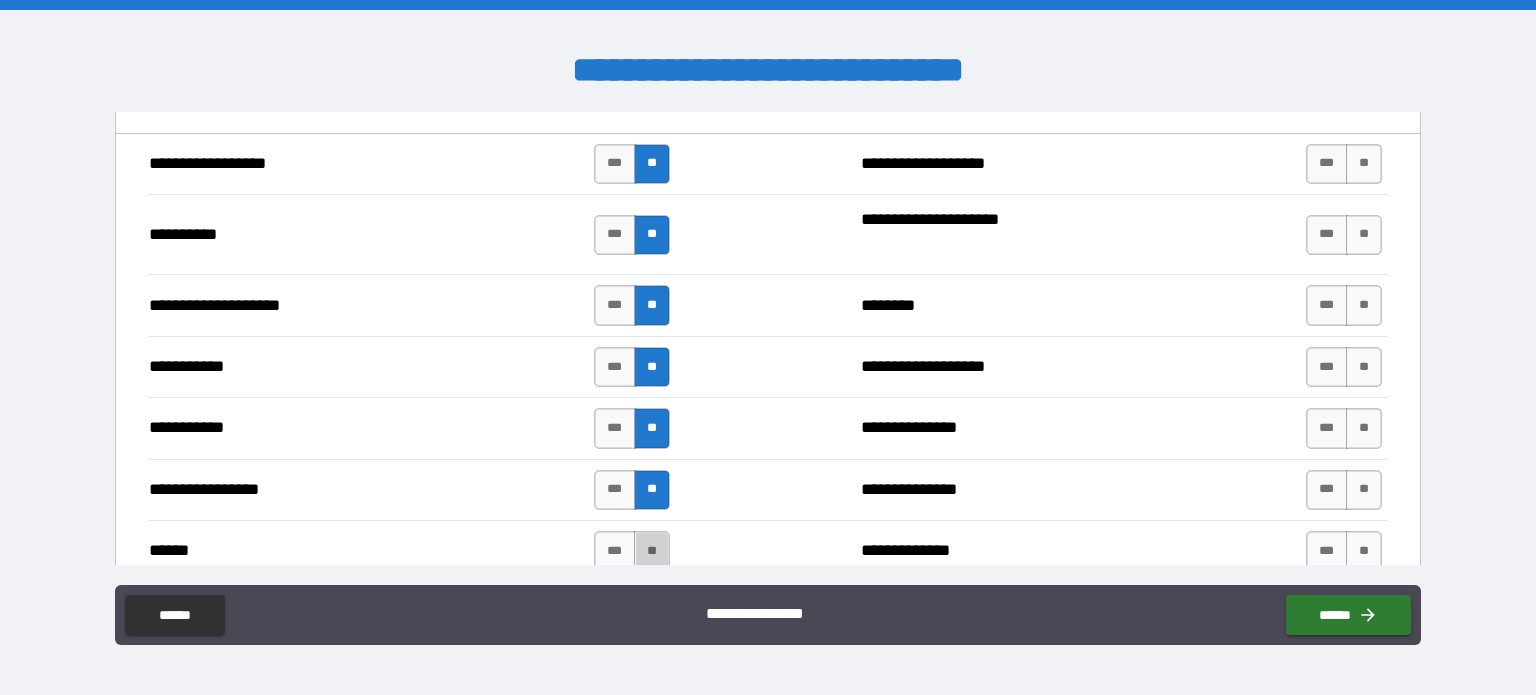 drag, startPoint x: 658, startPoint y: 539, endPoint x: 1474, endPoint y: 311, distance: 847.2544 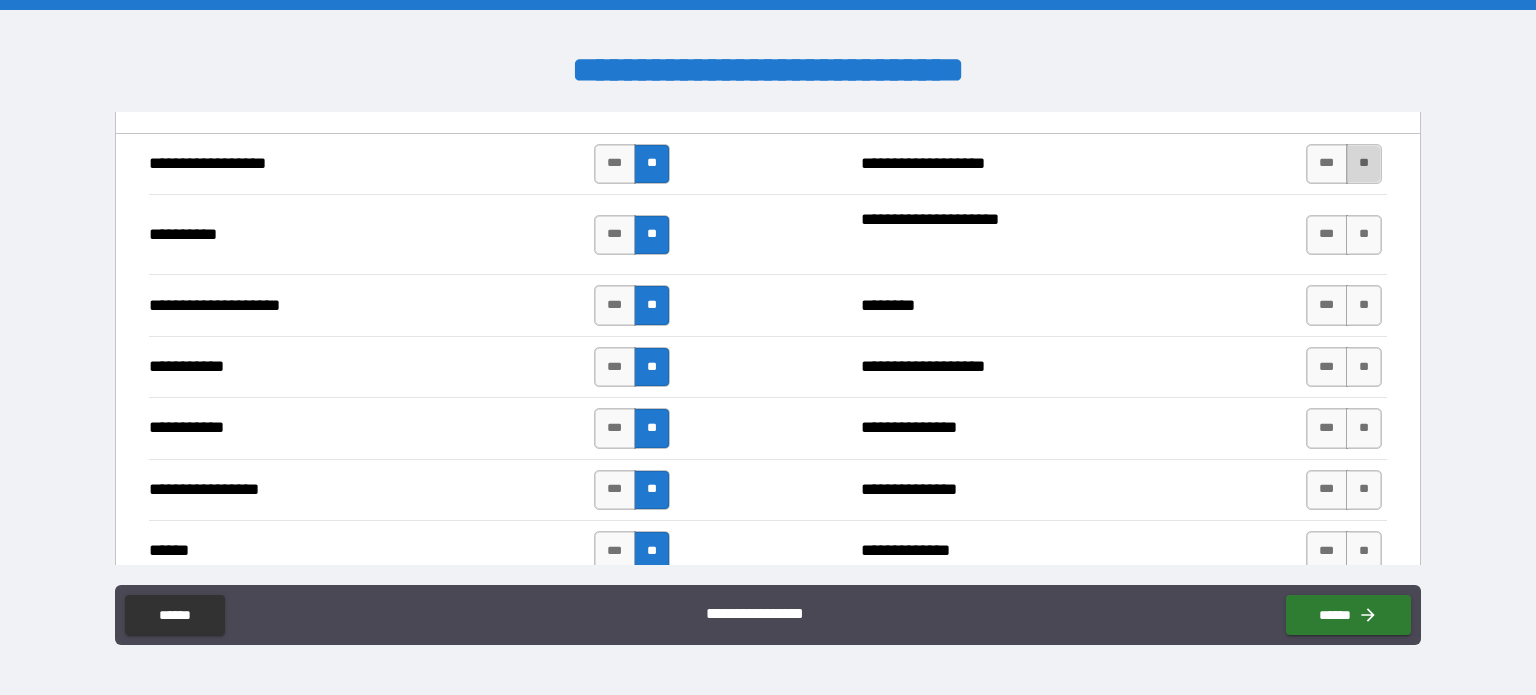 click on "**" at bounding box center (1364, 164) 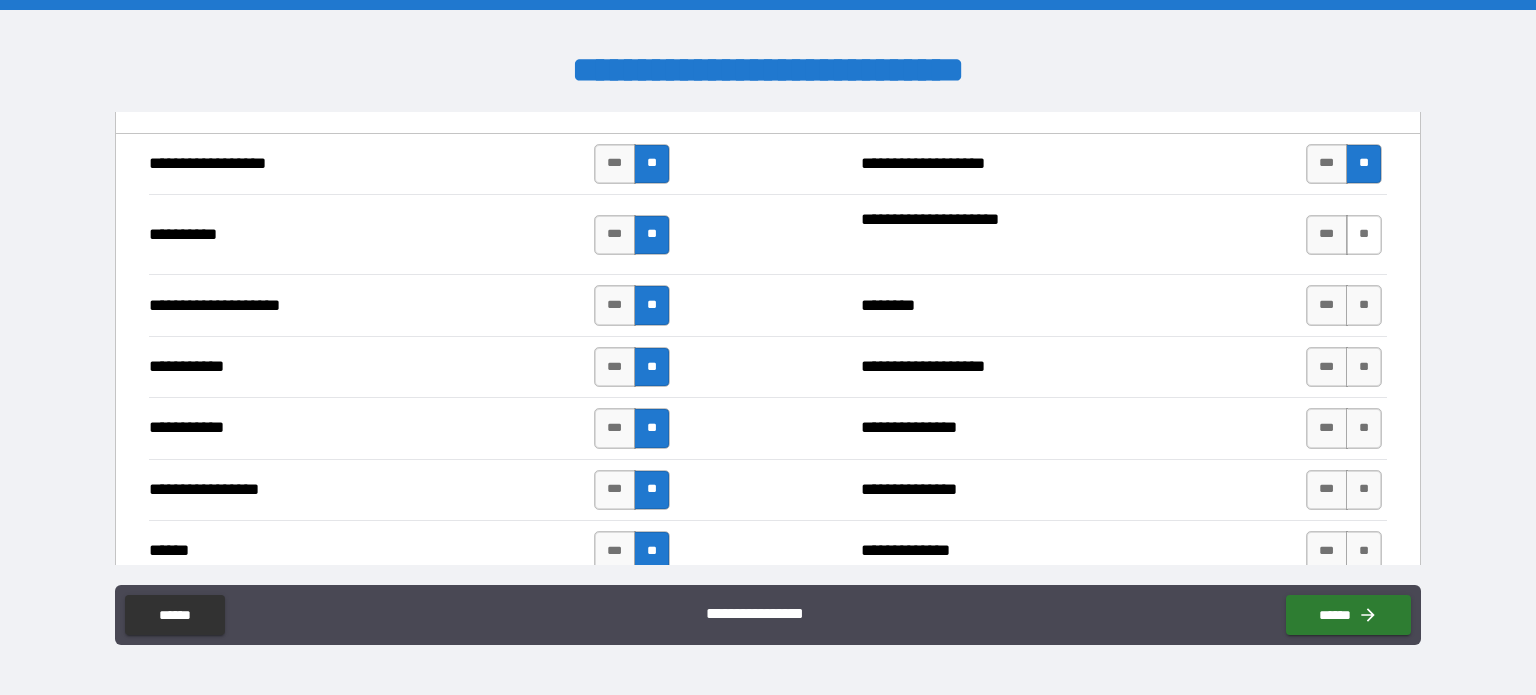 click on "**" at bounding box center (1364, 235) 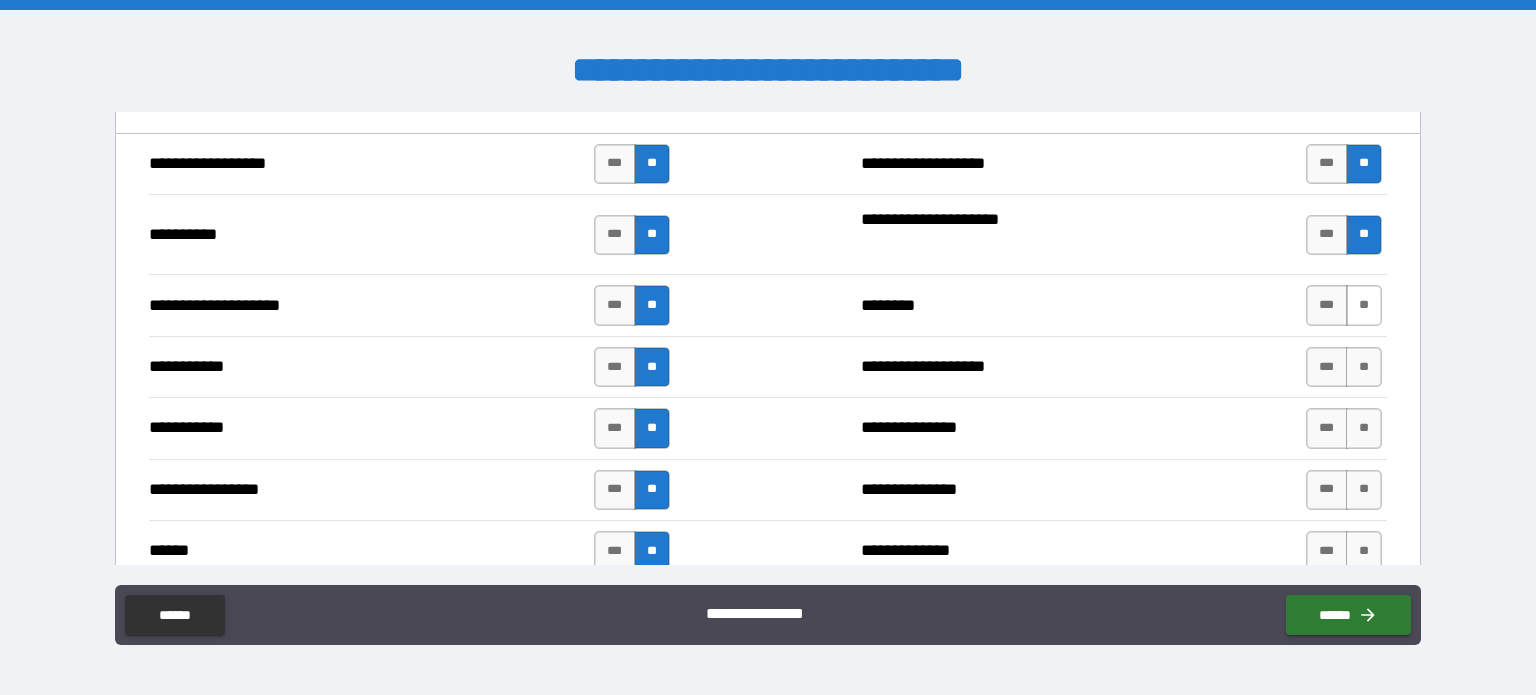 click on "**" at bounding box center (1364, 305) 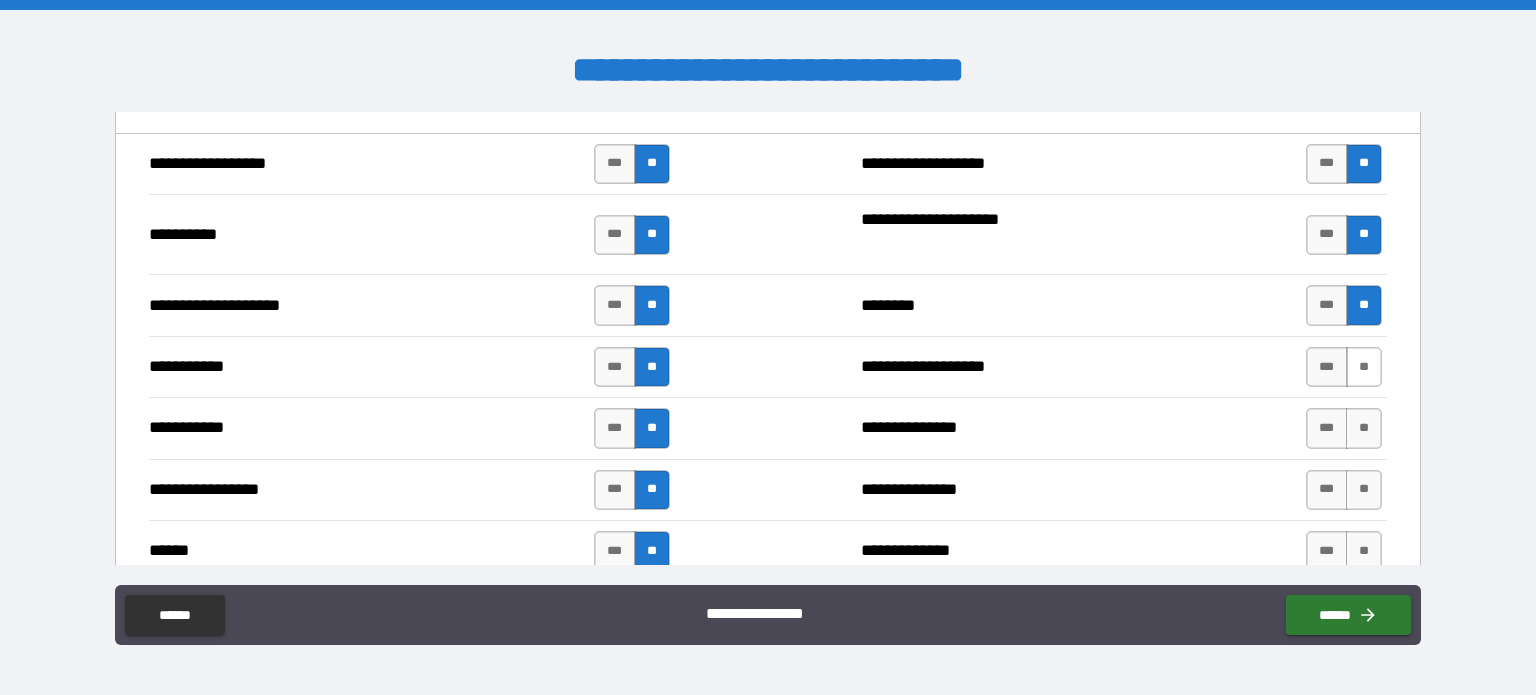 click on "**" at bounding box center [1364, 367] 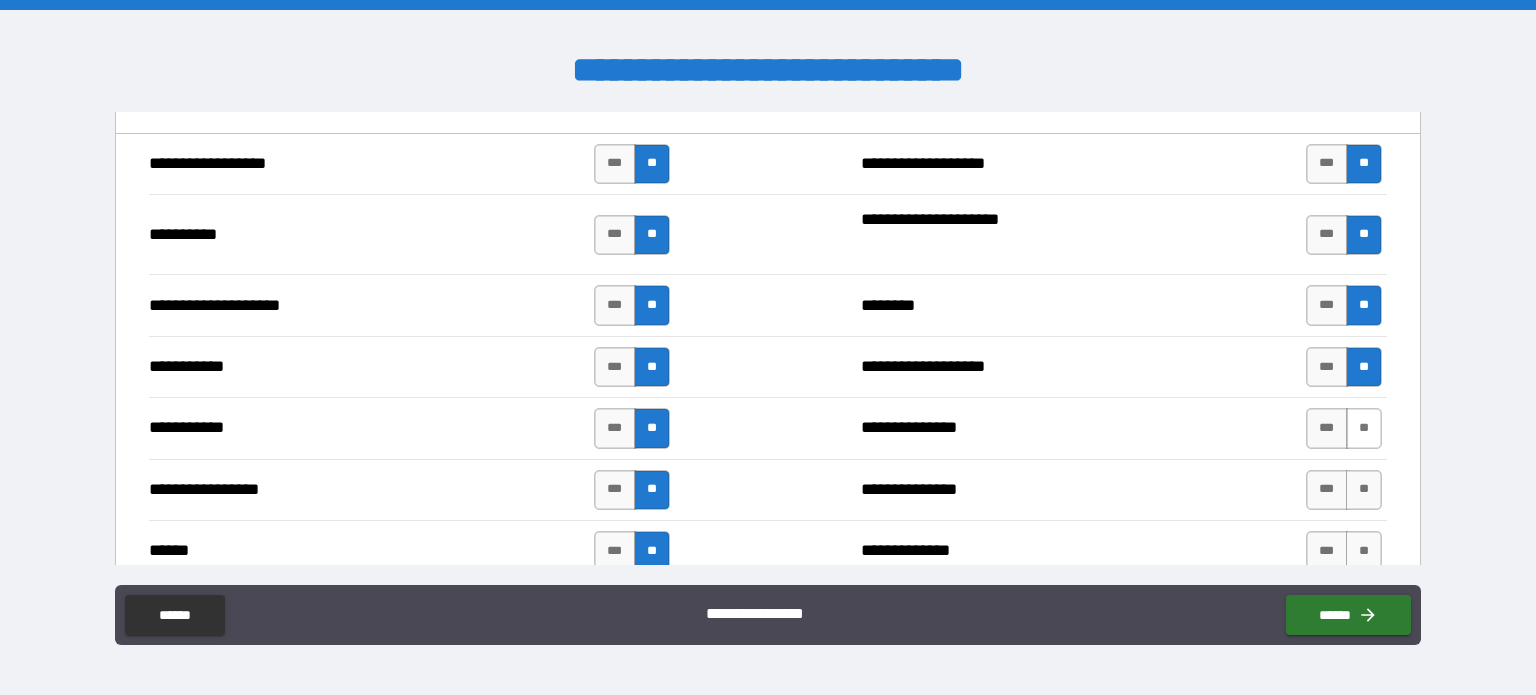 click on "**" at bounding box center (1364, 428) 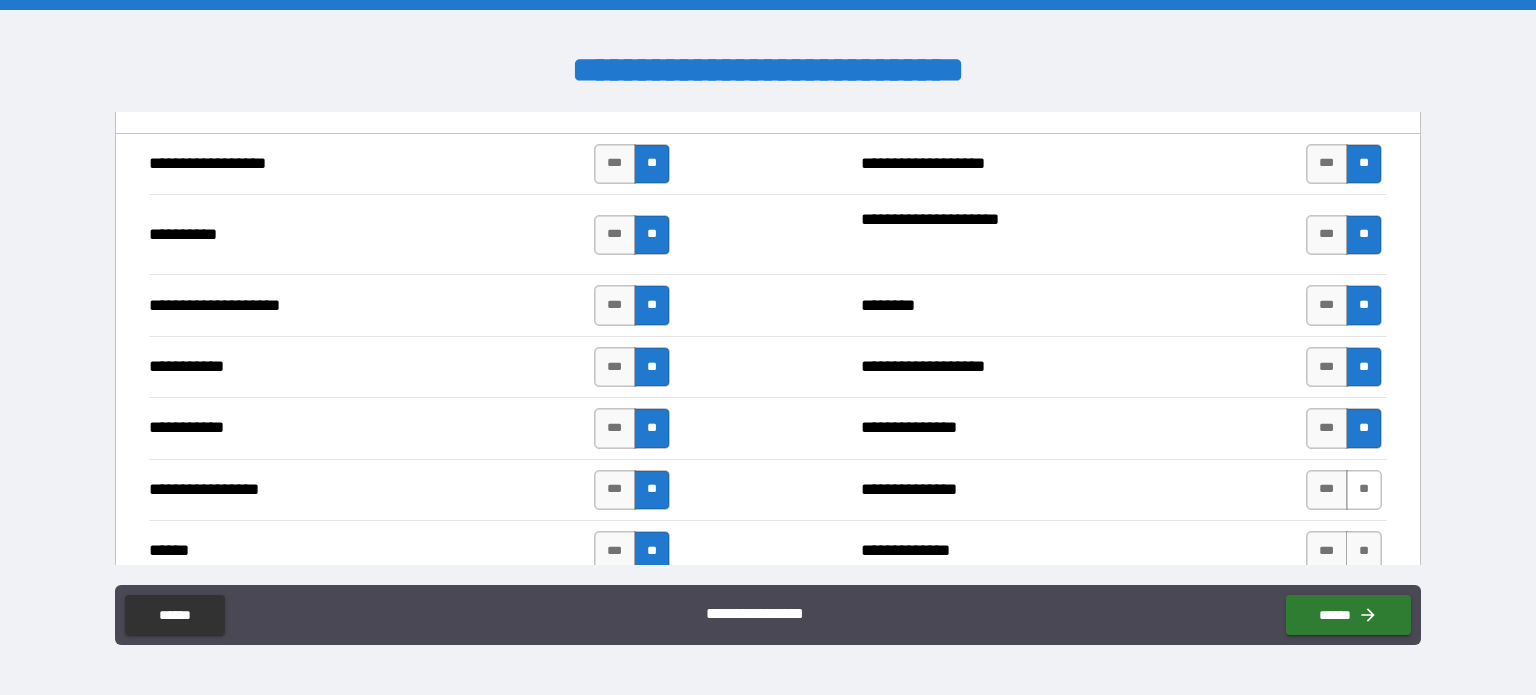 click on "**" at bounding box center (1364, 490) 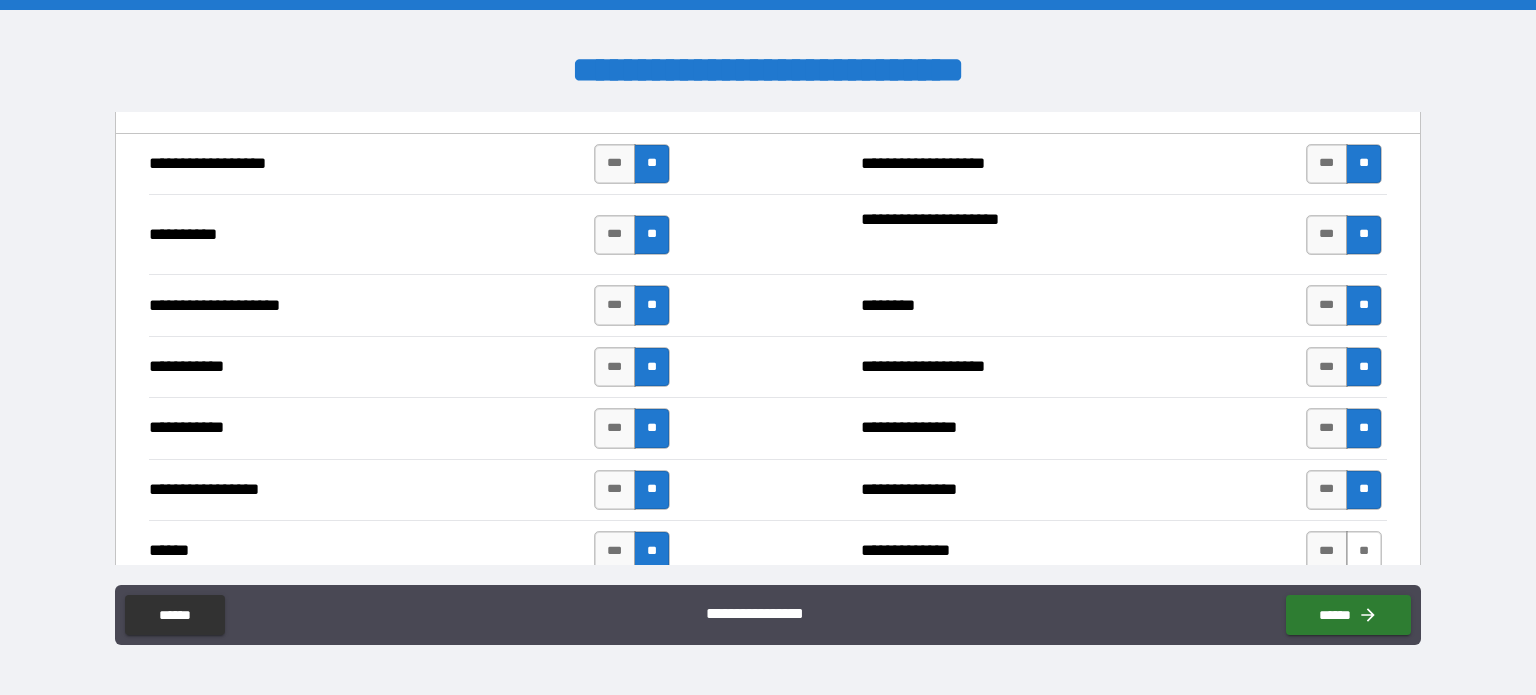 click on "**" at bounding box center (1364, 551) 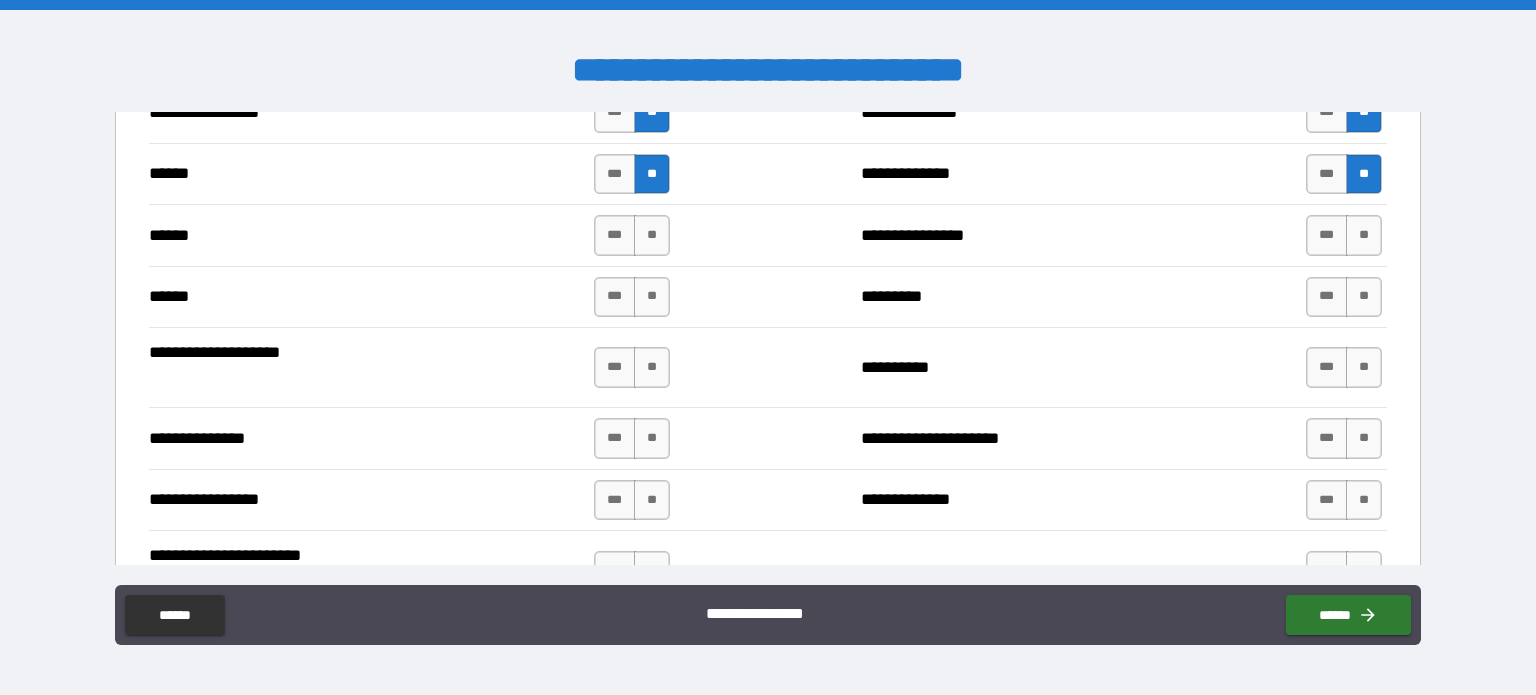 scroll, scrollTop: 2400, scrollLeft: 0, axis: vertical 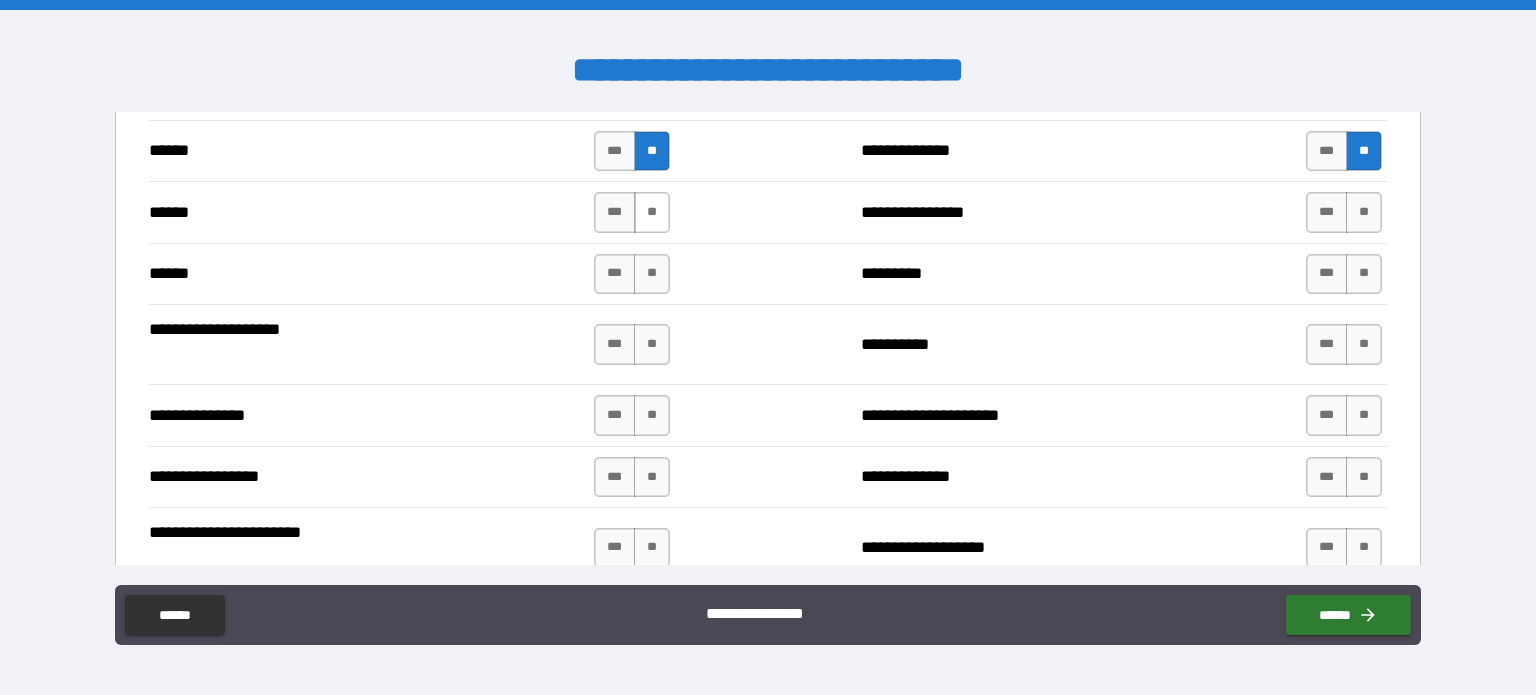 click on "**" at bounding box center (652, 212) 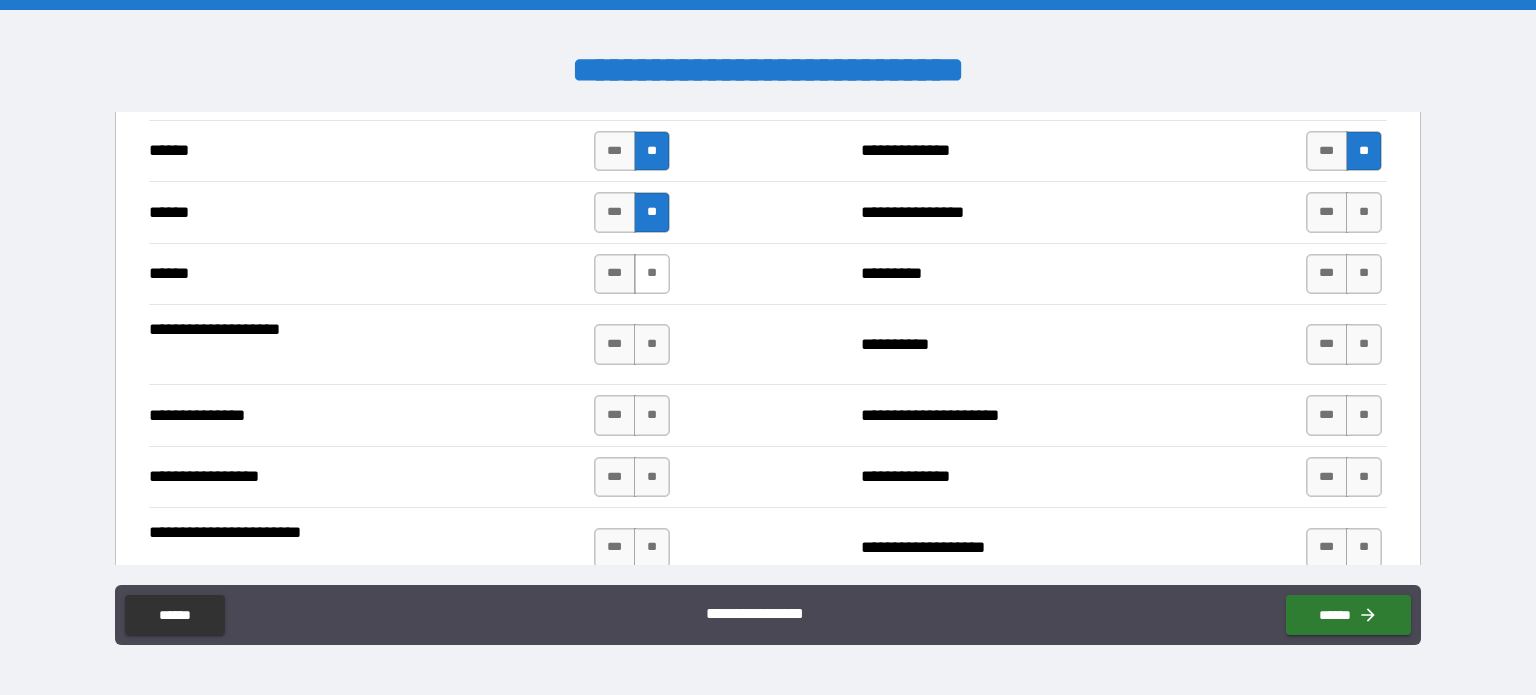 click on "**" at bounding box center [652, 274] 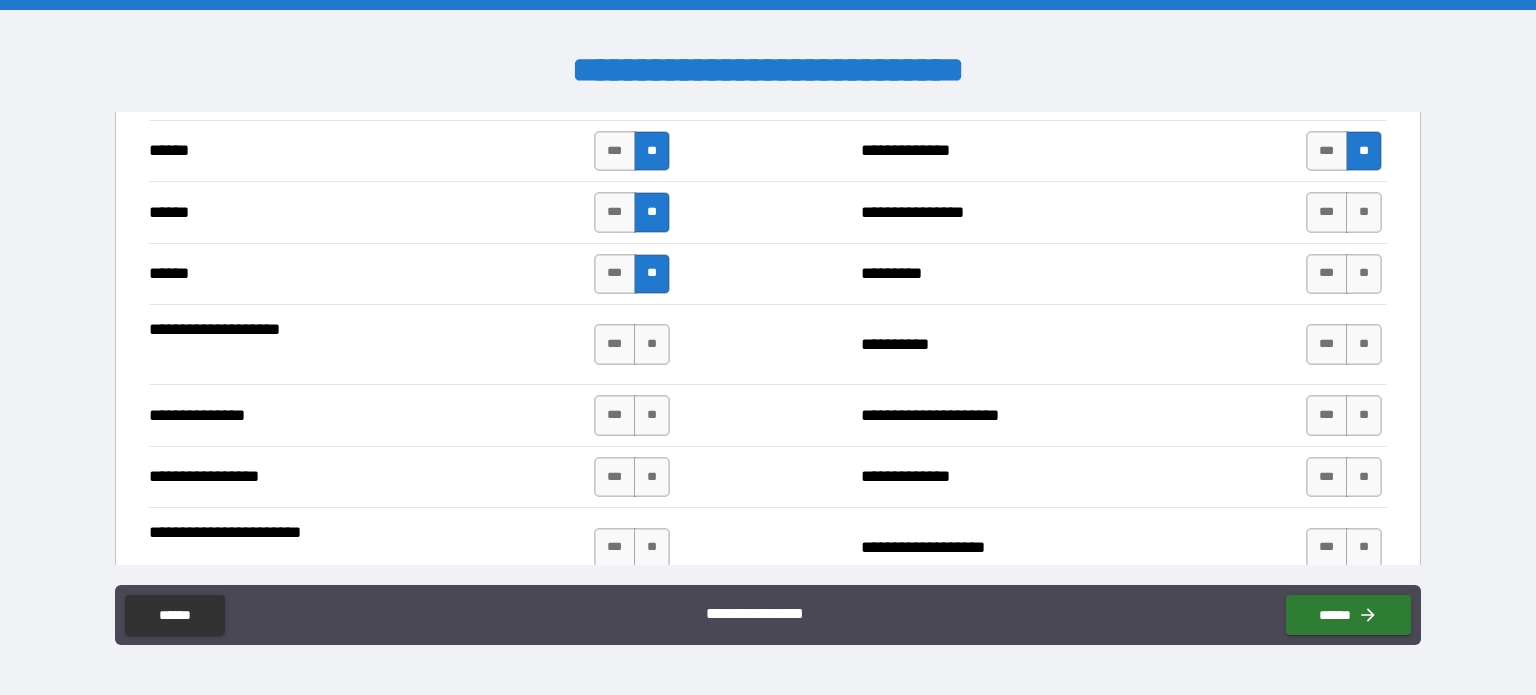 click on "**" at bounding box center (652, 344) 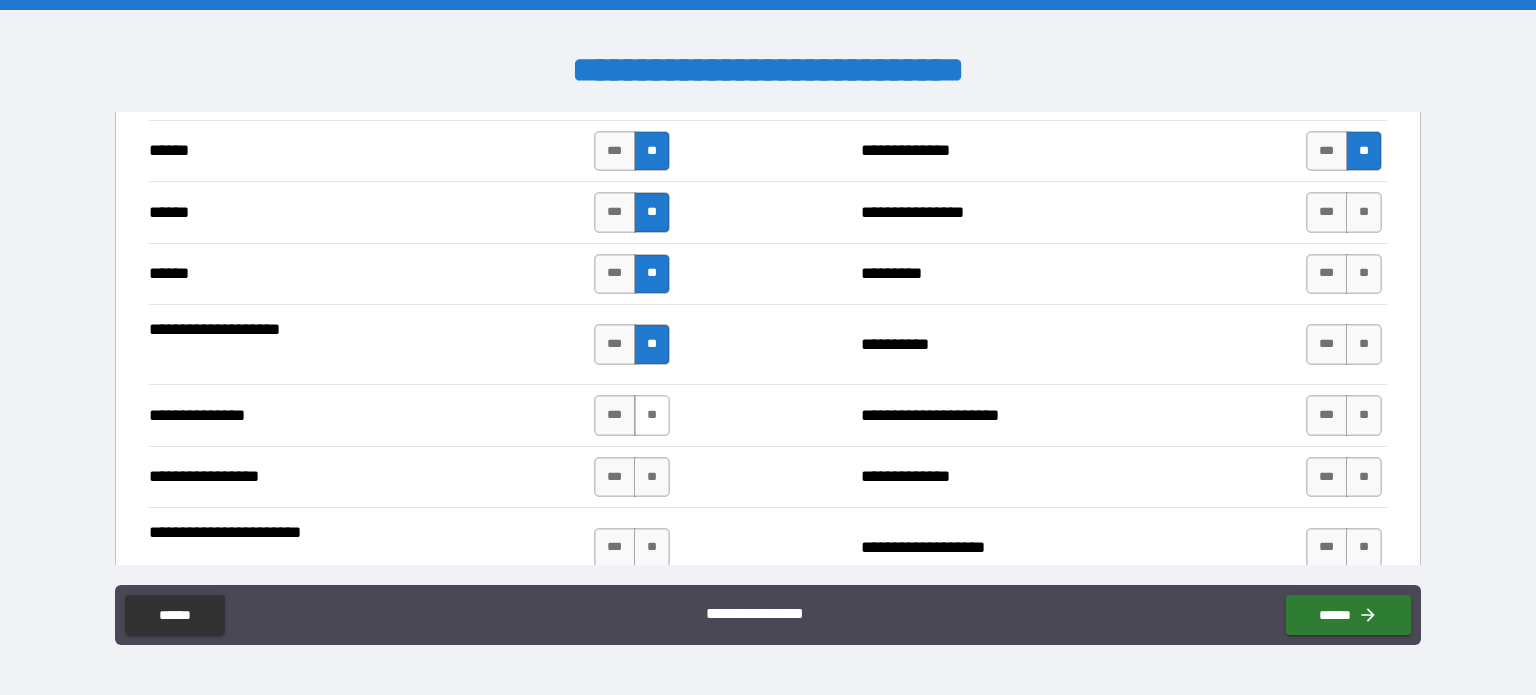 click on "**" at bounding box center [652, 415] 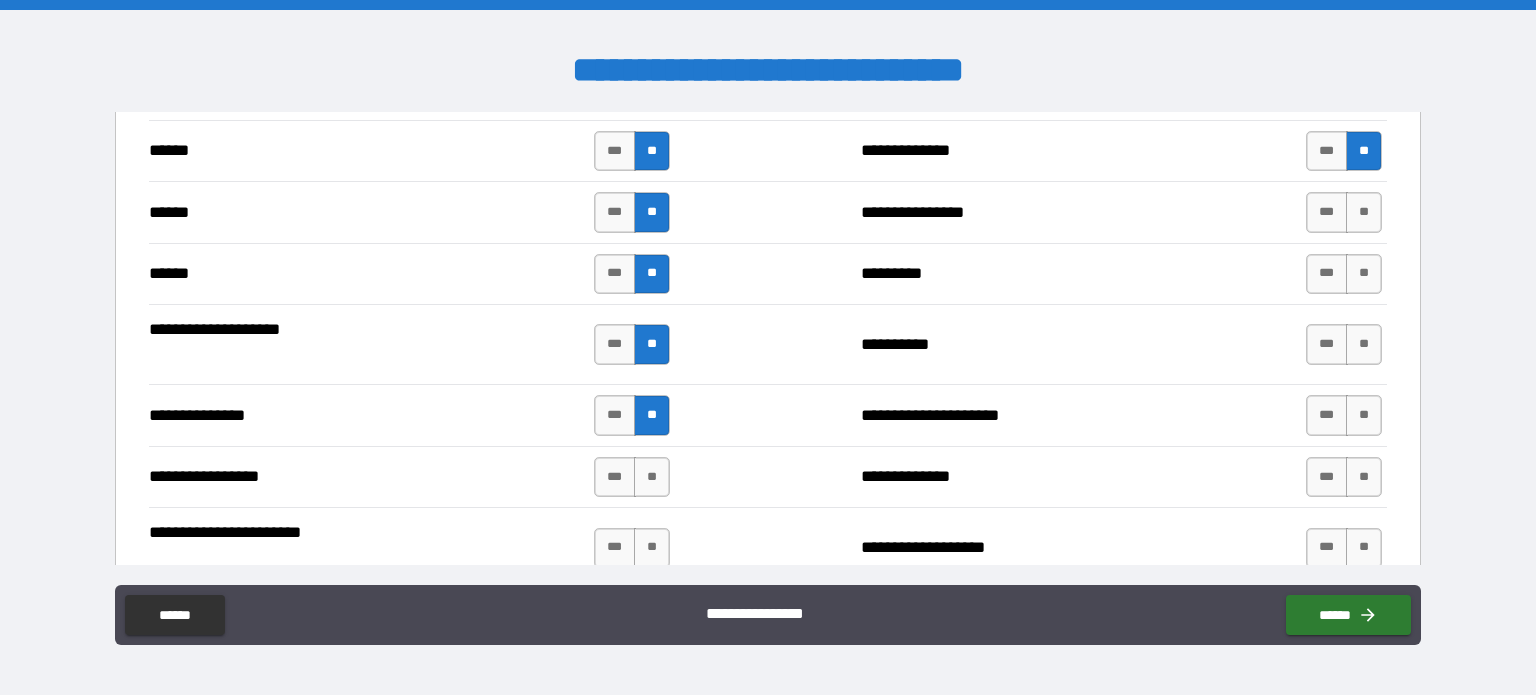 click on "*** **" at bounding box center [632, 477] 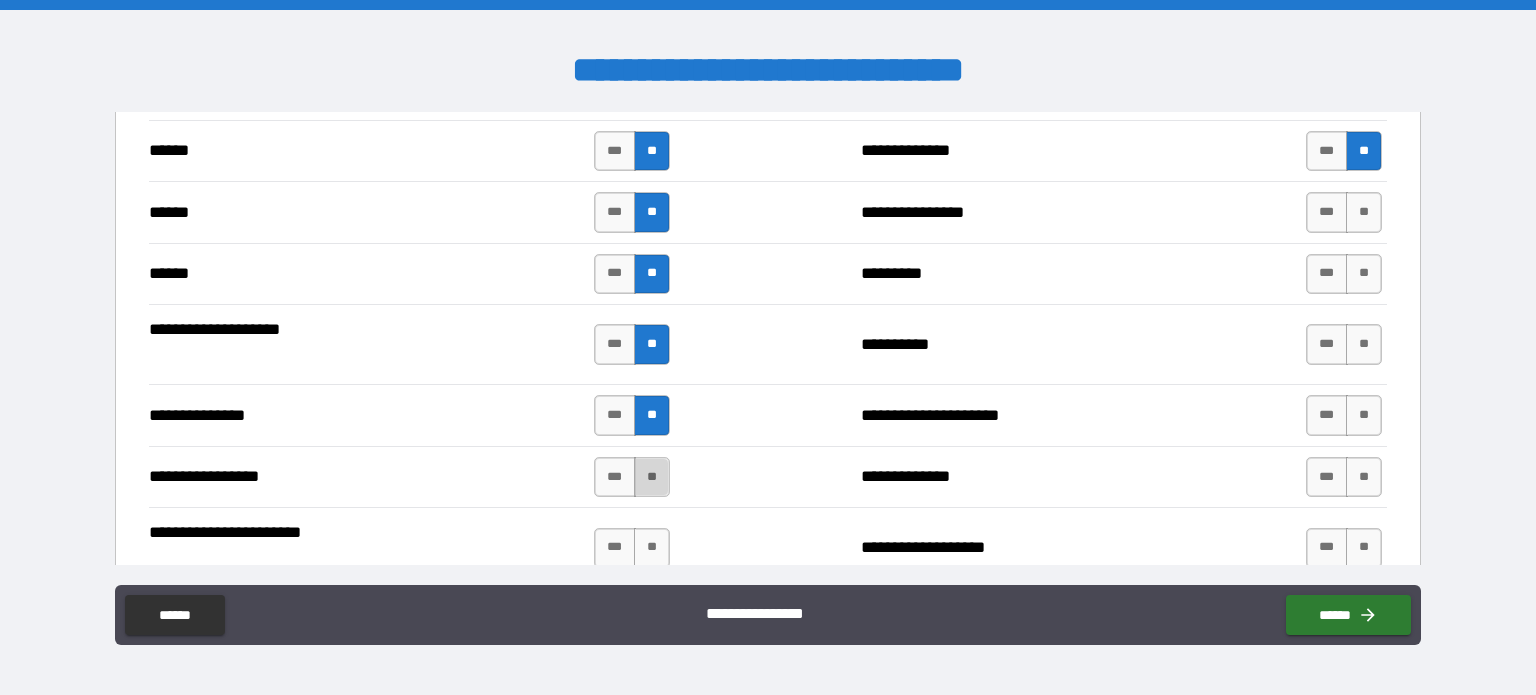 click on "**" at bounding box center [652, 477] 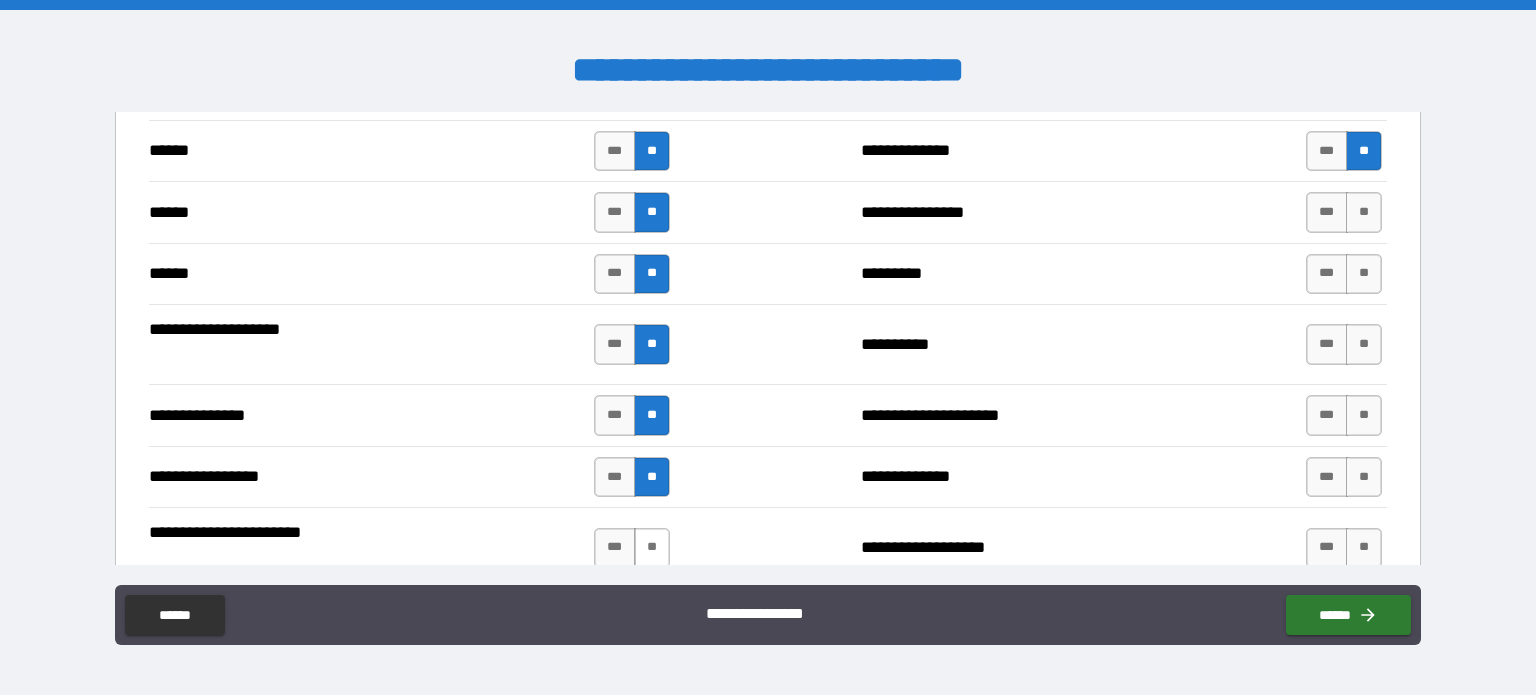 click on "**" at bounding box center [652, 548] 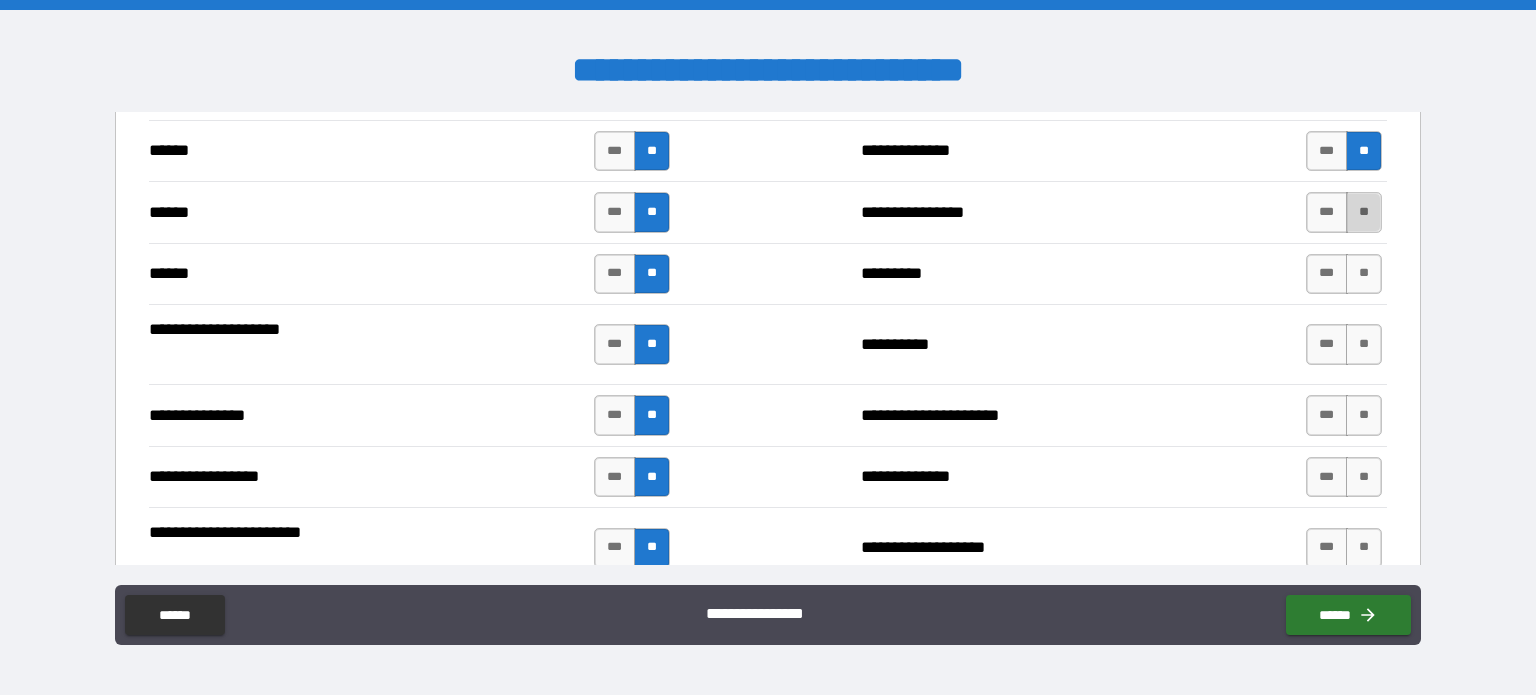 click on "**" at bounding box center (1364, 212) 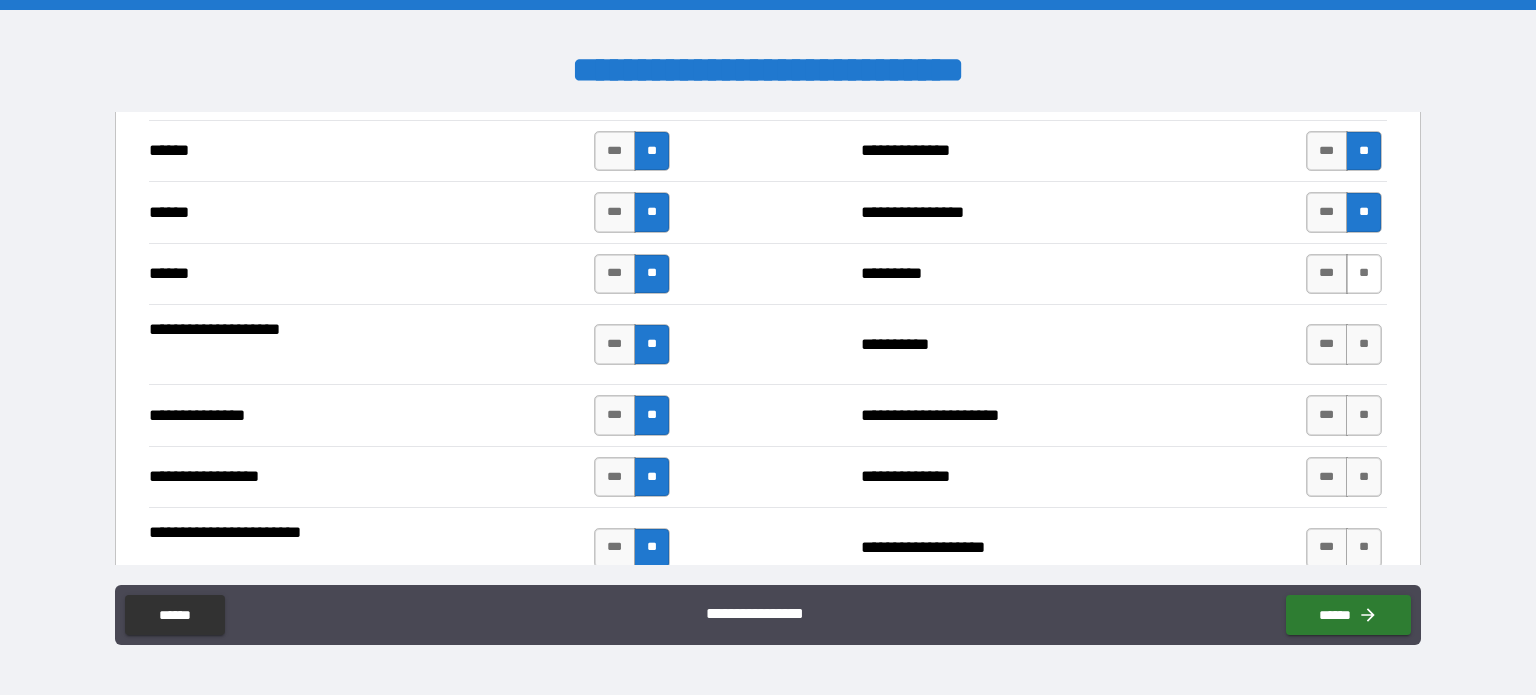 click on "**" at bounding box center (1364, 274) 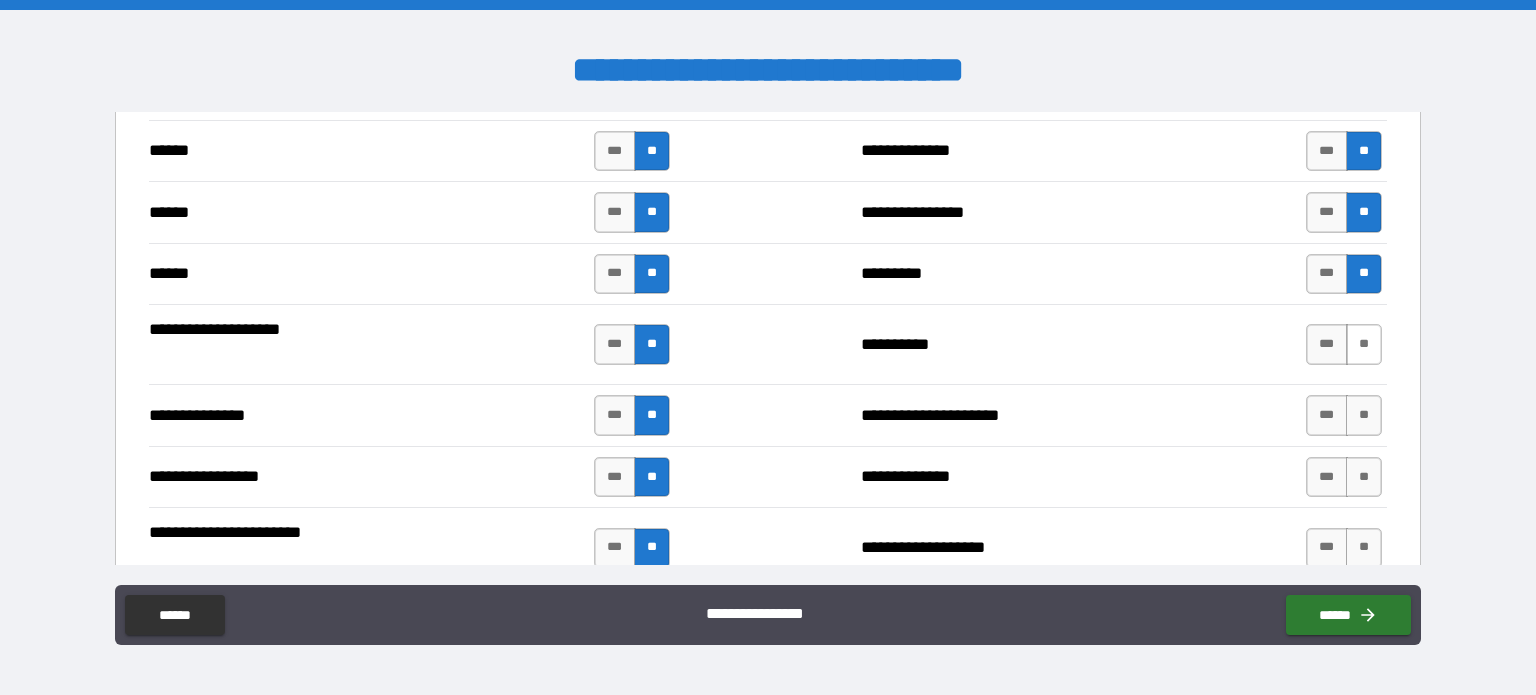 click on "**" at bounding box center (1364, 344) 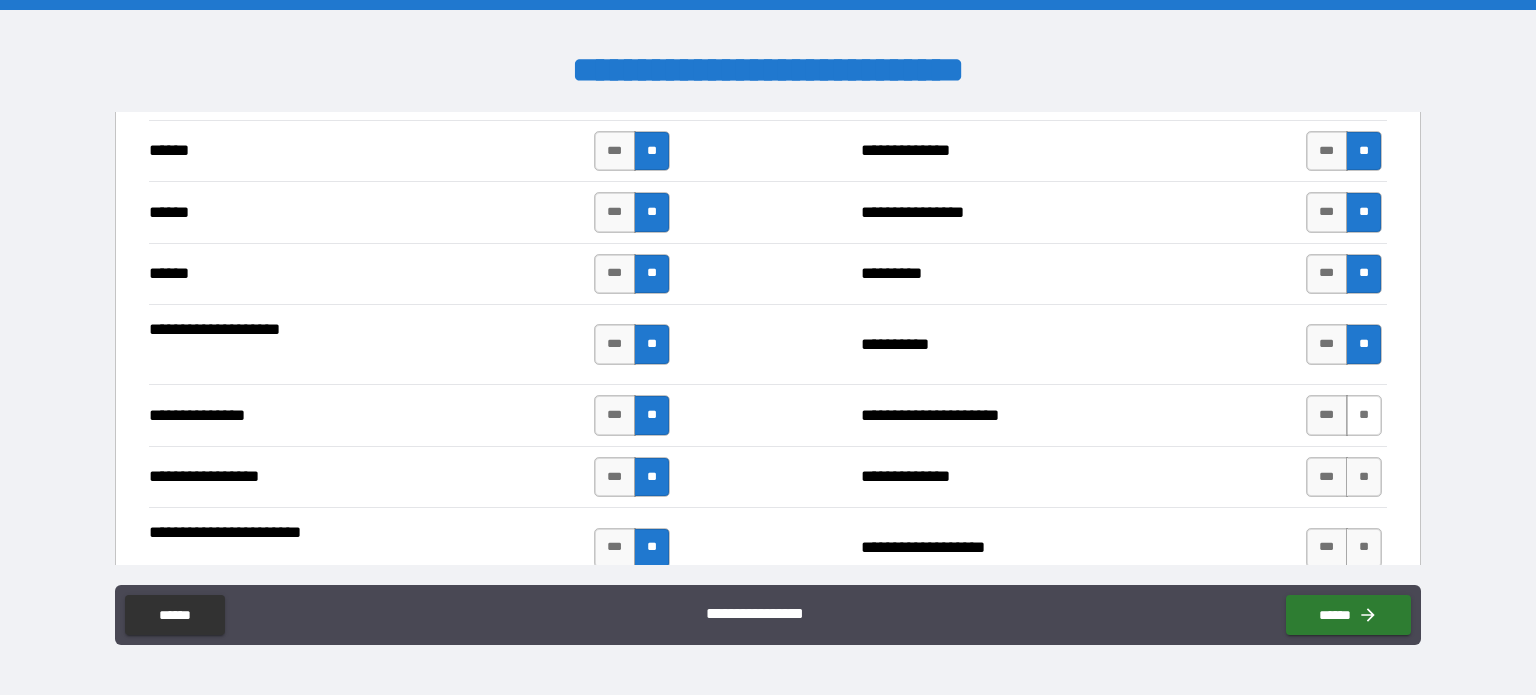 click on "**" at bounding box center (1364, 415) 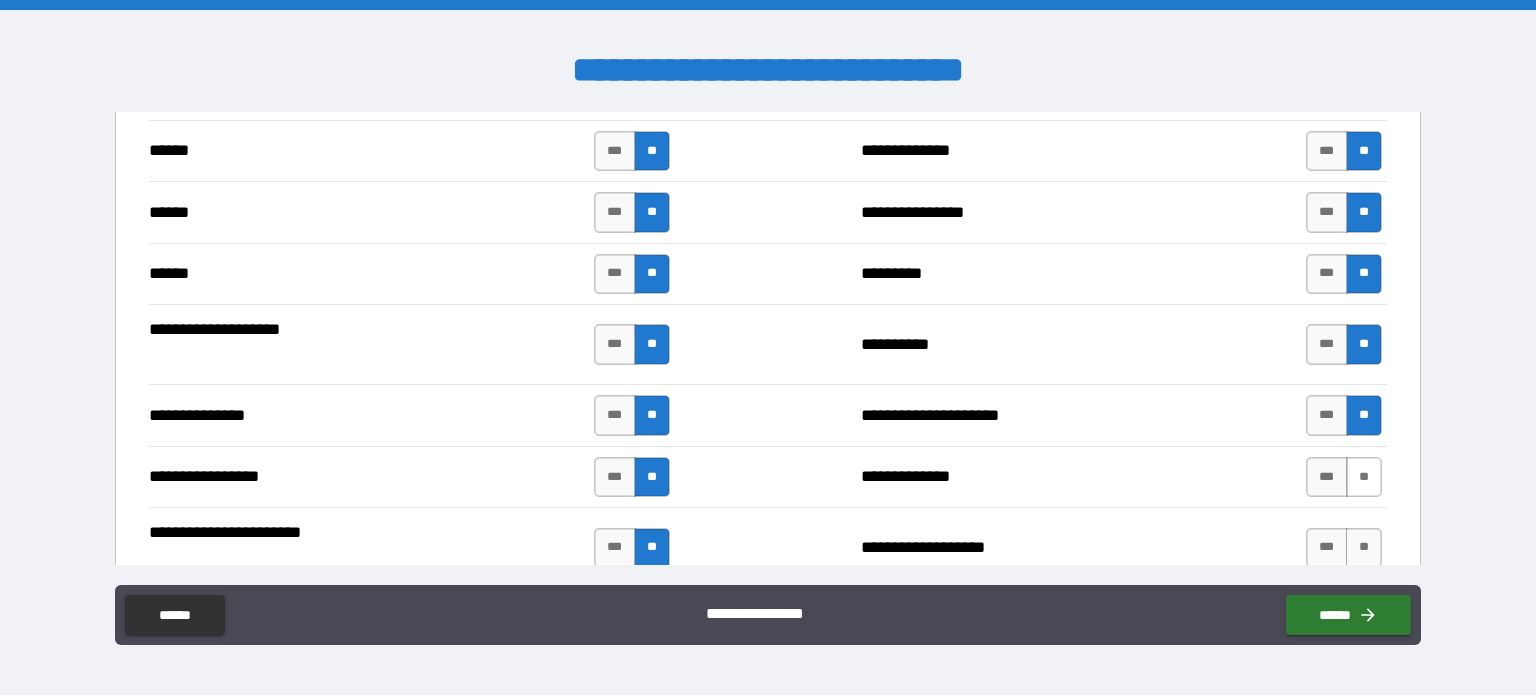 click on "**" at bounding box center (1364, 477) 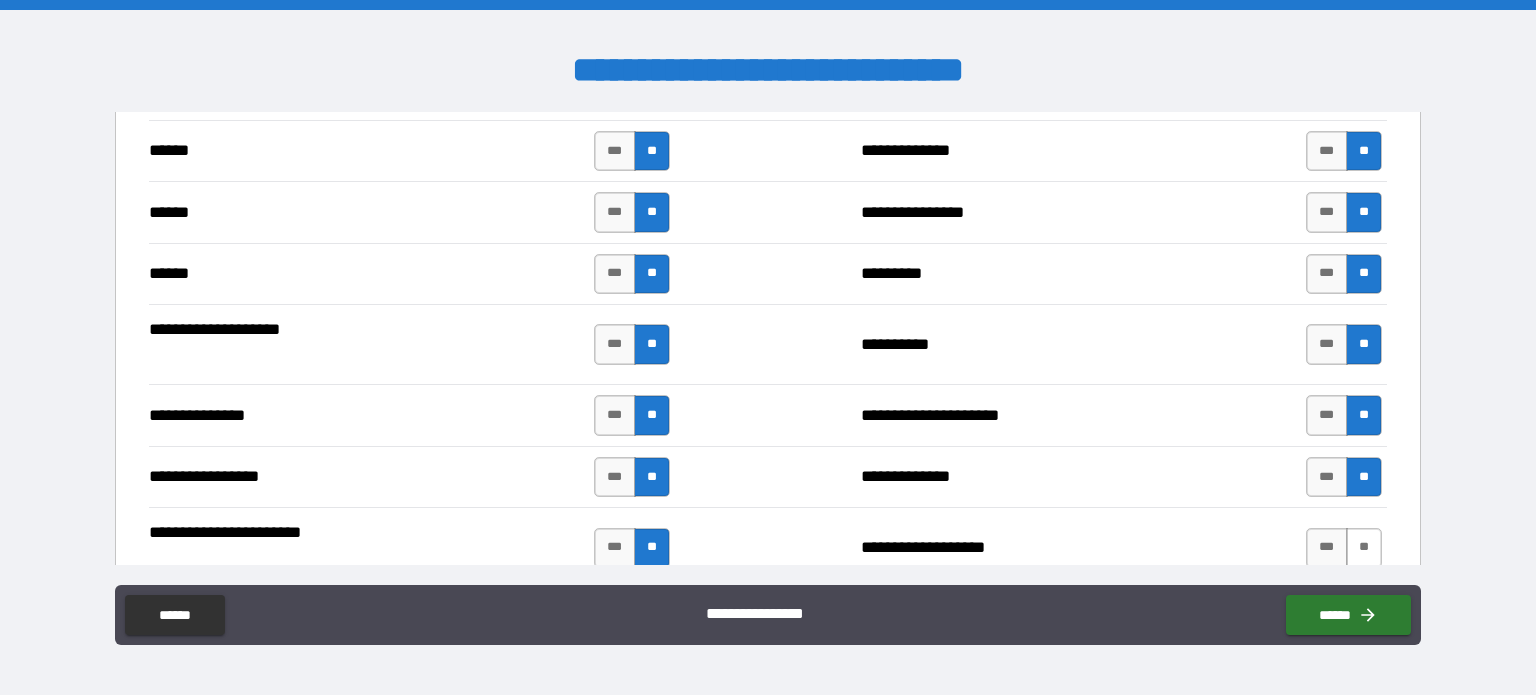 click on "**" at bounding box center [1364, 548] 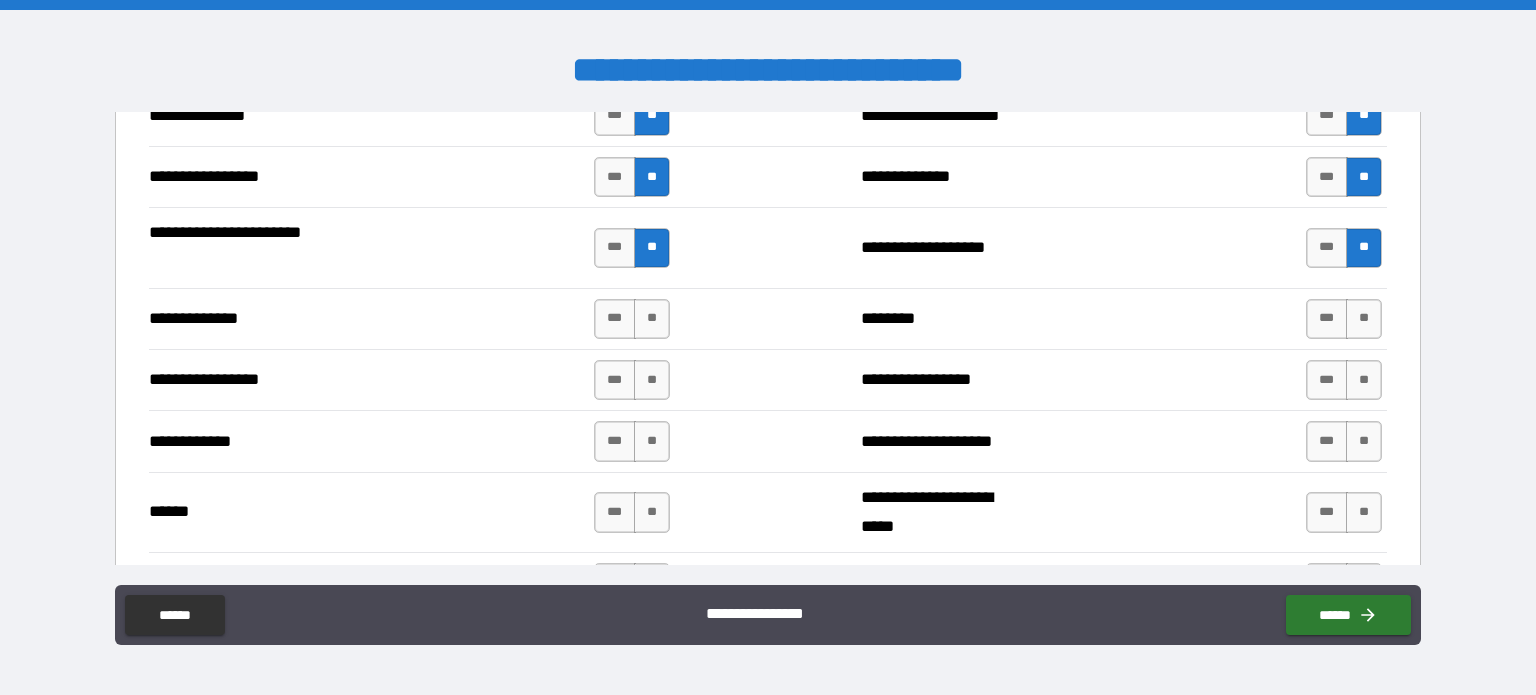 scroll, scrollTop: 2800, scrollLeft: 0, axis: vertical 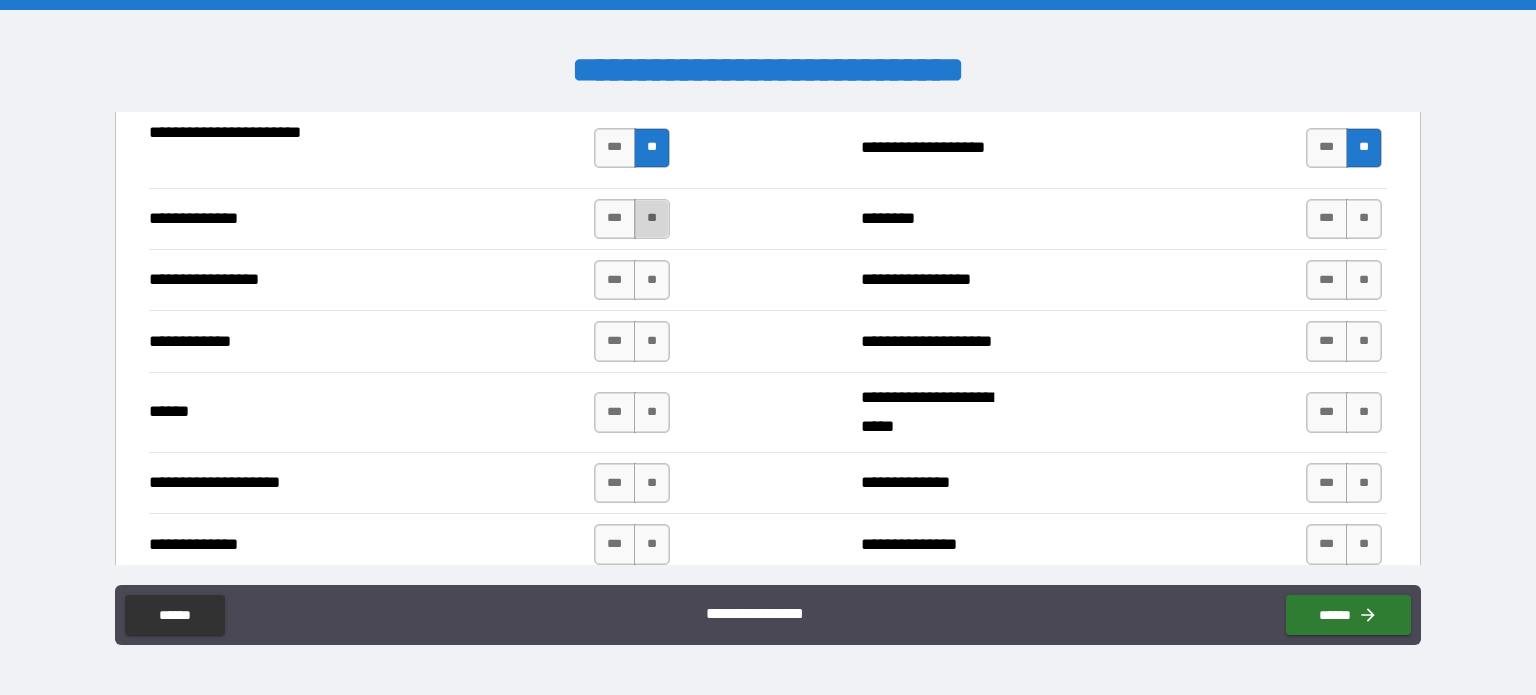 click on "**" at bounding box center [652, 219] 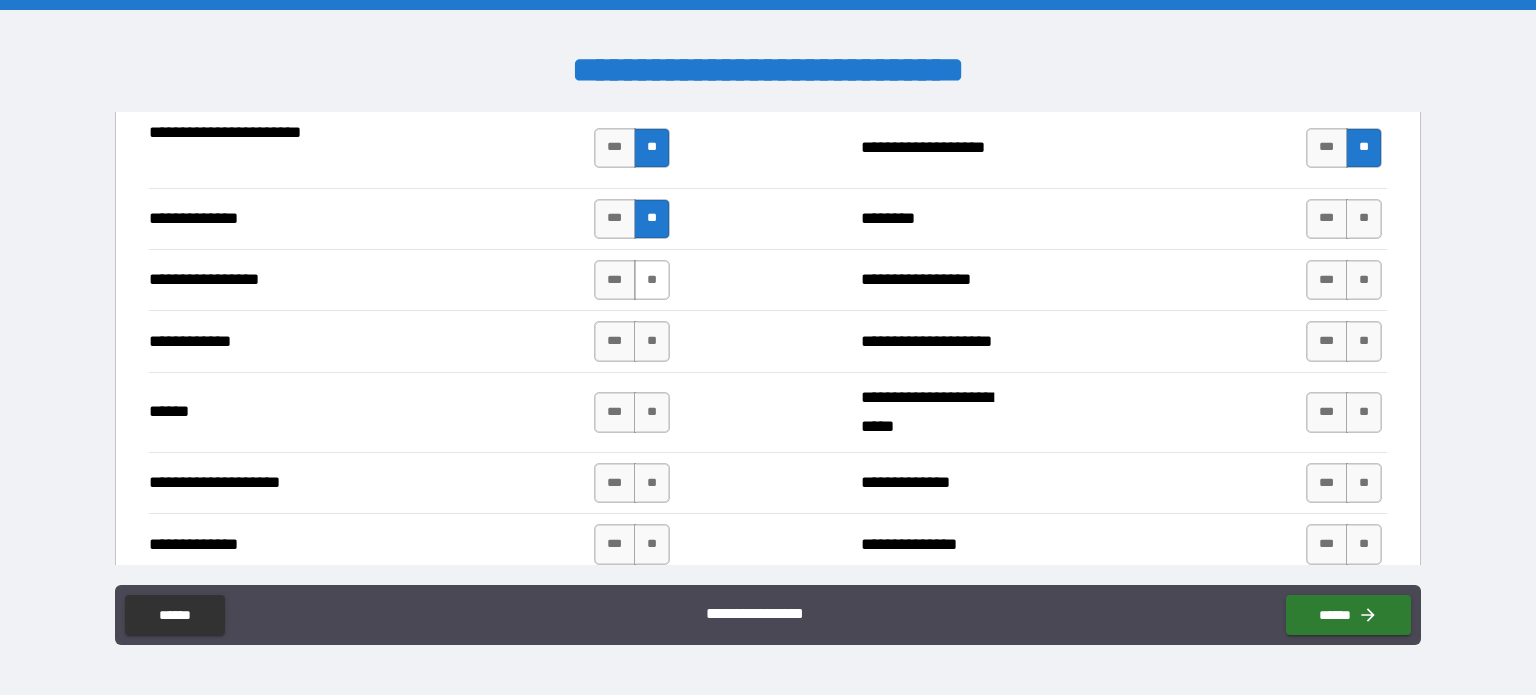 click on "**" at bounding box center [652, 280] 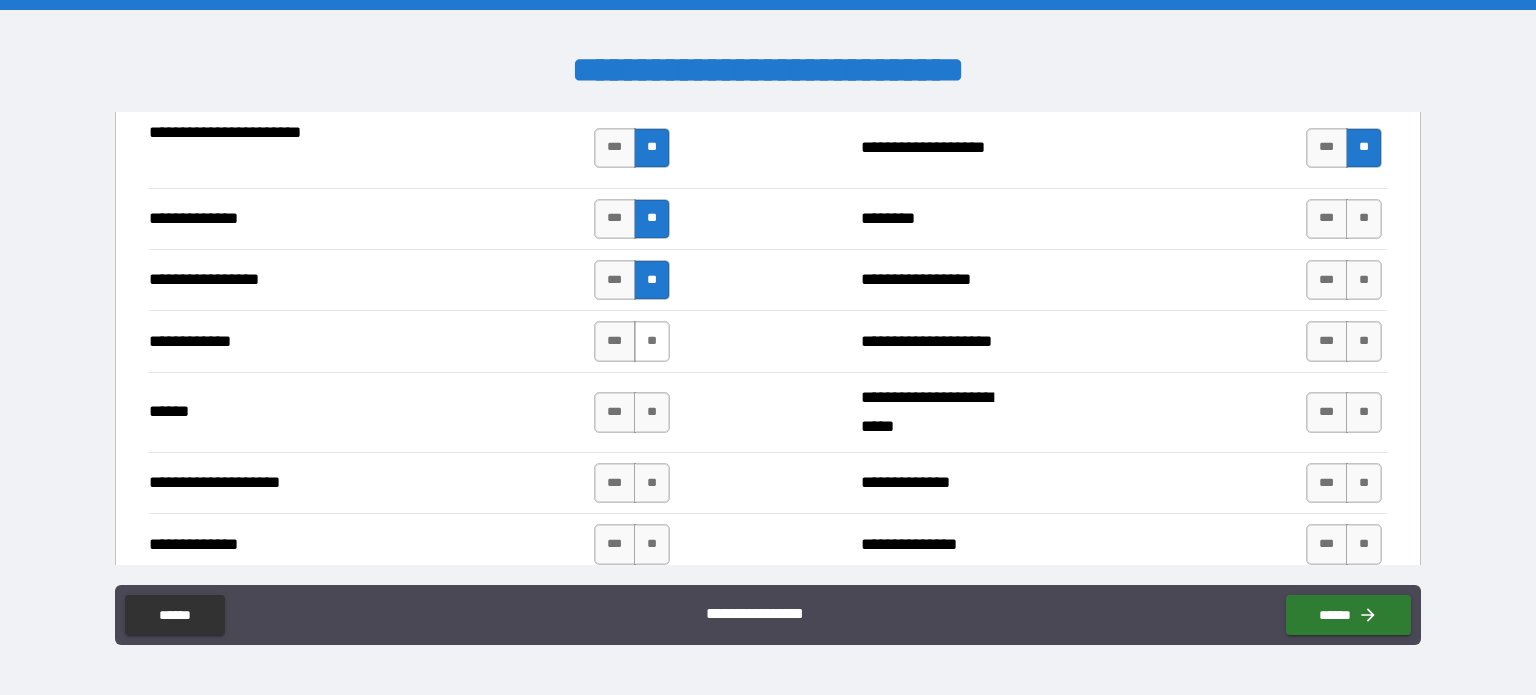 click on "**" at bounding box center (652, 341) 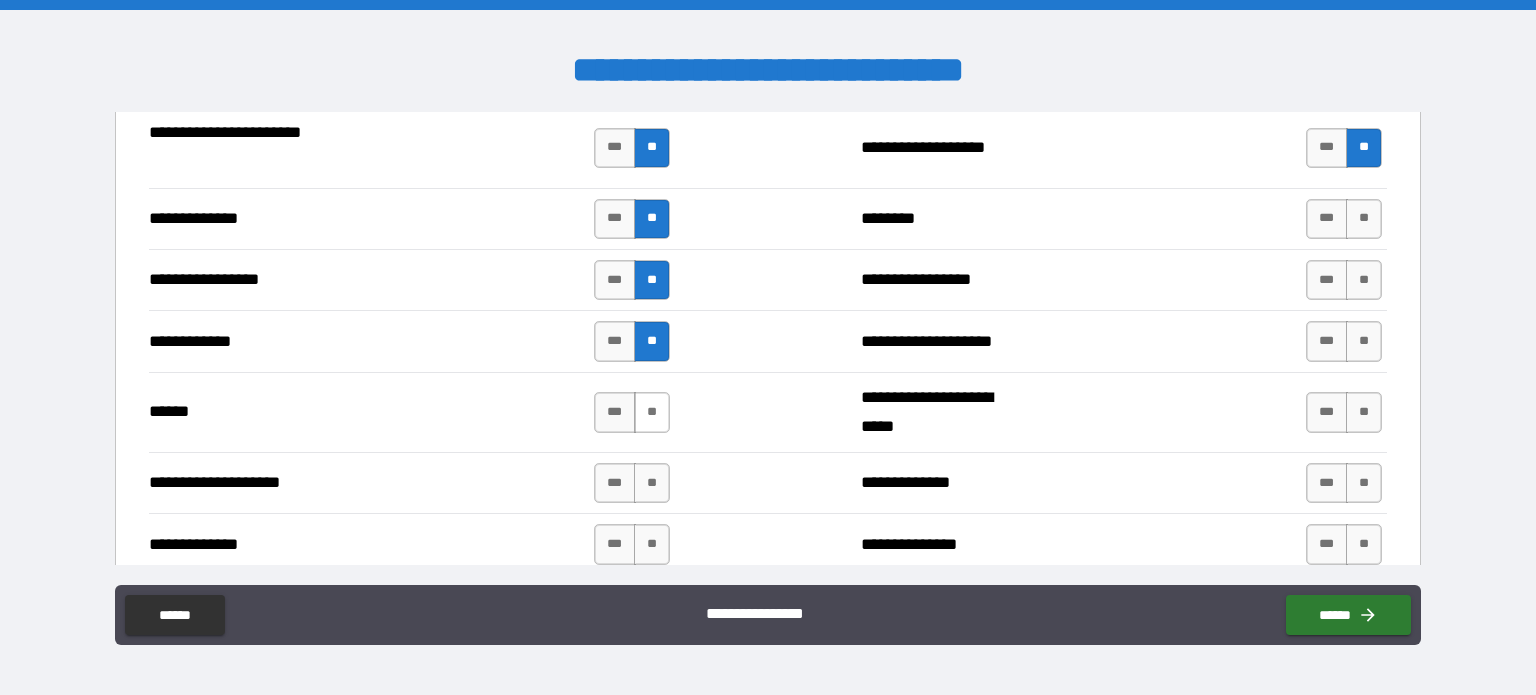 click on "**" at bounding box center (652, 412) 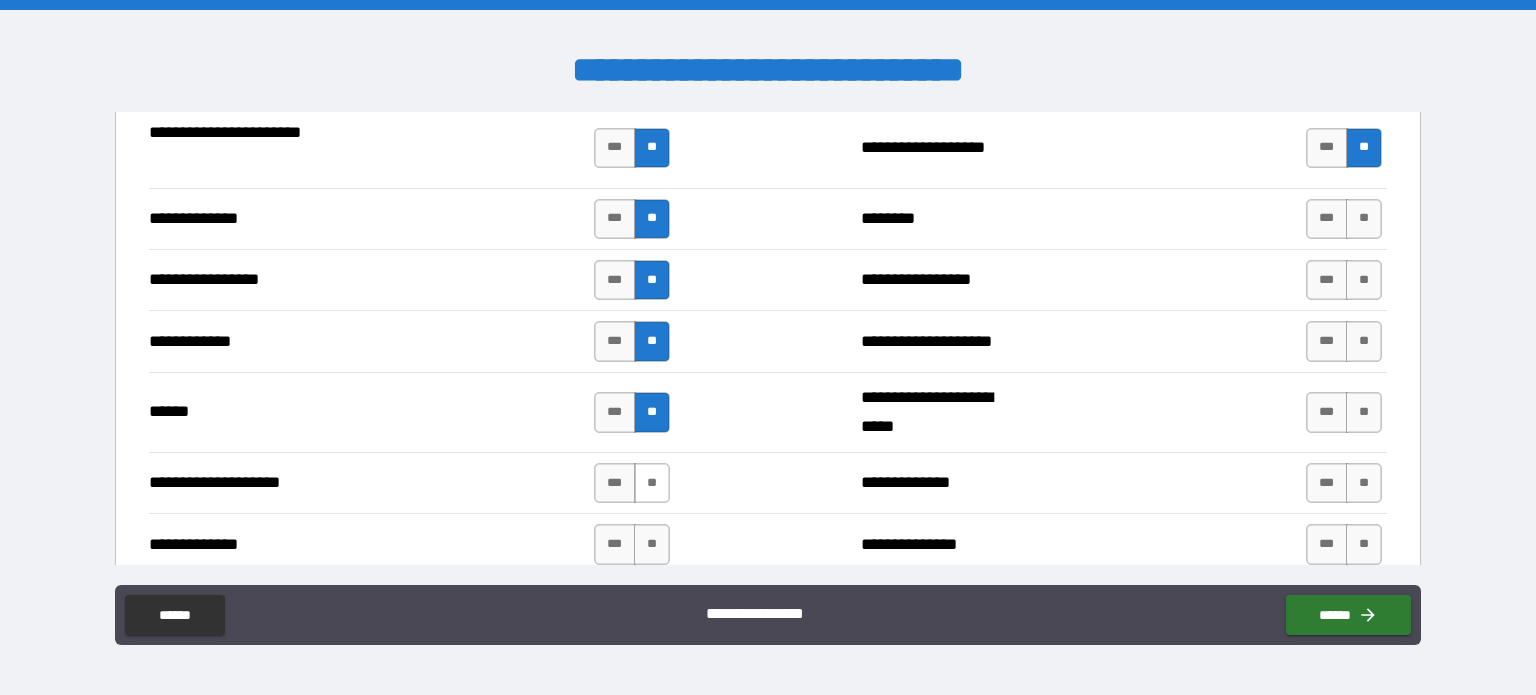 click on "**" at bounding box center (652, 483) 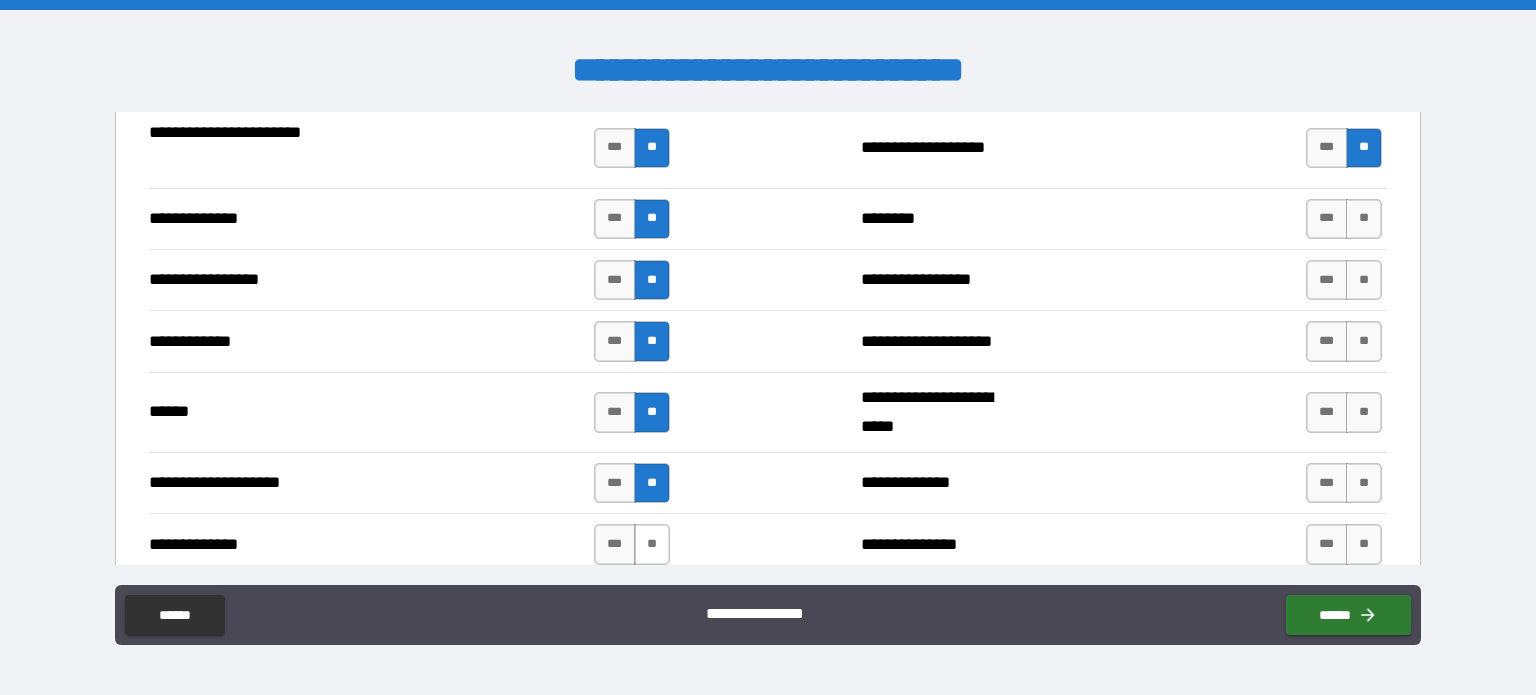 click on "**" at bounding box center (652, 544) 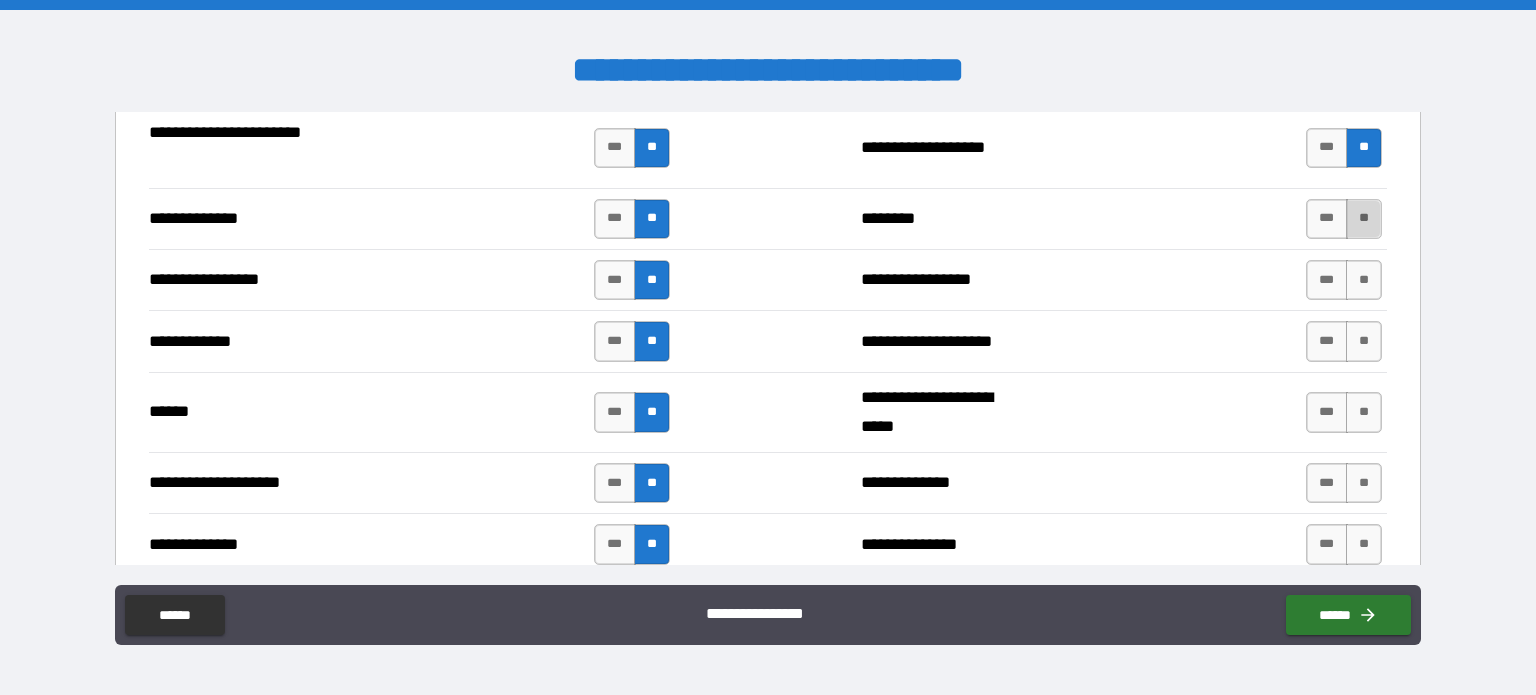 click on "**" at bounding box center (1364, 219) 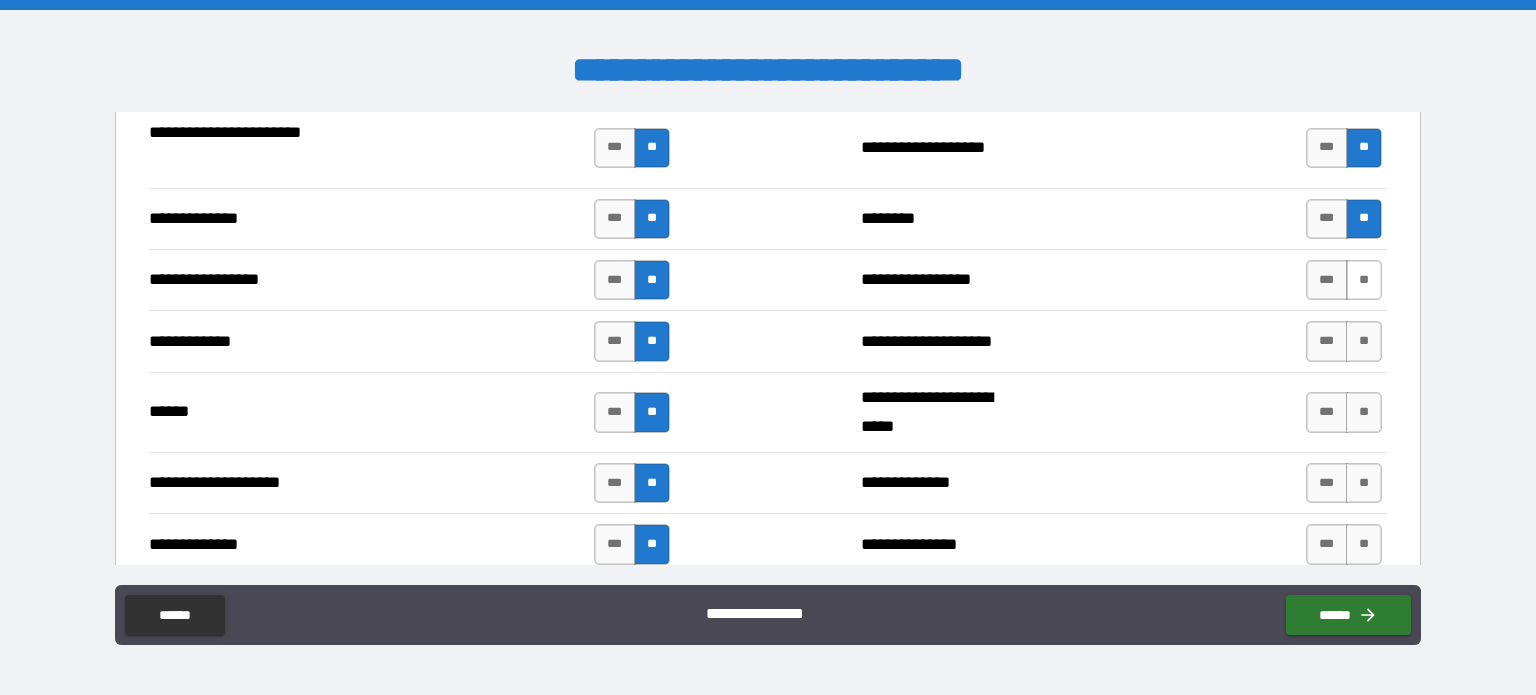 click on "**" at bounding box center (1364, 280) 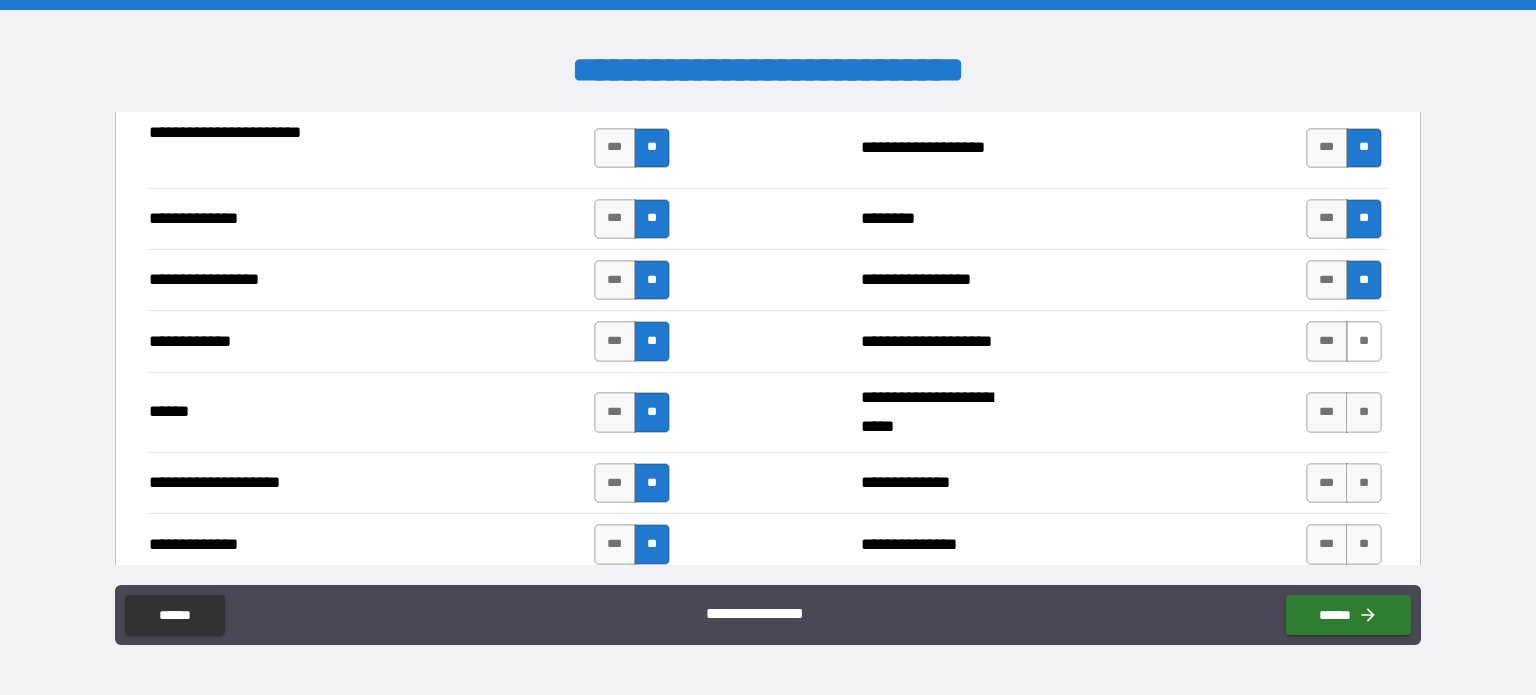 click on "**" at bounding box center (1364, 341) 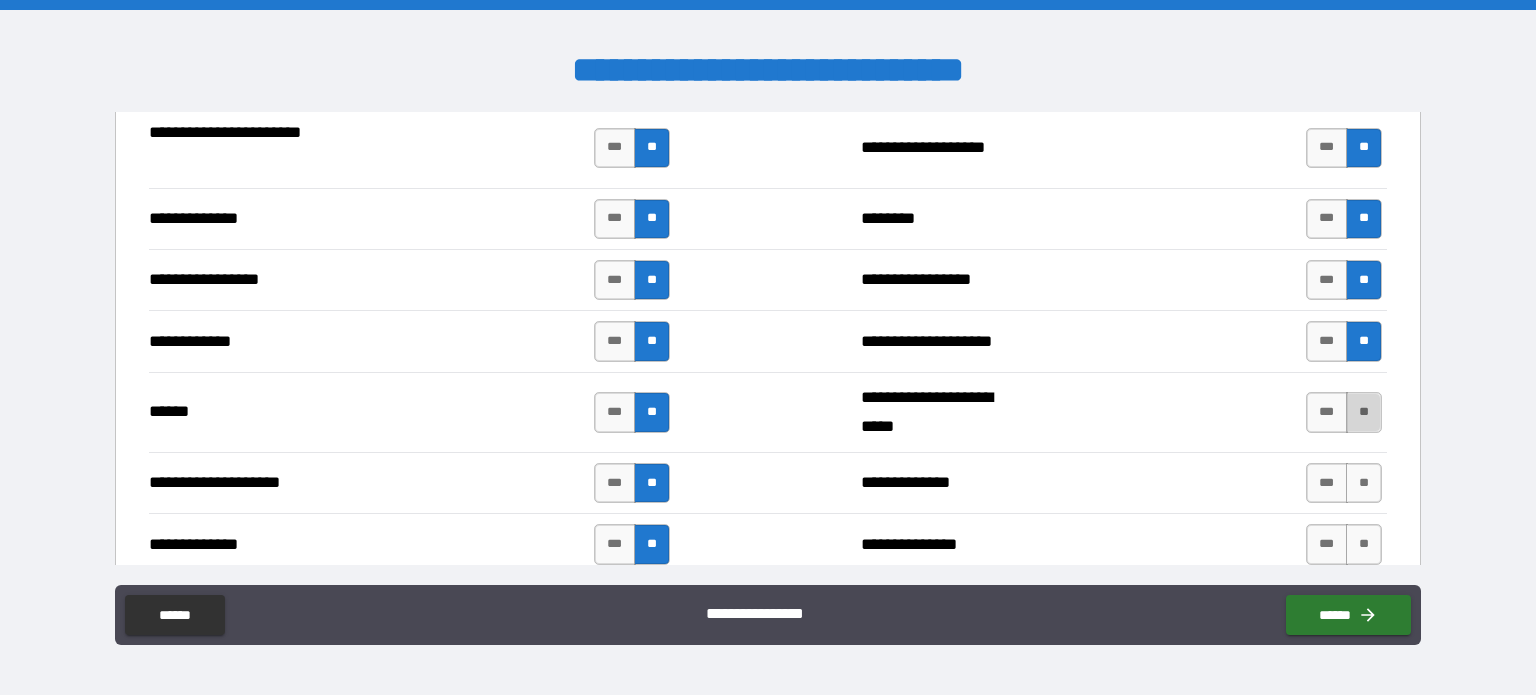 drag, startPoint x: 1360, startPoint y: 404, endPoint x: 1374, endPoint y: 441, distance: 39.56008 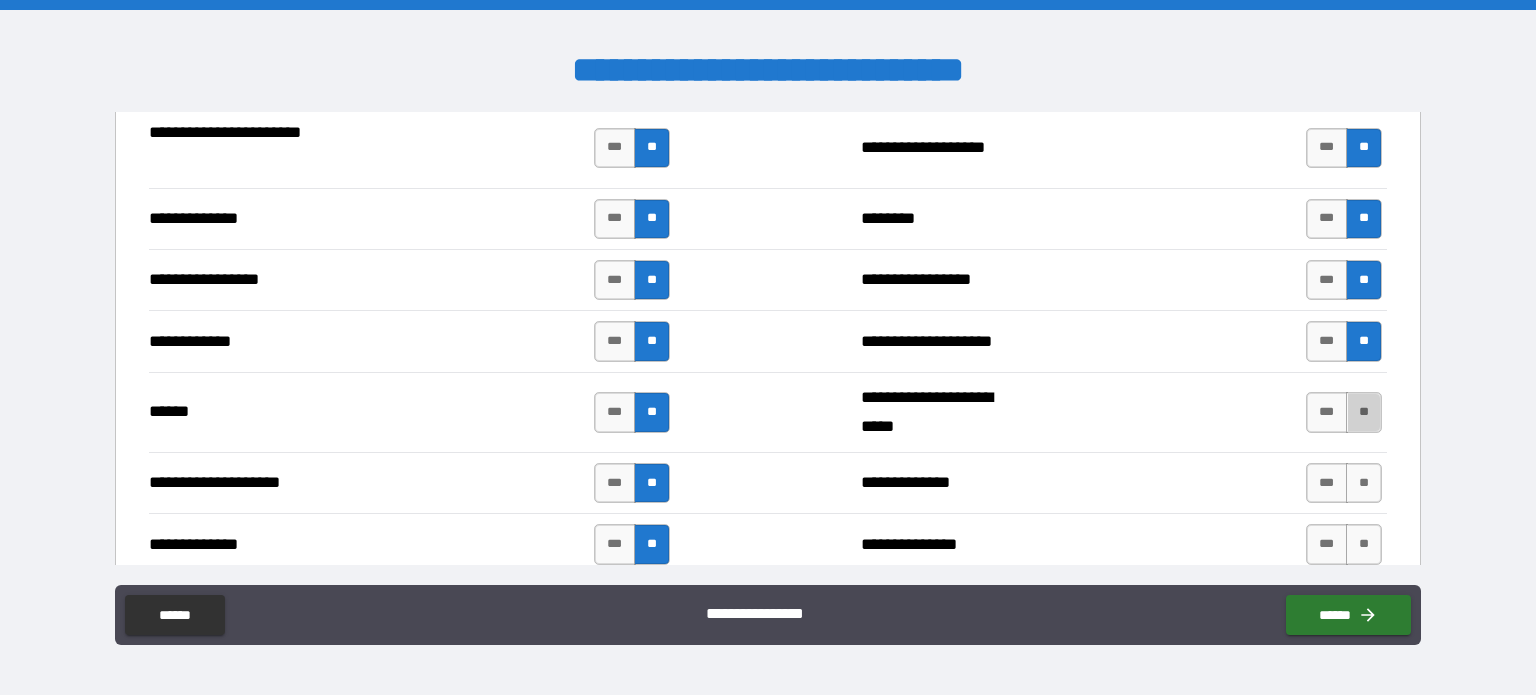 click on "**" at bounding box center (1364, 412) 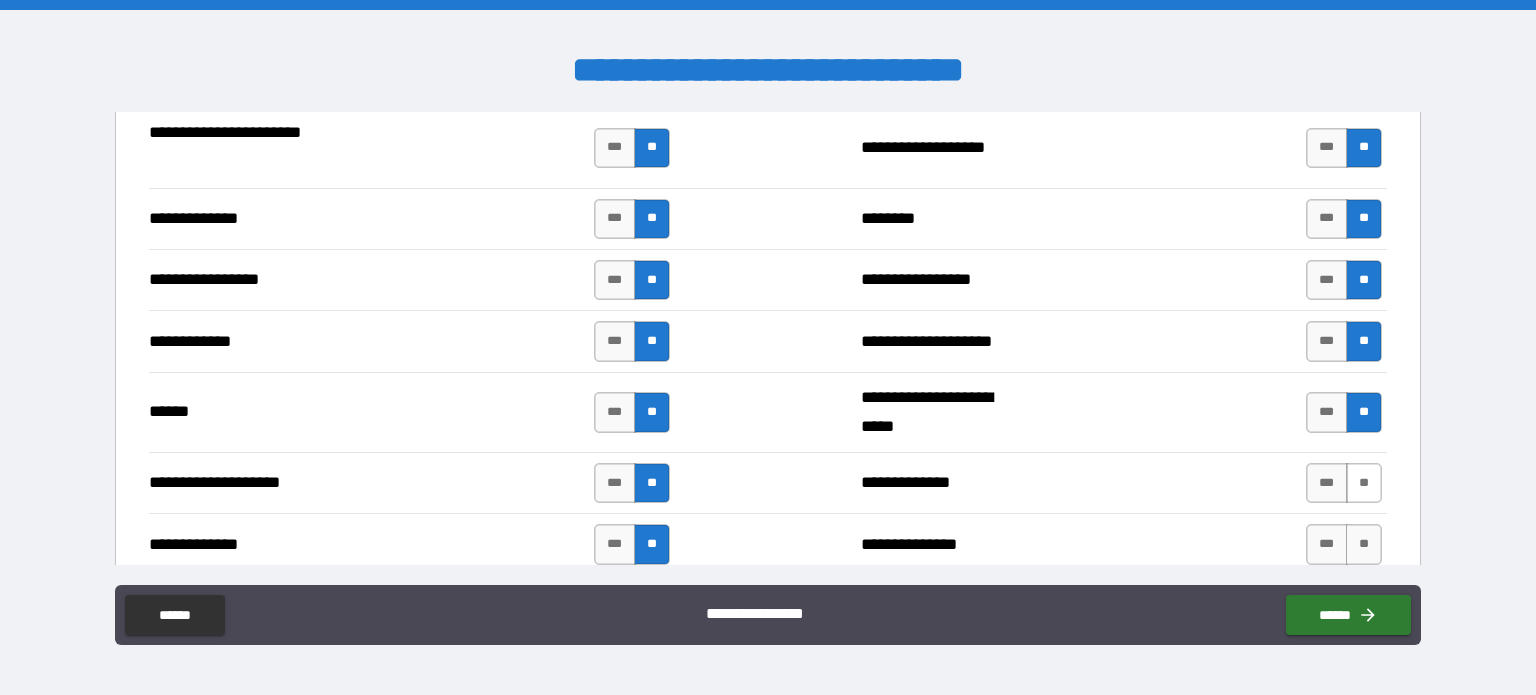 click on "**" at bounding box center [1364, 483] 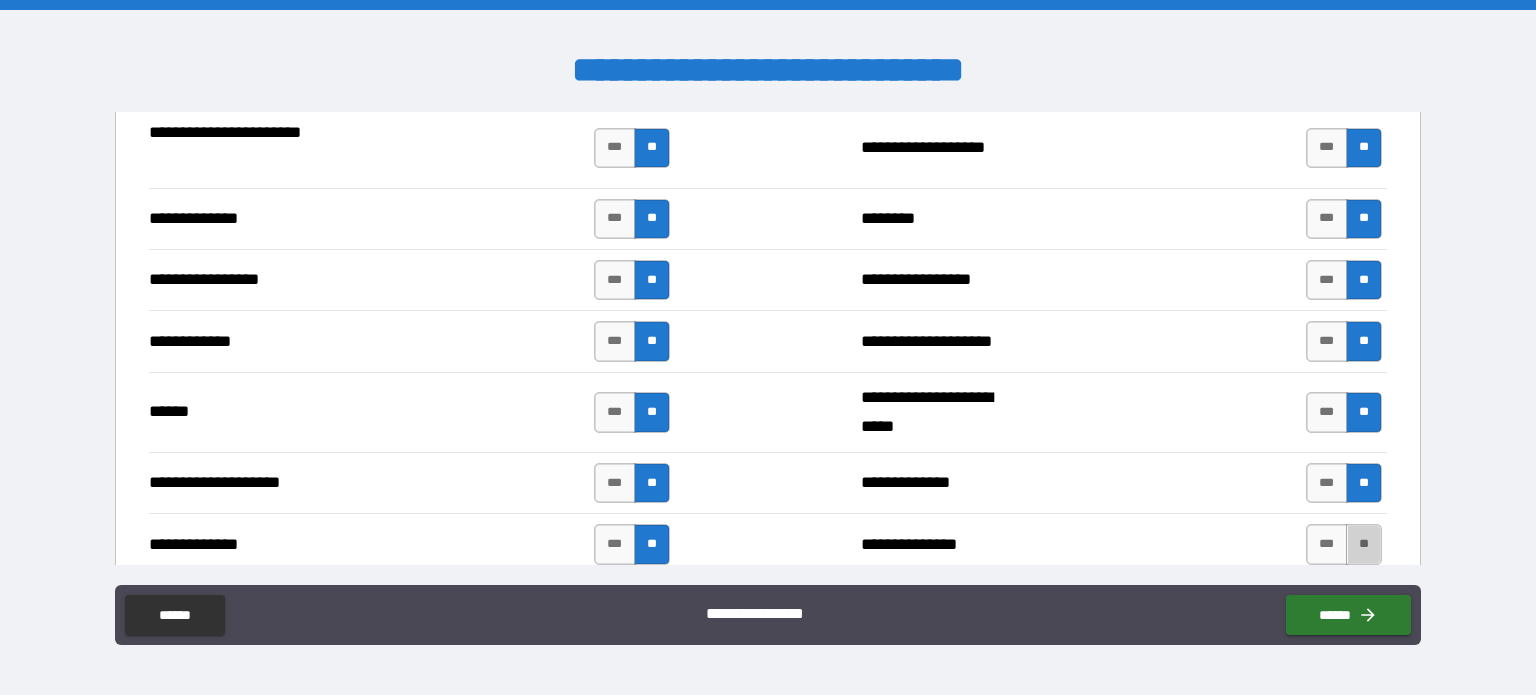 drag, startPoint x: 1348, startPoint y: 529, endPoint x: 1216, endPoint y: 442, distance: 158.09175 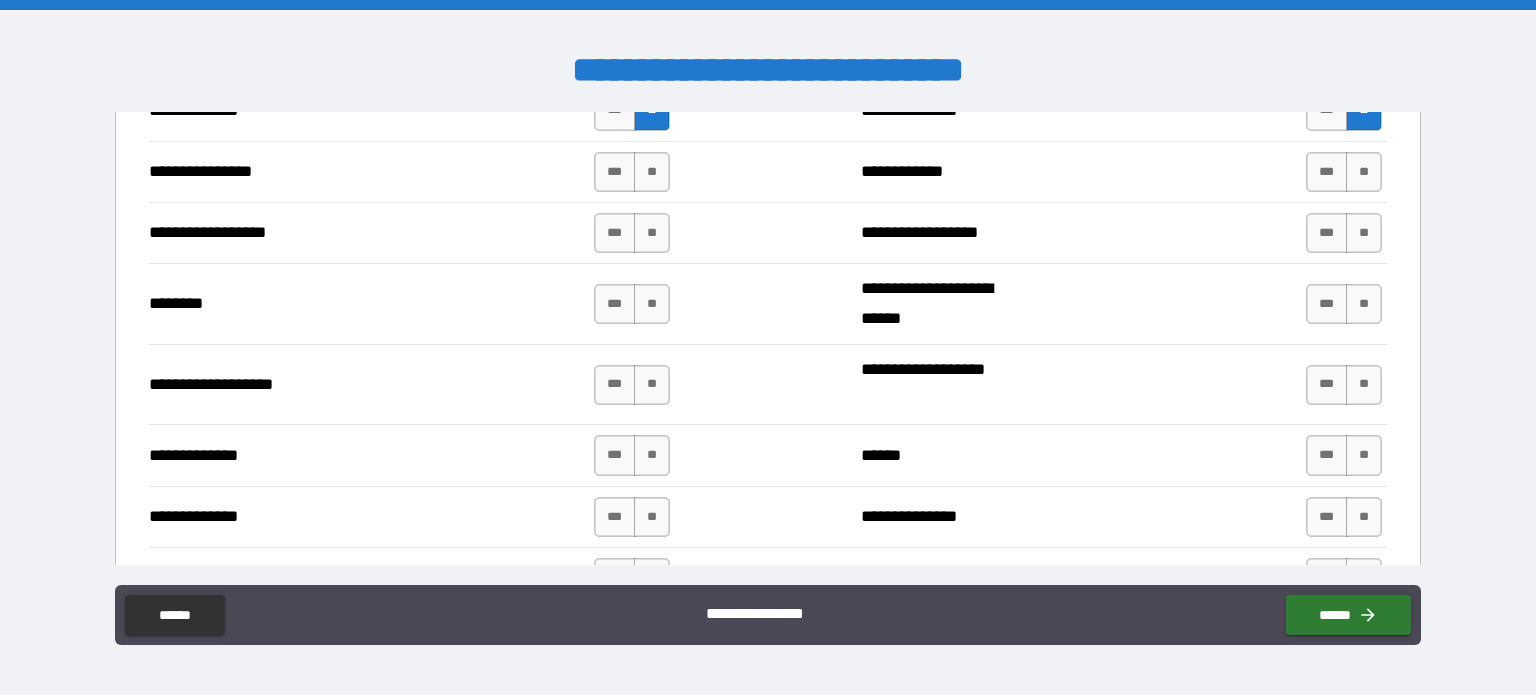 scroll, scrollTop: 3200, scrollLeft: 0, axis: vertical 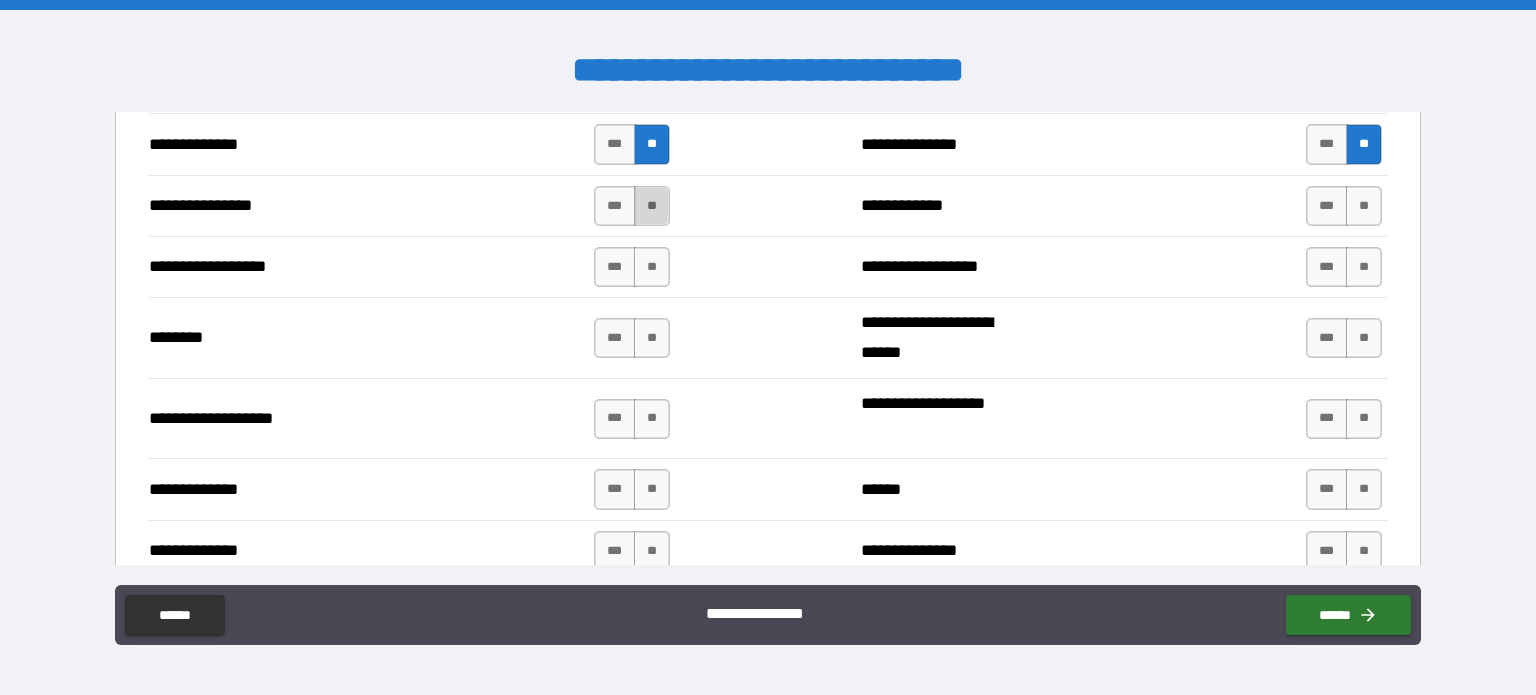 click on "**" at bounding box center [652, 206] 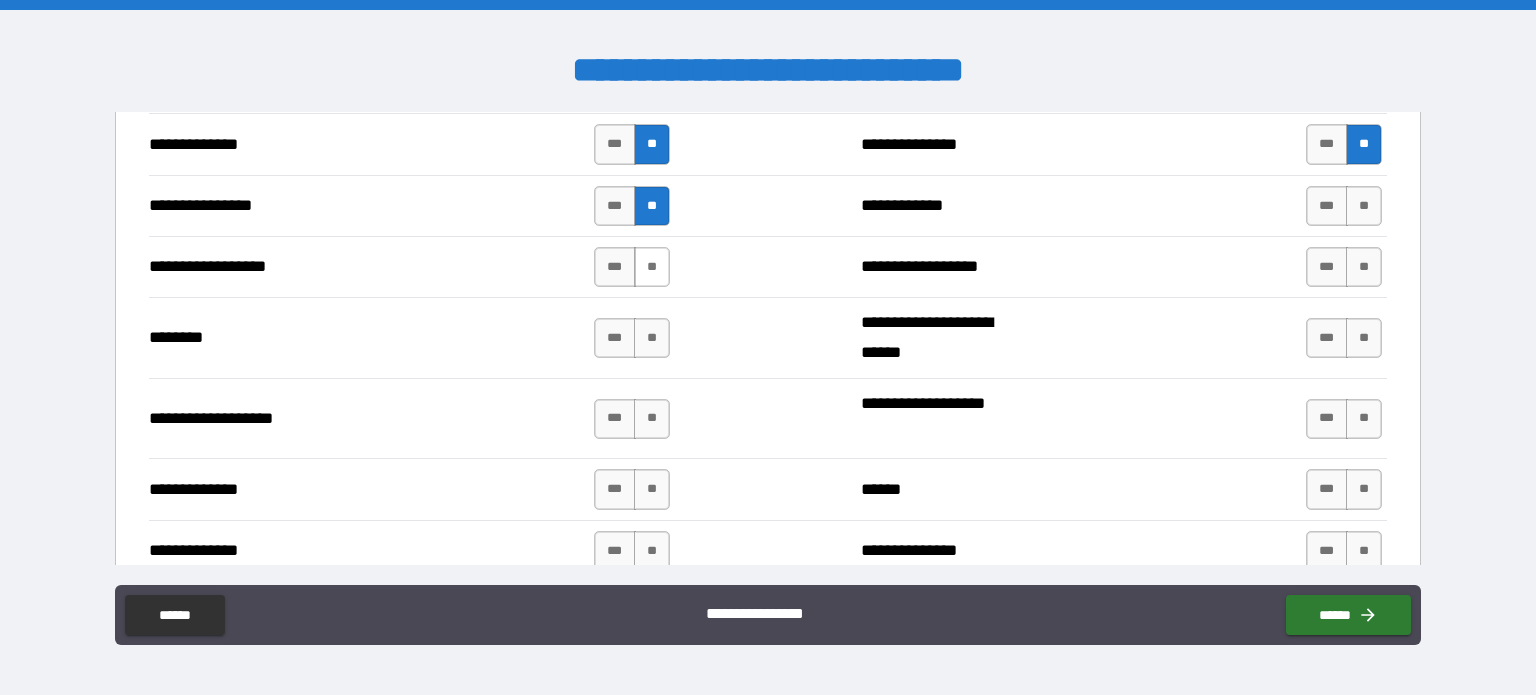 click on "**" at bounding box center [652, 267] 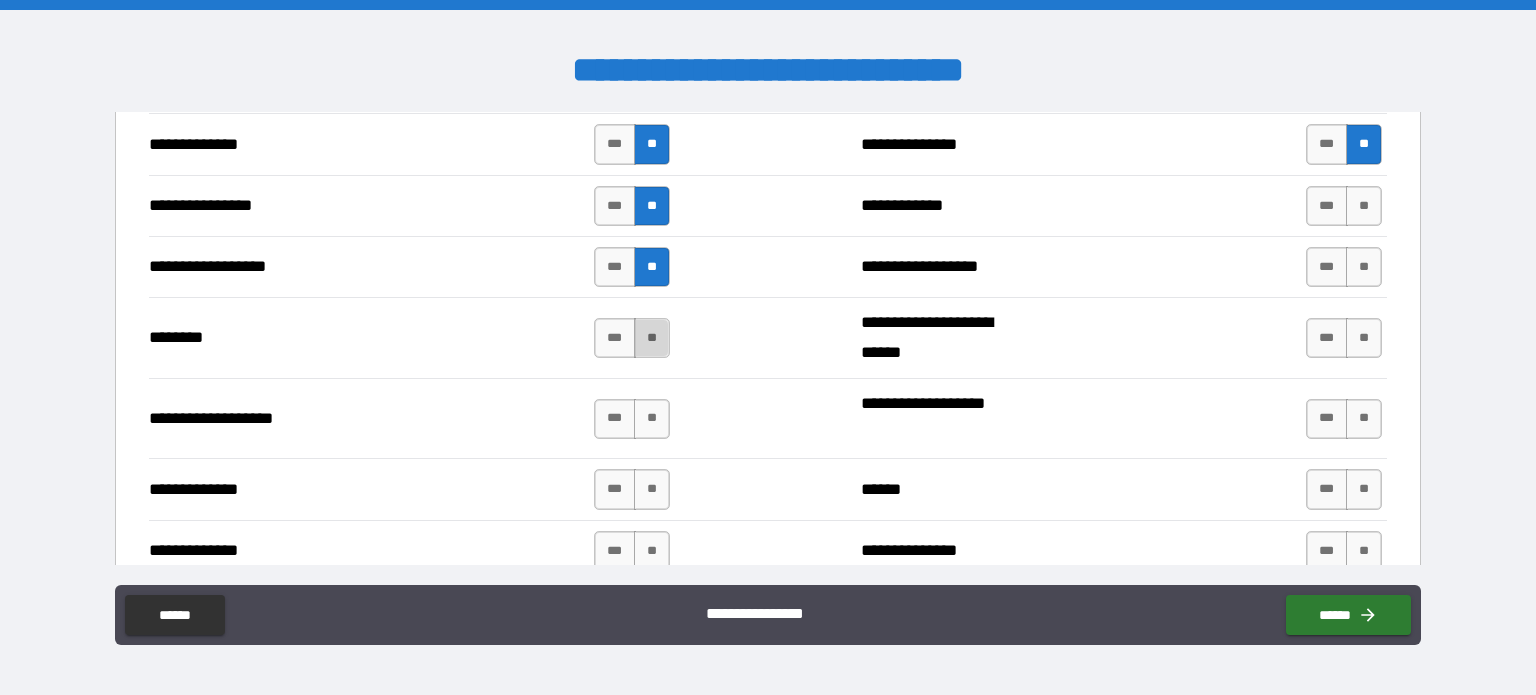 click on "**" at bounding box center [652, 338] 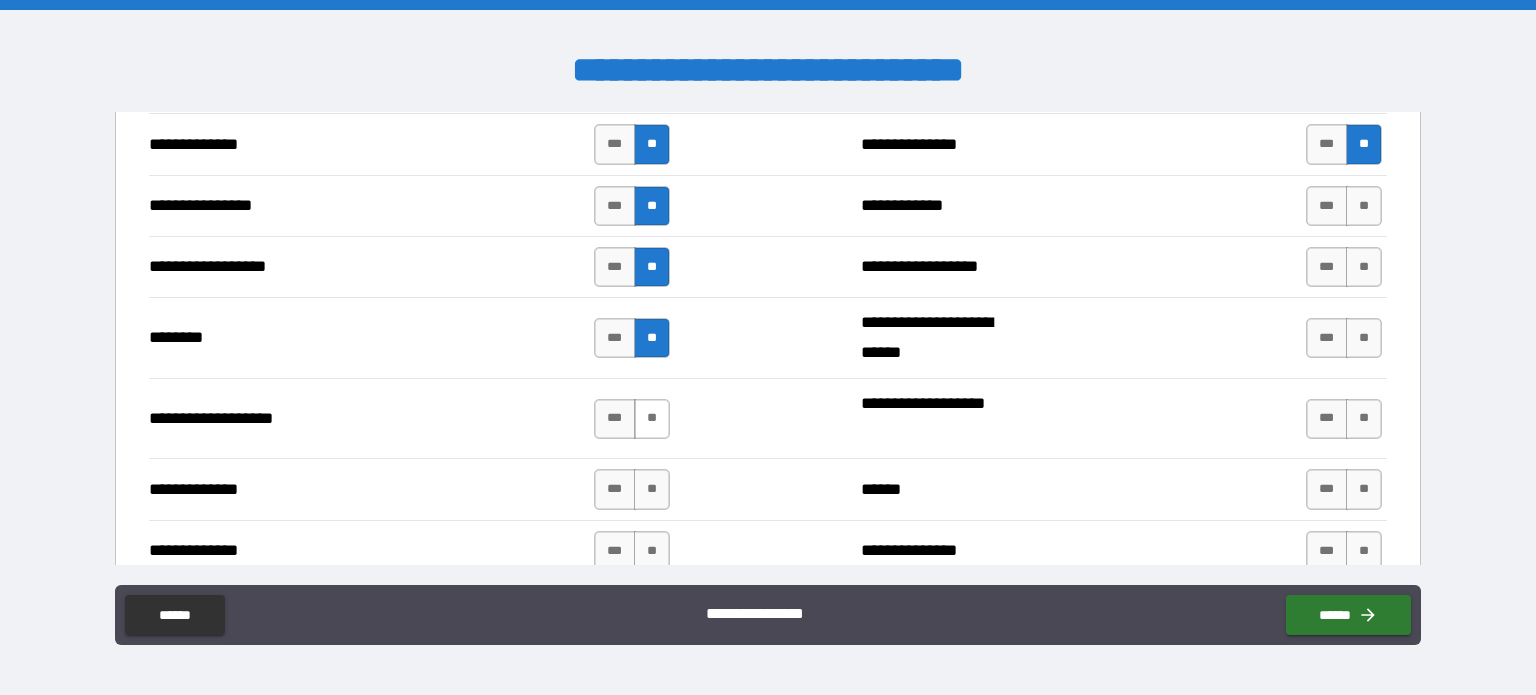 click on "**" at bounding box center [652, 419] 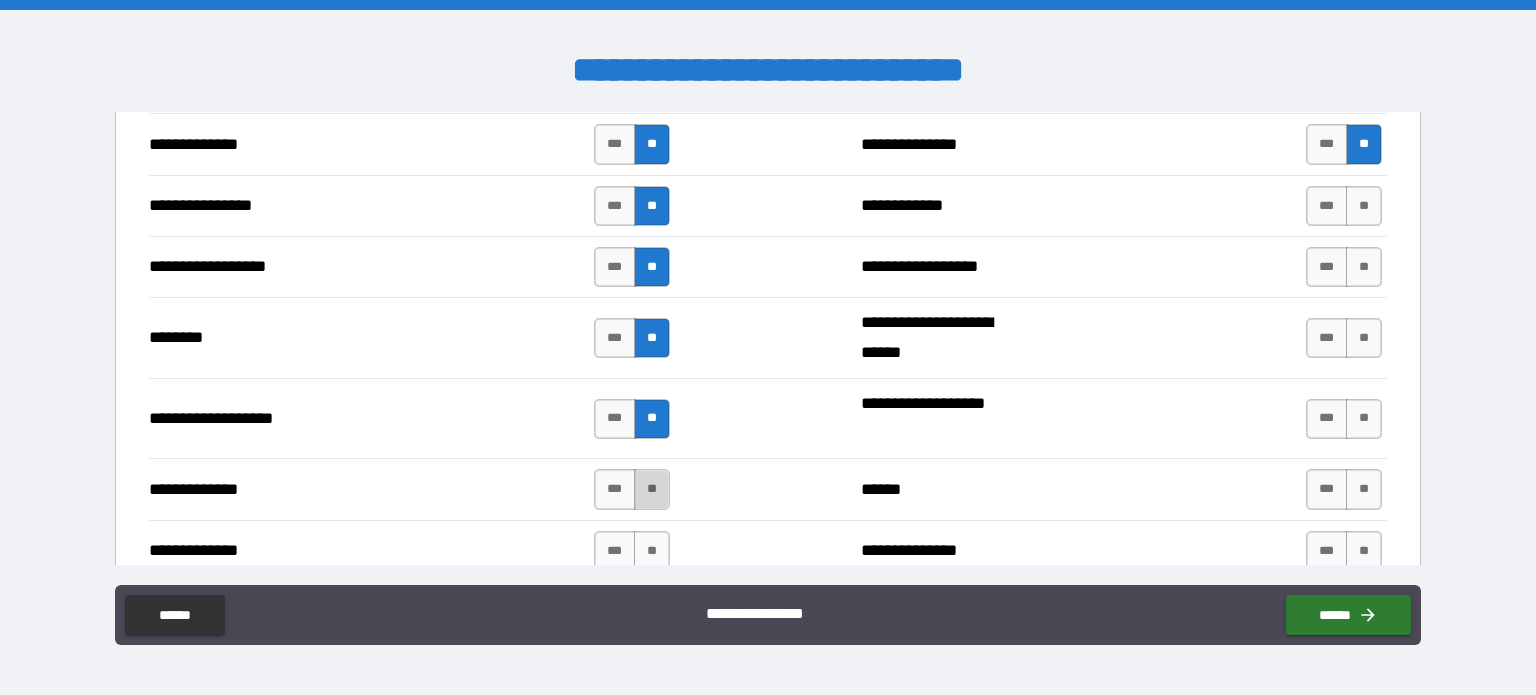 click on "**" at bounding box center [652, 489] 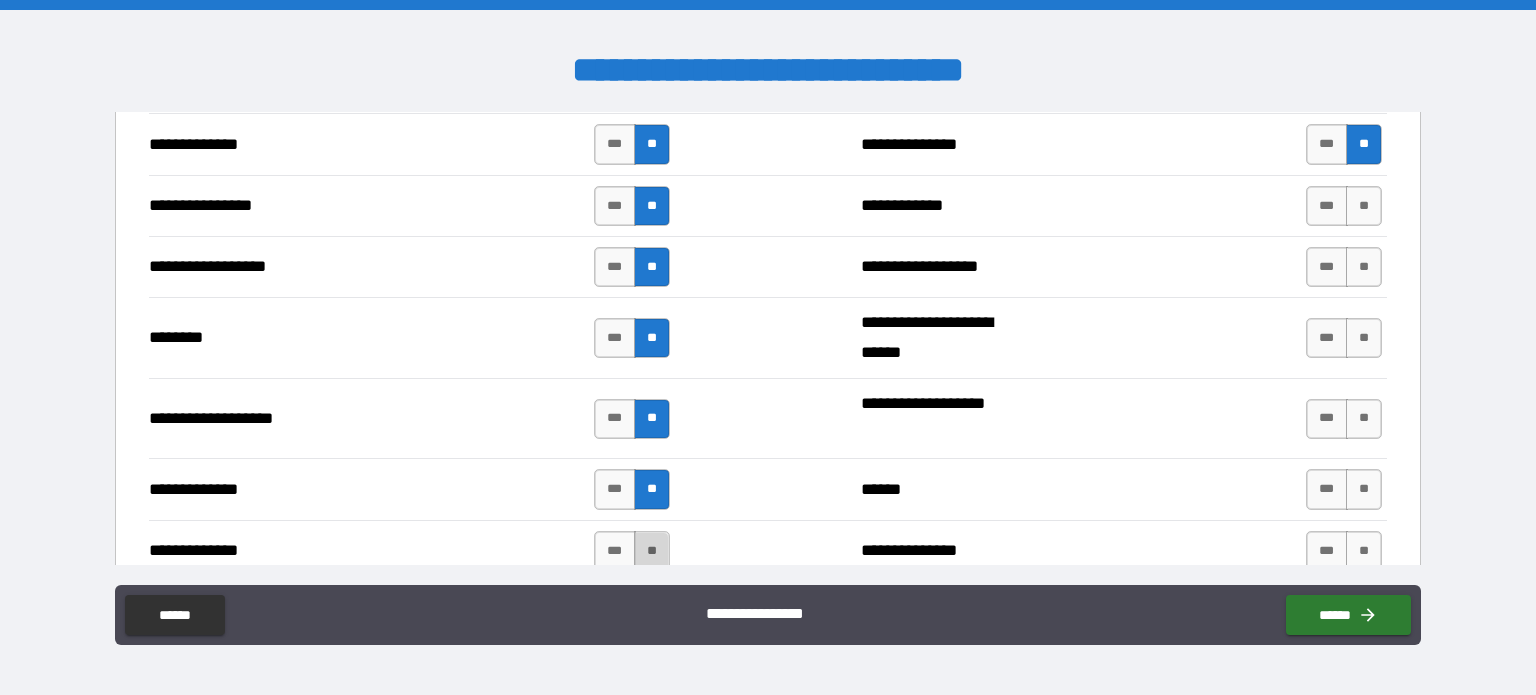 click on "**" at bounding box center (652, 551) 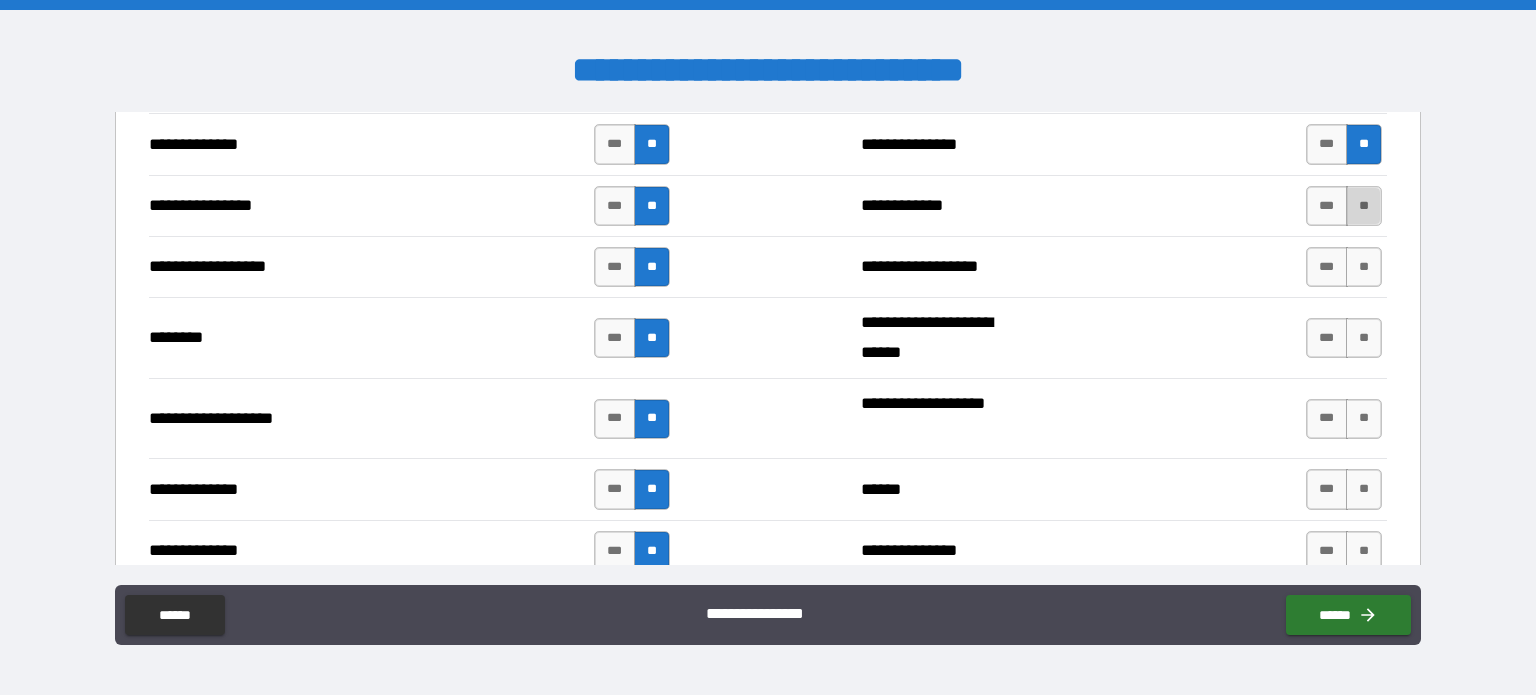 click on "**" at bounding box center [1364, 206] 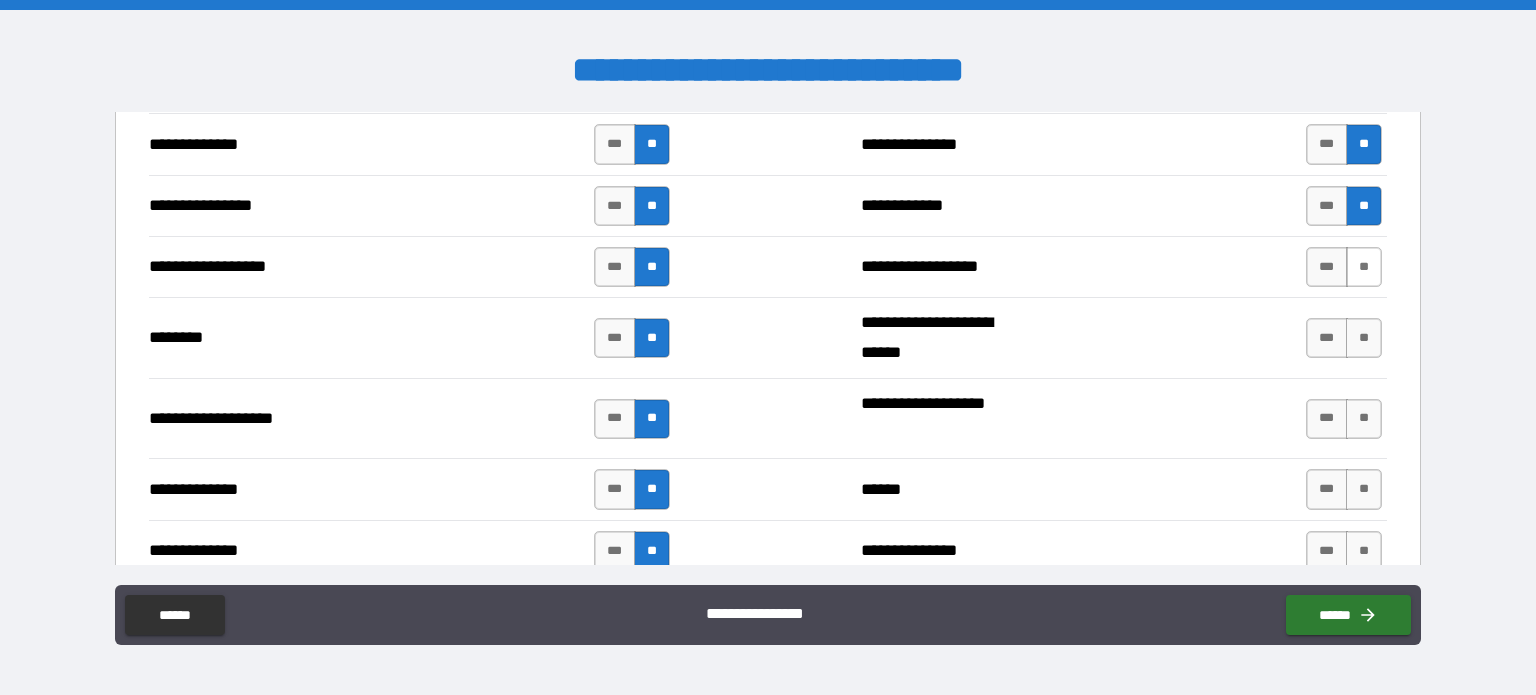 click on "**" at bounding box center [1364, 267] 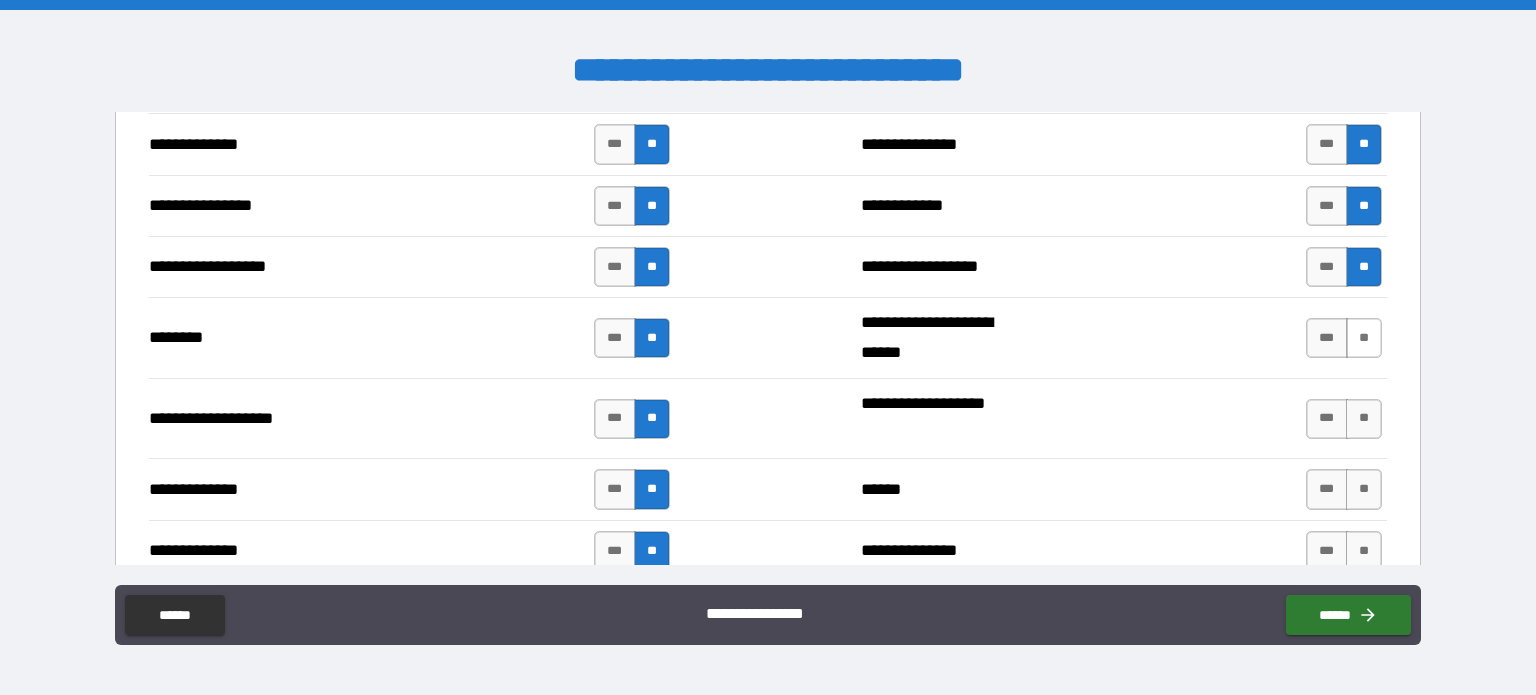 click on "*** **" at bounding box center [1344, 338] 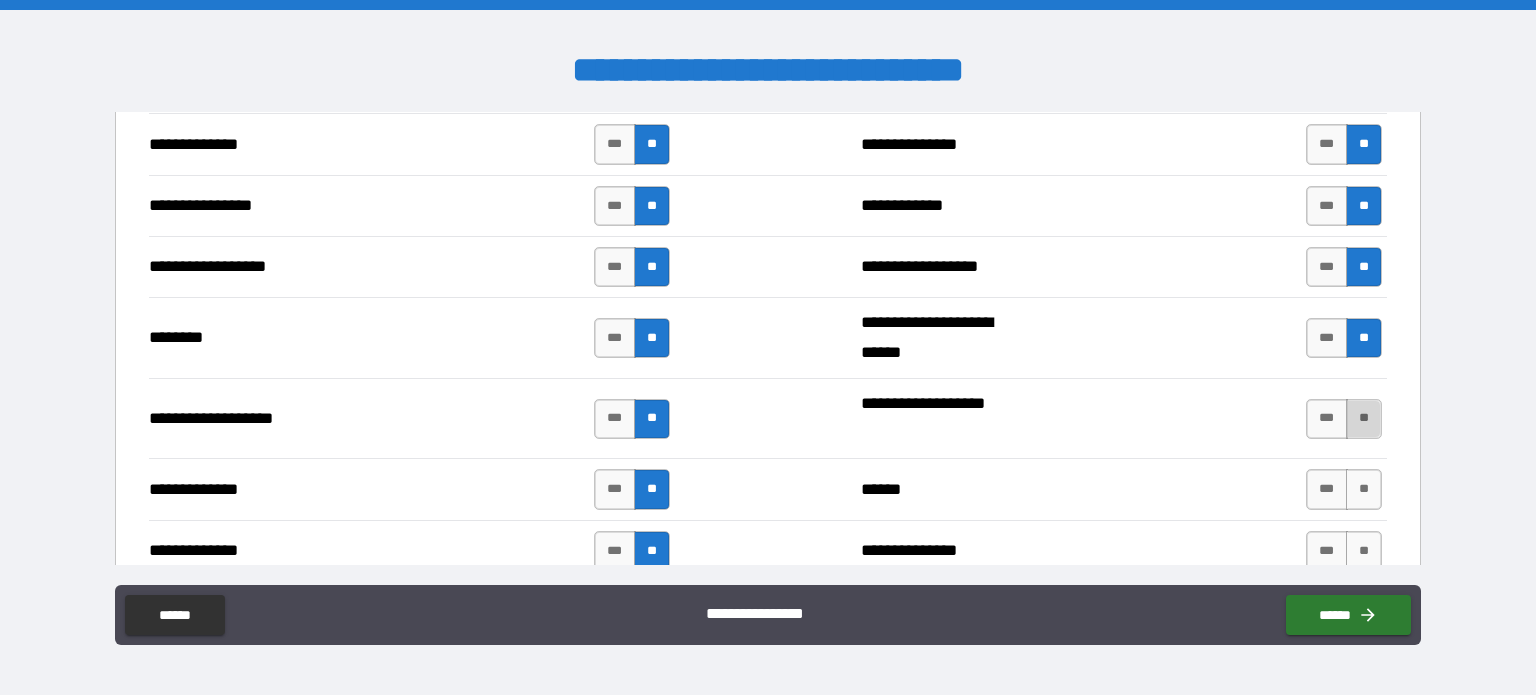 click on "**" at bounding box center [1364, 419] 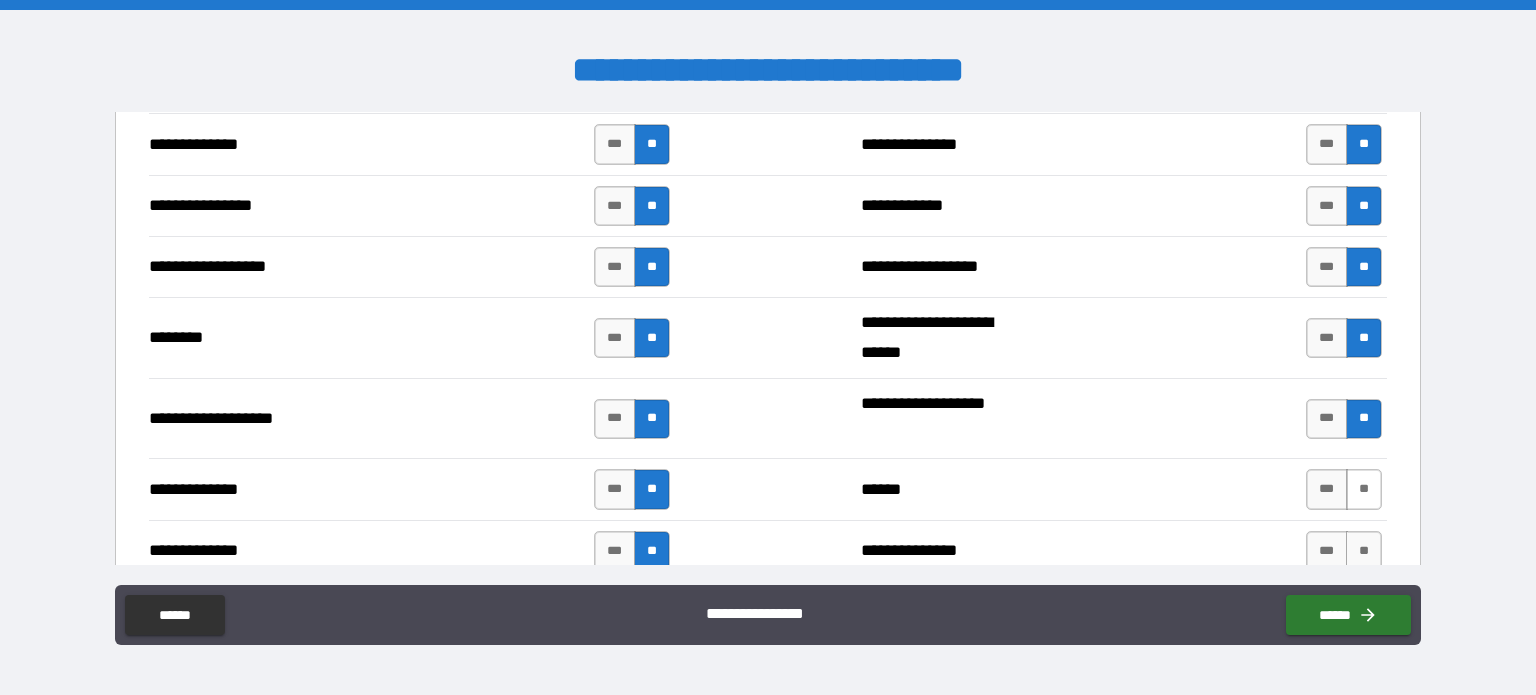 click on "**" at bounding box center [1364, 489] 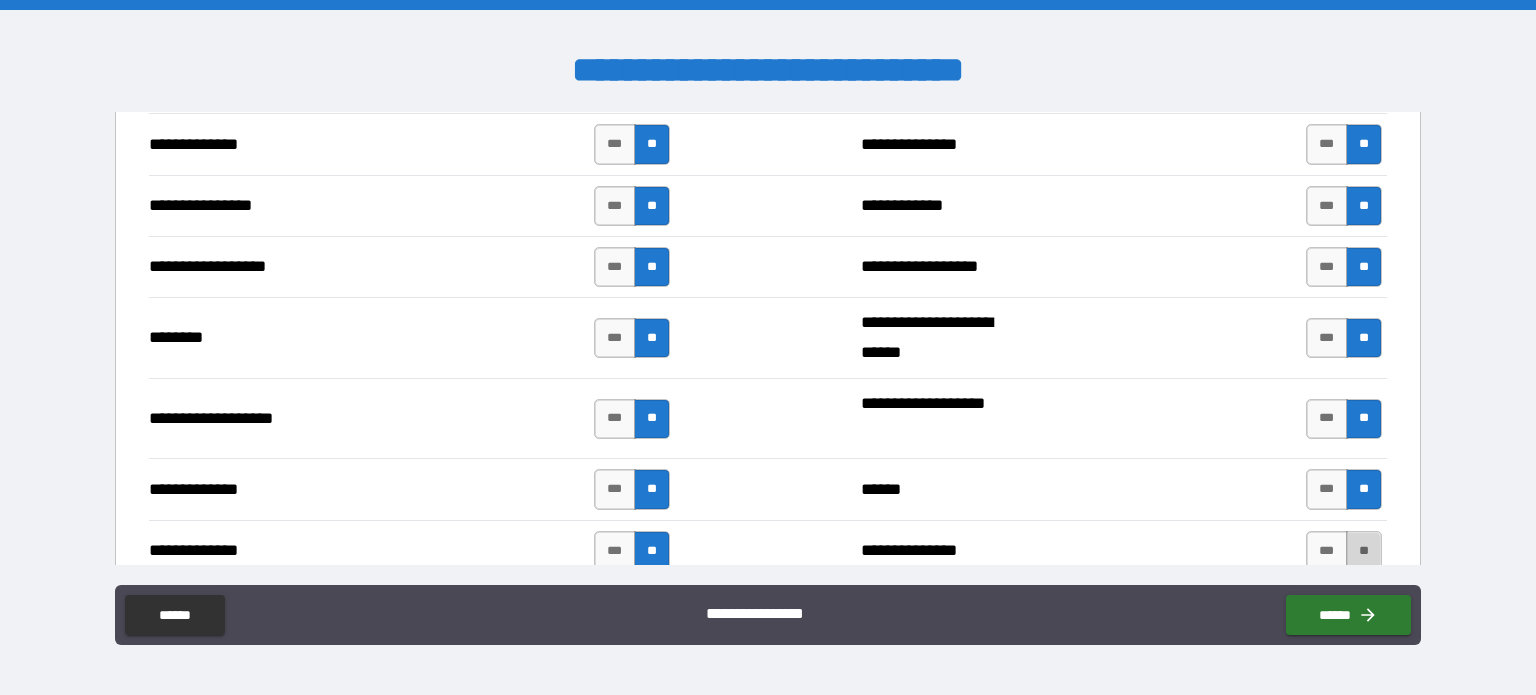 click on "**" at bounding box center (1364, 551) 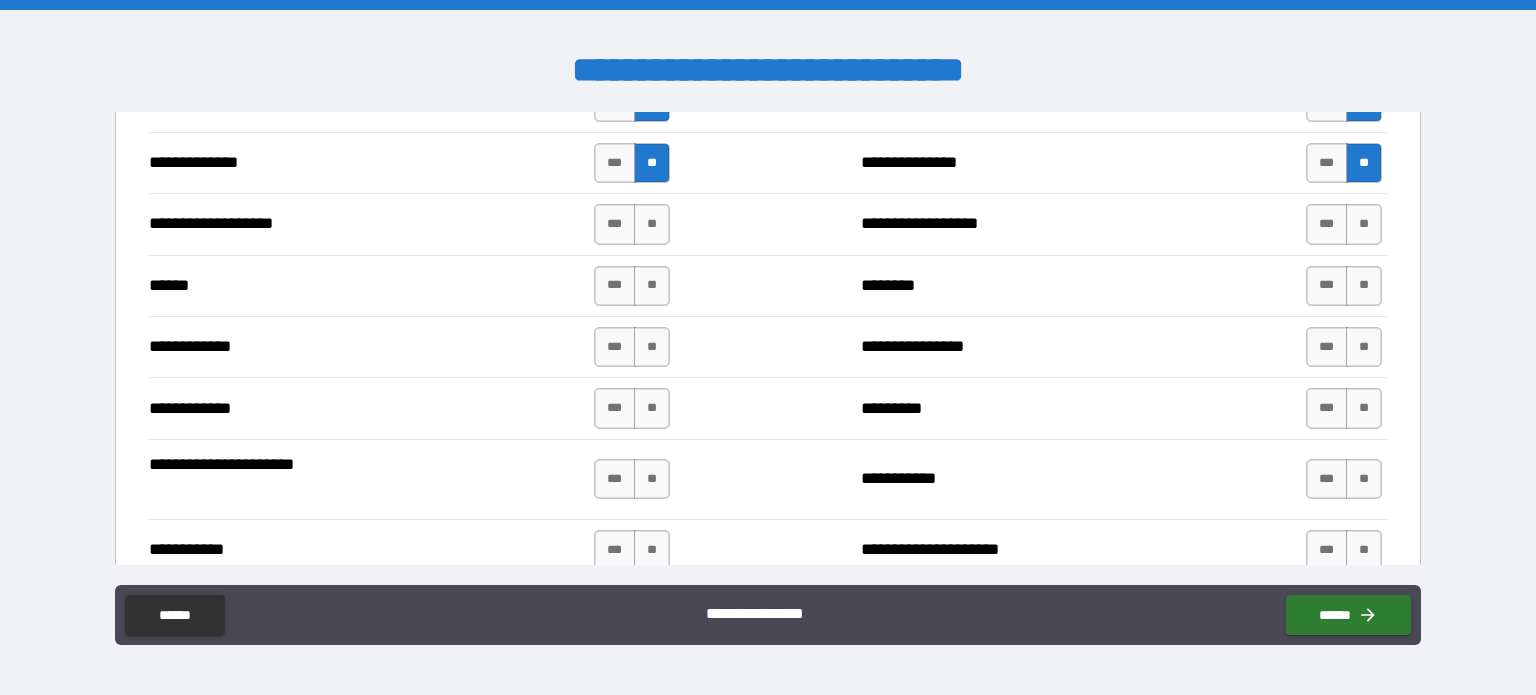 scroll, scrollTop: 3600, scrollLeft: 0, axis: vertical 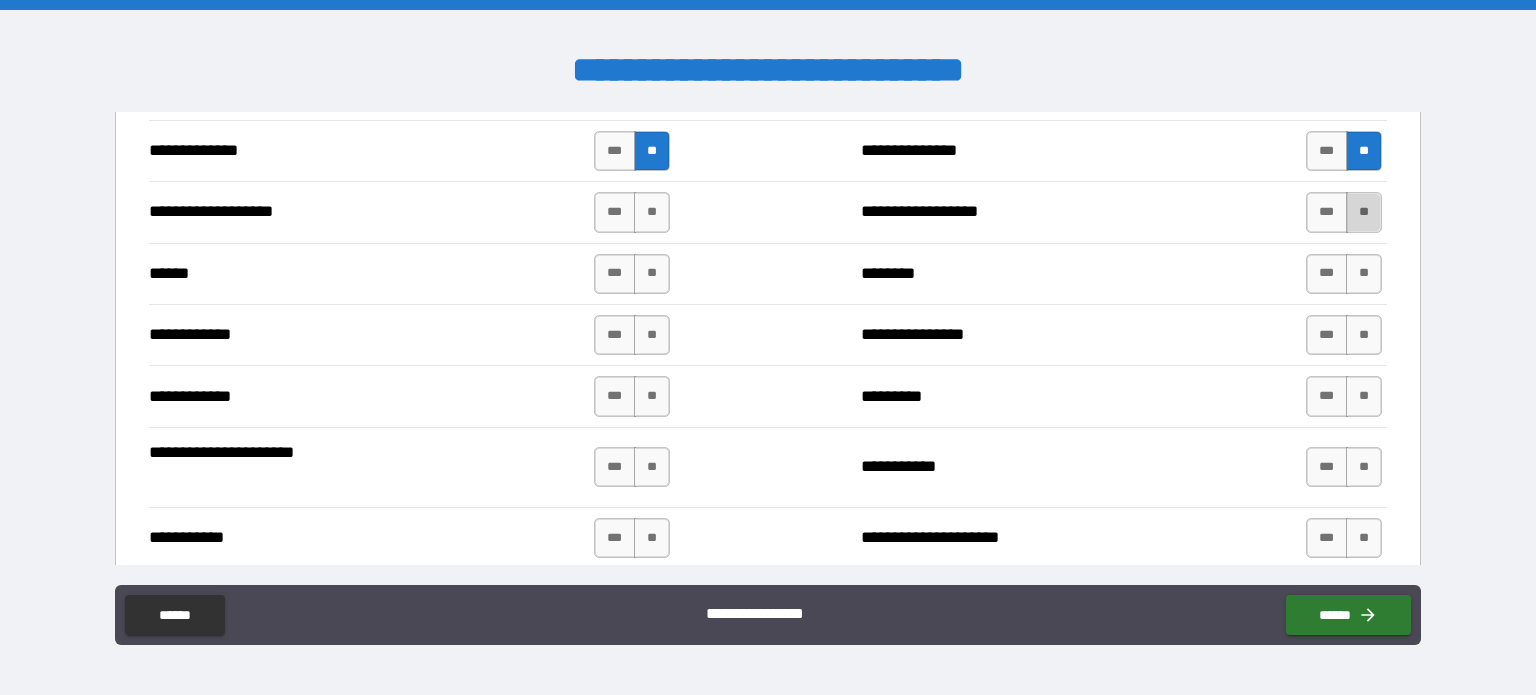 click on "**" at bounding box center (1364, 212) 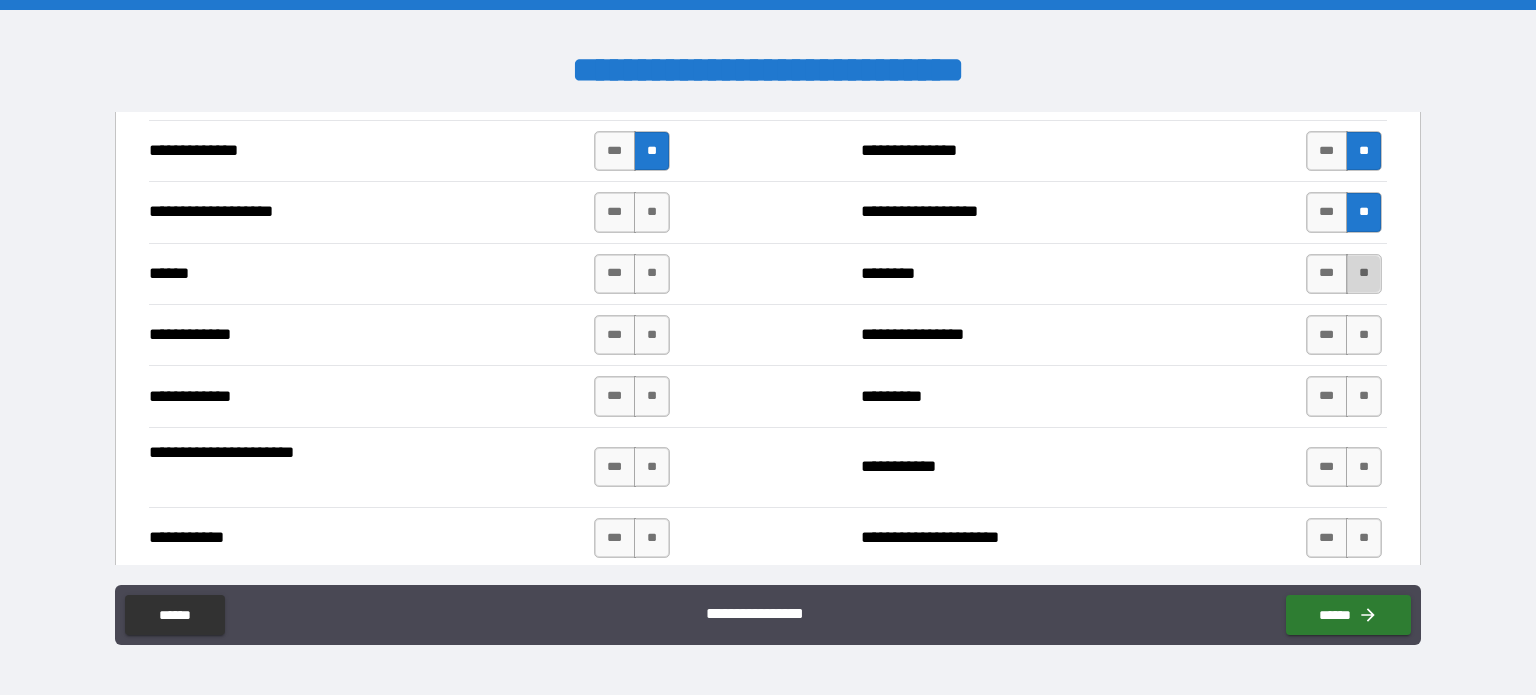 click on "**" at bounding box center (1364, 274) 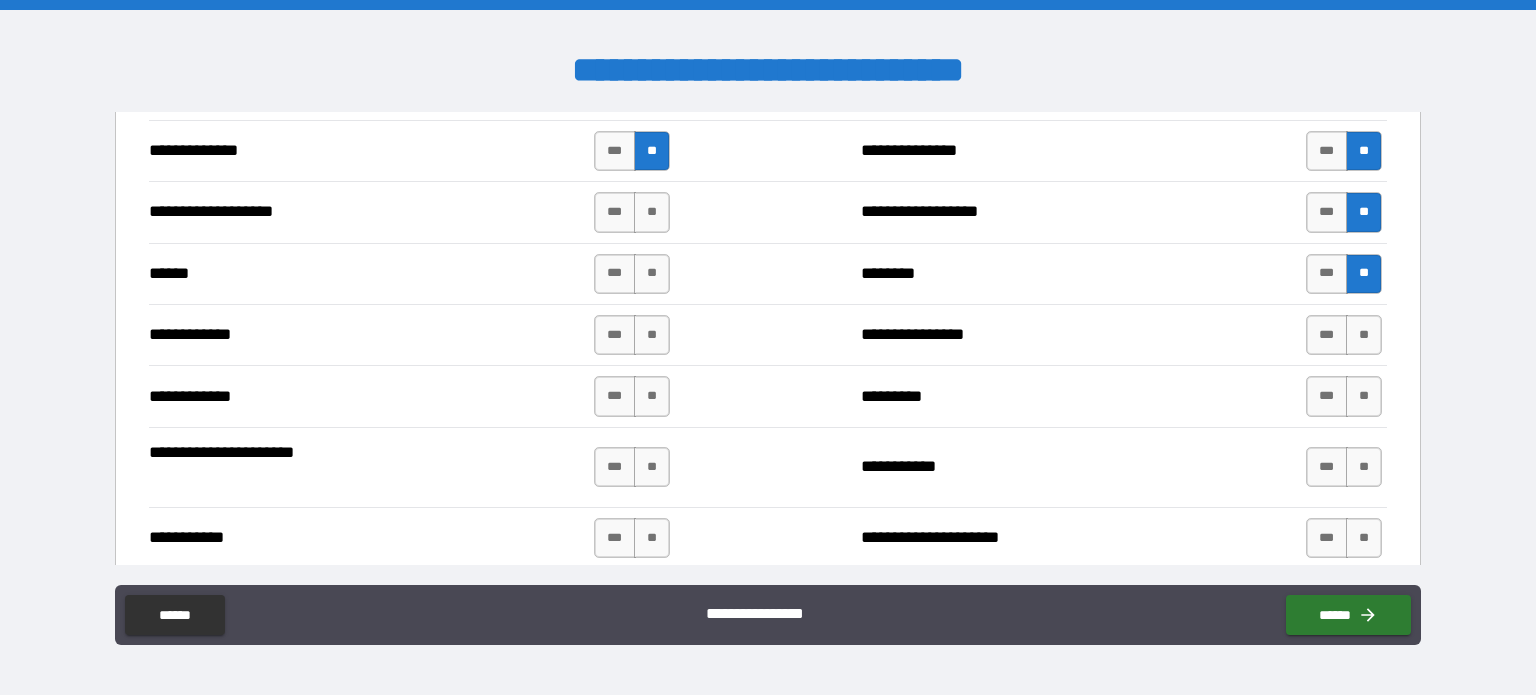 click on "**" at bounding box center (1364, 335) 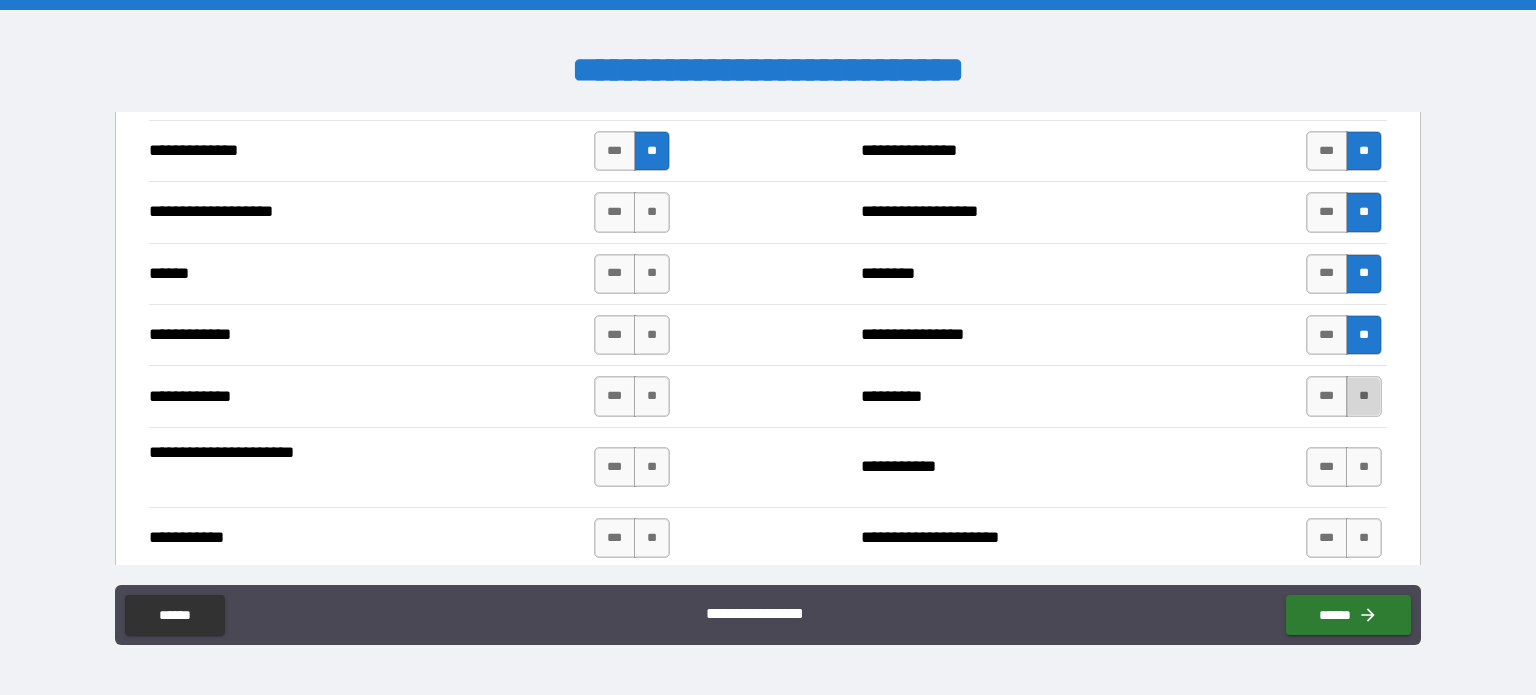 click on "**" at bounding box center [1364, 396] 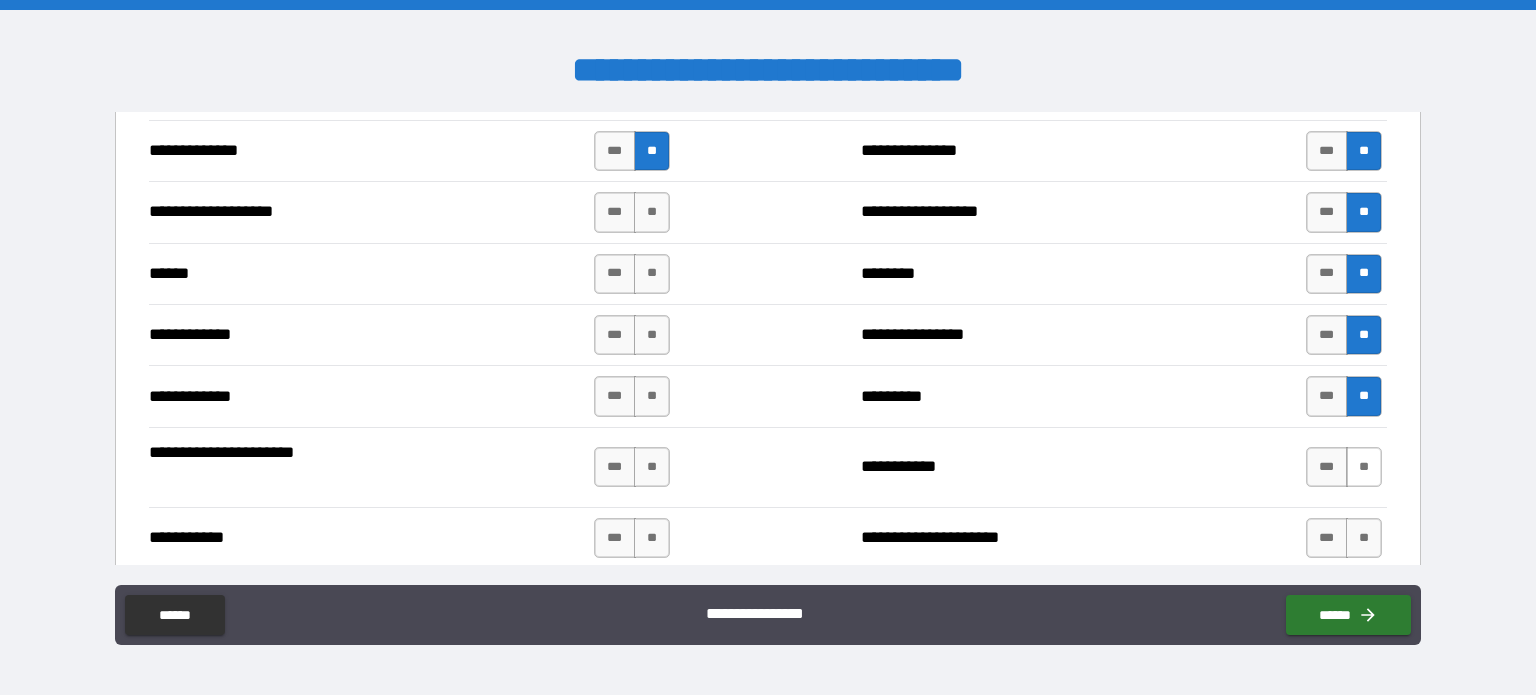 click on "**" at bounding box center (1364, 467) 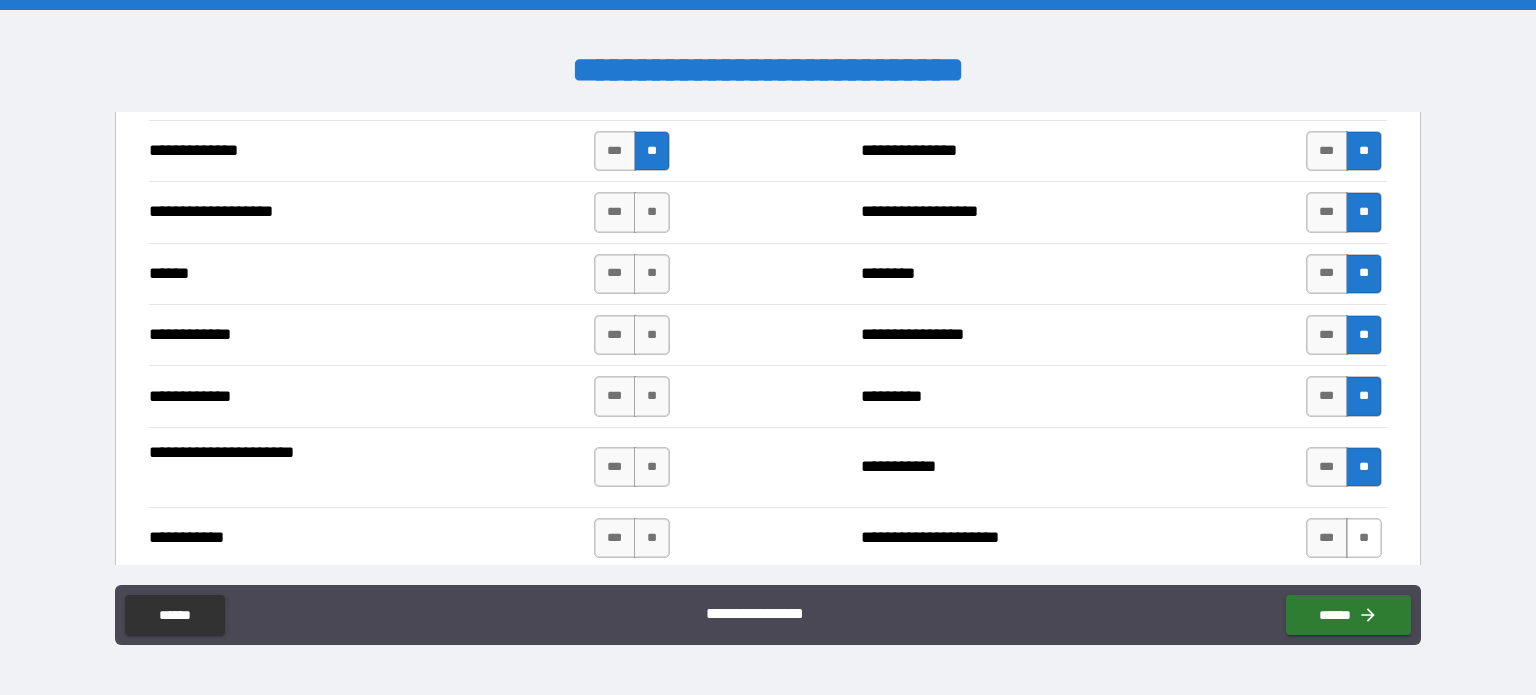 click on "**" at bounding box center (1364, 538) 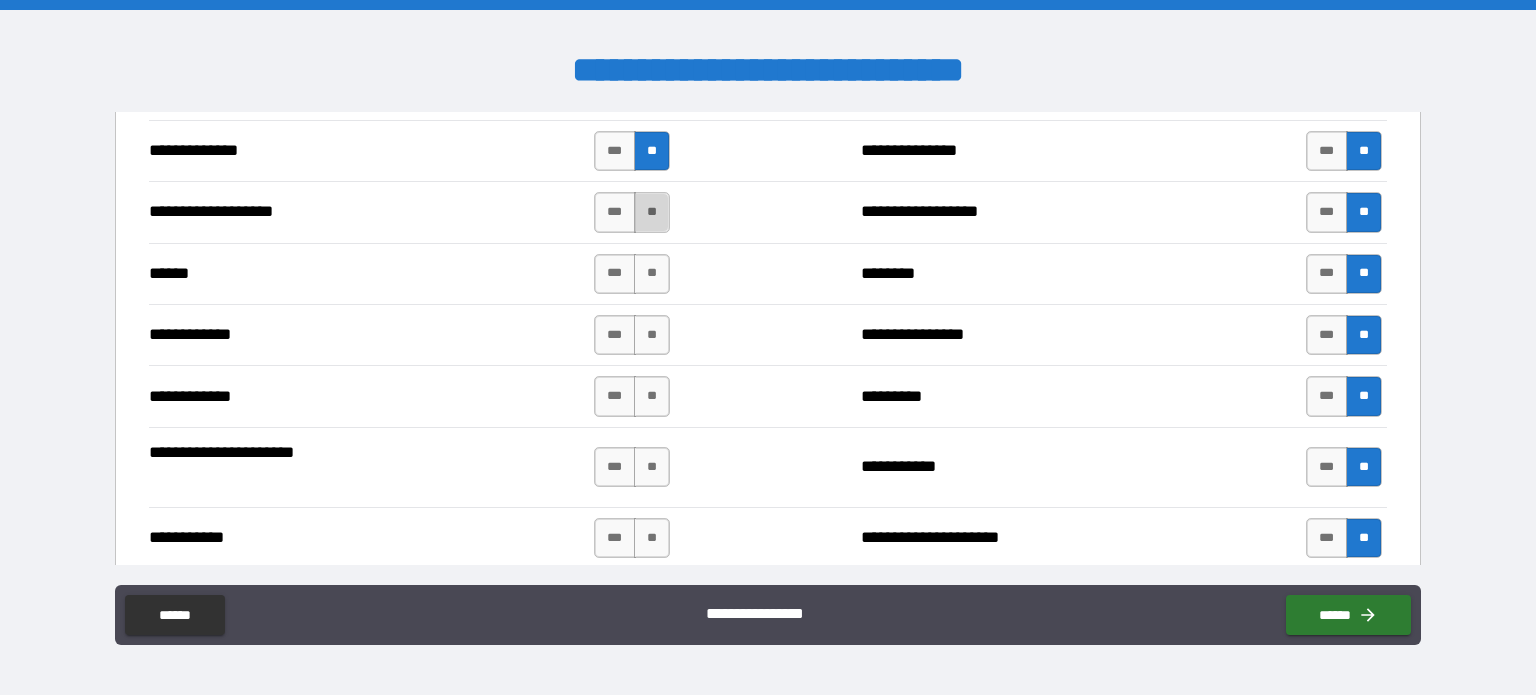 click on "**" at bounding box center [652, 212] 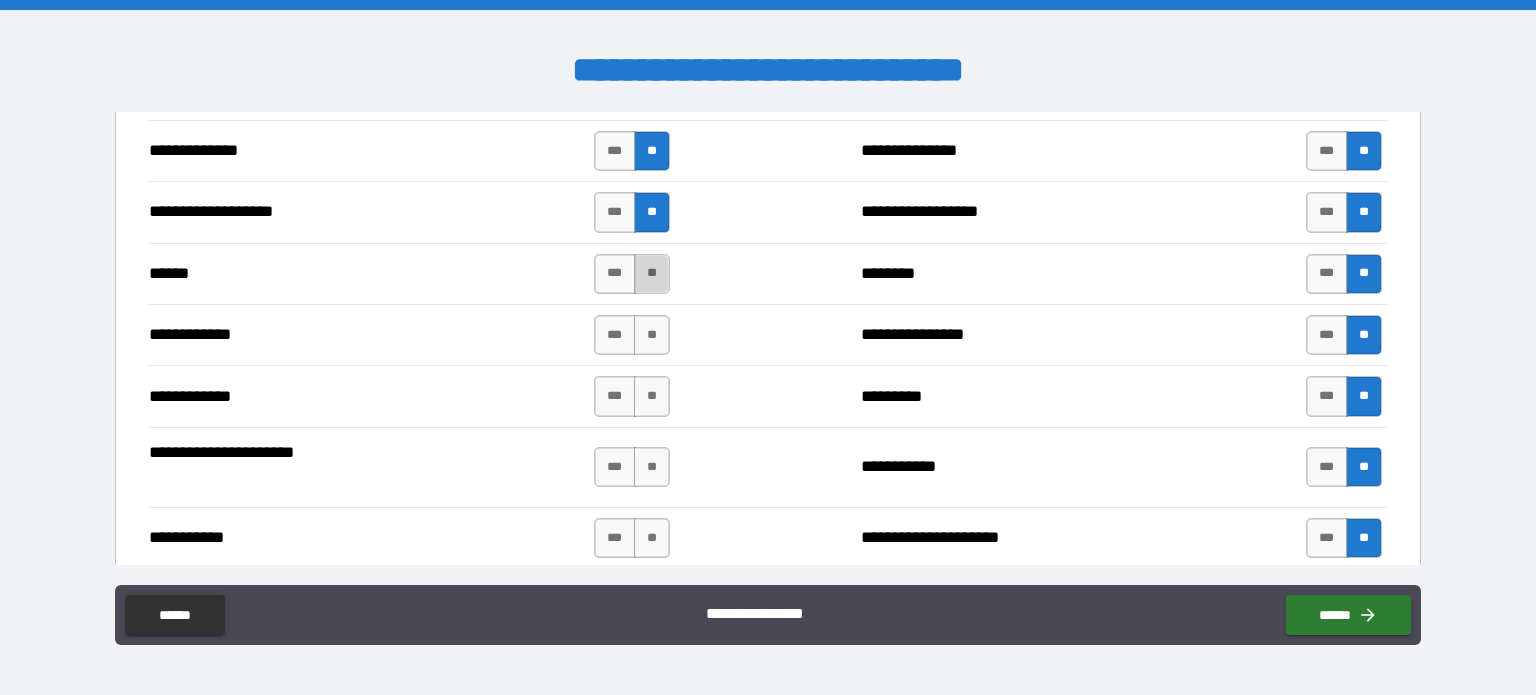 click on "**" at bounding box center (652, 274) 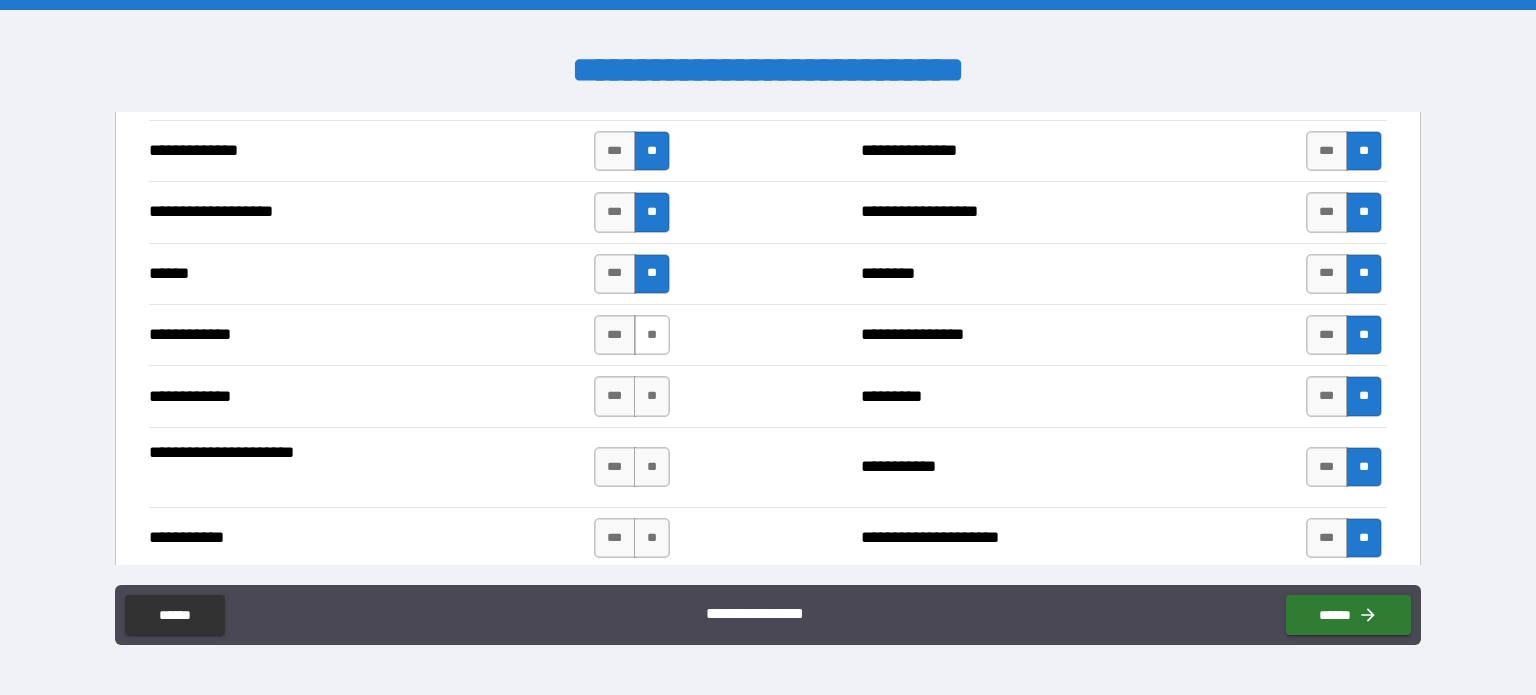 click on "**" at bounding box center (652, 335) 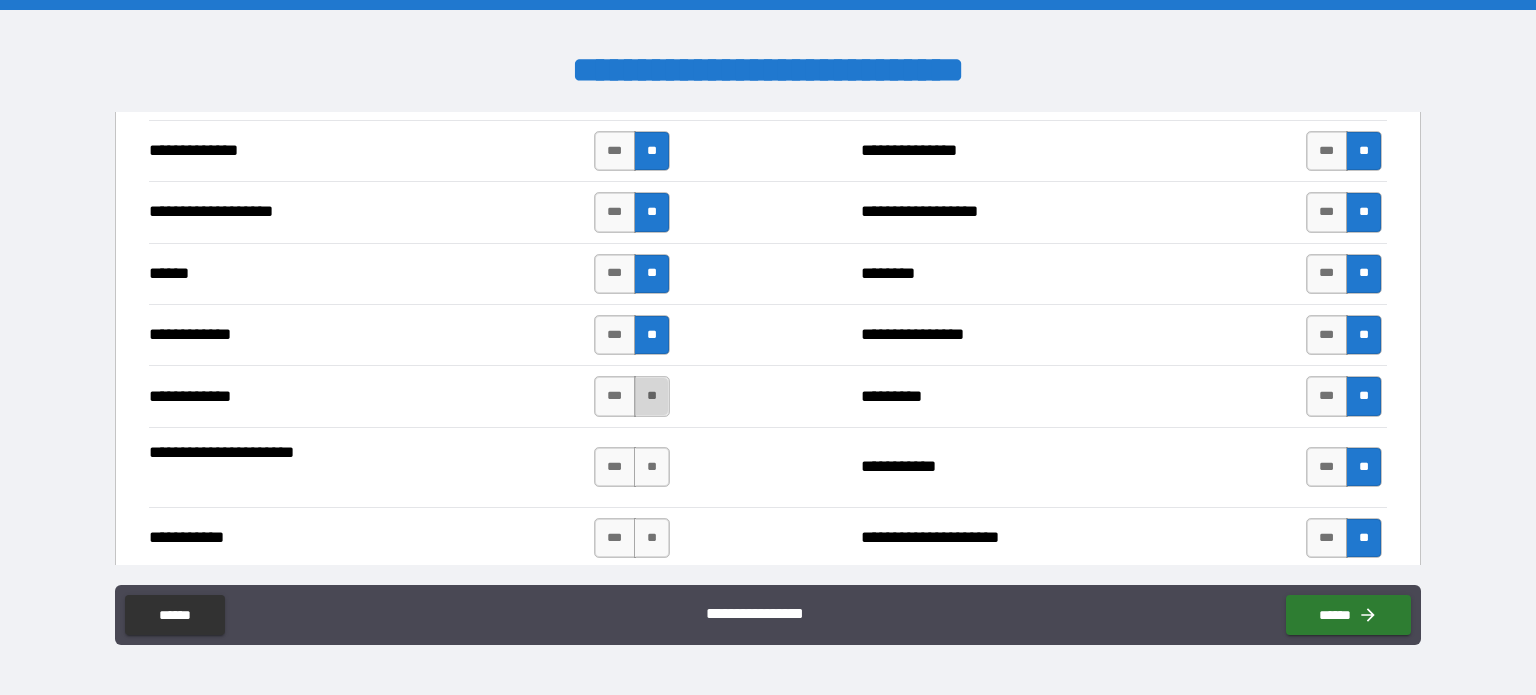 click on "**" at bounding box center [652, 396] 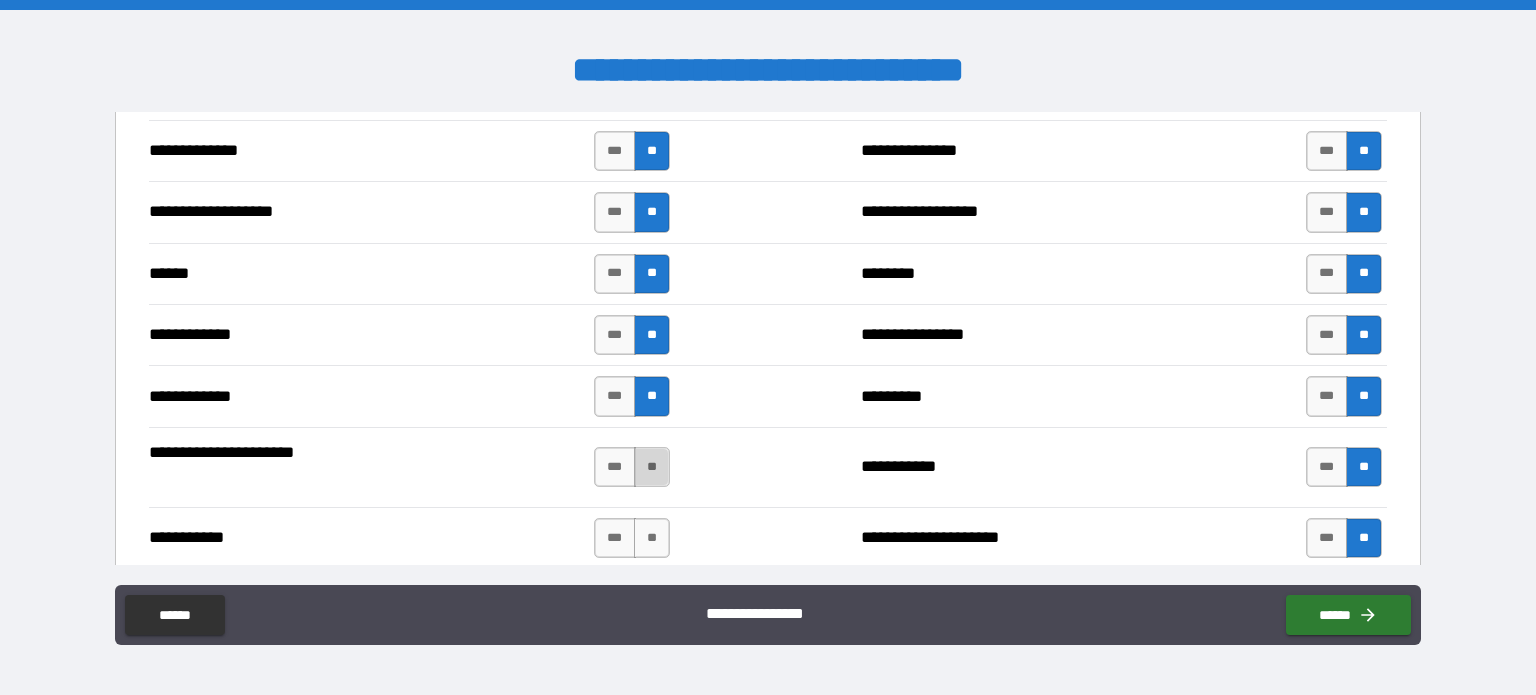 click on "**" at bounding box center [652, 467] 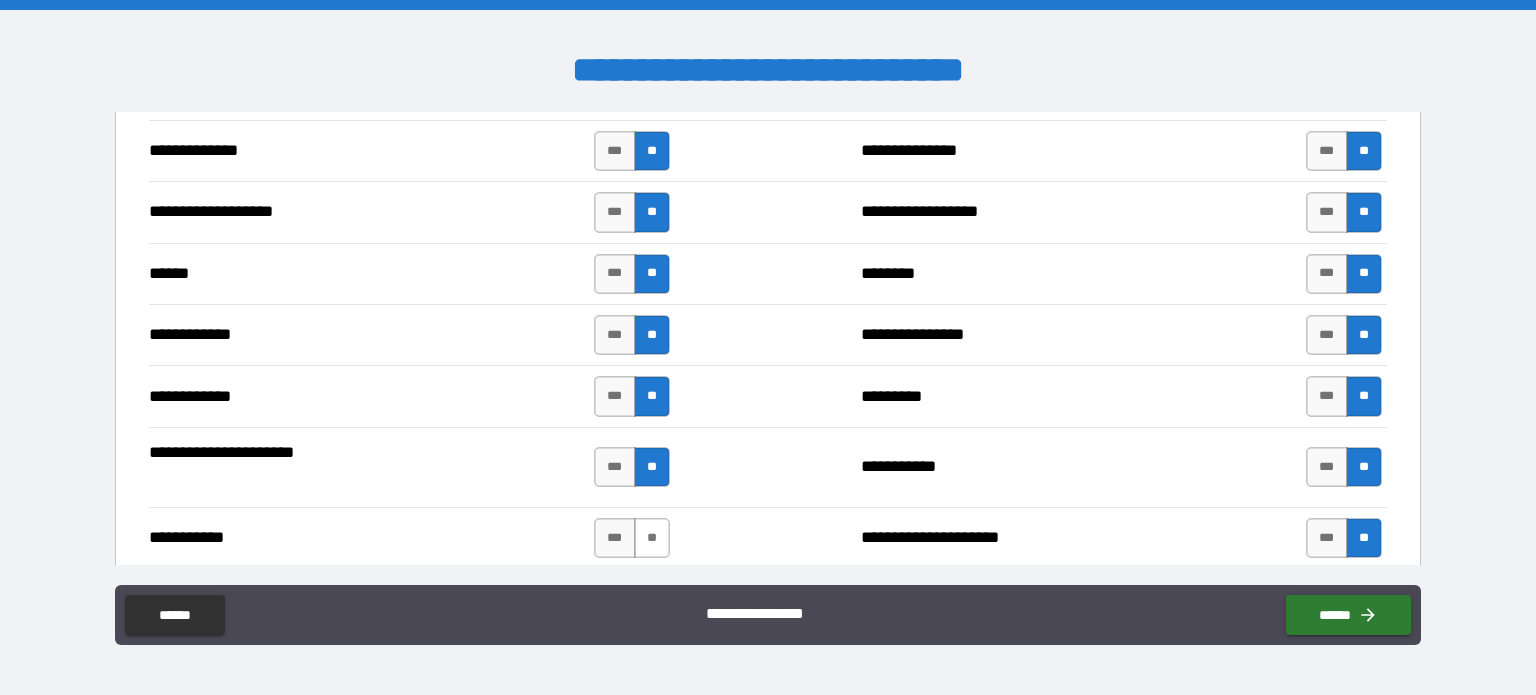 click on "**" at bounding box center [652, 538] 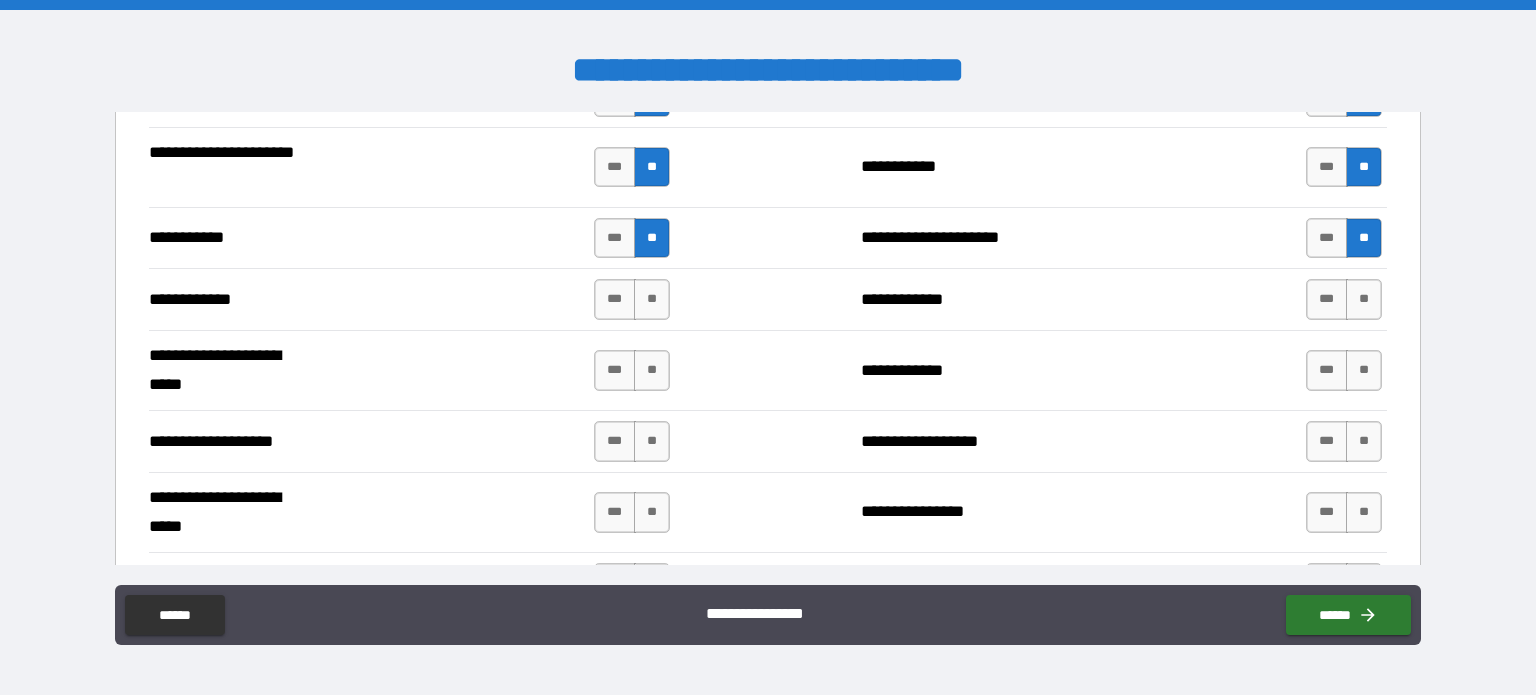 scroll, scrollTop: 4000, scrollLeft: 0, axis: vertical 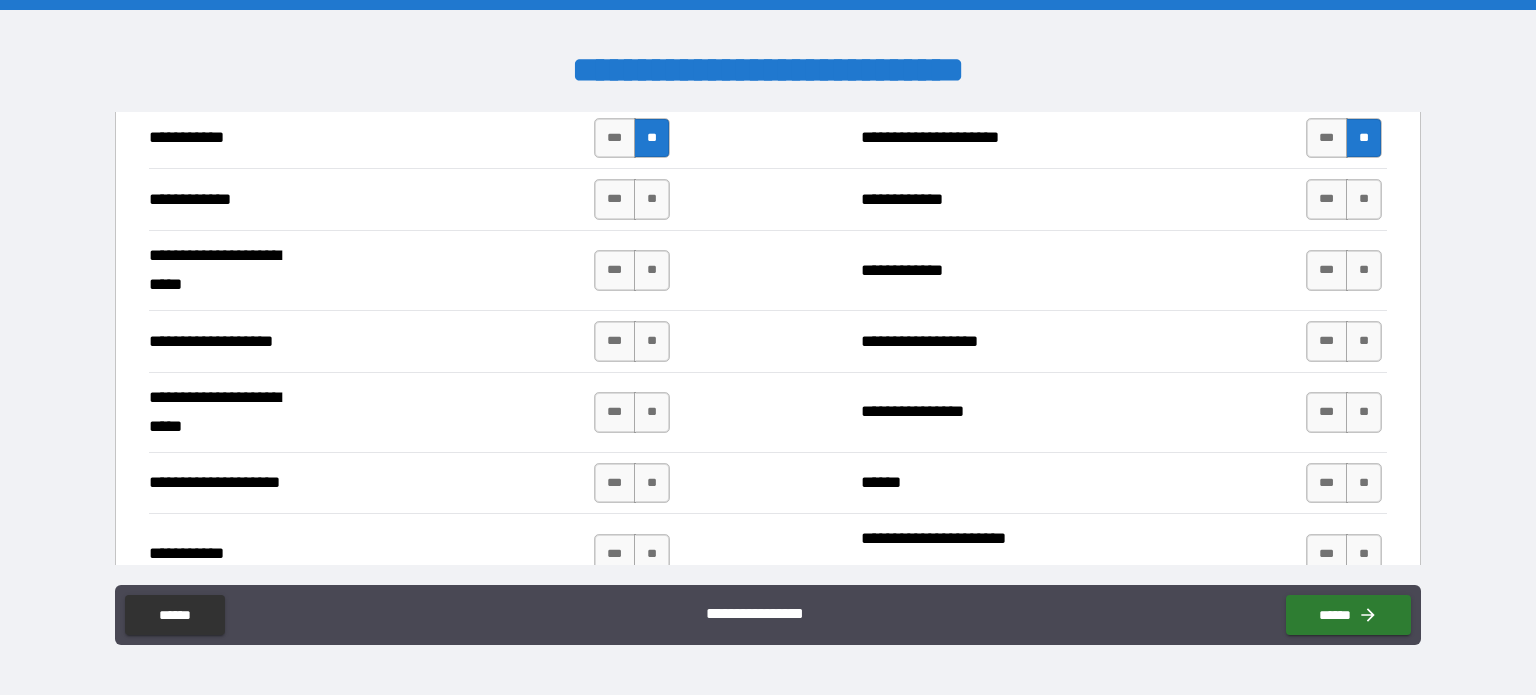 click on "**********" at bounding box center [768, 198] 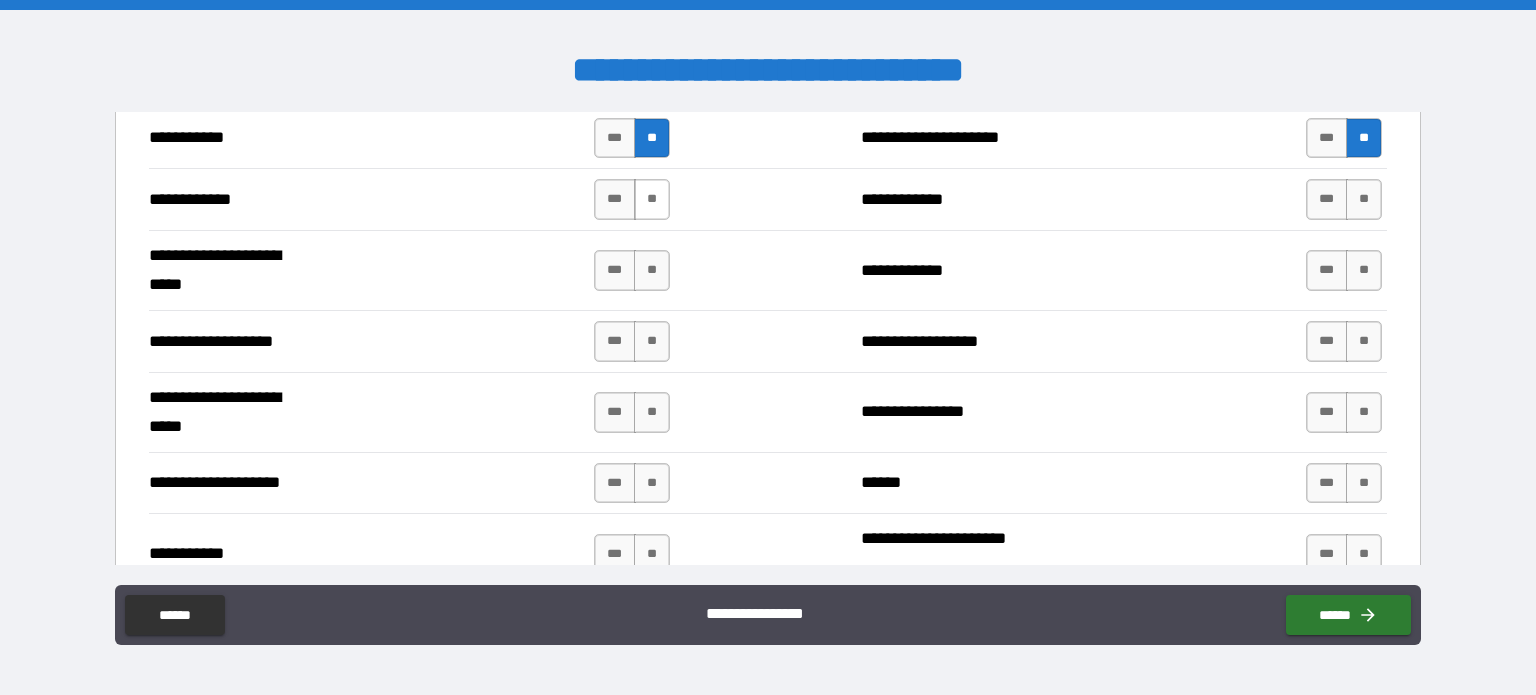 click on "**" at bounding box center (652, 199) 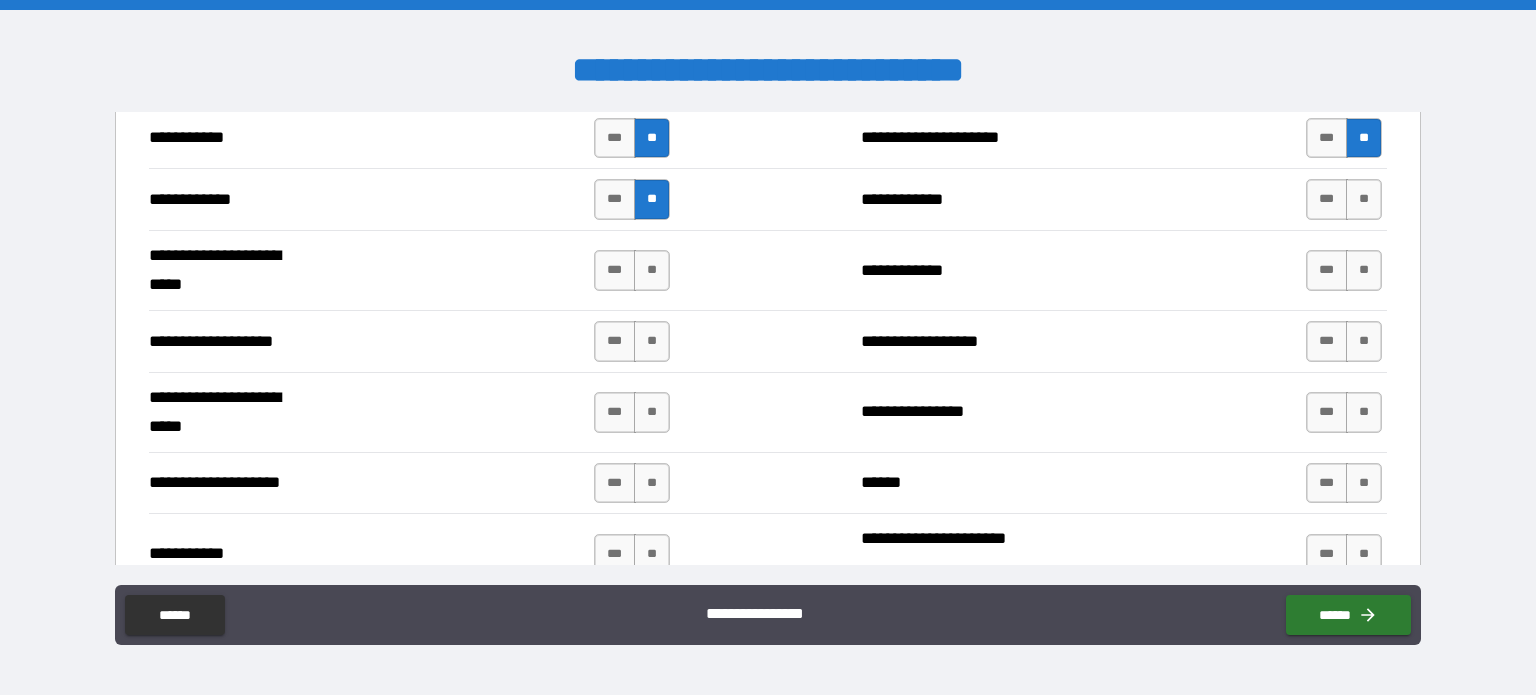 click on "**********" at bounding box center [768, 270] 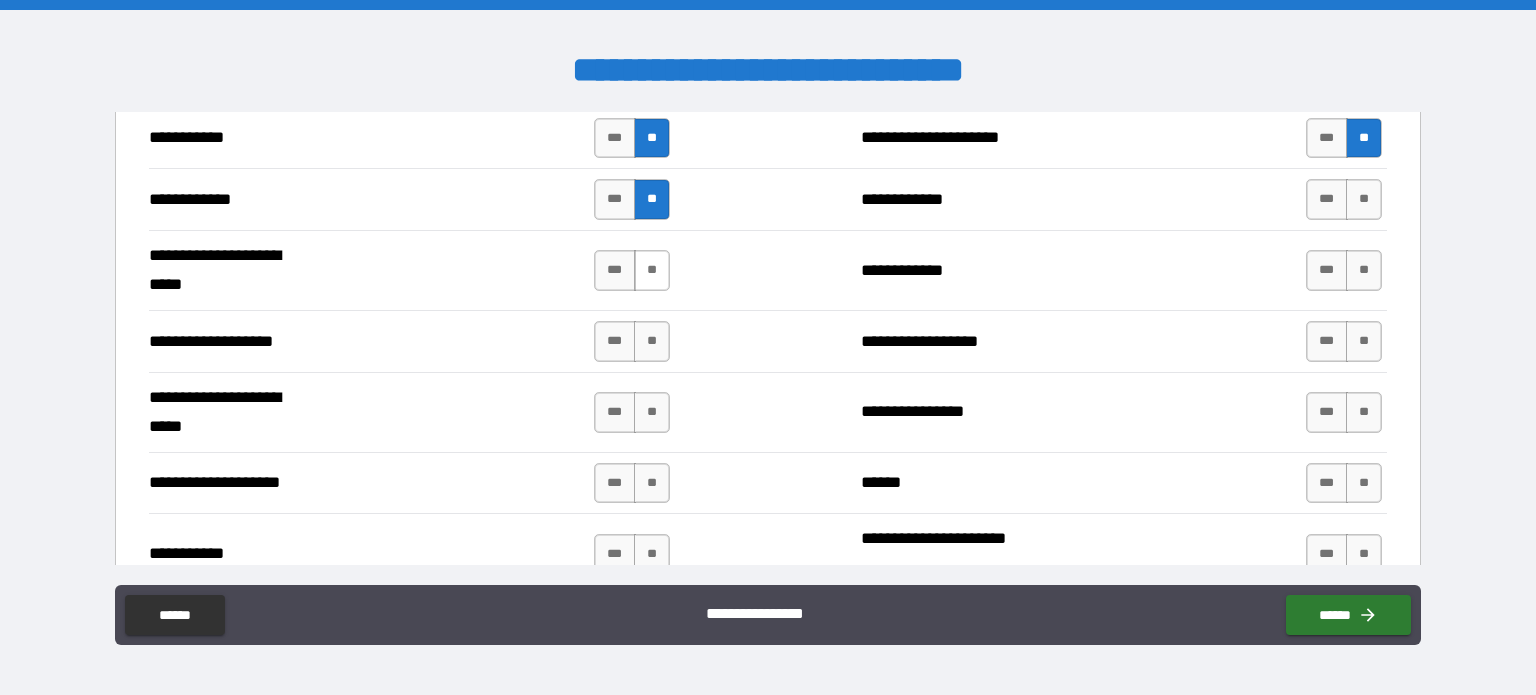 click on "**" at bounding box center (652, 270) 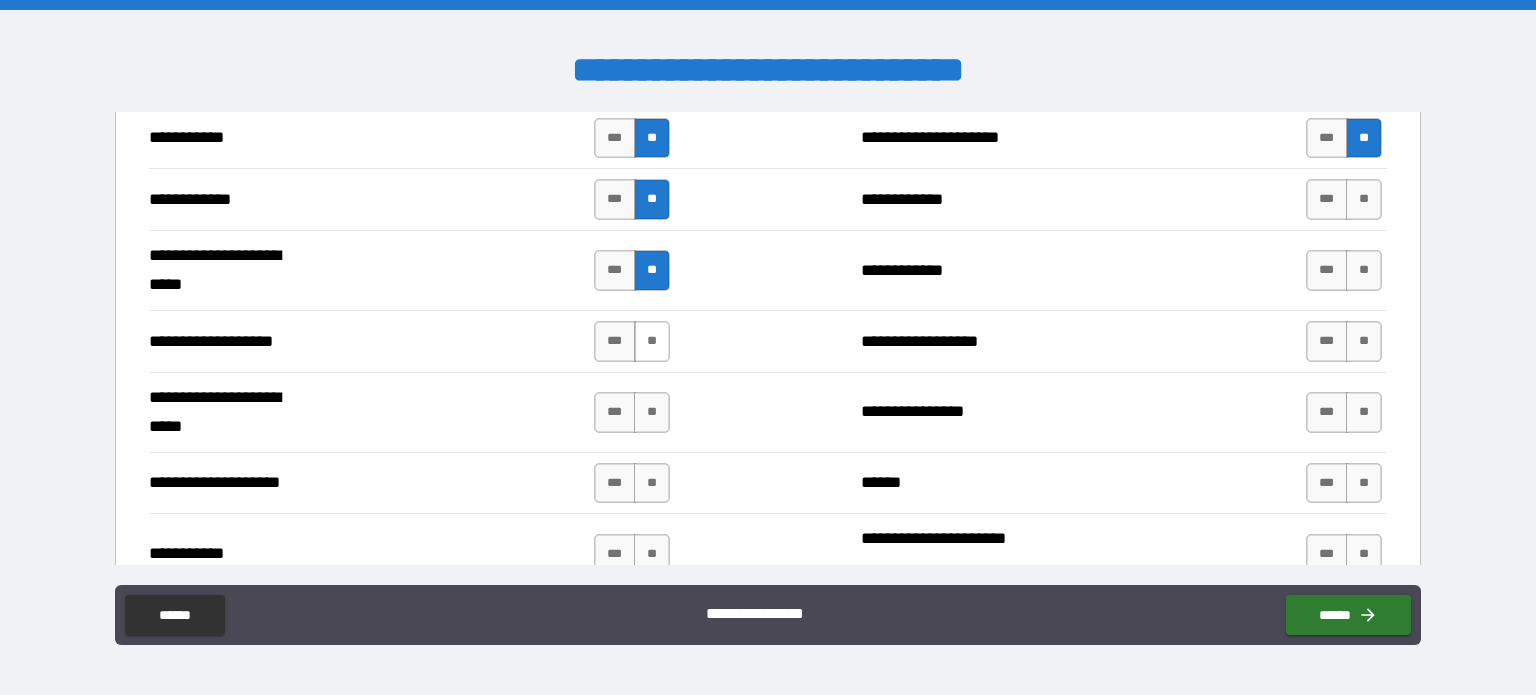 click on "**" at bounding box center (652, 341) 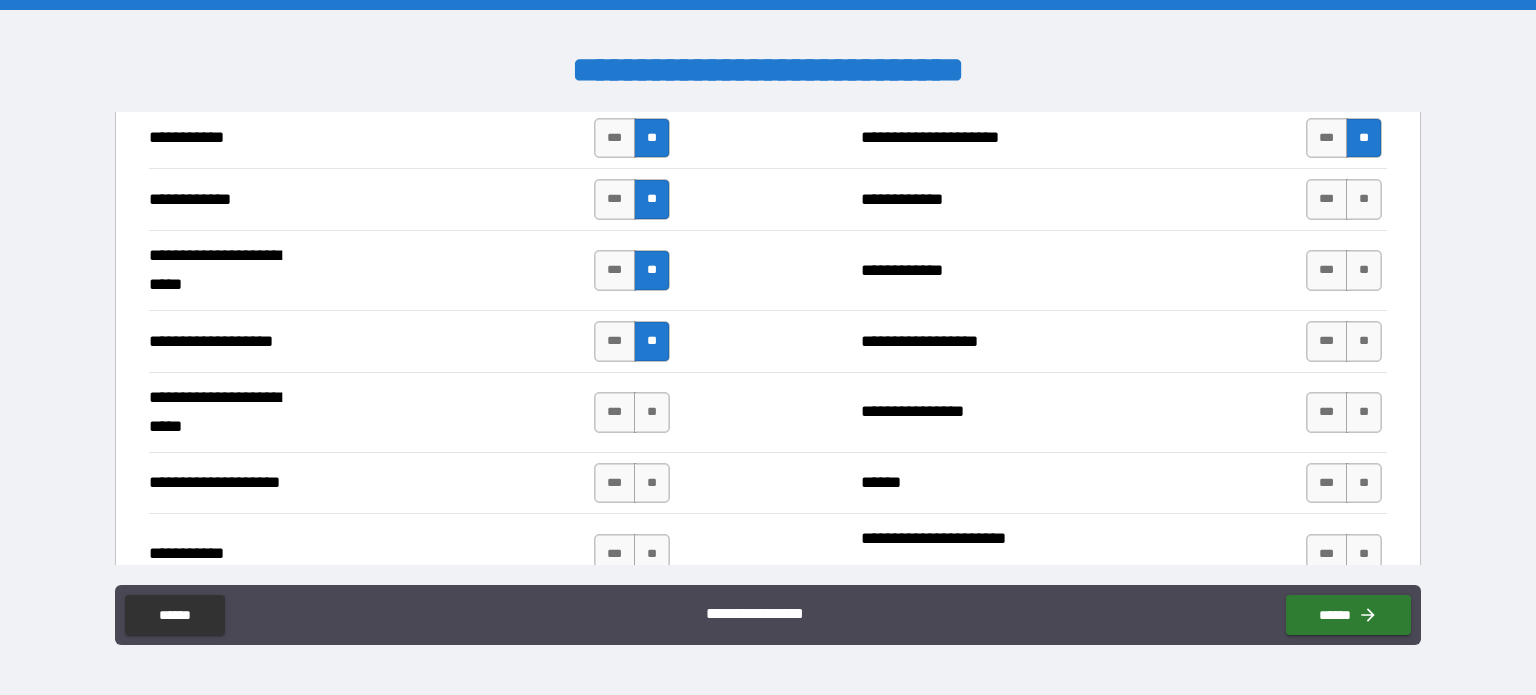 click on "**" at bounding box center (652, 412) 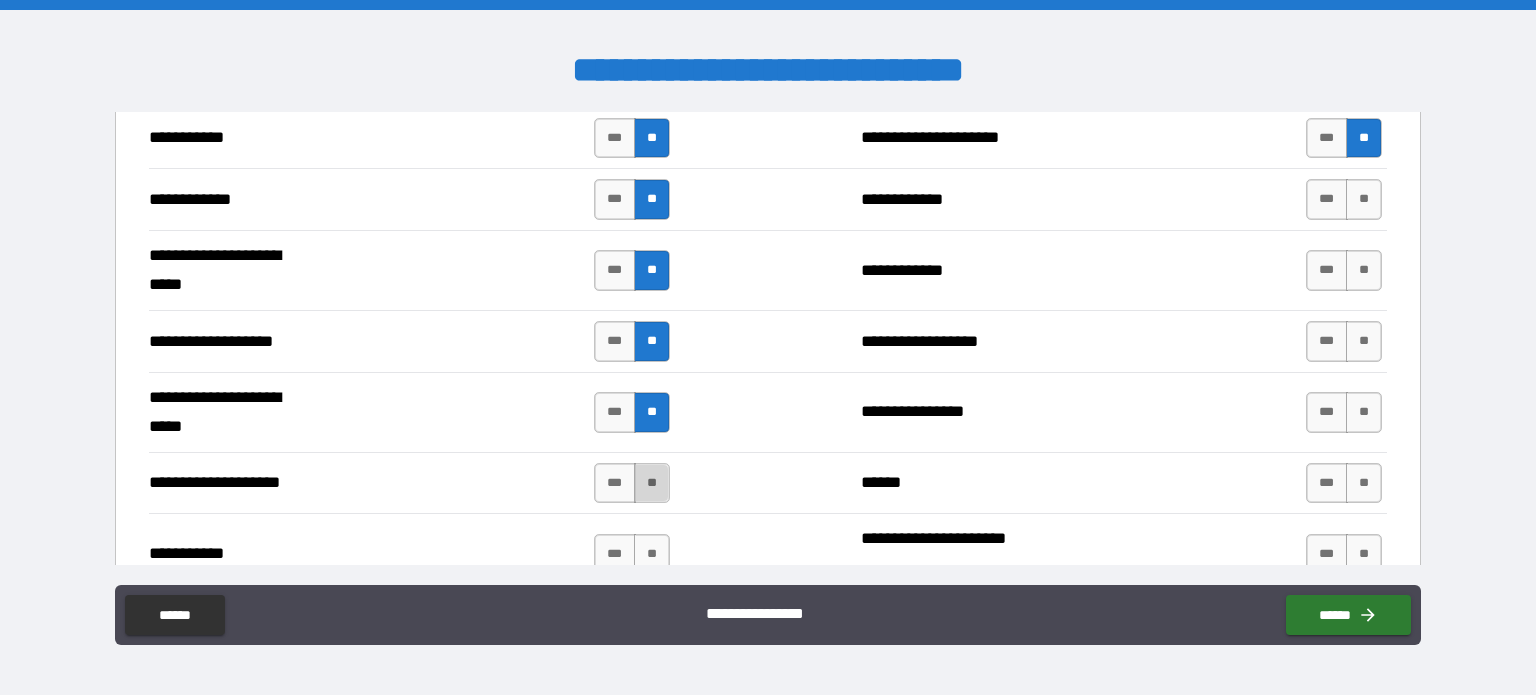 click on "**" at bounding box center (652, 483) 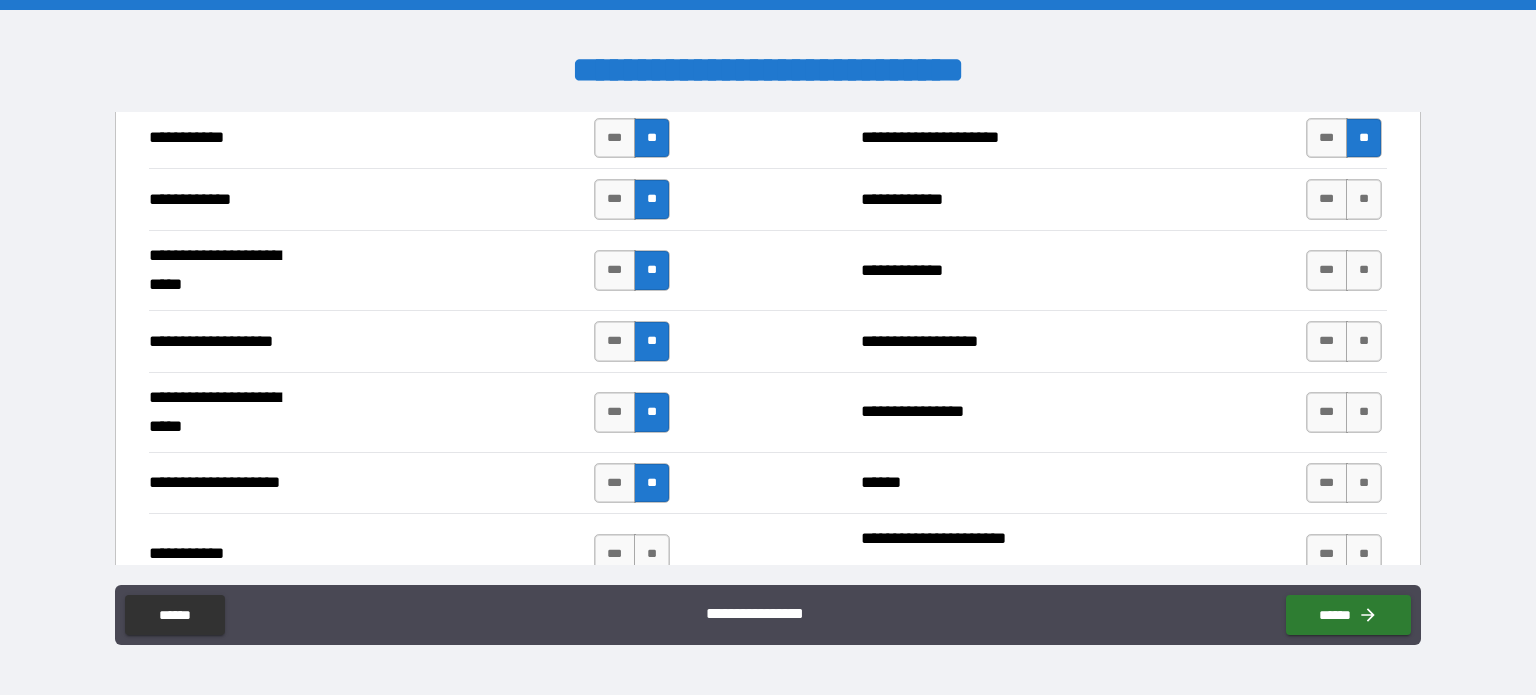click on "**********" at bounding box center (768, 553) 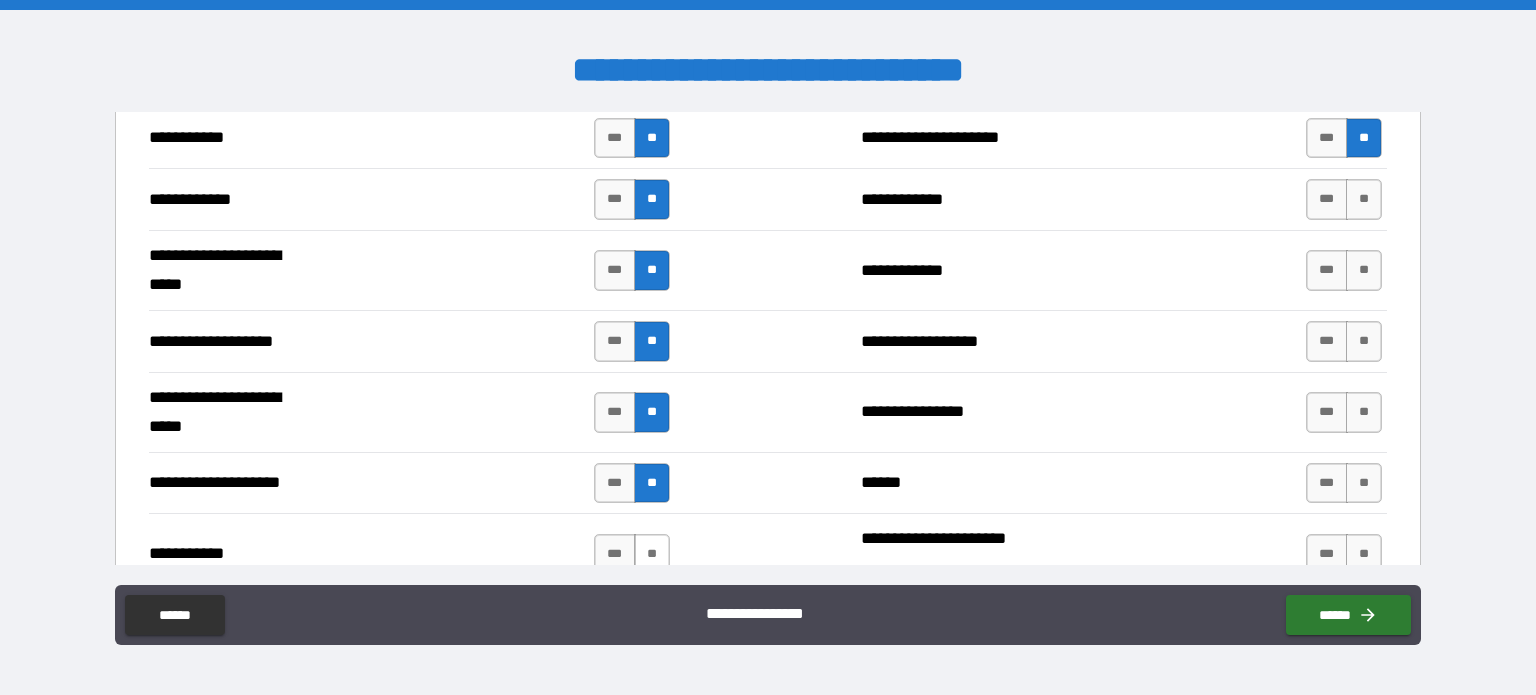 click on "**" at bounding box center [652, 554] 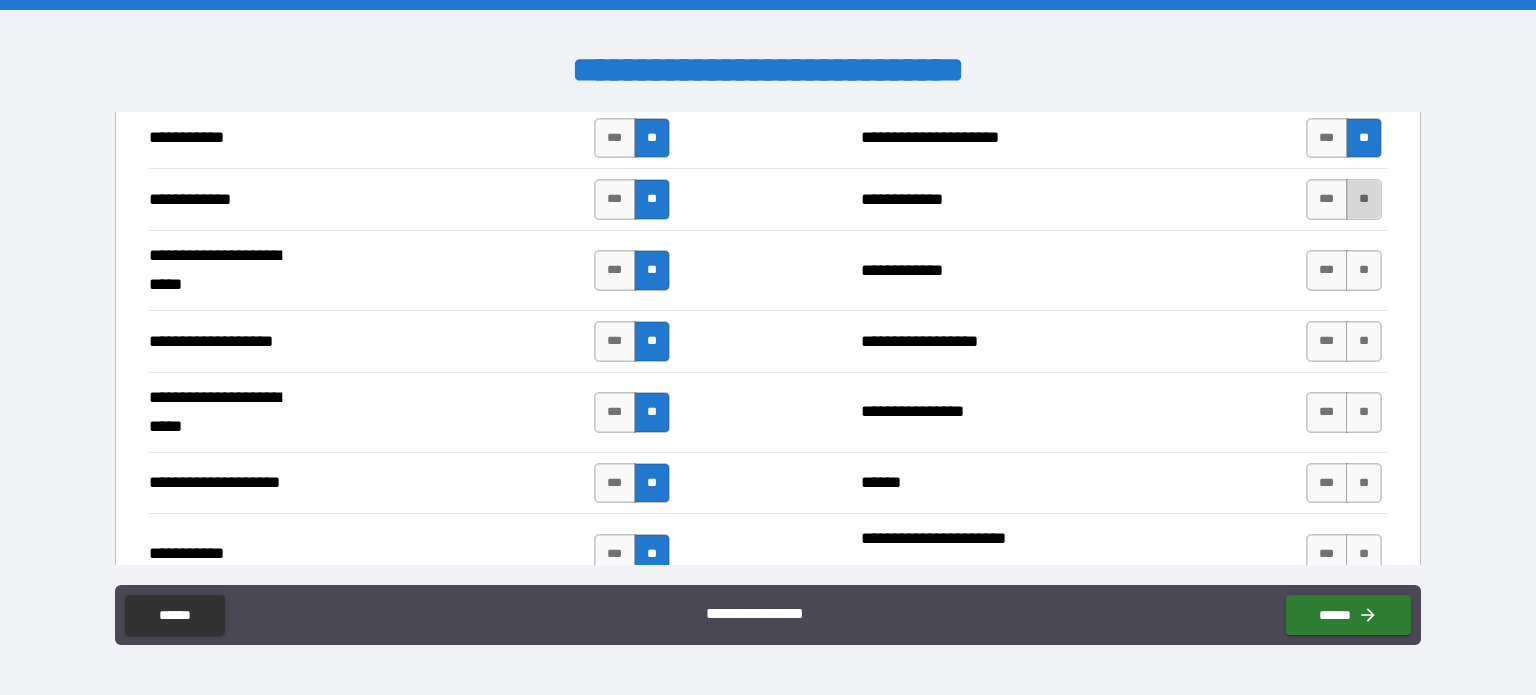 click on "**" at bounding box center [1364, 199] 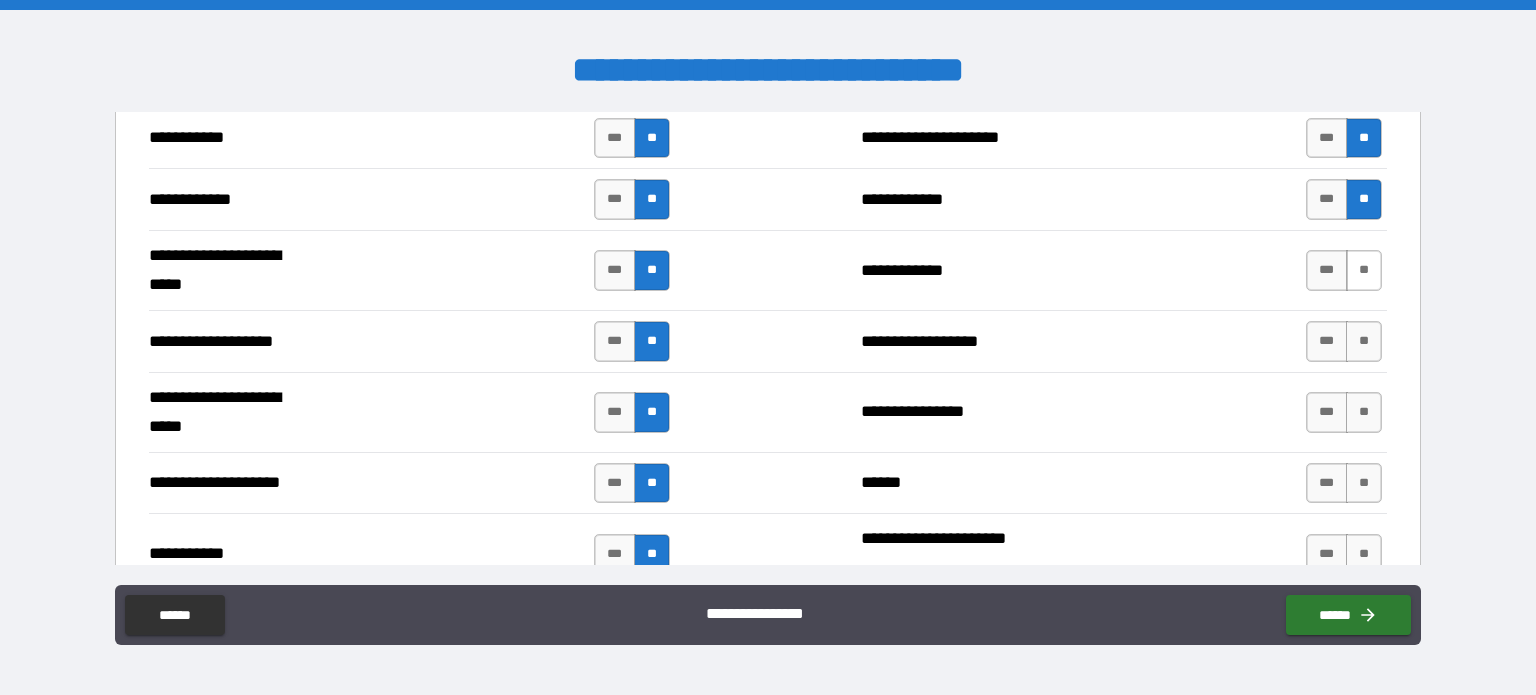 click on "**" at bounding box center [1364, 270] 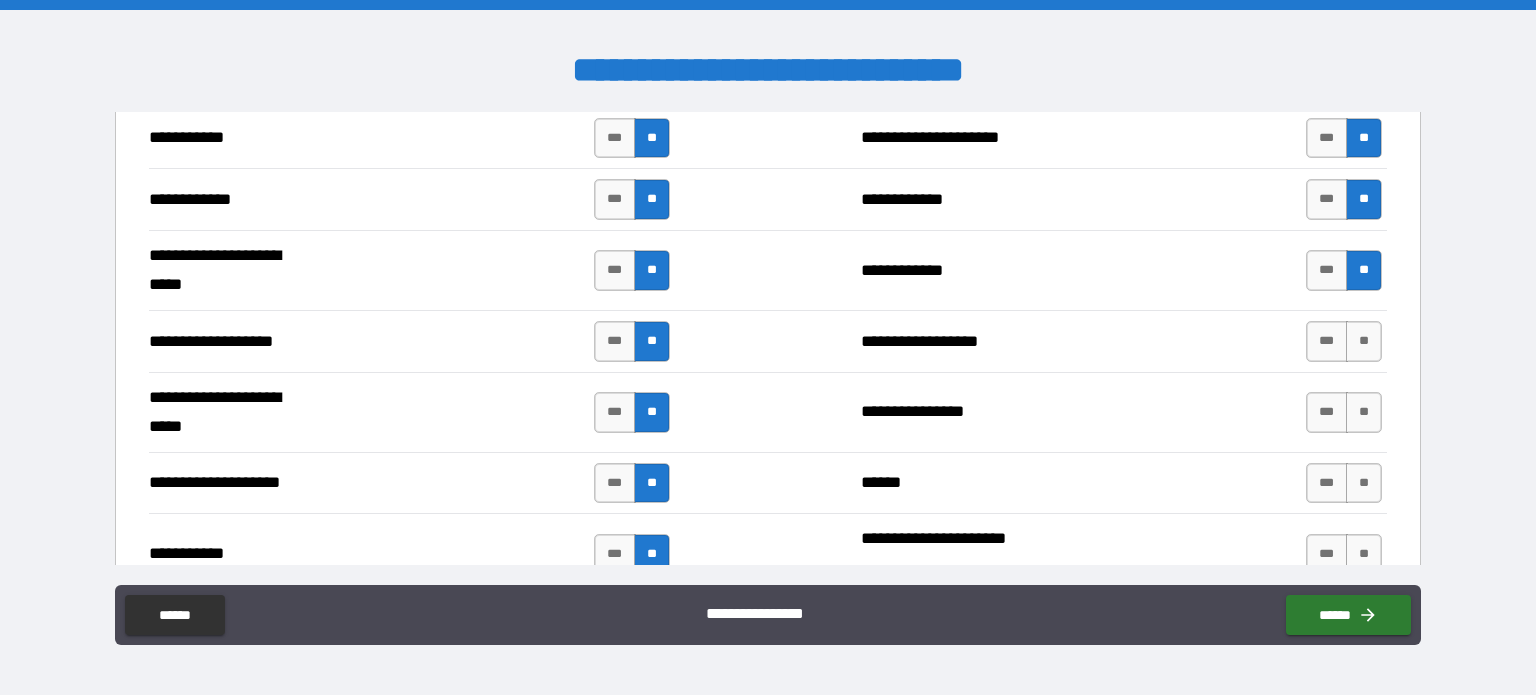 drag, startPoint x: 1348, startPoint y: 331, endPoint x: 1360, endPoint y: 354, distance: 25.942244 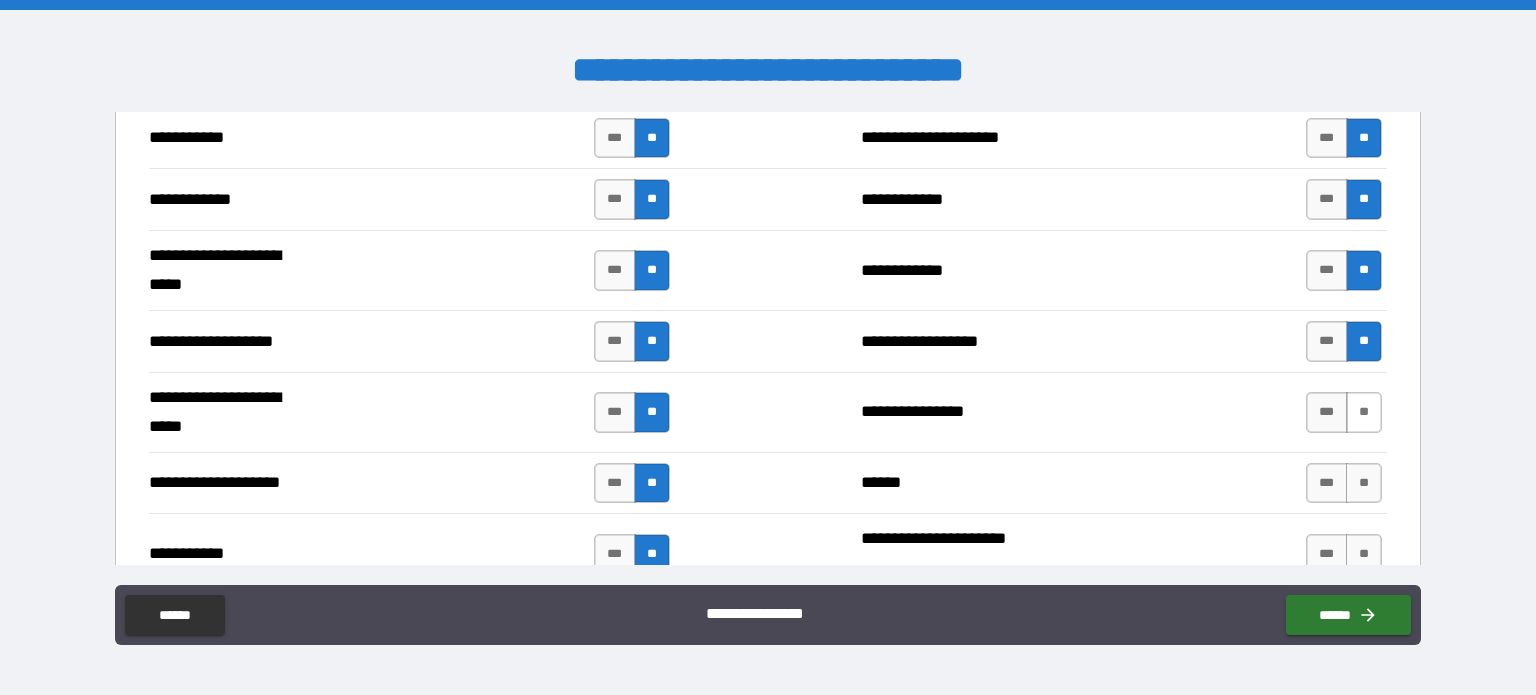click on "**" at bounding box center [1364, 412] 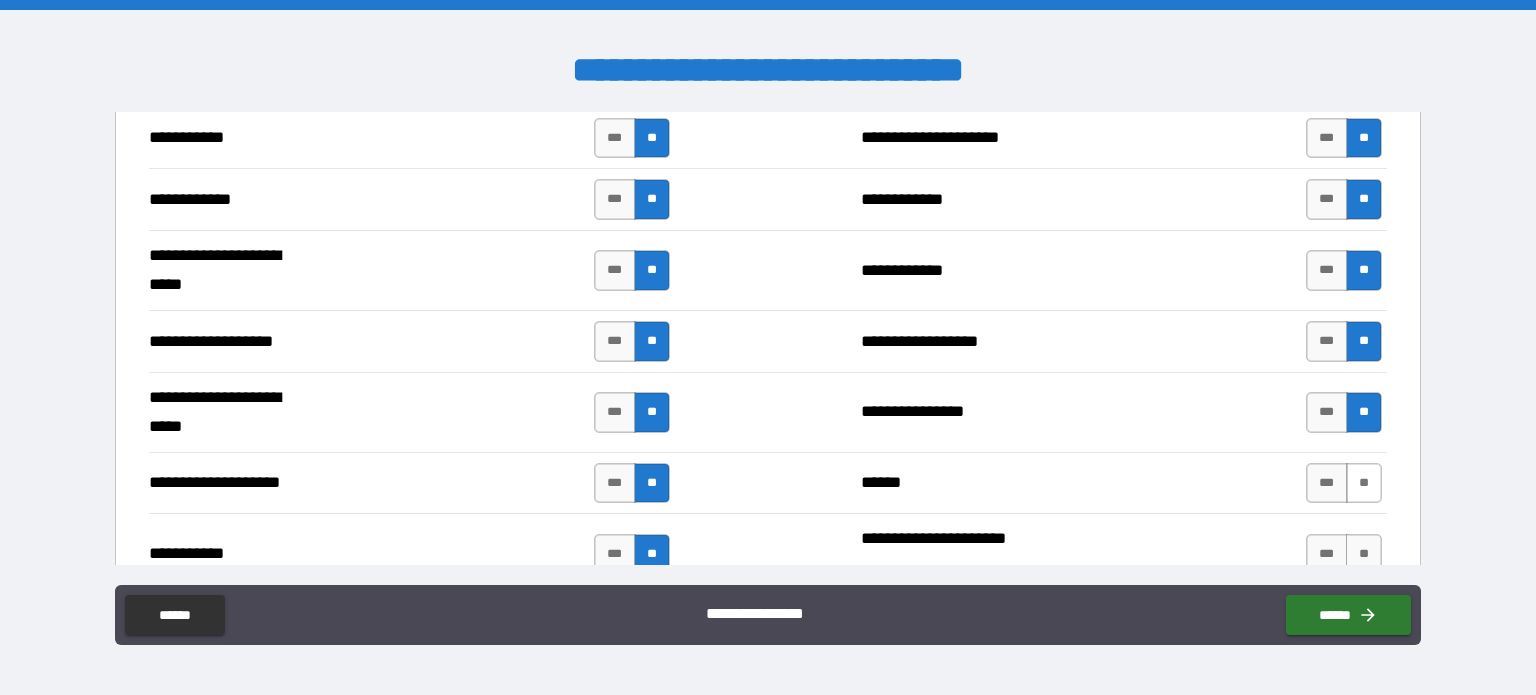 click on "**" at bounding box center (1364, 483) 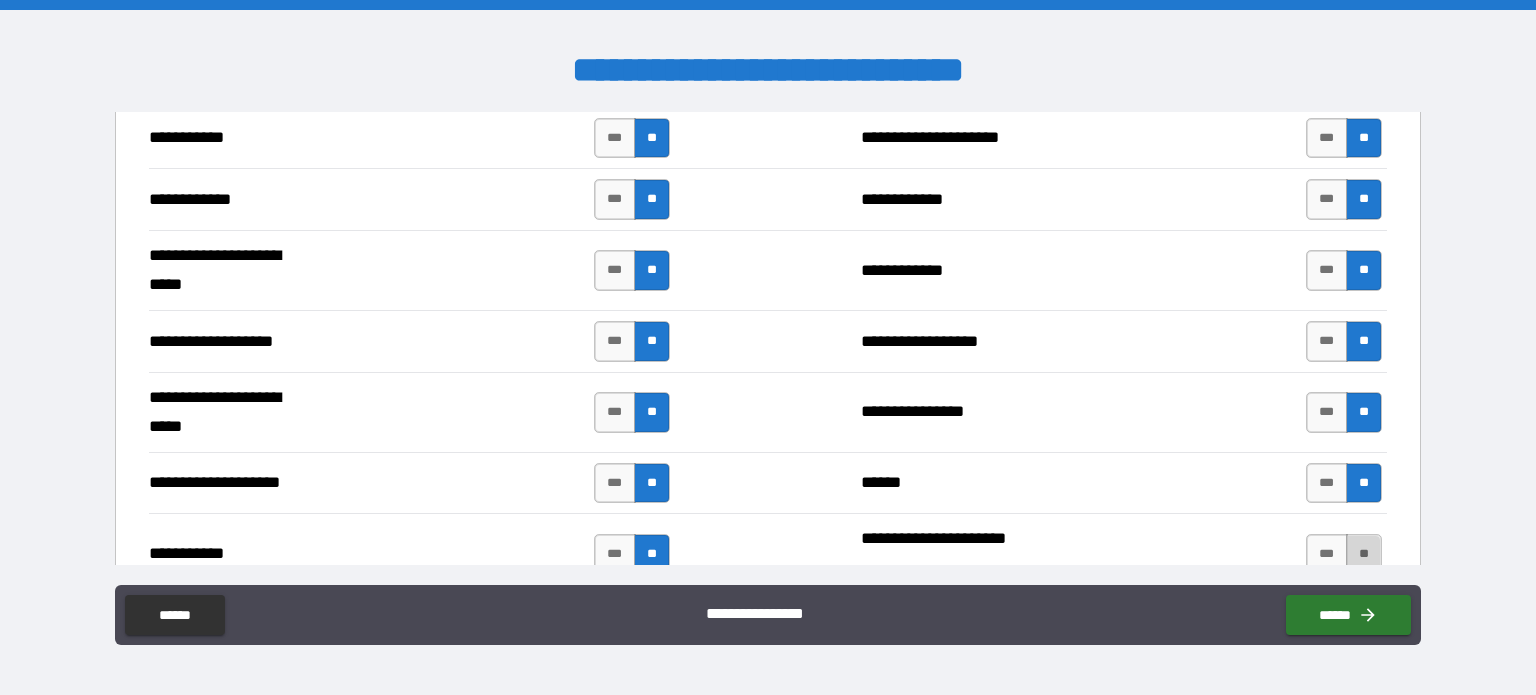 click on "**" at bounding box center (1364, 554) 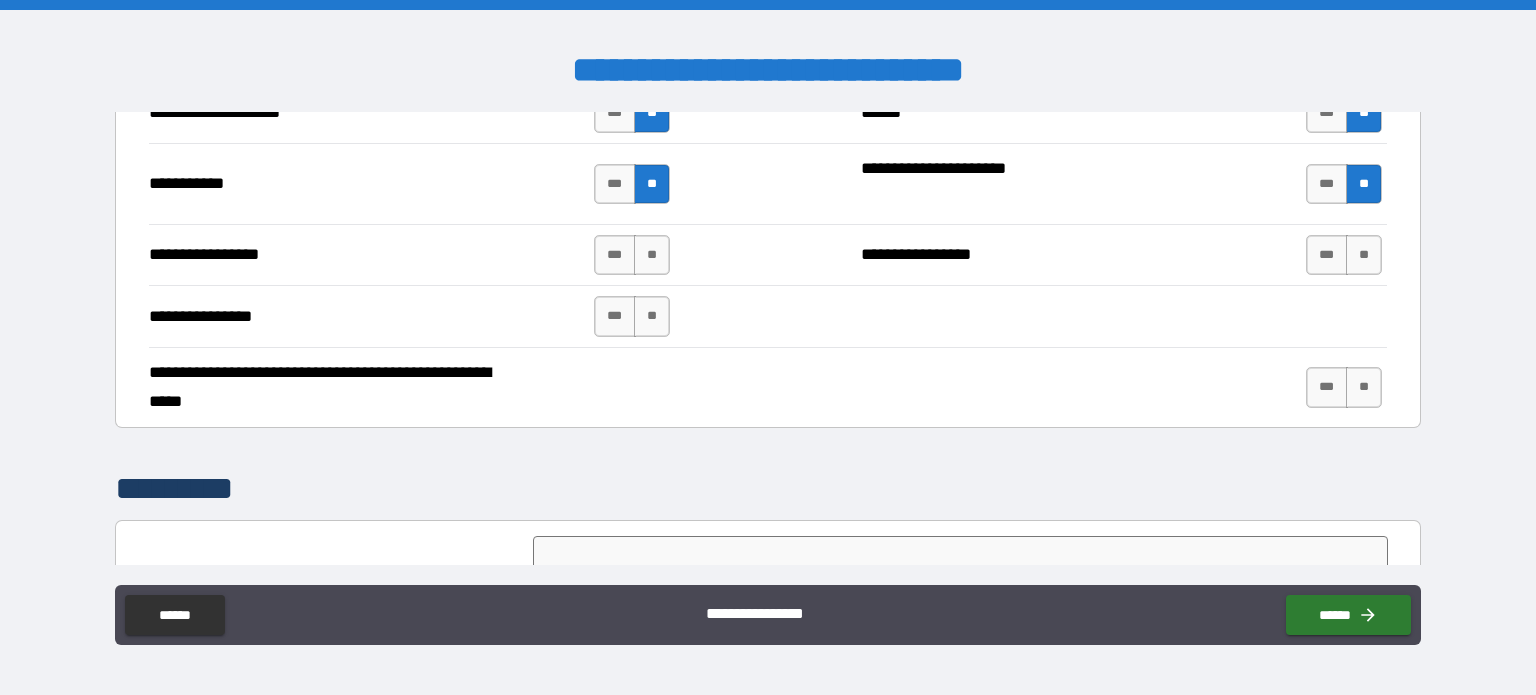 scroll, scrollTop: 4400, scrollLeft: 0, axis: vertical 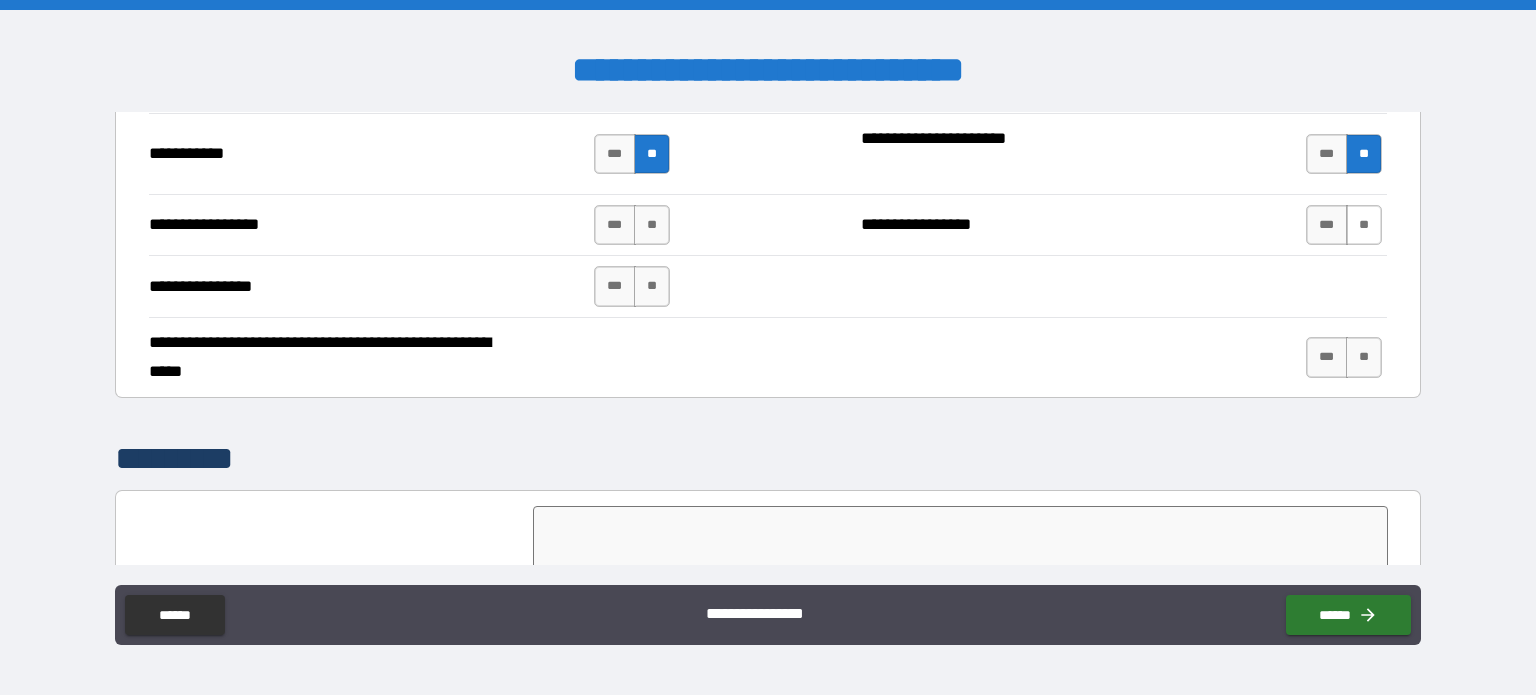 click on "**" at bounding box center [1364, 225] 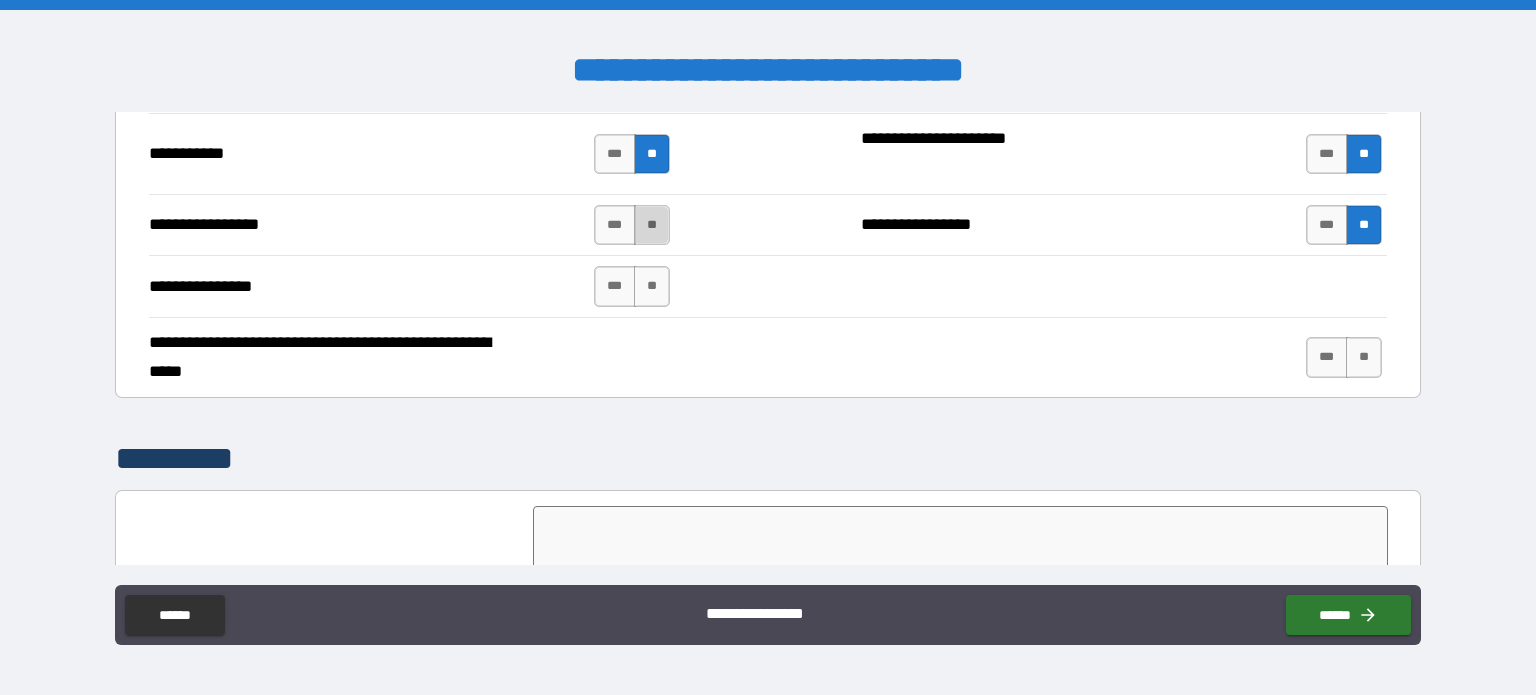 click on "**" at bounding box center (652, 225) 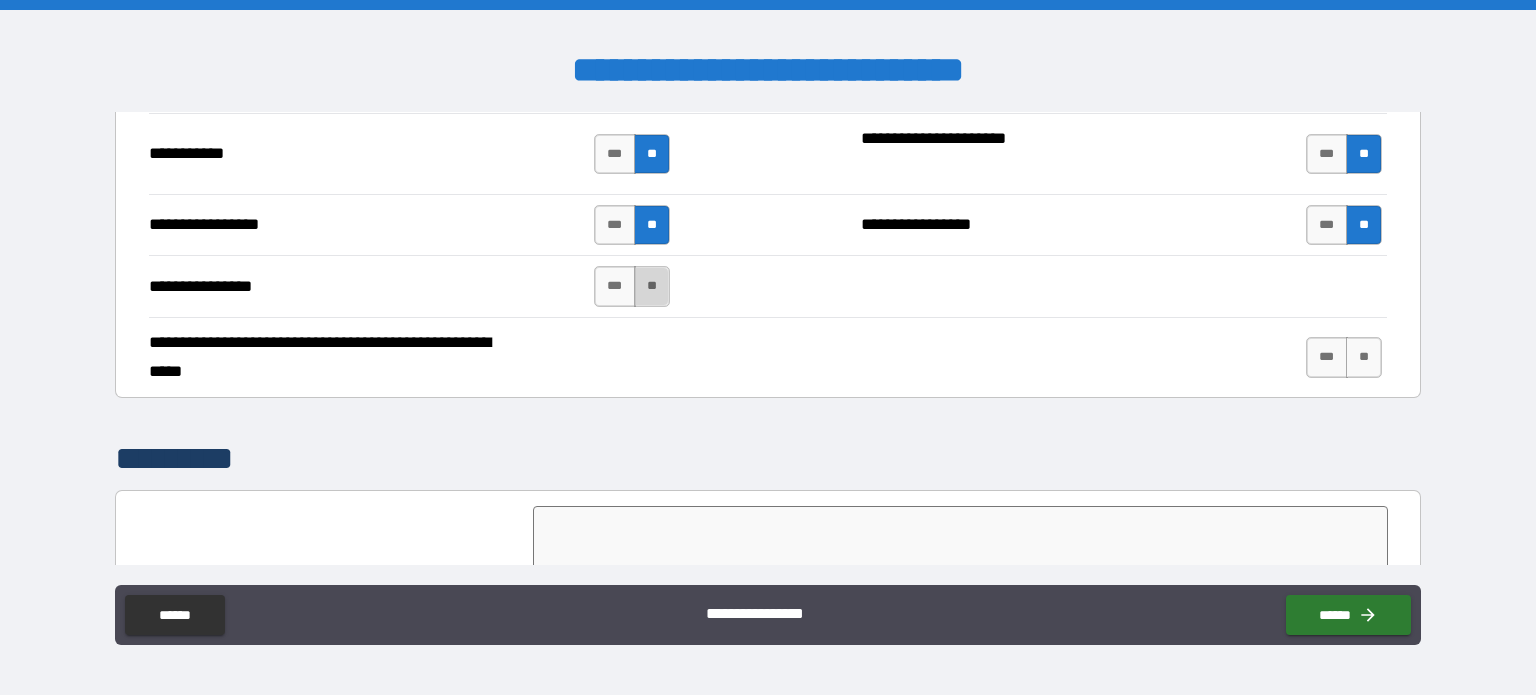 click on "**" at bounding box center [652, 286] 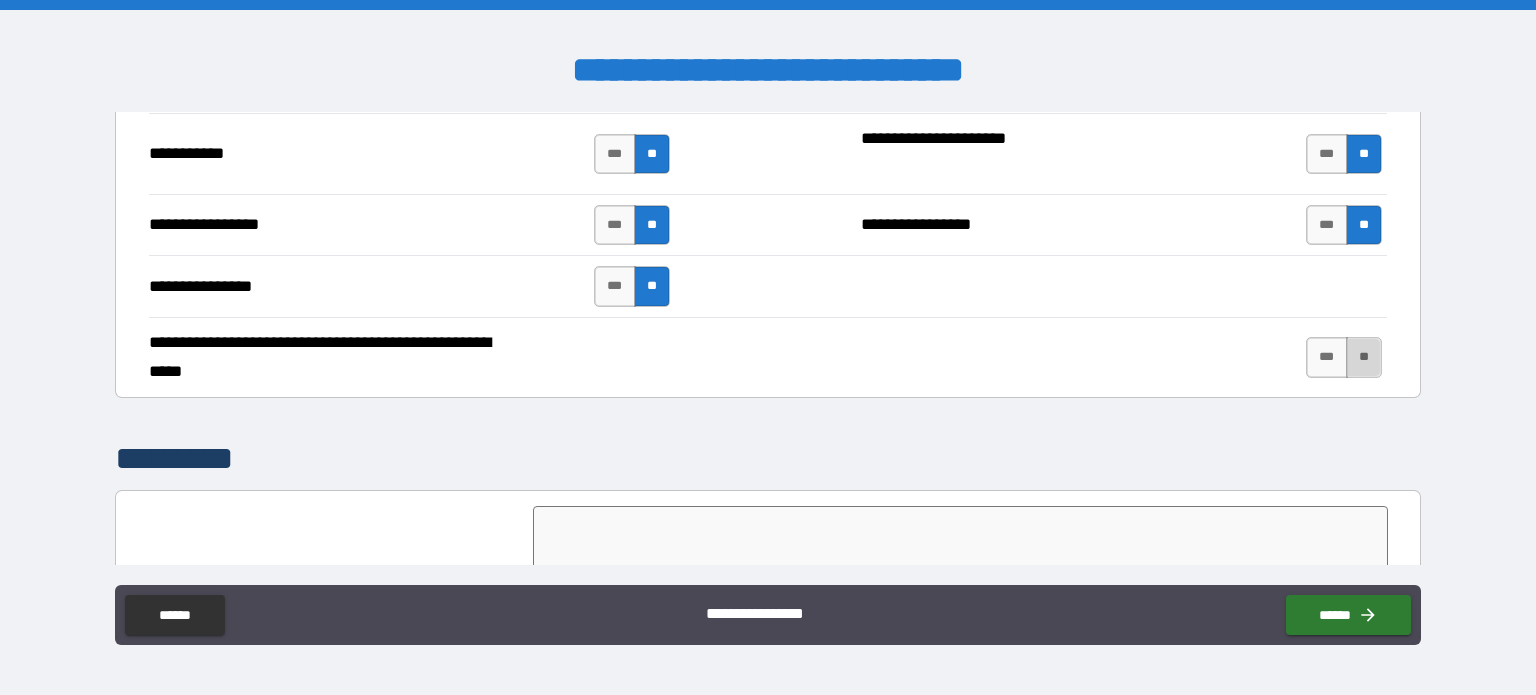 drag, startPoint x: 1360, startPoint y: 331, endPoint x: 1344, endPoint y: 343, distance: 20 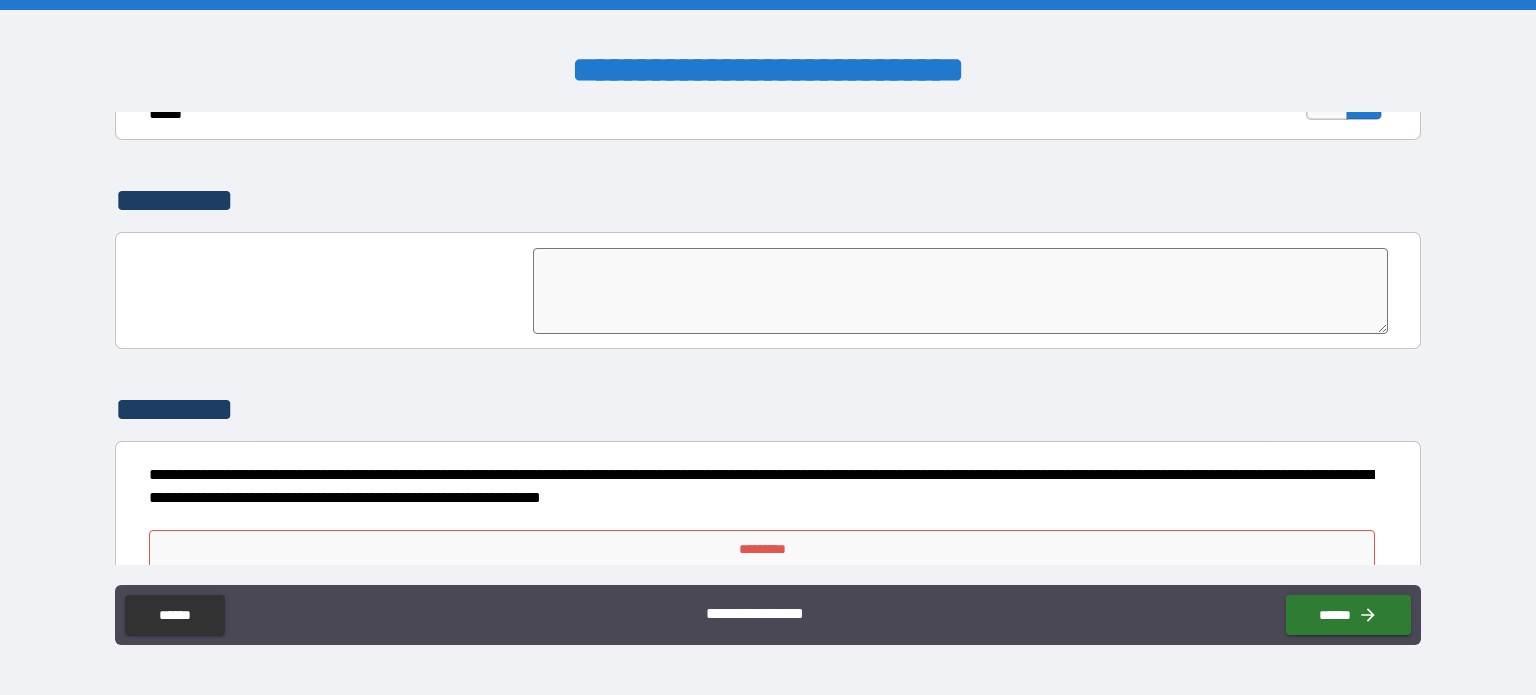 scroll, scrollTop: 4679, scrollLeft: 0, axis: vertical 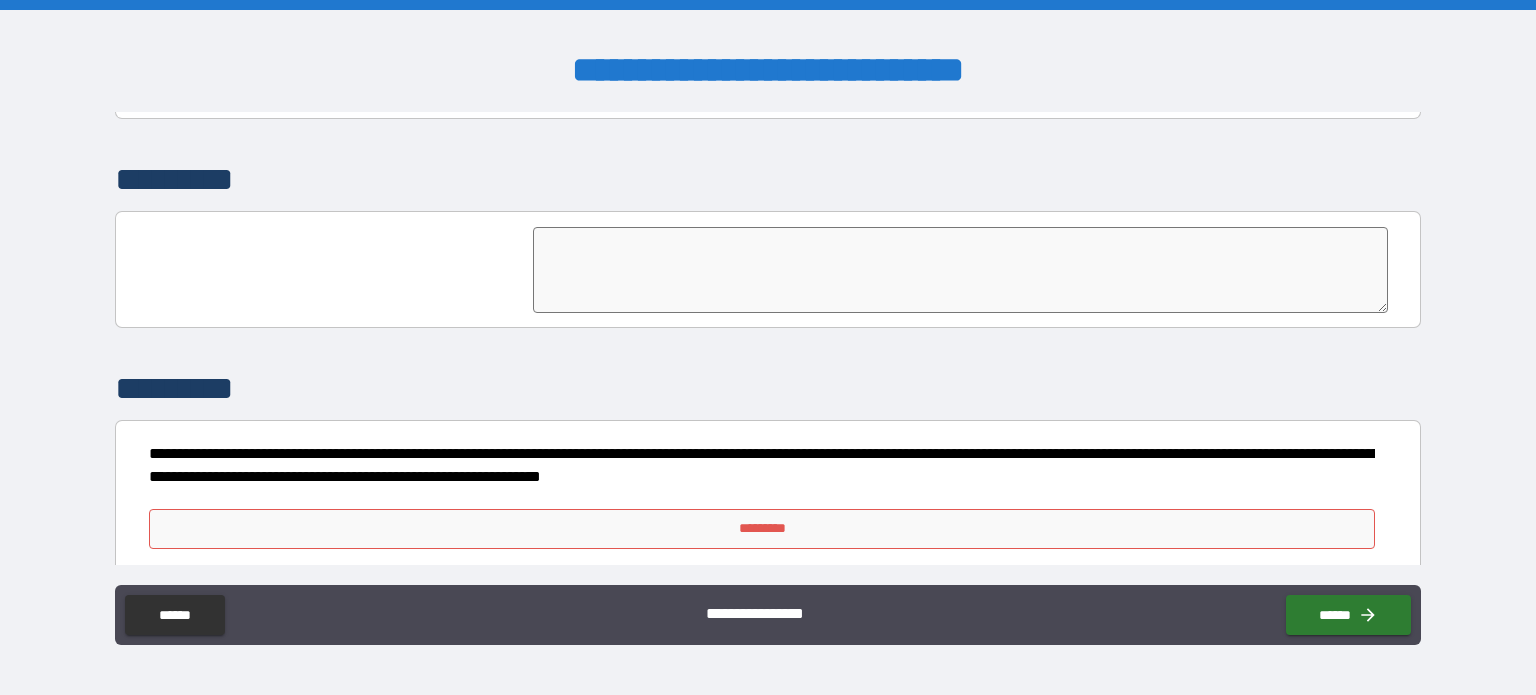 click on "*********" at bounding box center (762, 529) 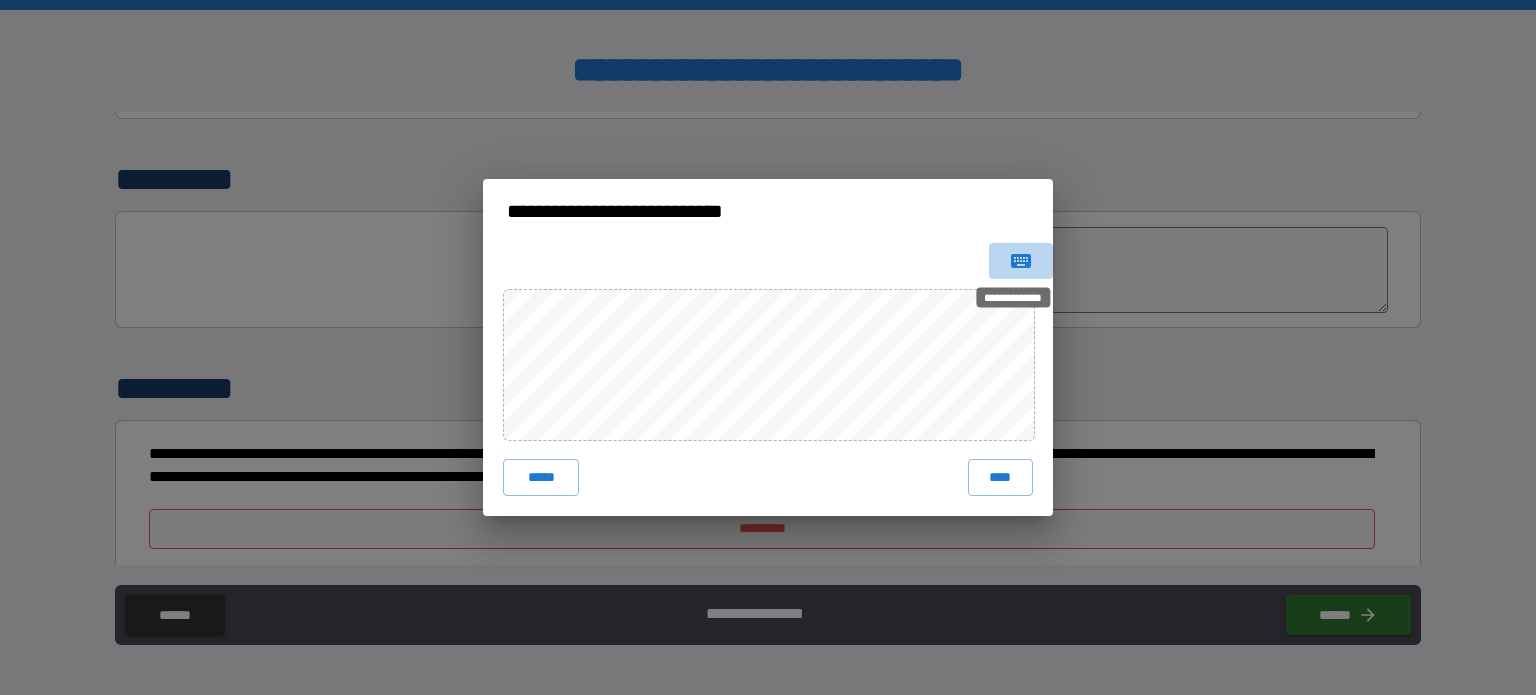 click 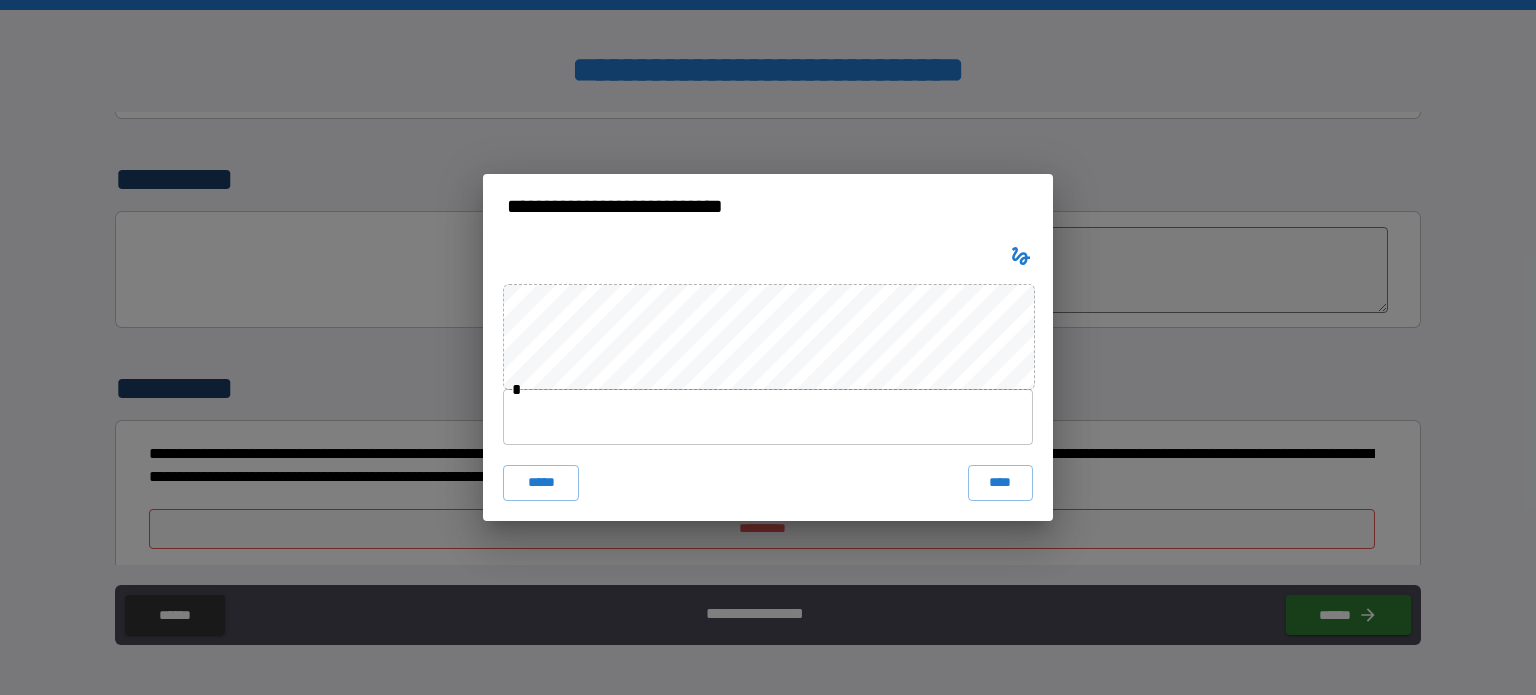 click at bounding box center [768, 417] 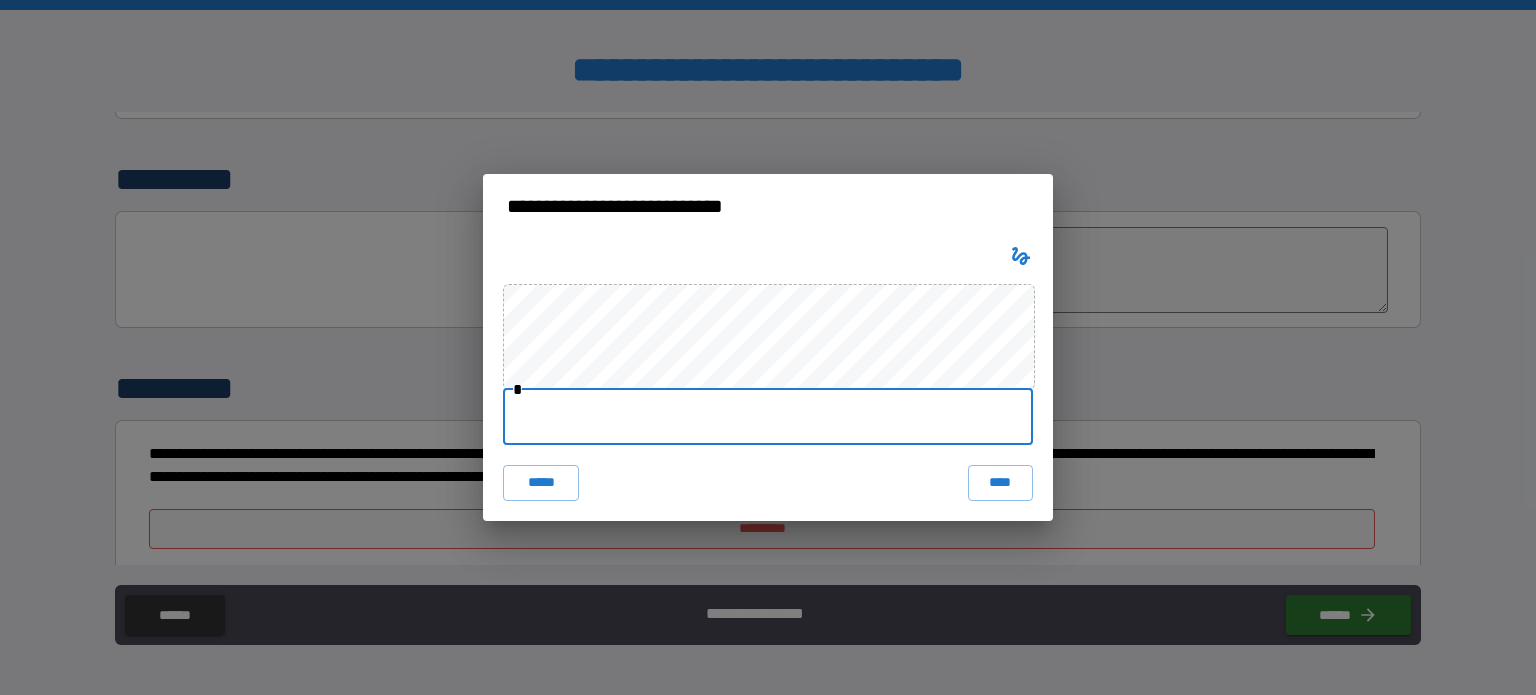 click at bounding box center (768, 417) 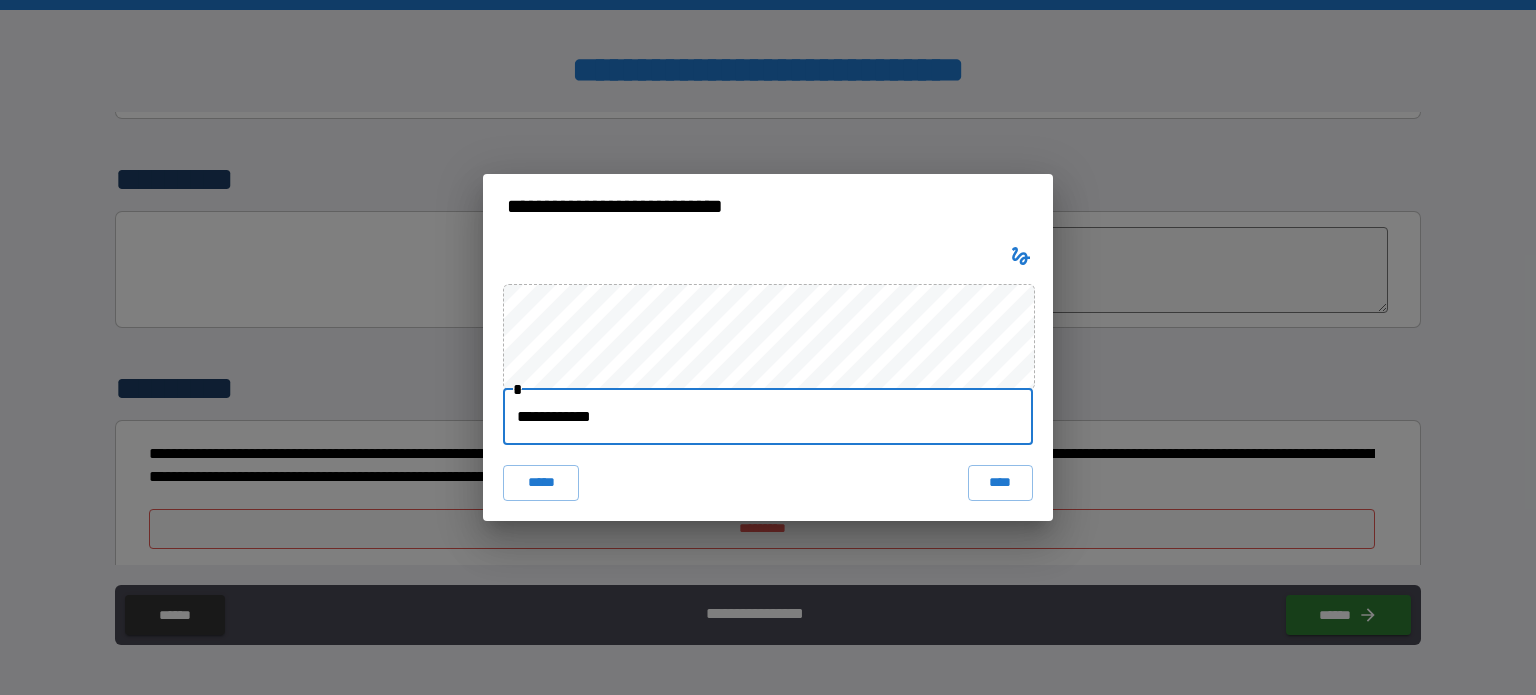 type on "**********" 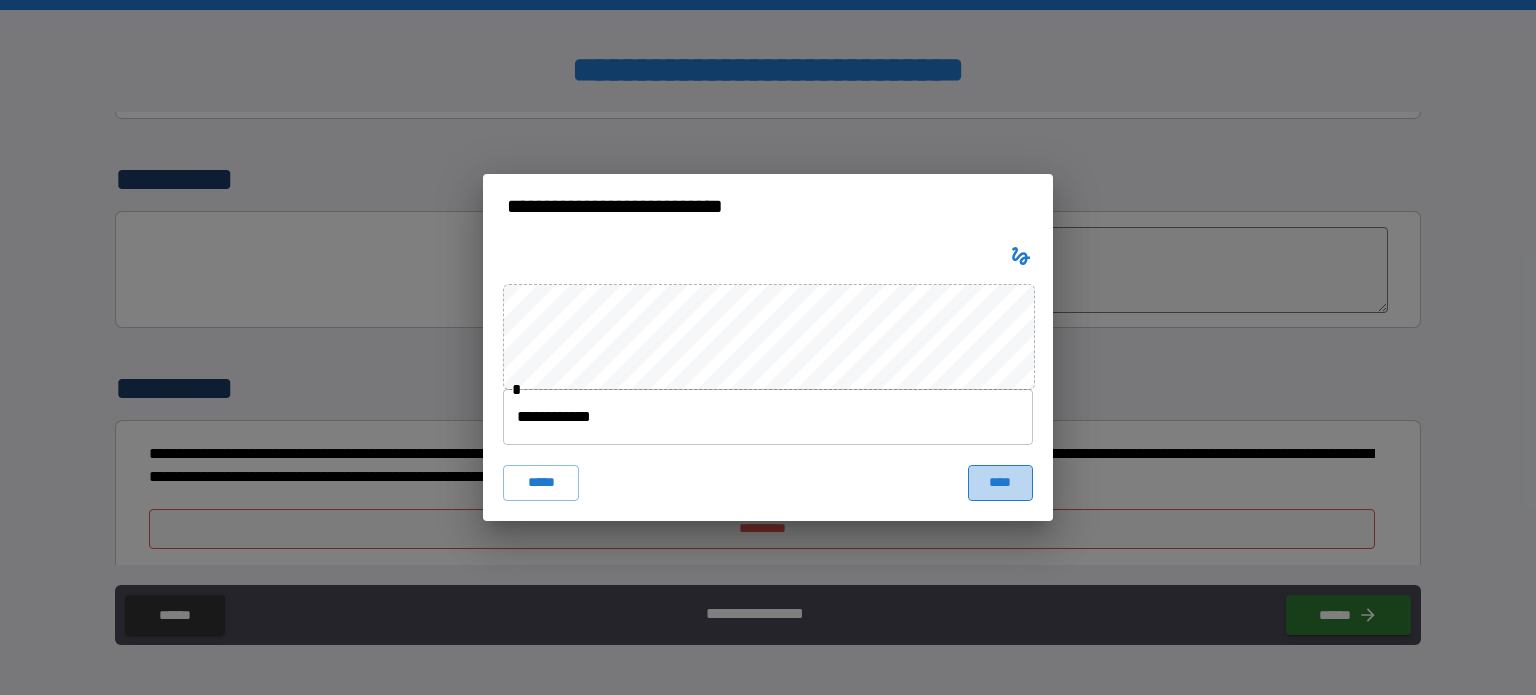 click on "****" at bounding box center [1000, 483] 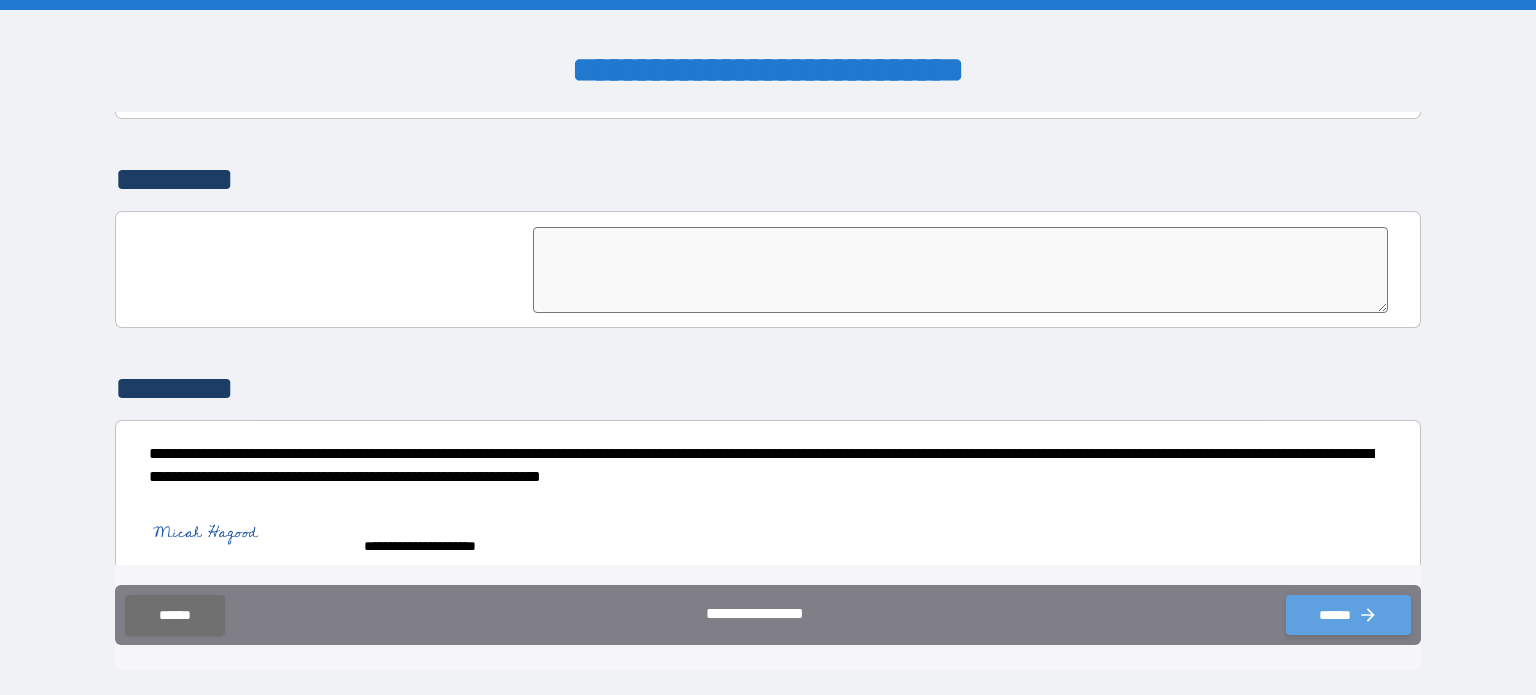 click on "******" at bounding box center (1348, 615) 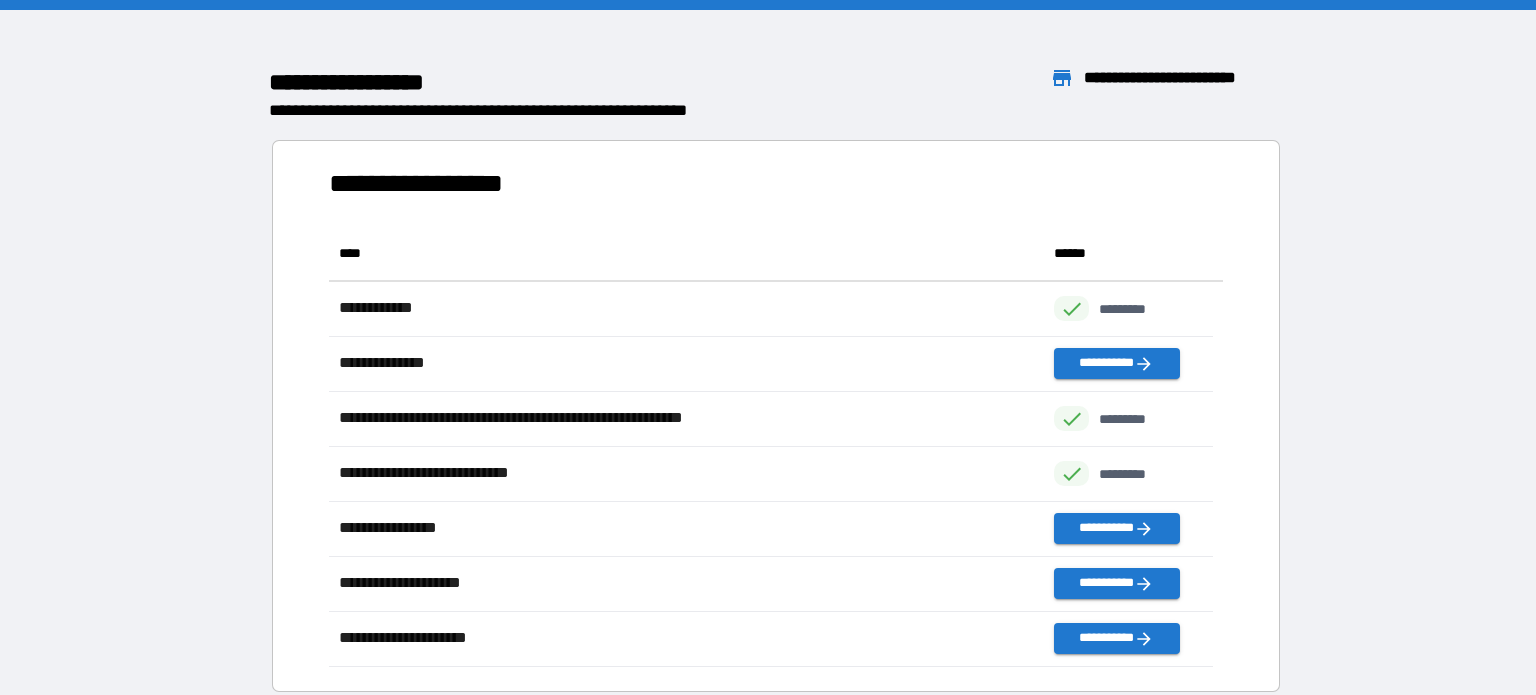 scroll, scrollTop: 16, scrollLeft: 16, axis: both 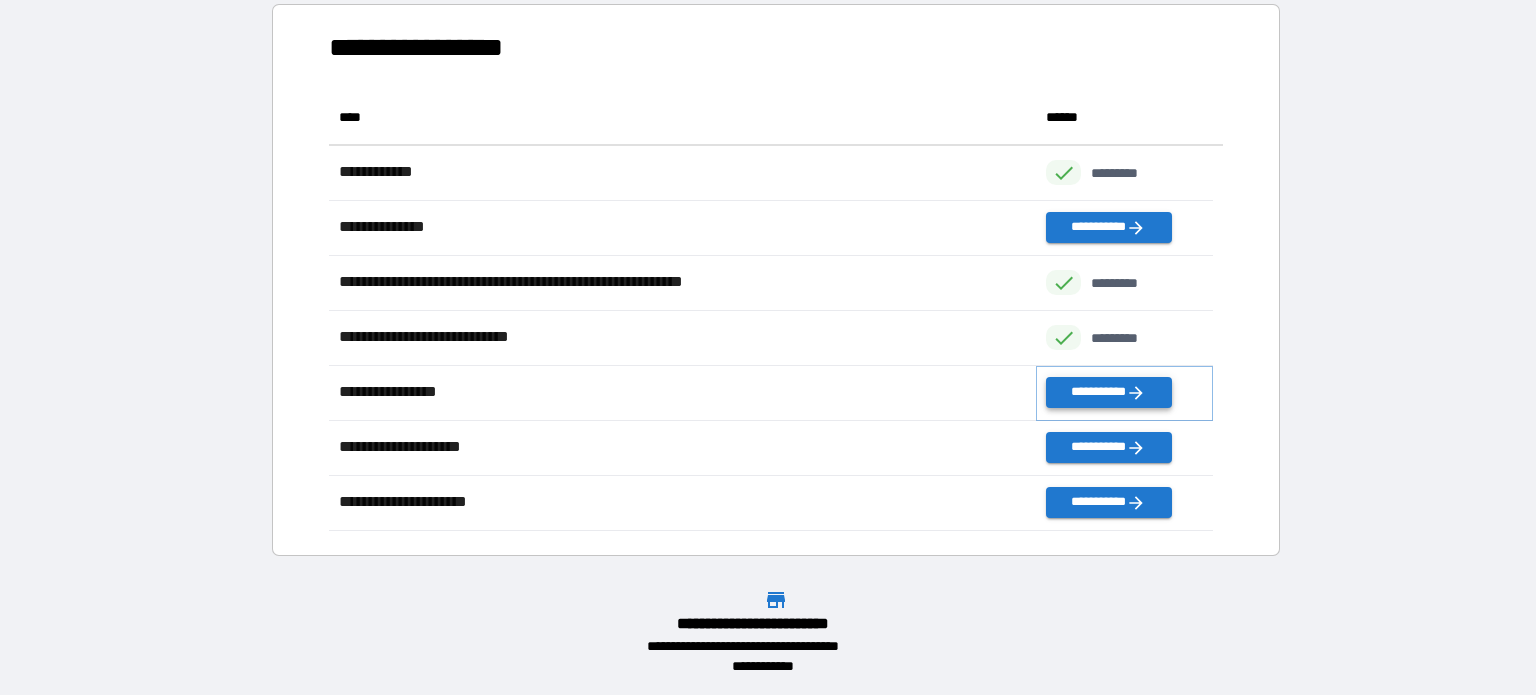 click on "**********" at bounding box center [1108, 392] 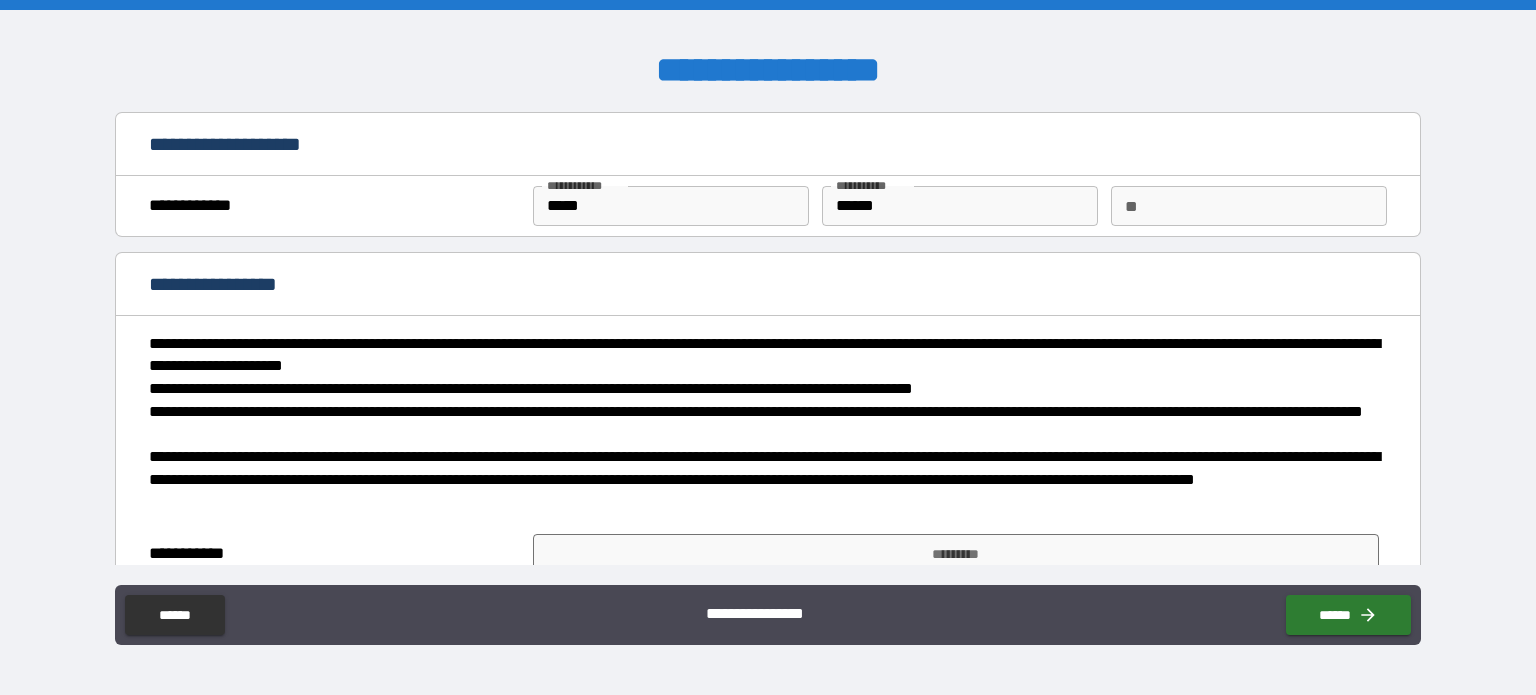 scroll, scrollTop: 100, scrollLeft: 0, axis: vertical 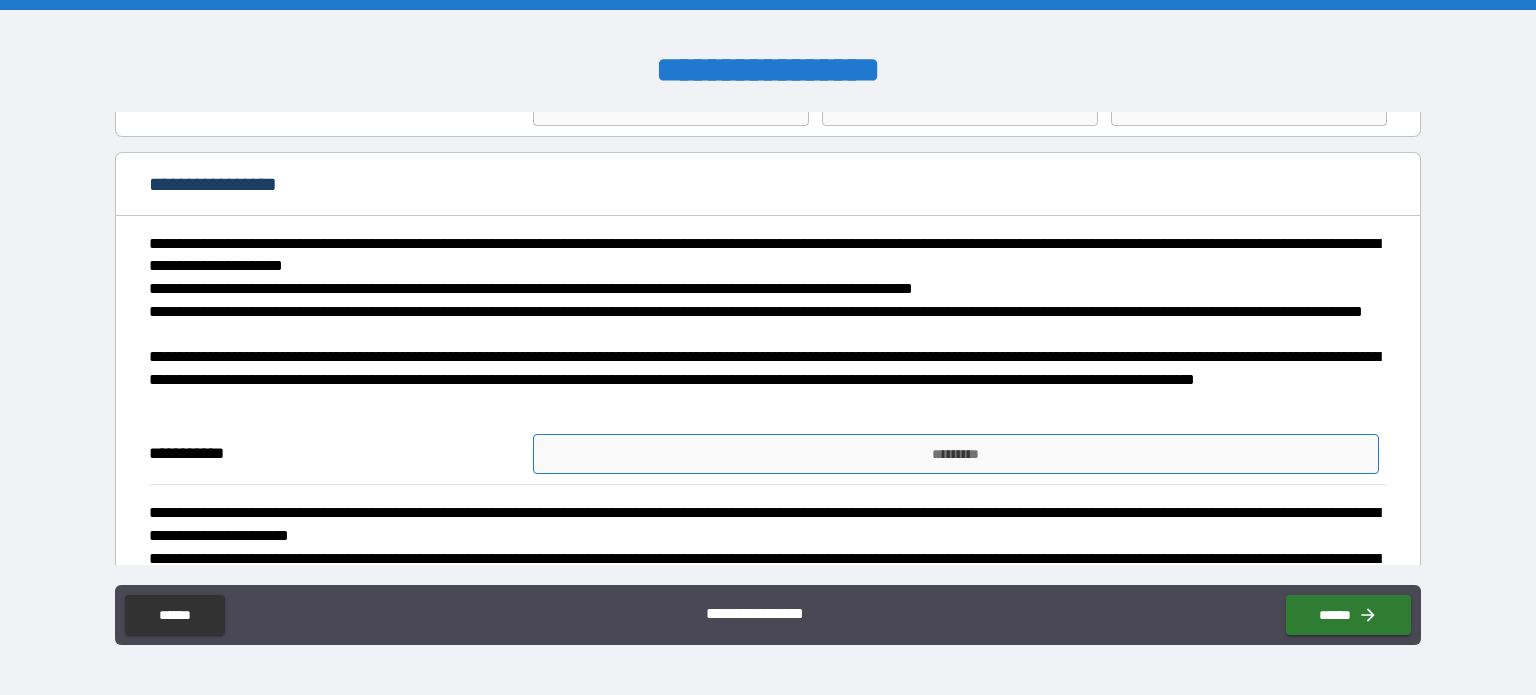 click on "*********" at bounding box center (956, 454) 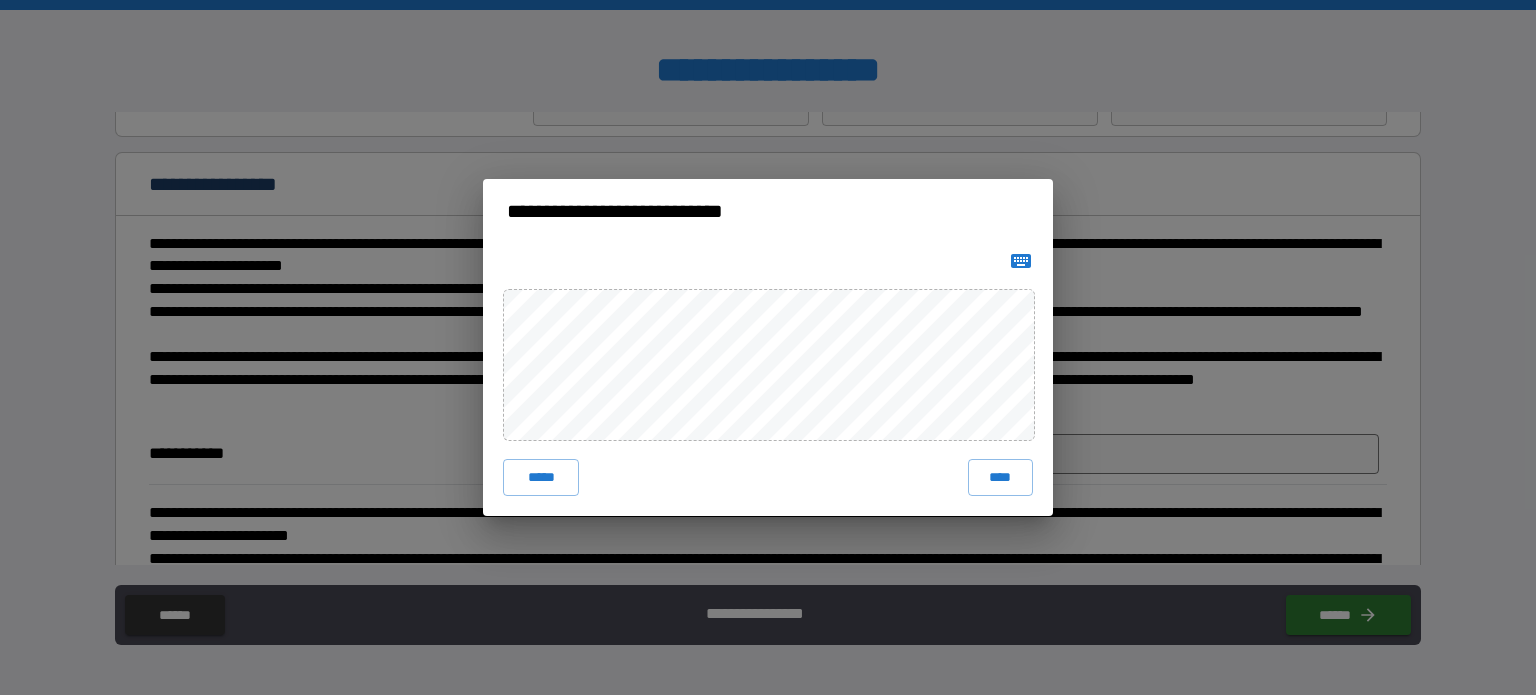 click 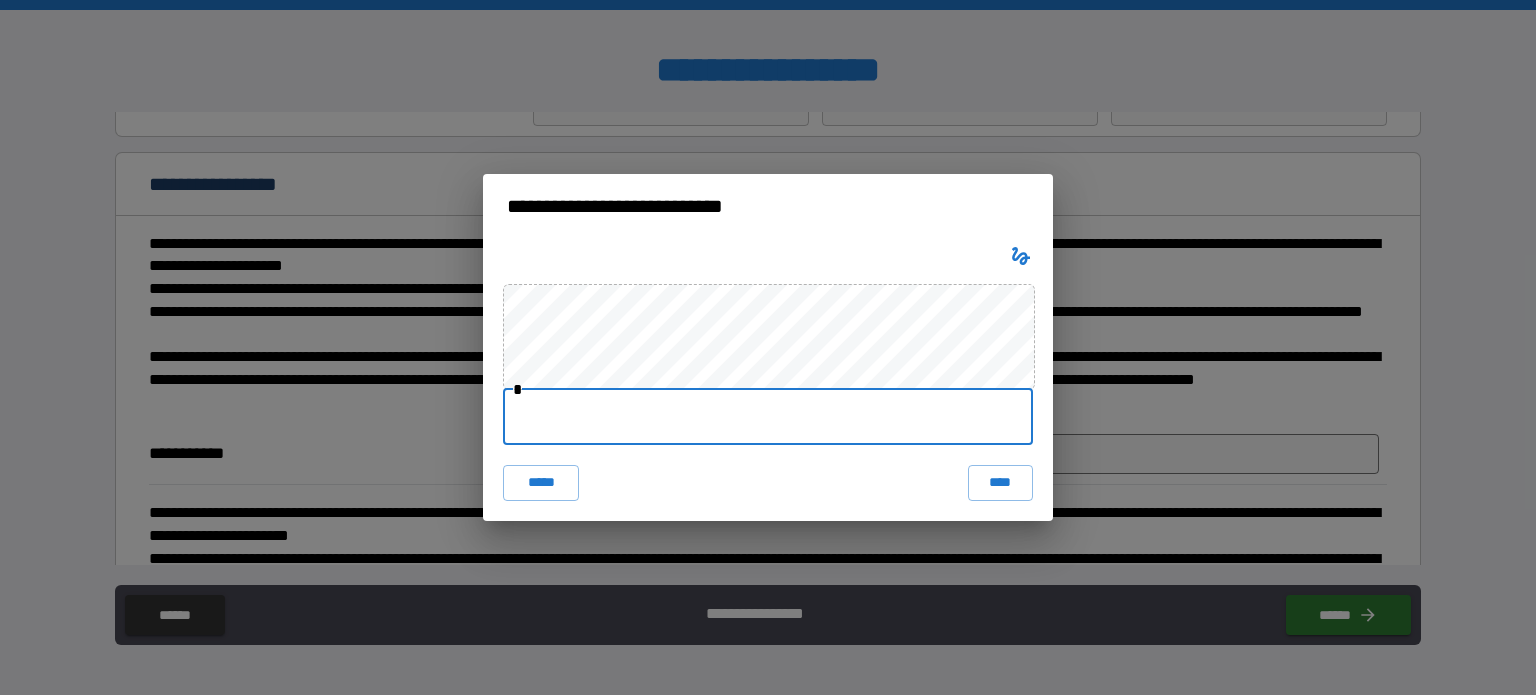 click at bounding box center (768, 417) 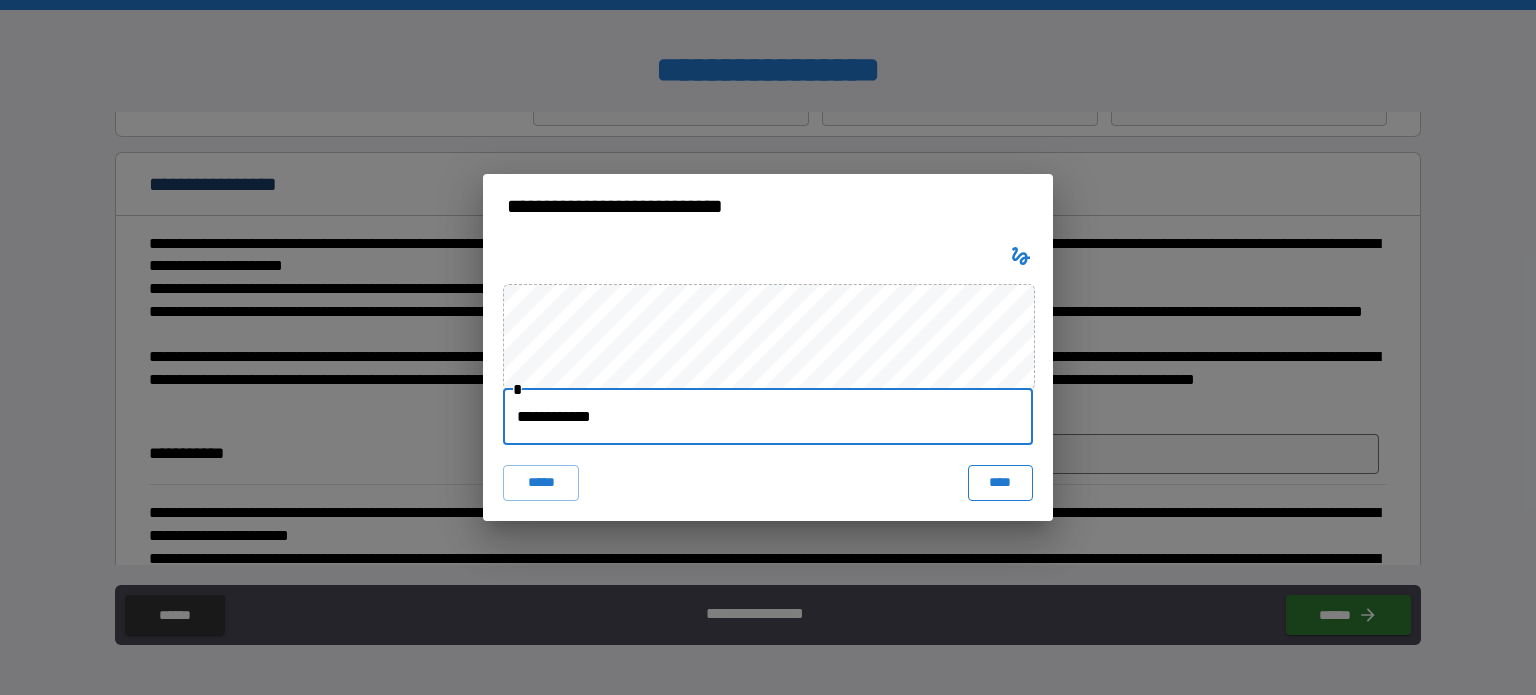 click on "****" at bounding box center [1000, 483] 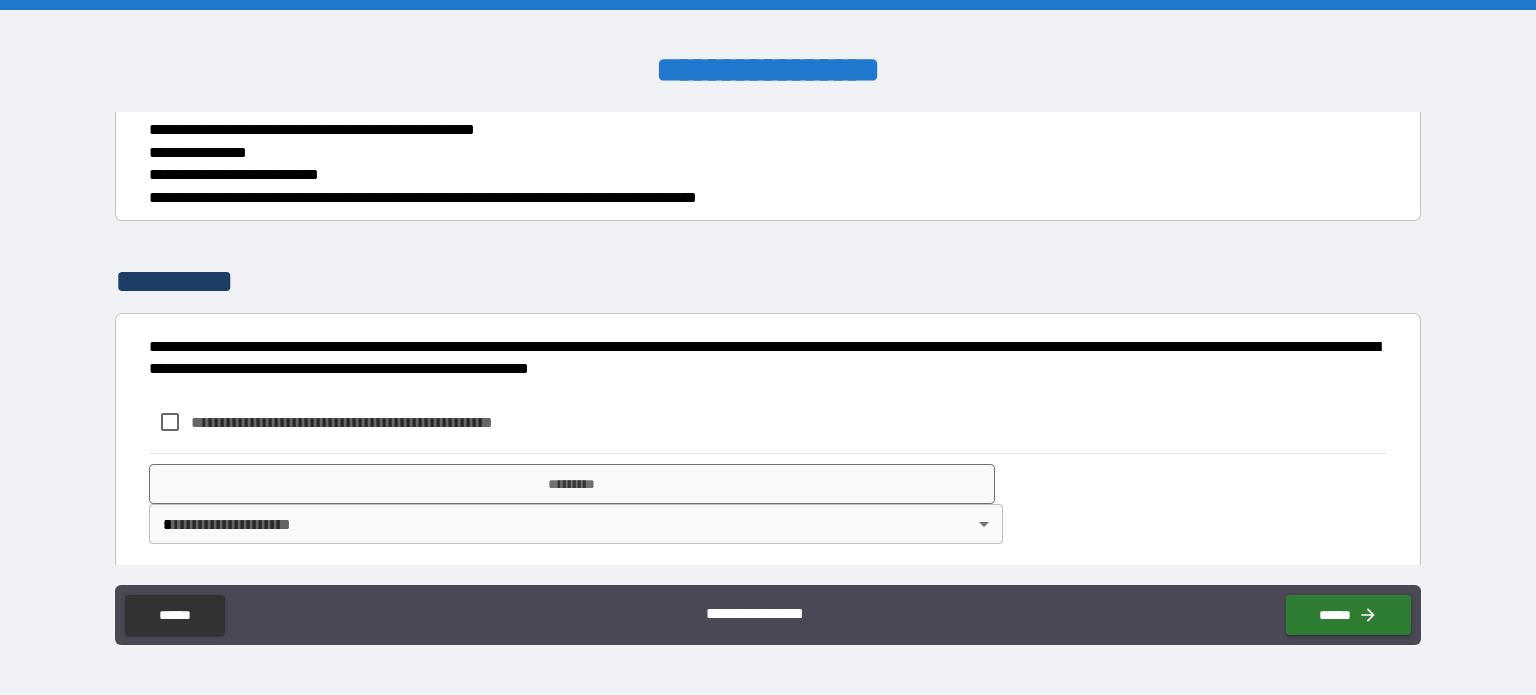 scroll, scrollTop: 622, scrollLeft: 0, axis: vertical 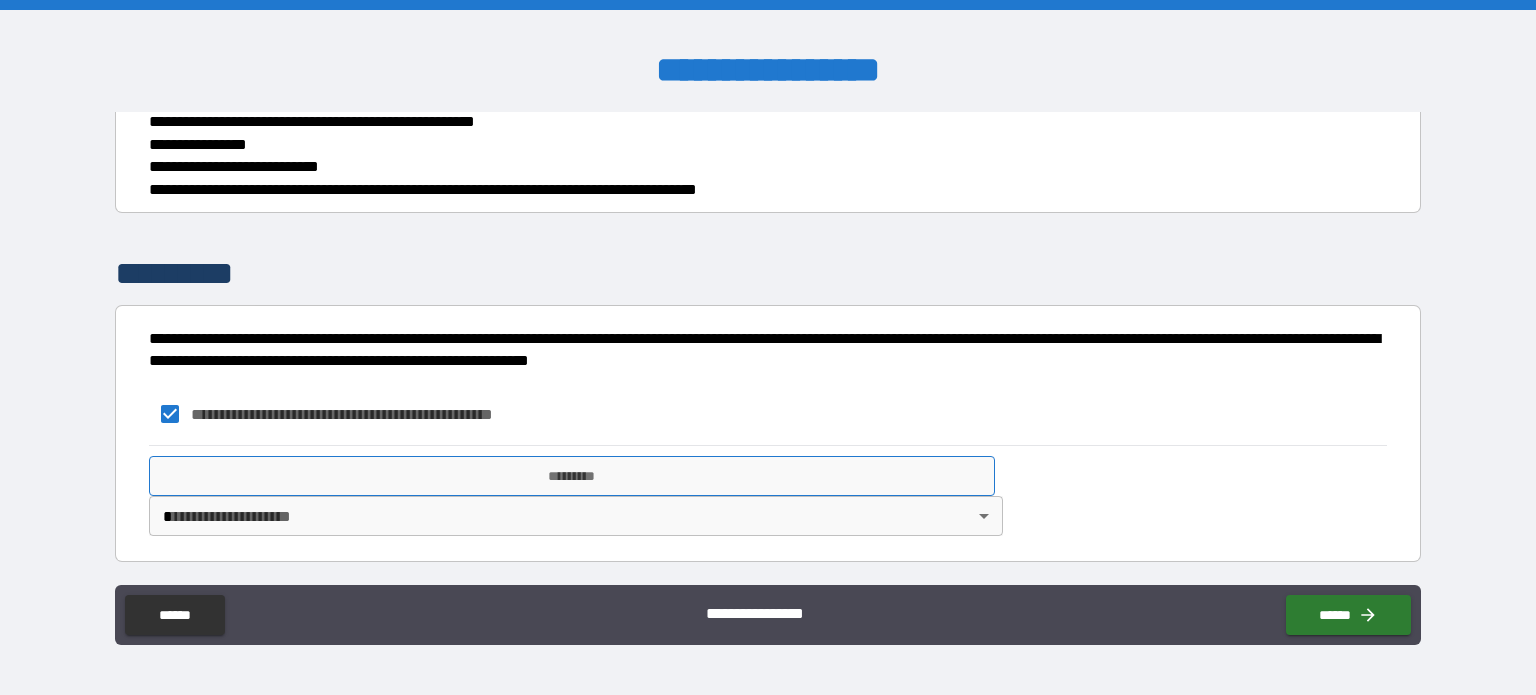 click on "*********" at bounding box center [572, 476] 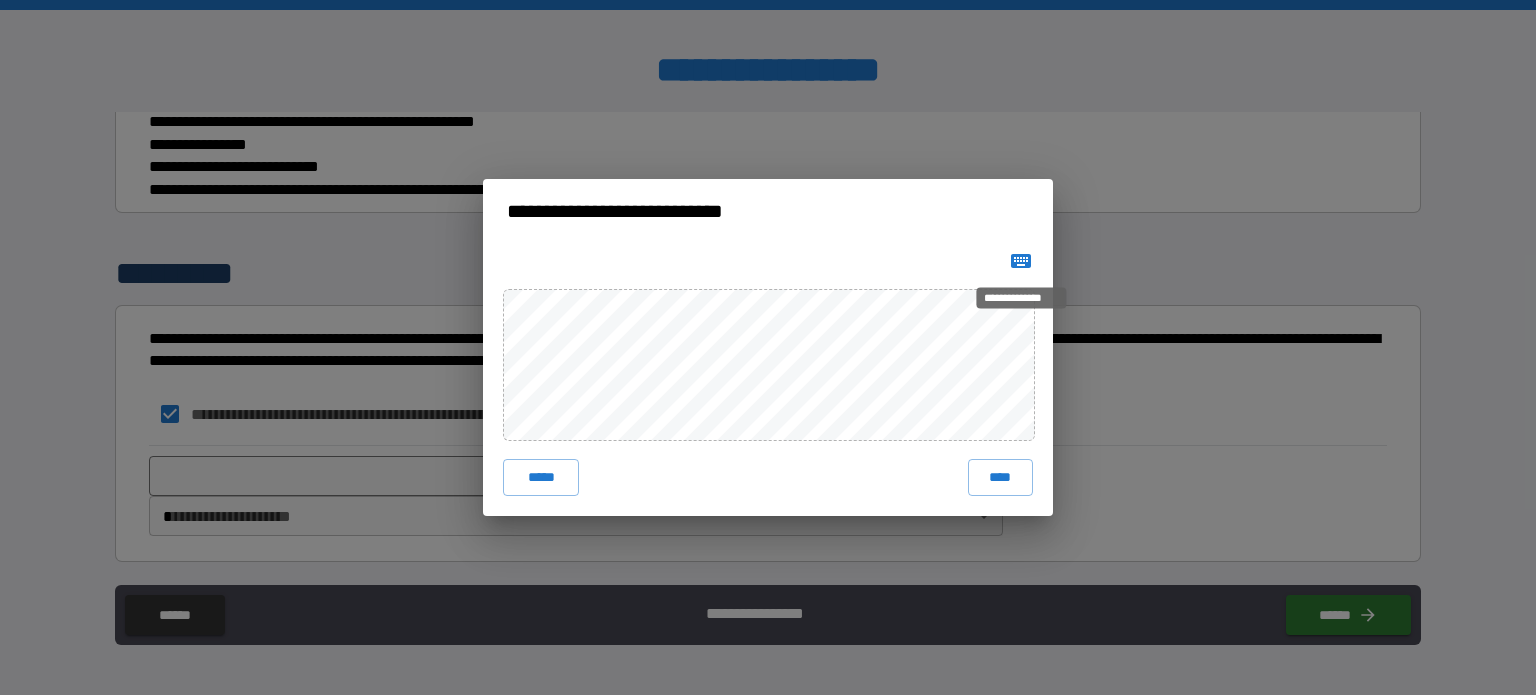 click 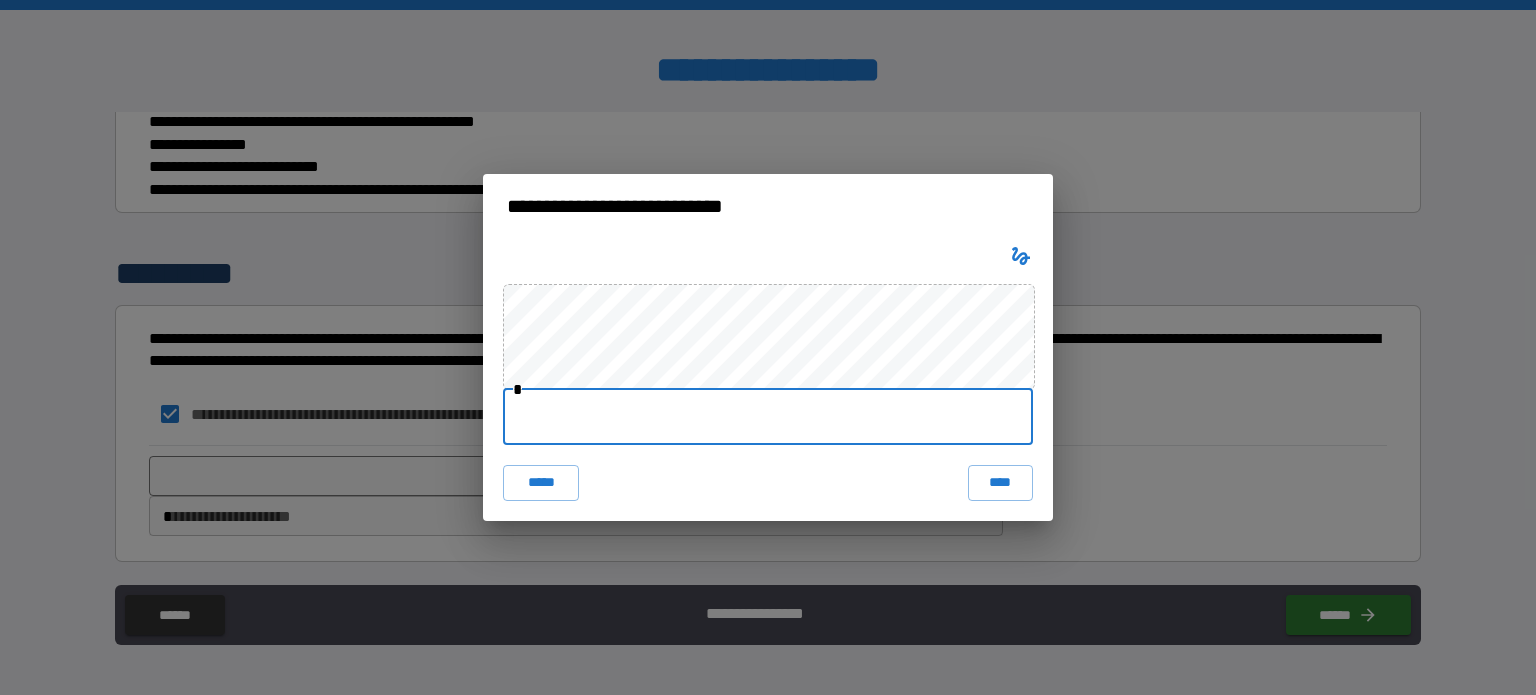 click at bounding box center (768, 417) 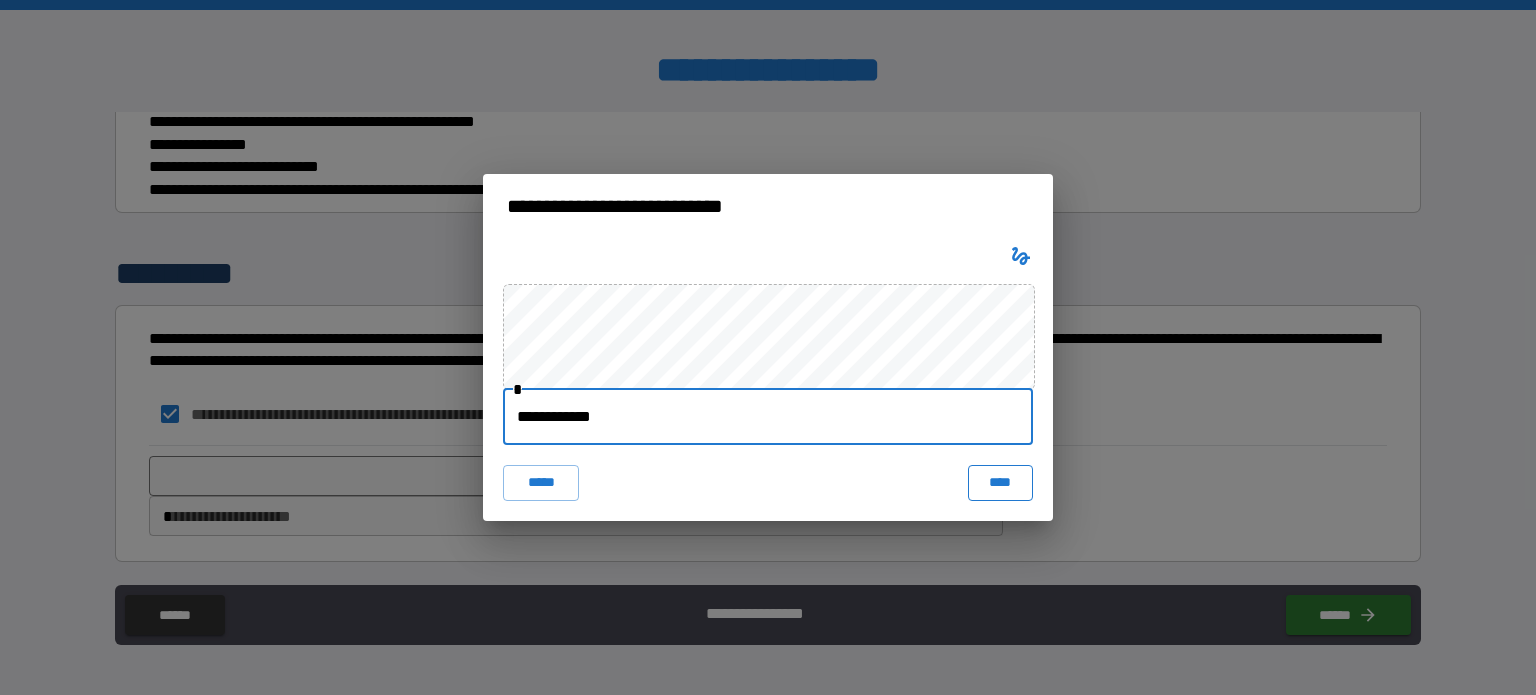 click on "****" at bounding box center [1000, 483] 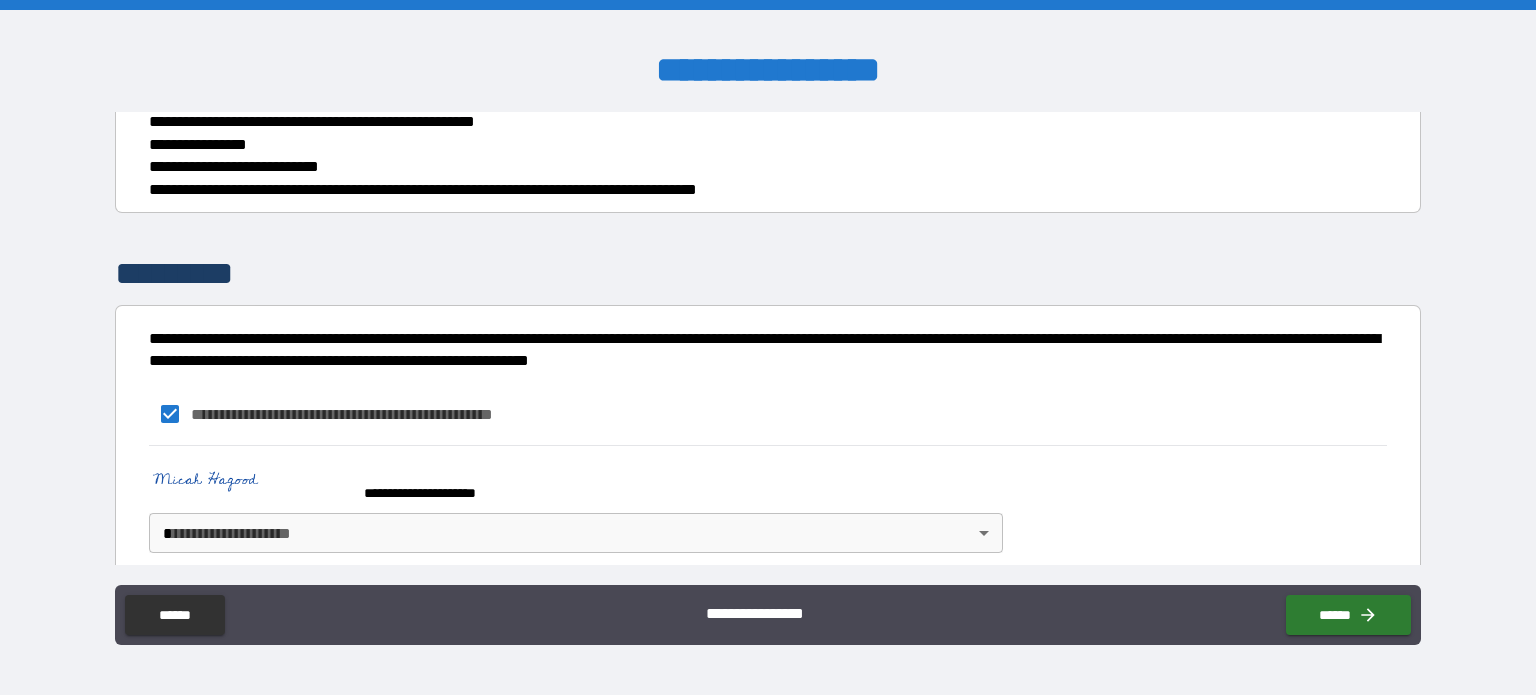 click on "**********" at bounding box center (768, 347) 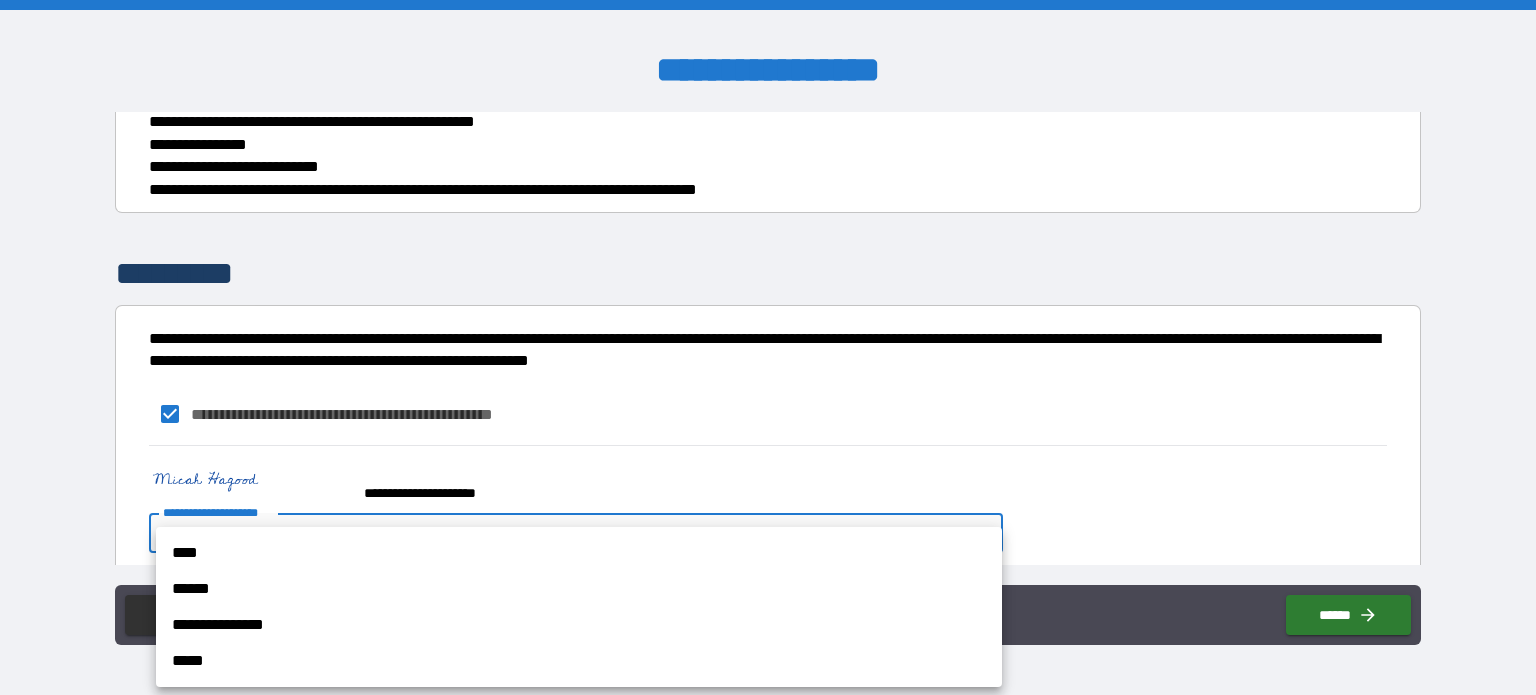 click on "****" at bounding box center [579, 553] 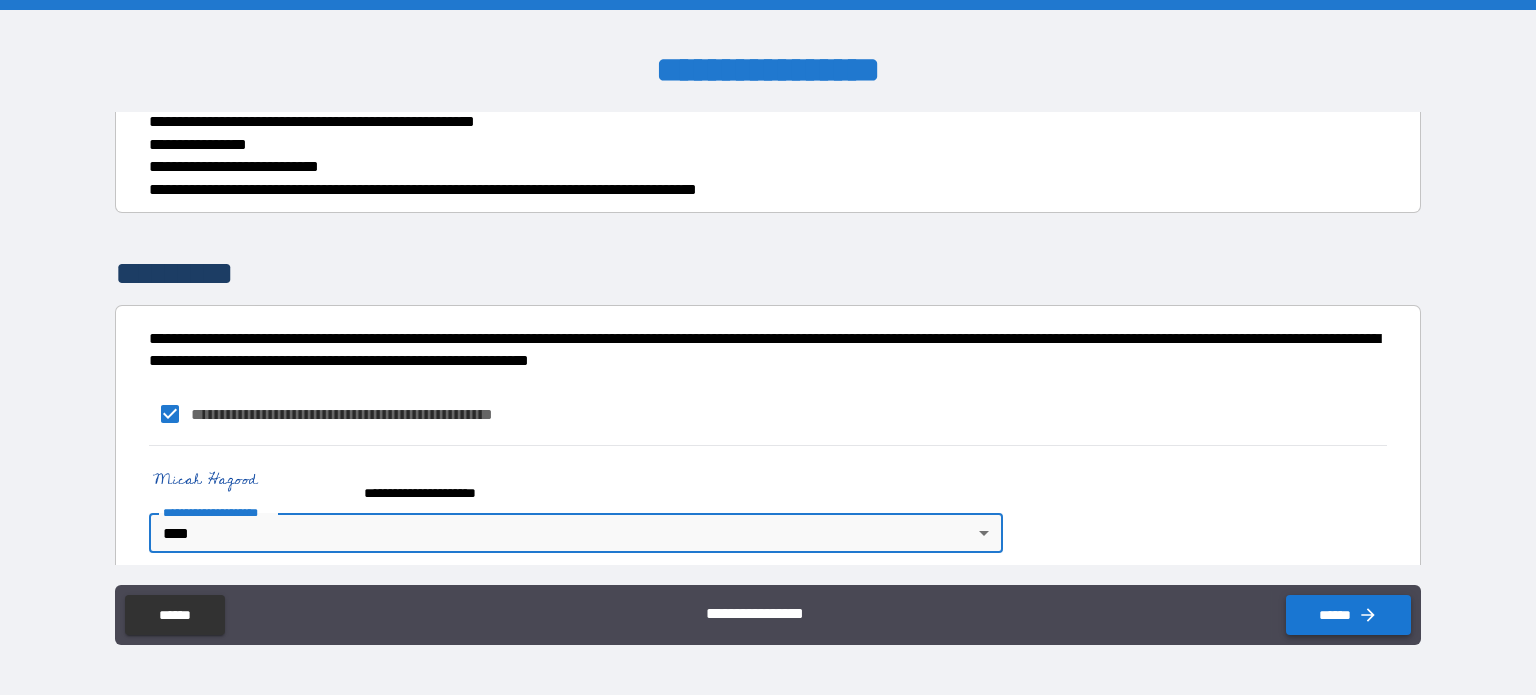 click 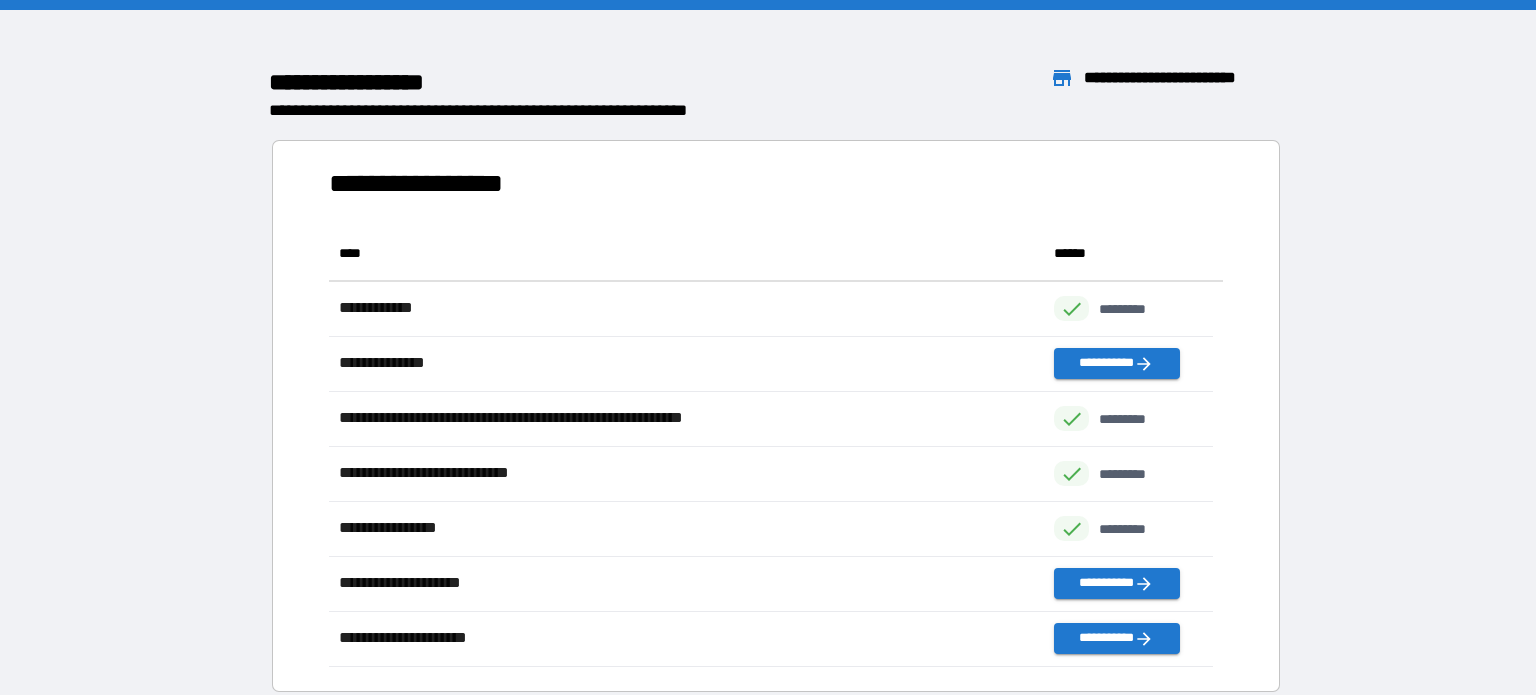 scroll, scrollTop: 426, scrollLeft: 869, axis: both 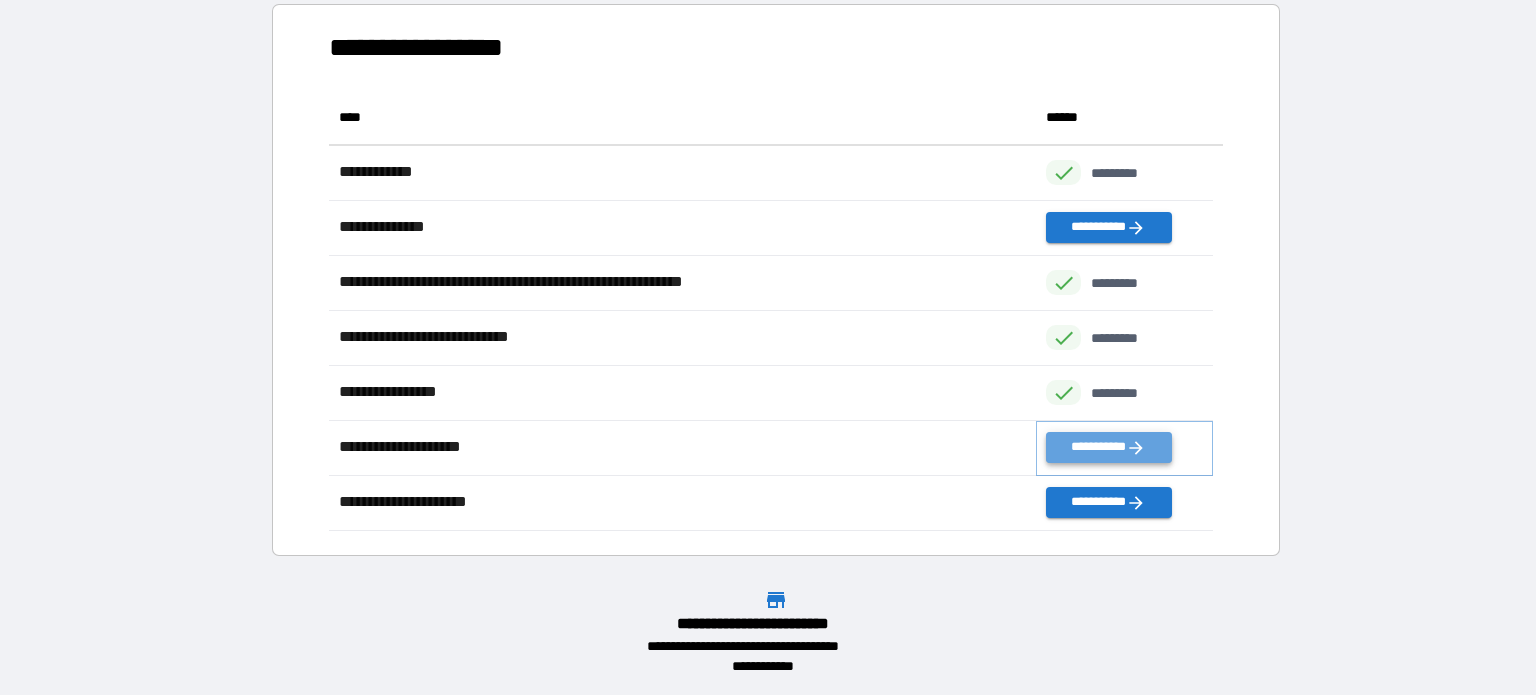 click on "**********" at bounding box center [1108, 447] 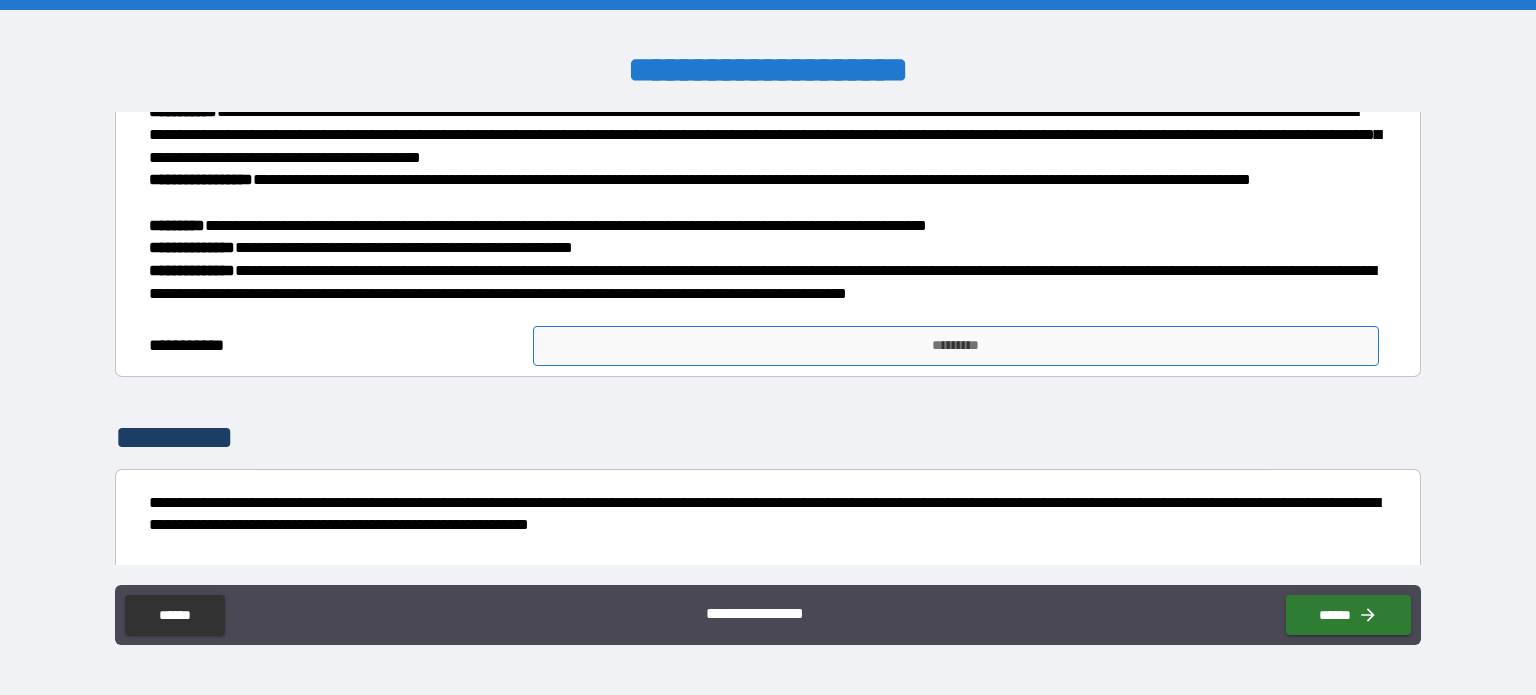 scroll, scrollTop: 300, scrollLeft: 0, axis: vertical 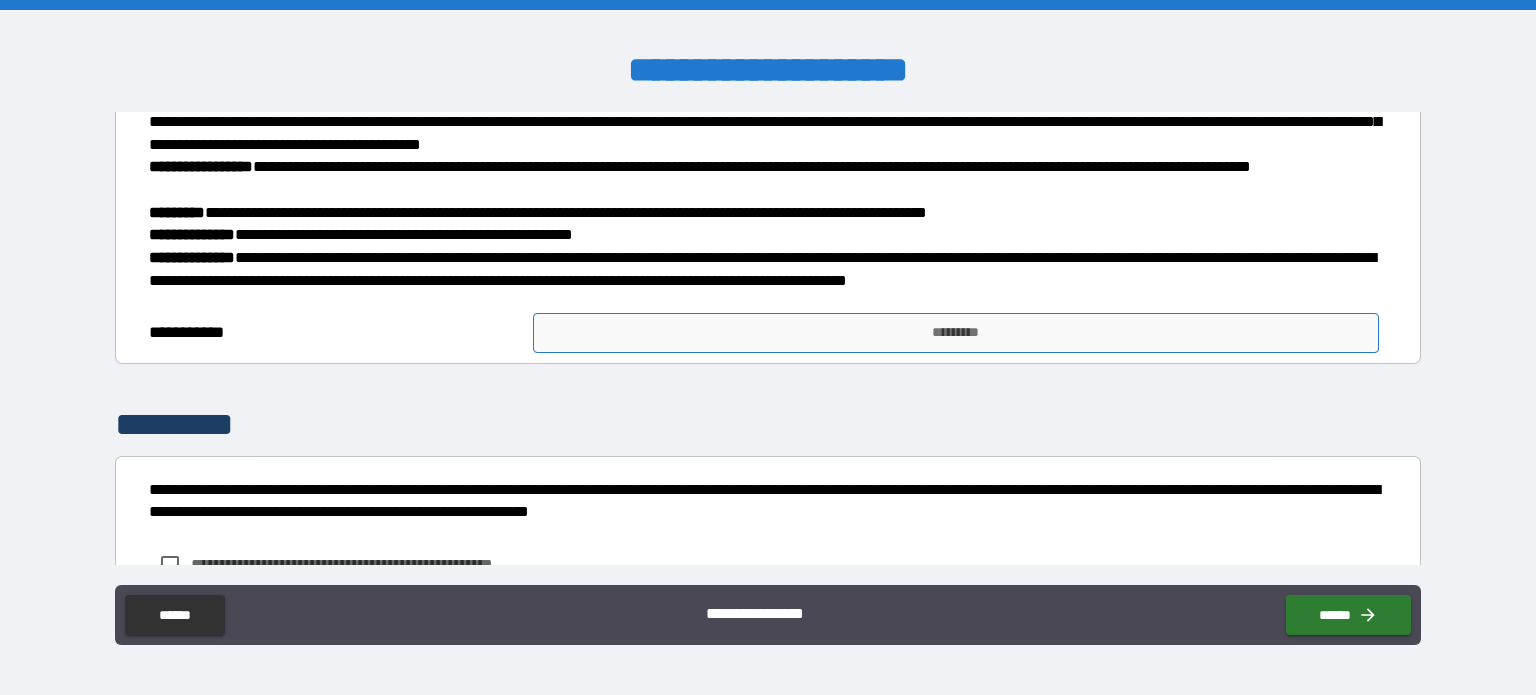 click on "*********" at bounding box center (956, 333) 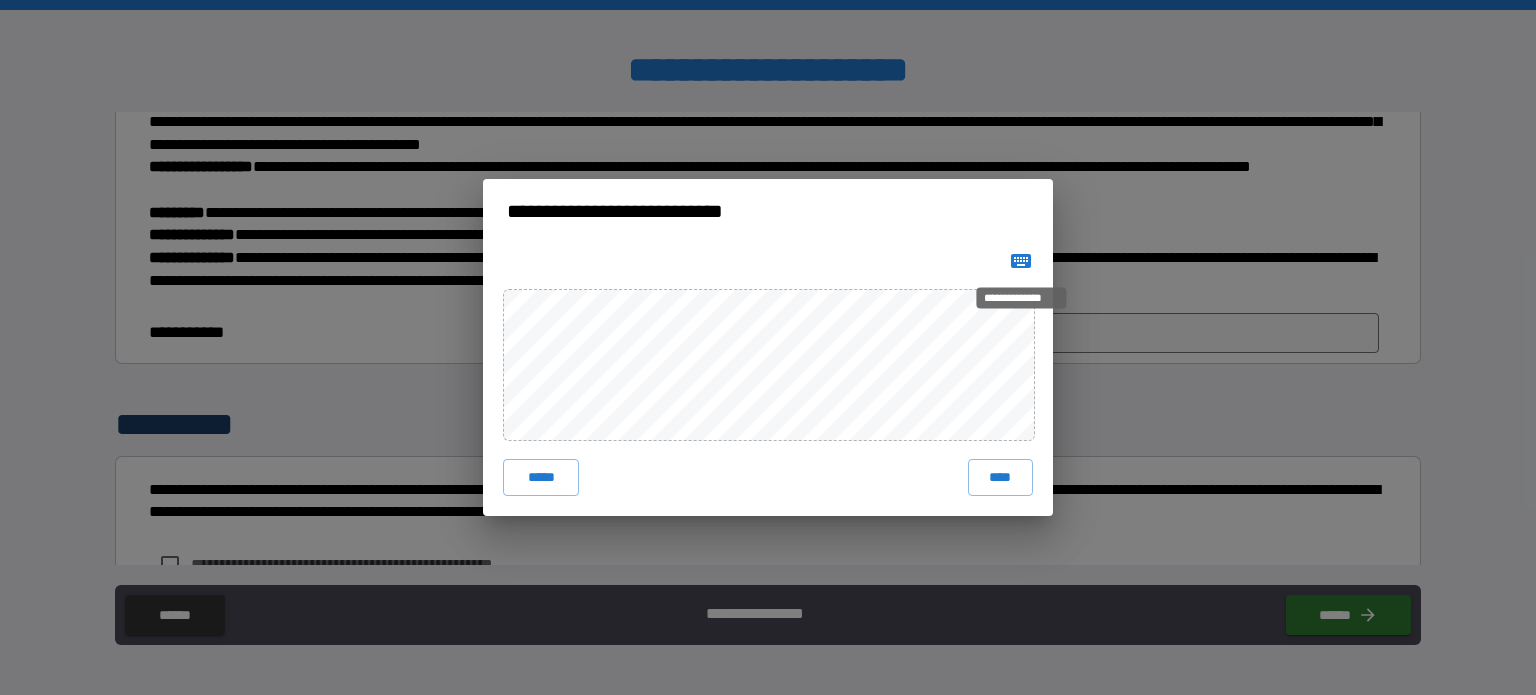 click 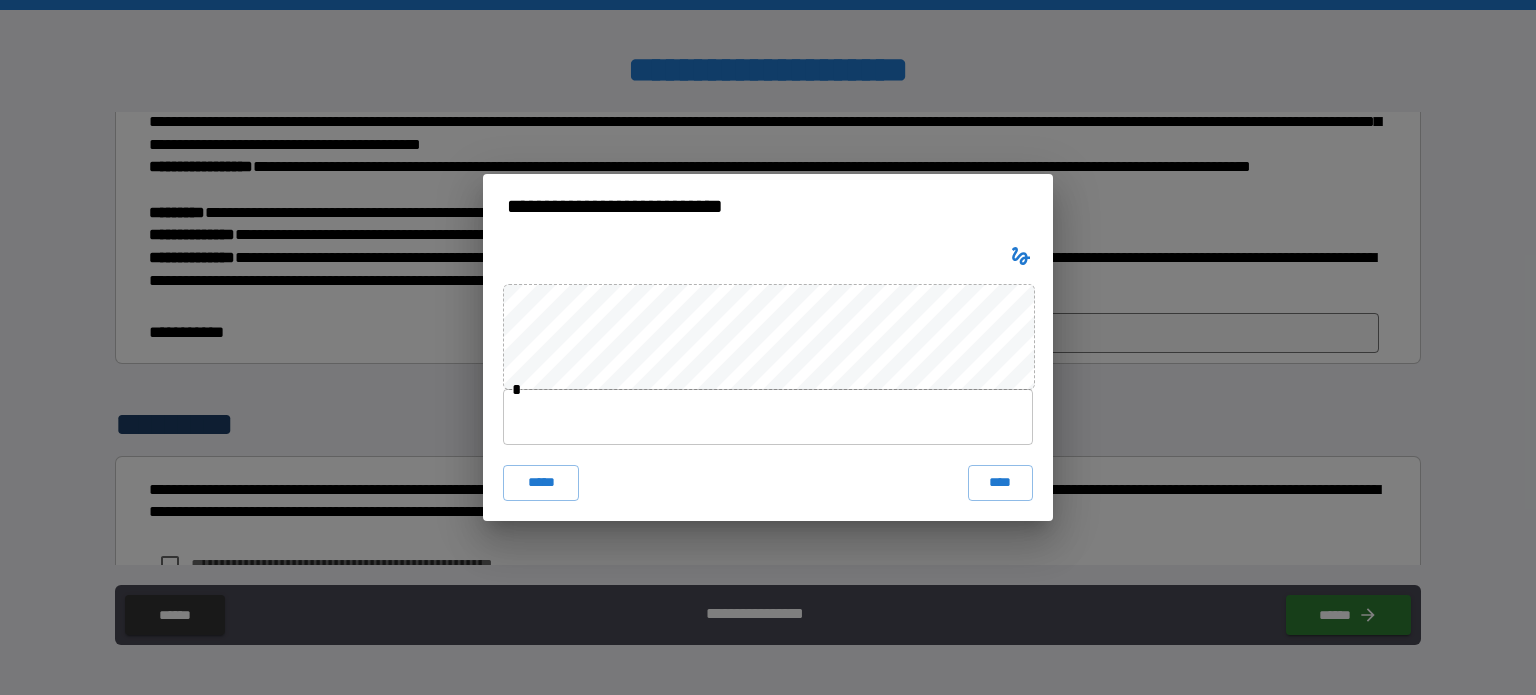 click at bounding box center (768, 417) 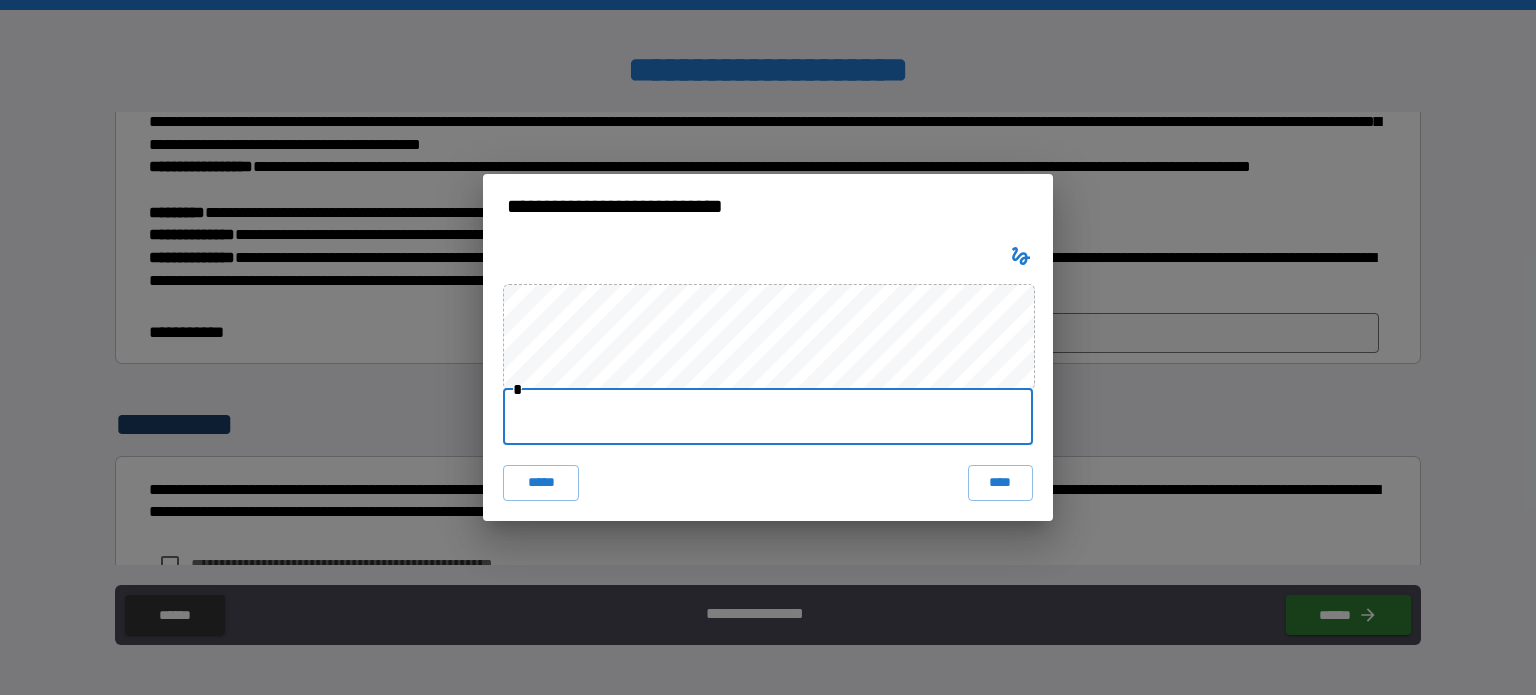 type on "**********" 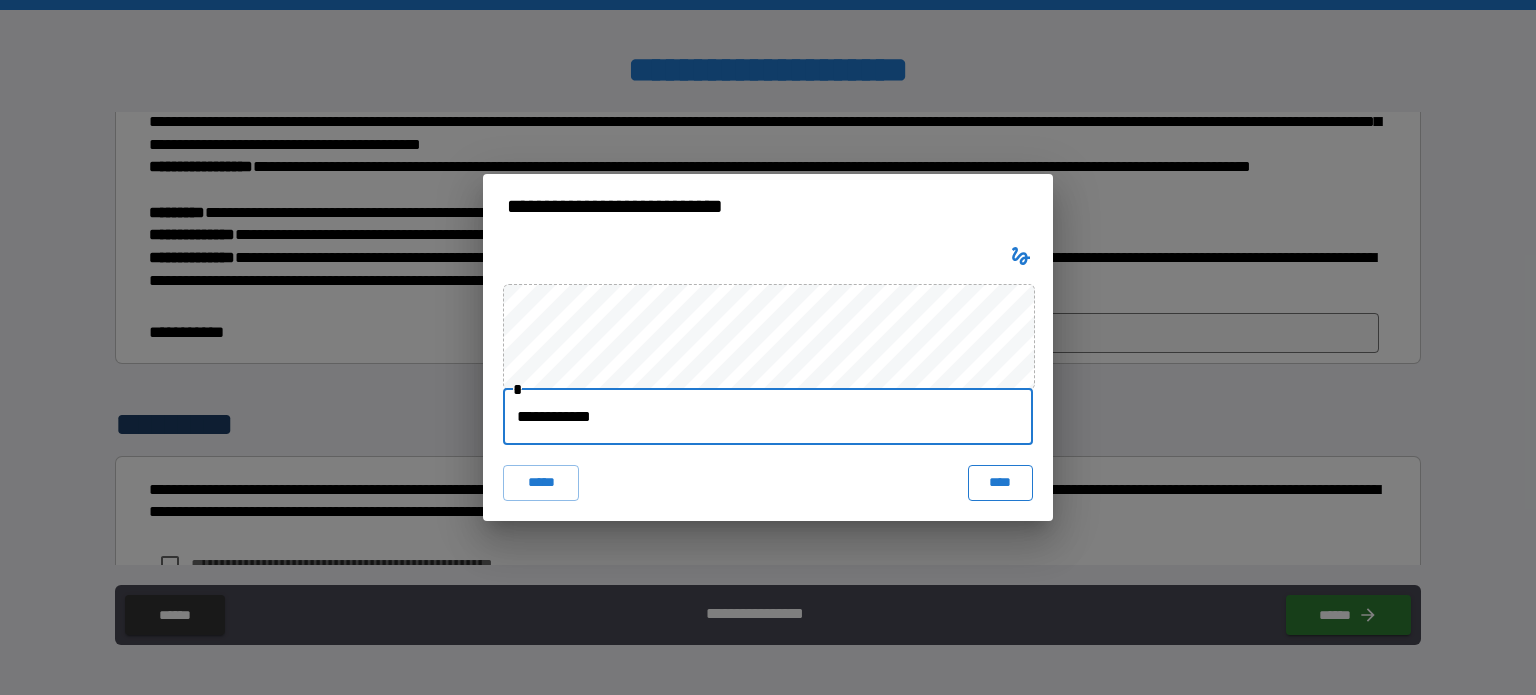 click on "****" at bounding box center (1000, 483) 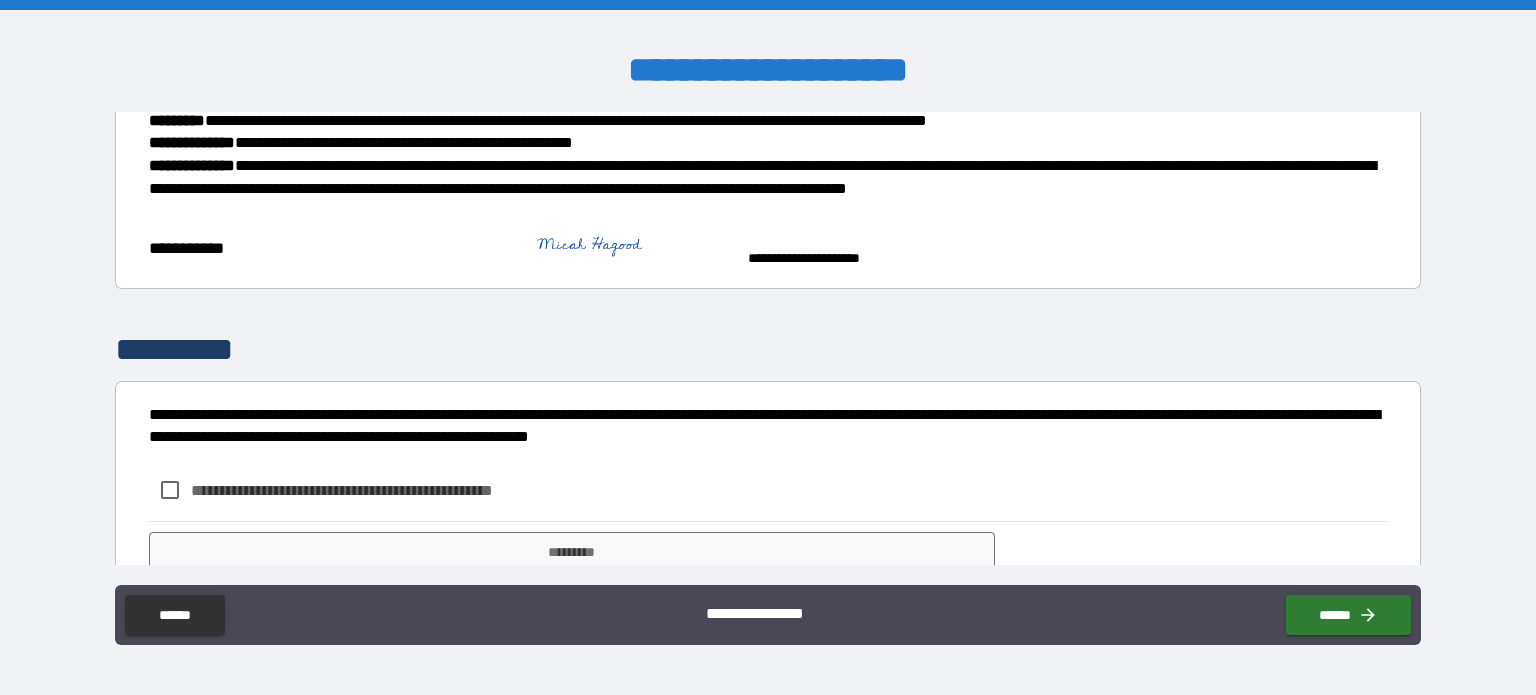 scroll, scrollTop: 468, scrollLeft: 0, axis: vertical 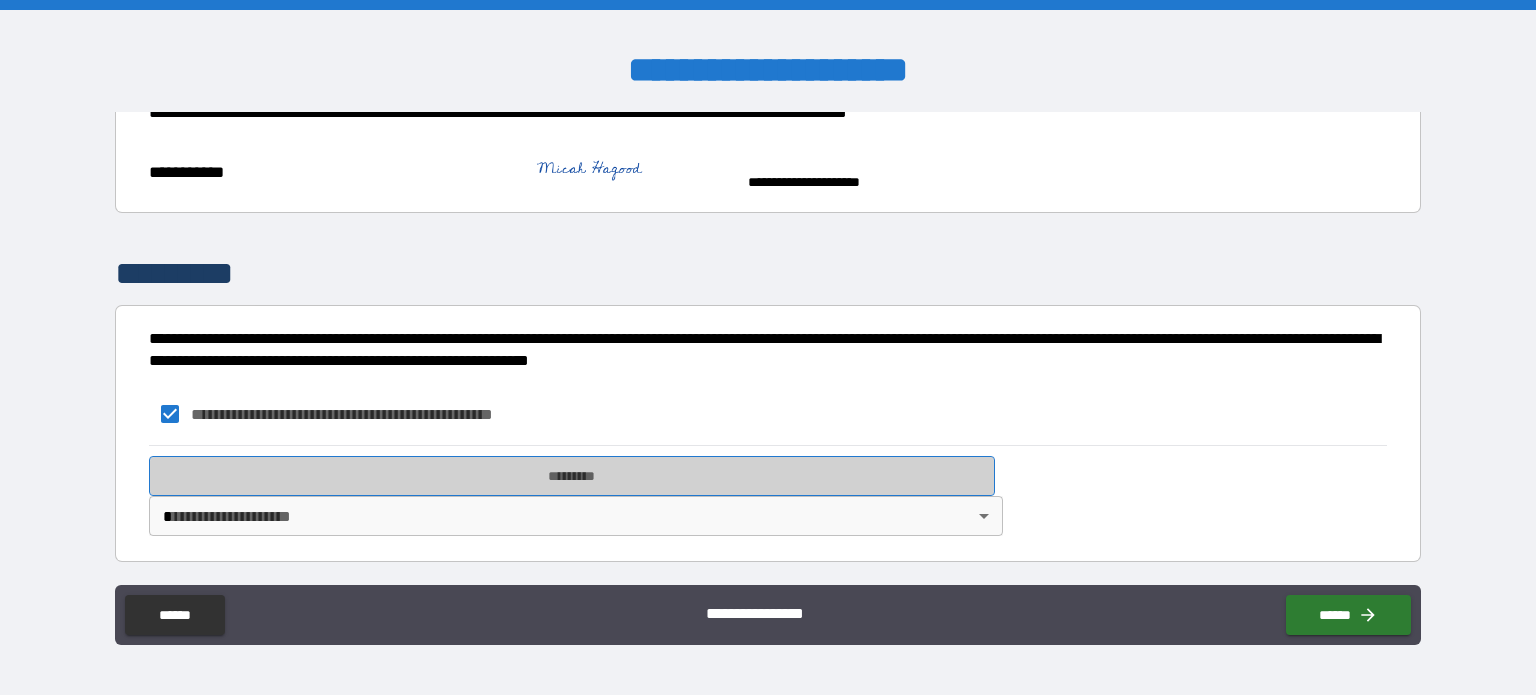 click on "*********" at bounding box center [572, 476] 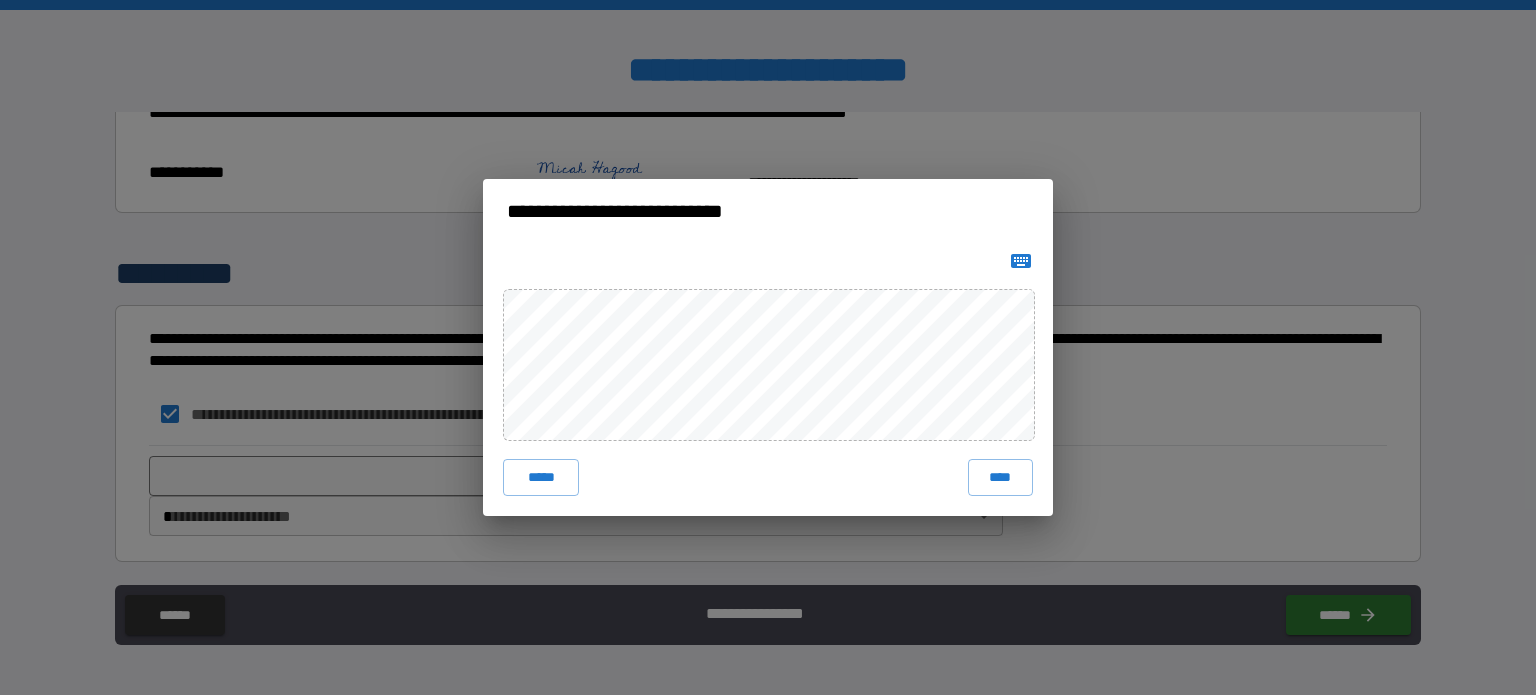 click 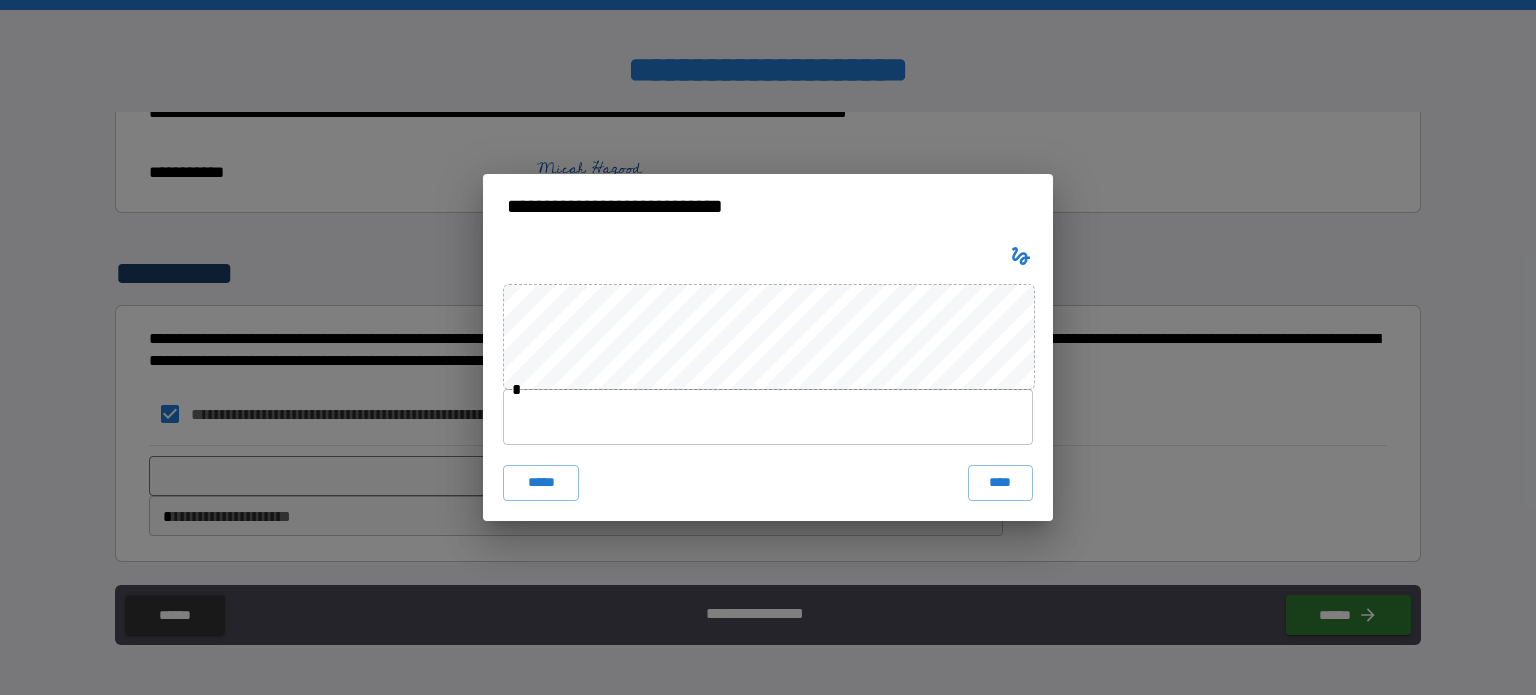 click at bounding box center (768, 417) 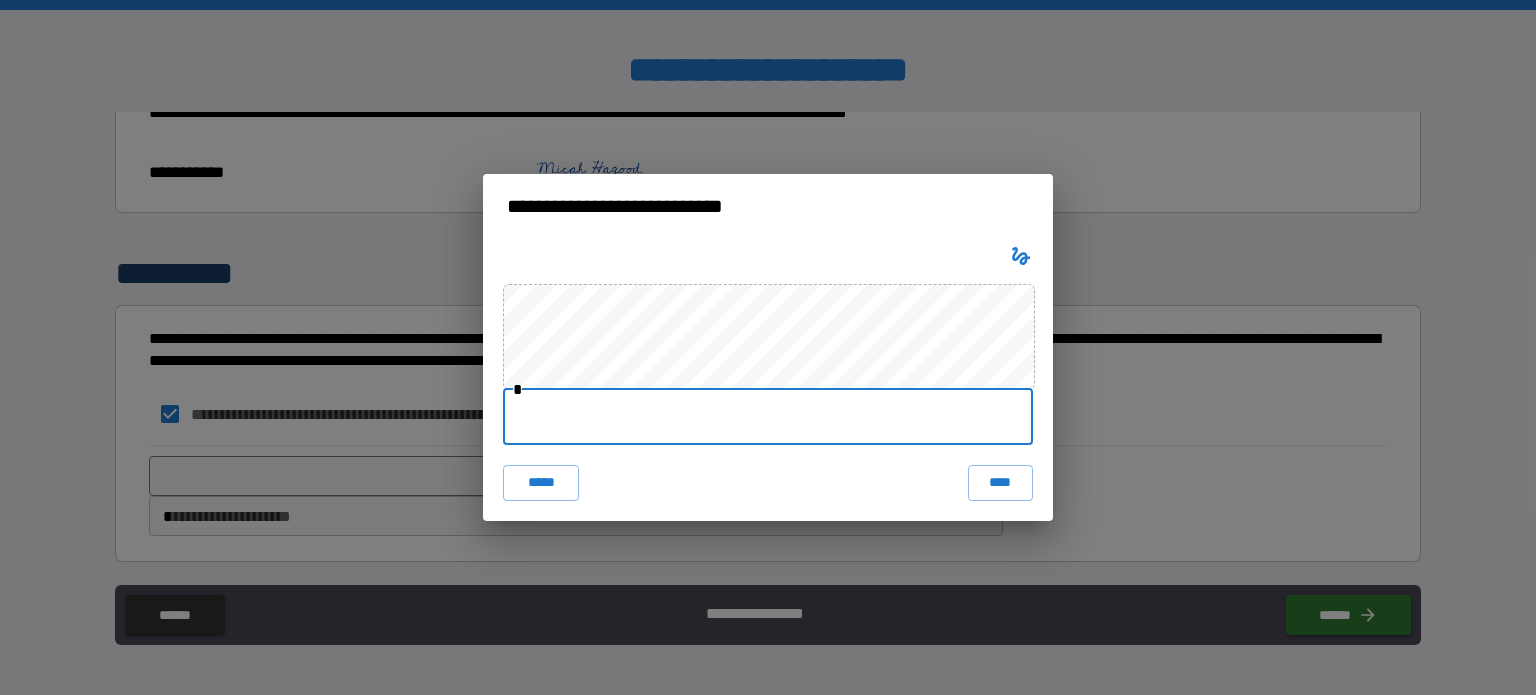 type on "**********" 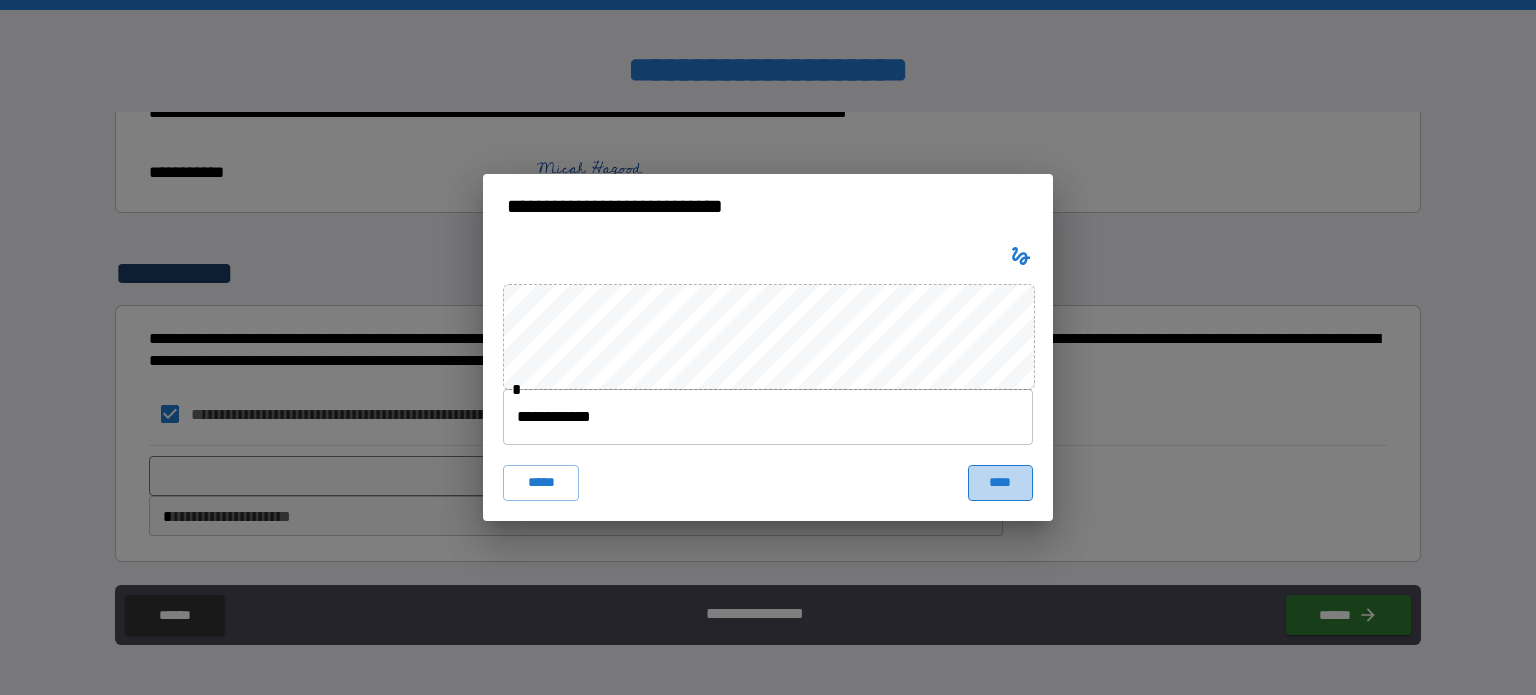 click on "****" at bounding box center [1000, 483] 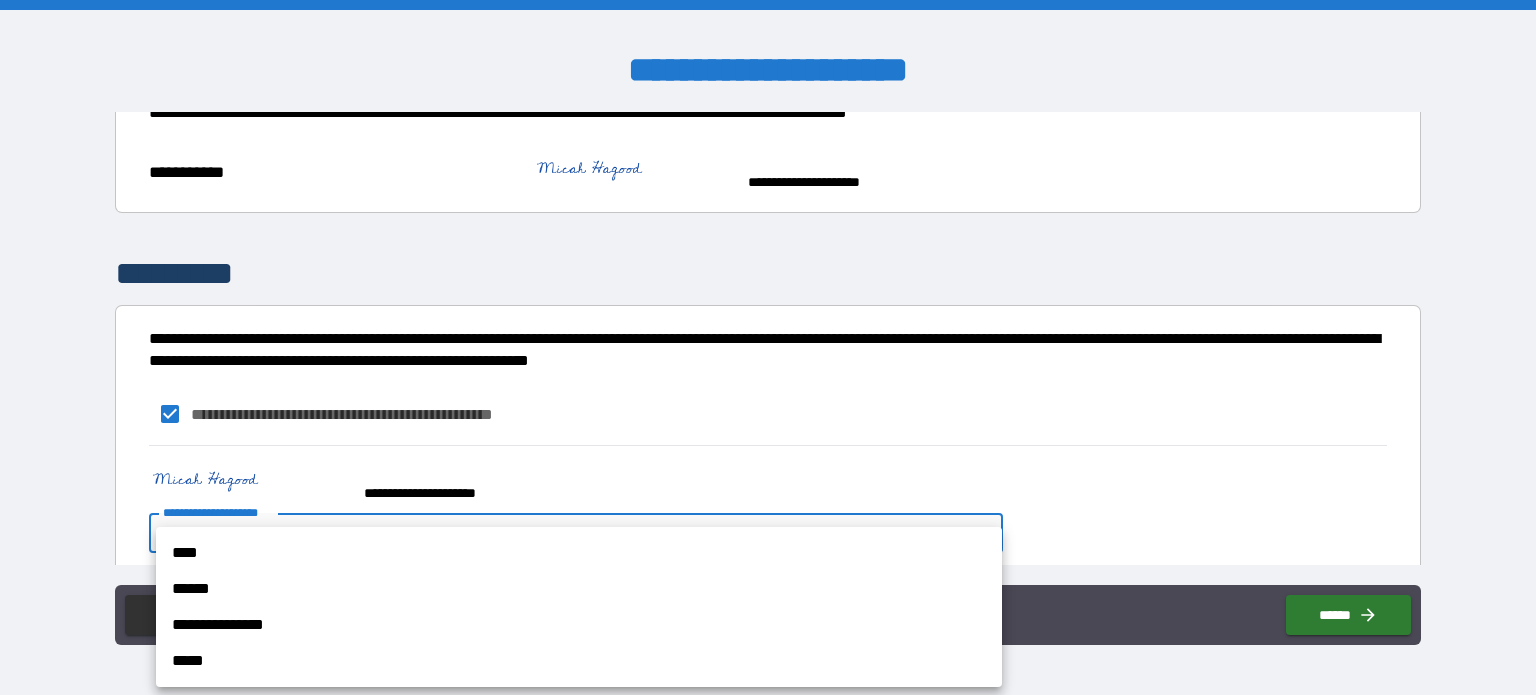 drag, startPoint x: 890, startPoint y: 530, endPoint x: 597, endPoint y: 507, distance: 293.90134 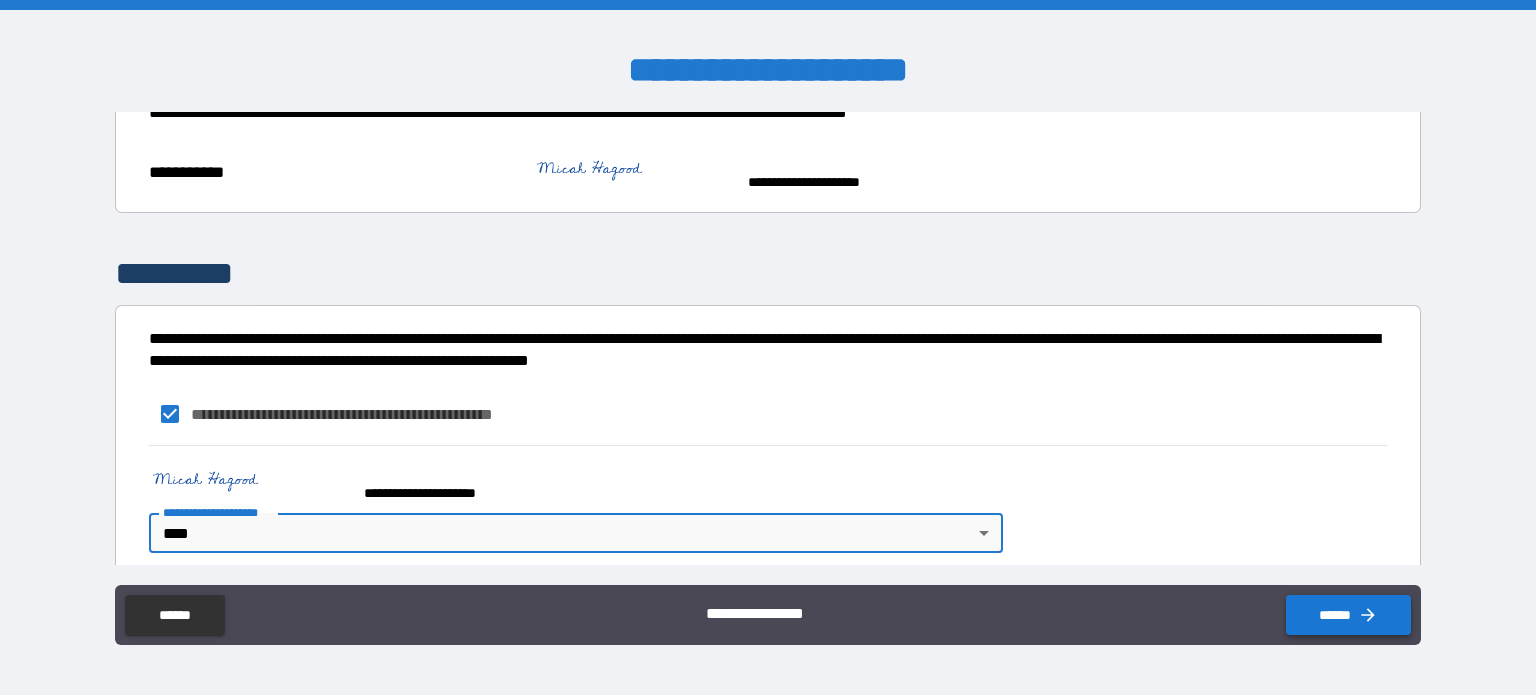 click on "******" at bounding box center [1348, 615] 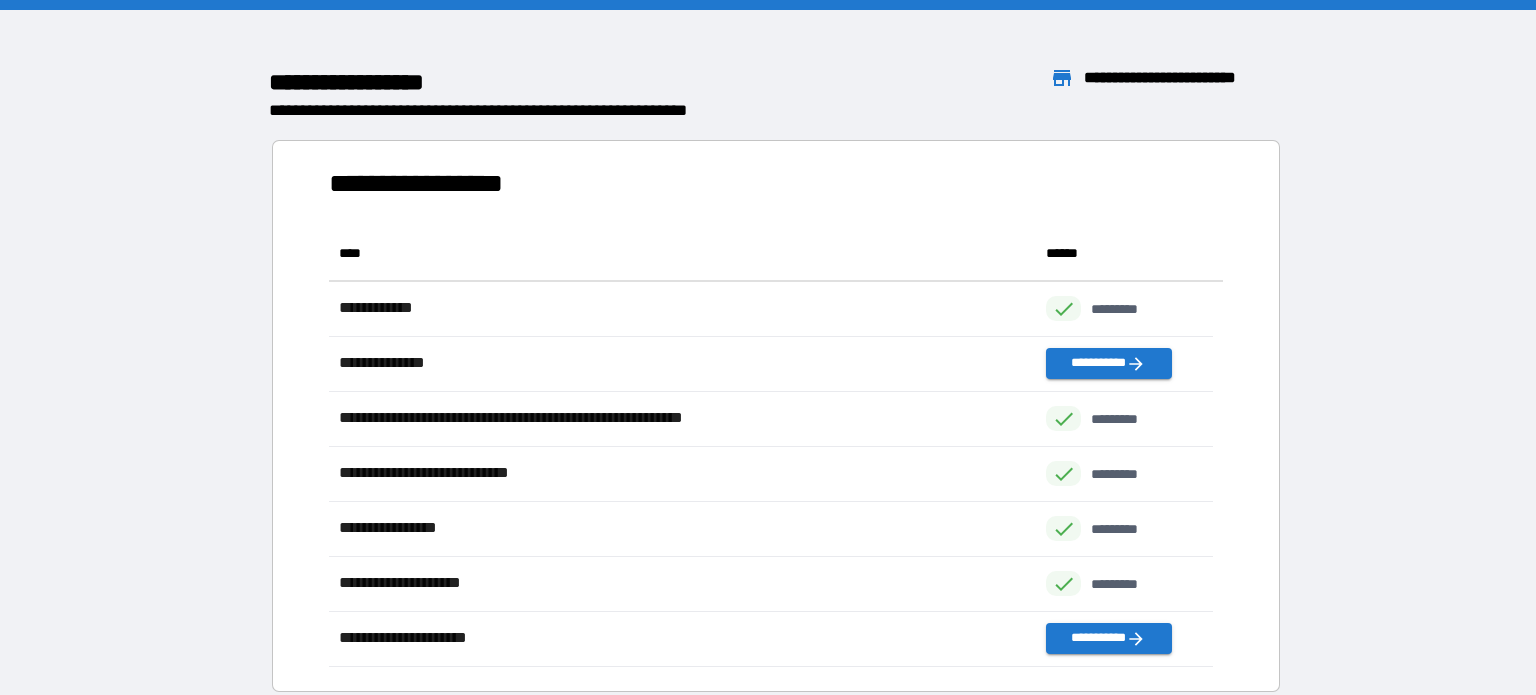 scroll, scrollTop: 16, scrollLeft: 16, axis: both 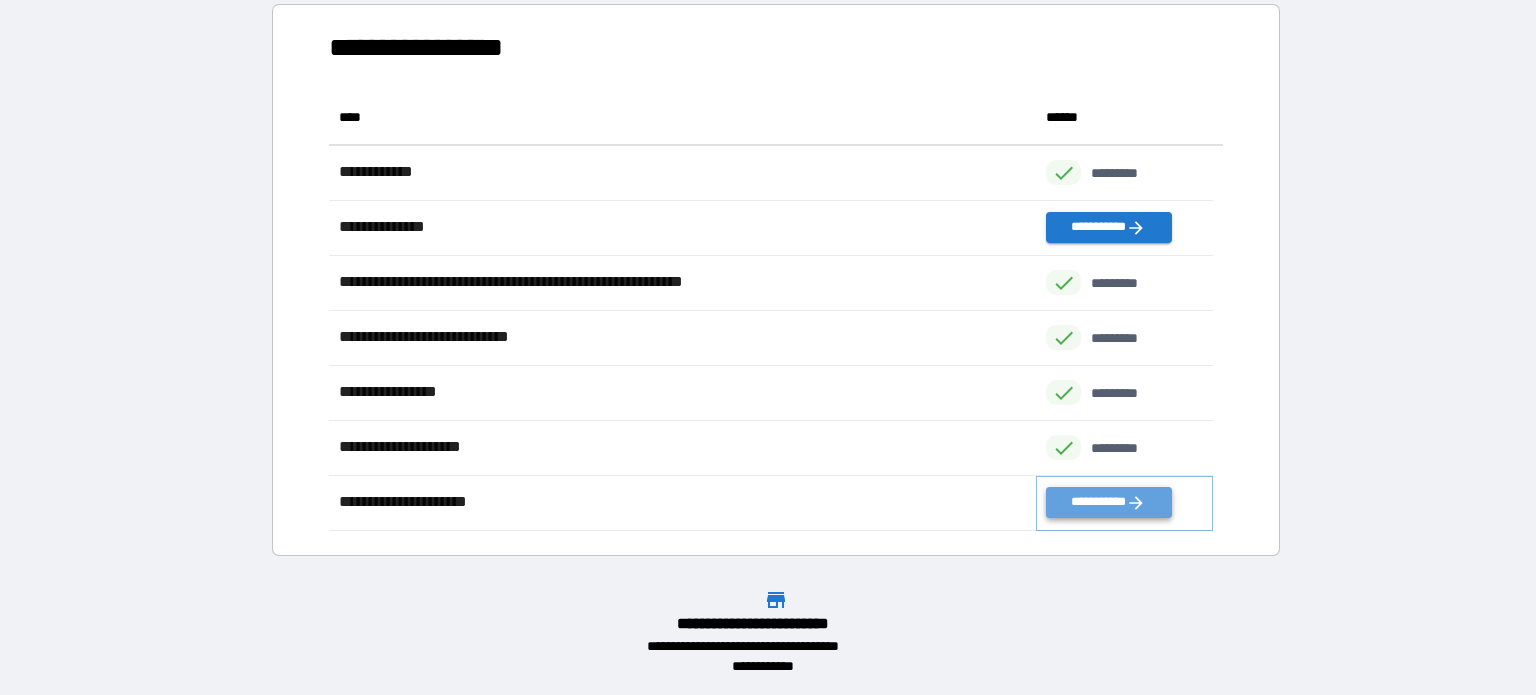 click on "**********" at bounding box center [1108, 502] 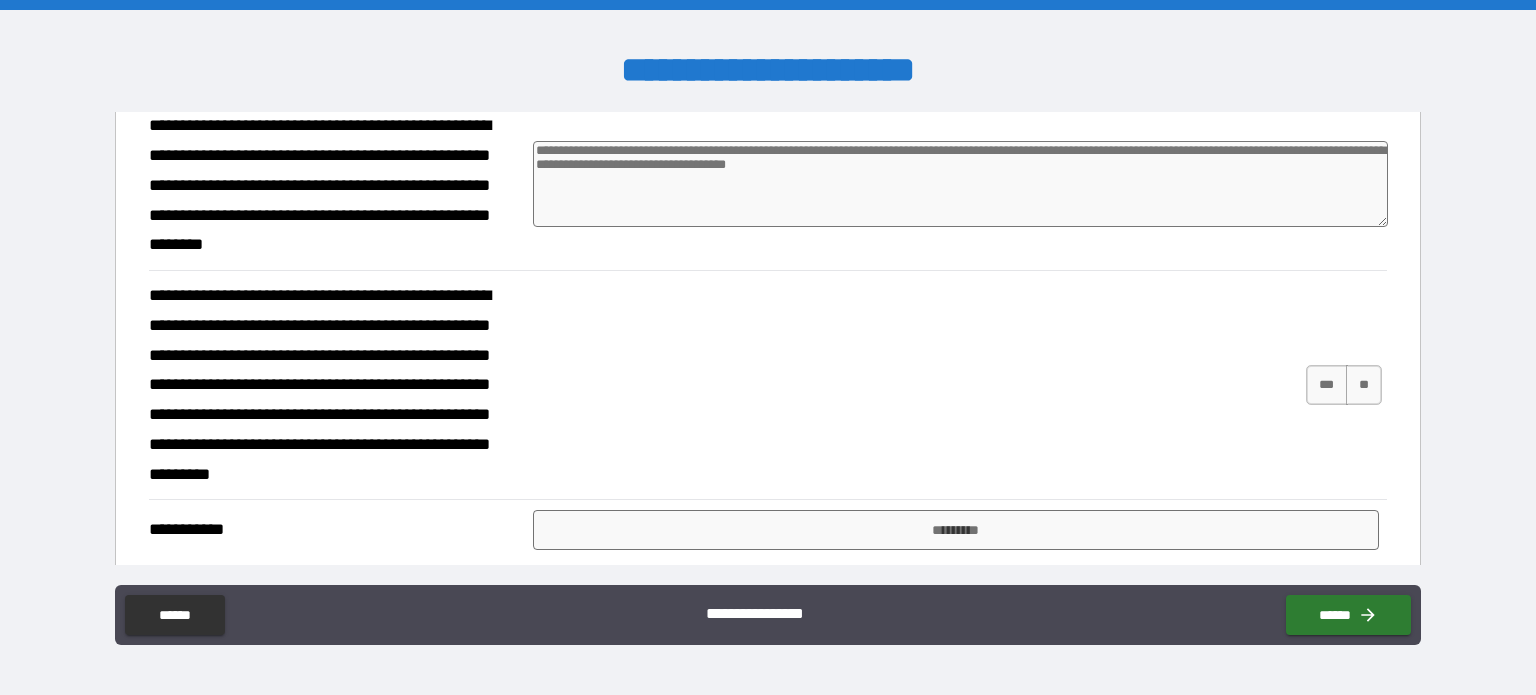 scroll, scrollTop: 340, scrollLeft: 0, axis: vertical 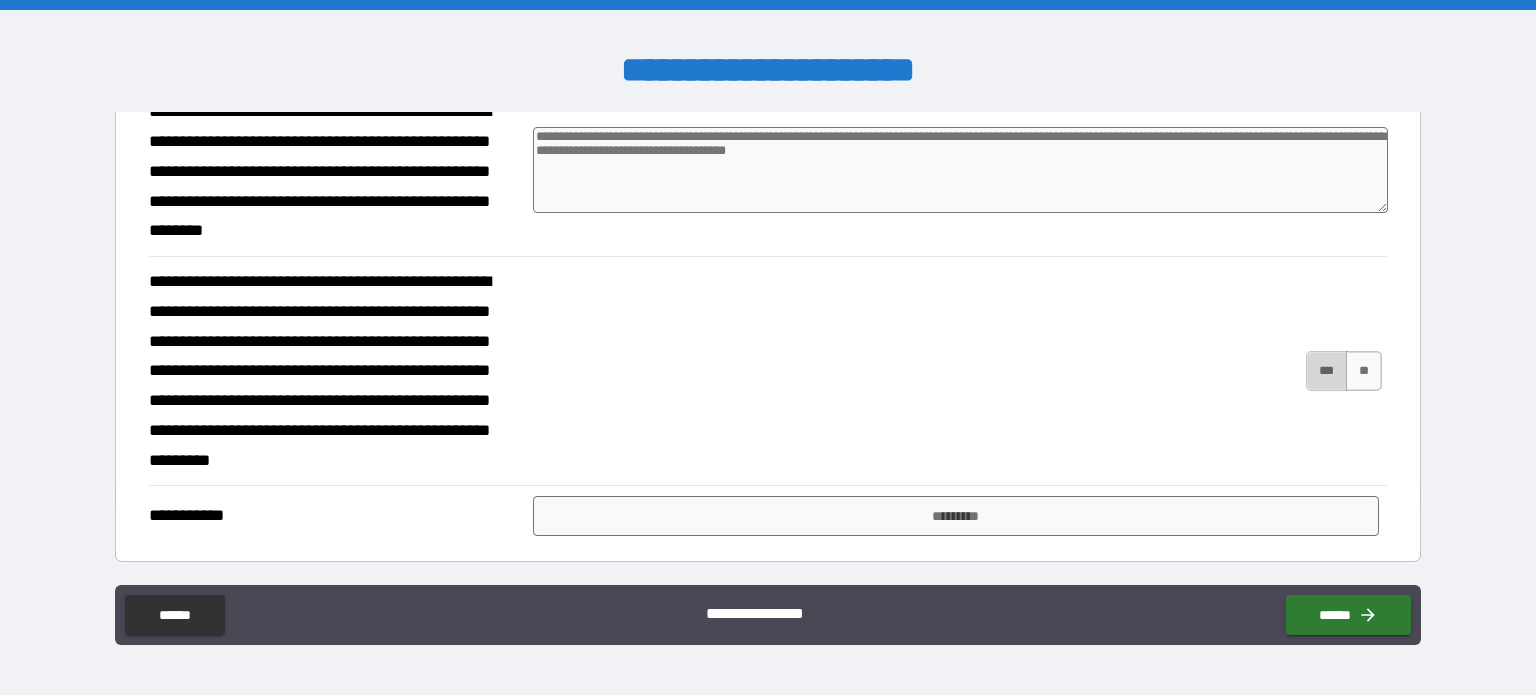 click on "***" at bounding box center [1327, 371] 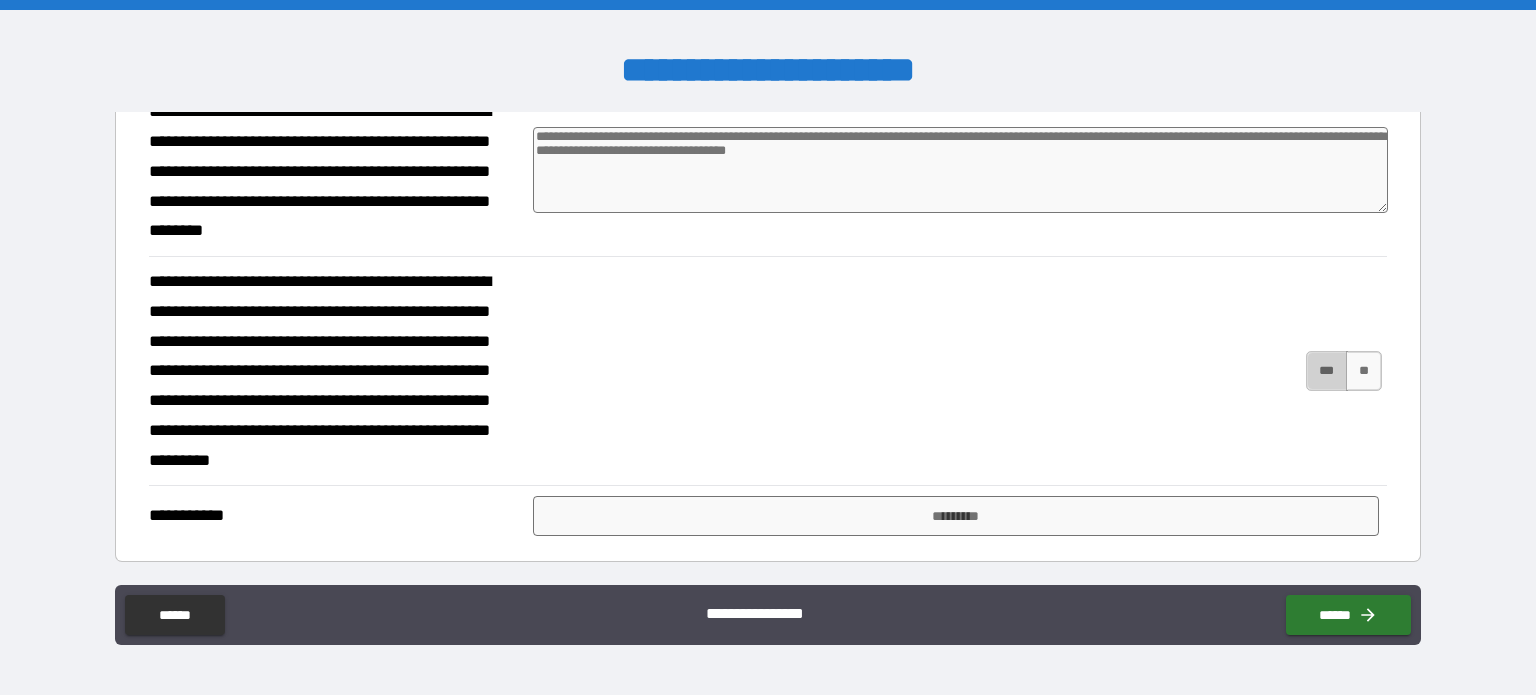 type on "*" 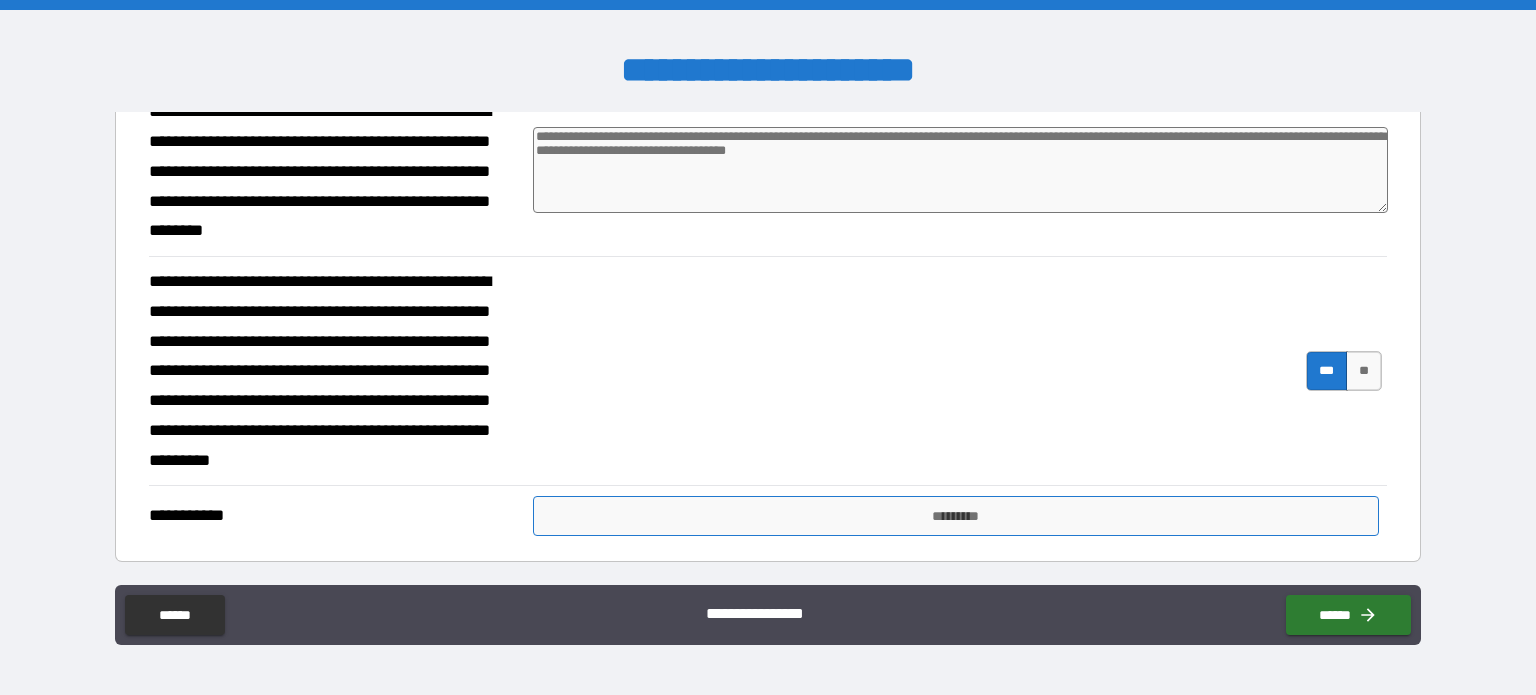 click on "*********" at bounding box center (956, 516) 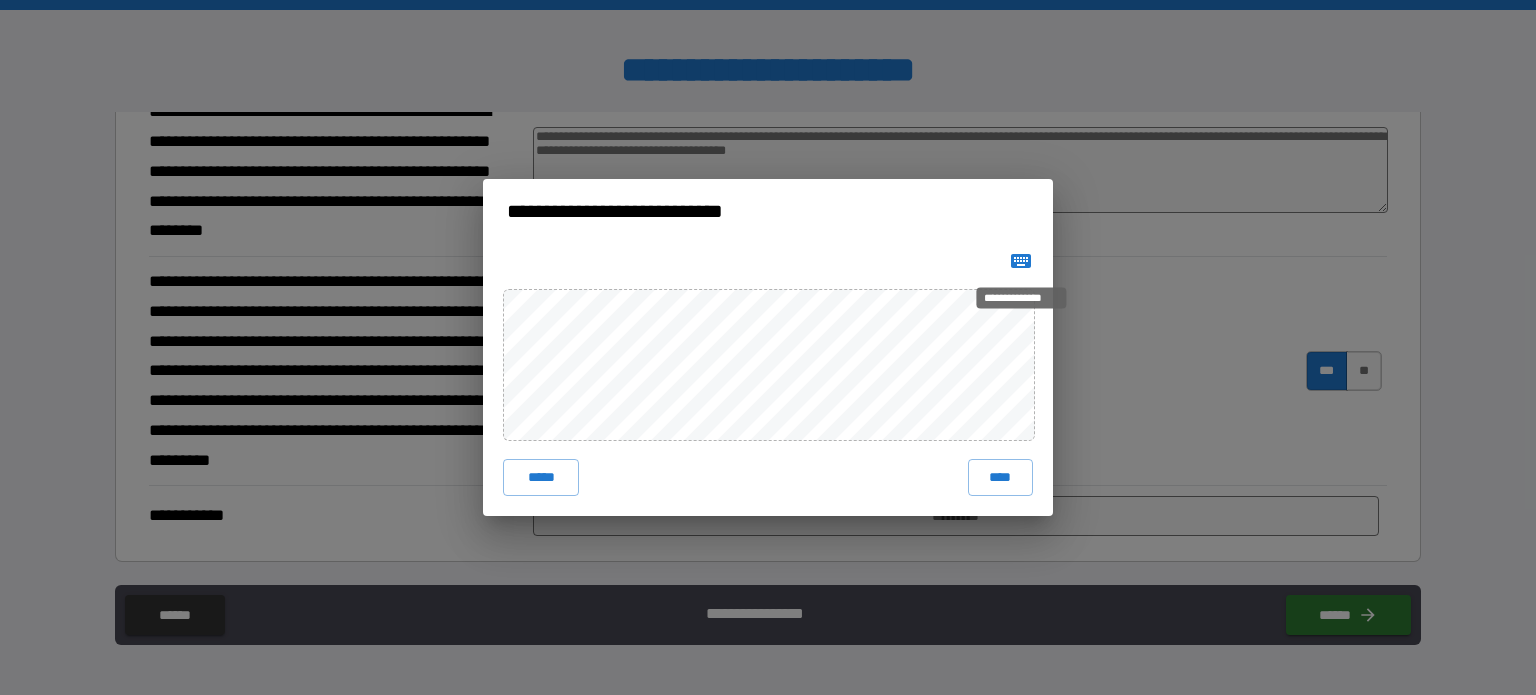 click 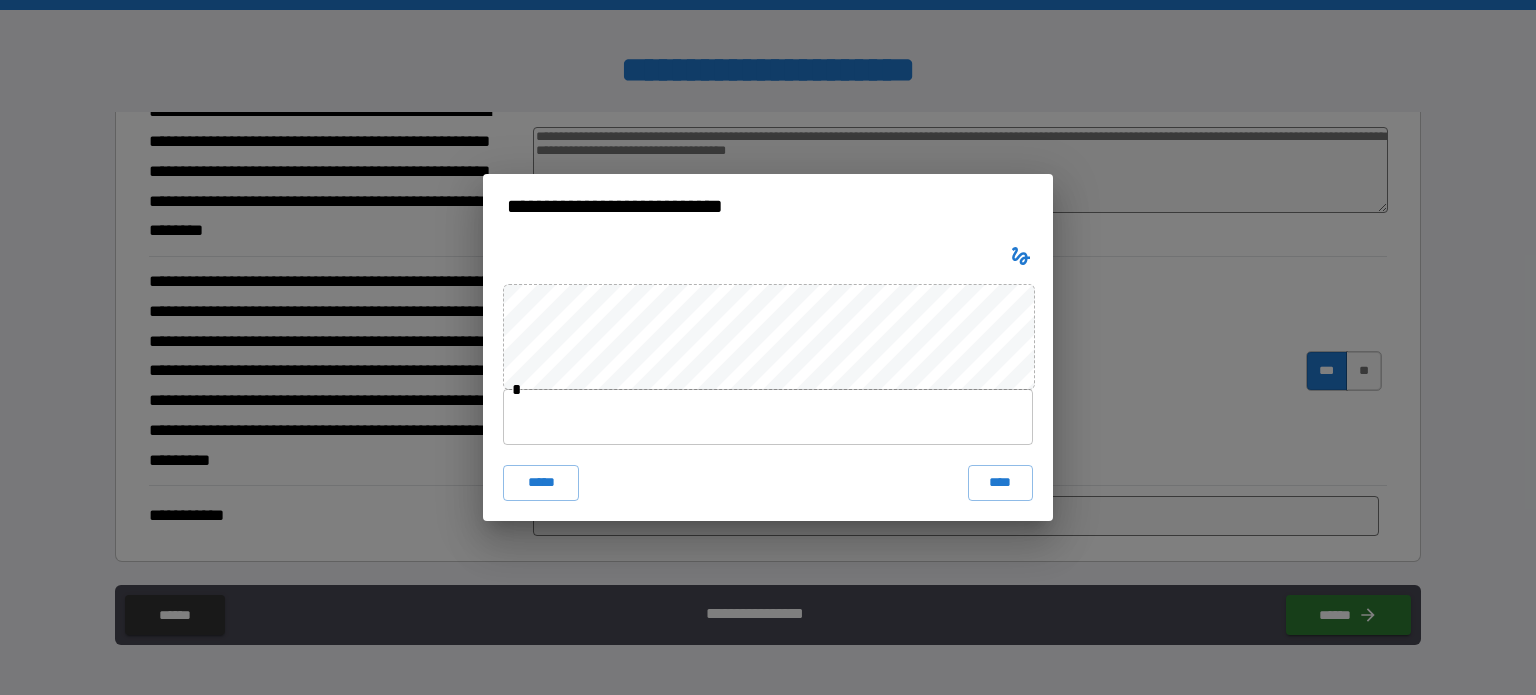 click at bounding box center [768, 417] 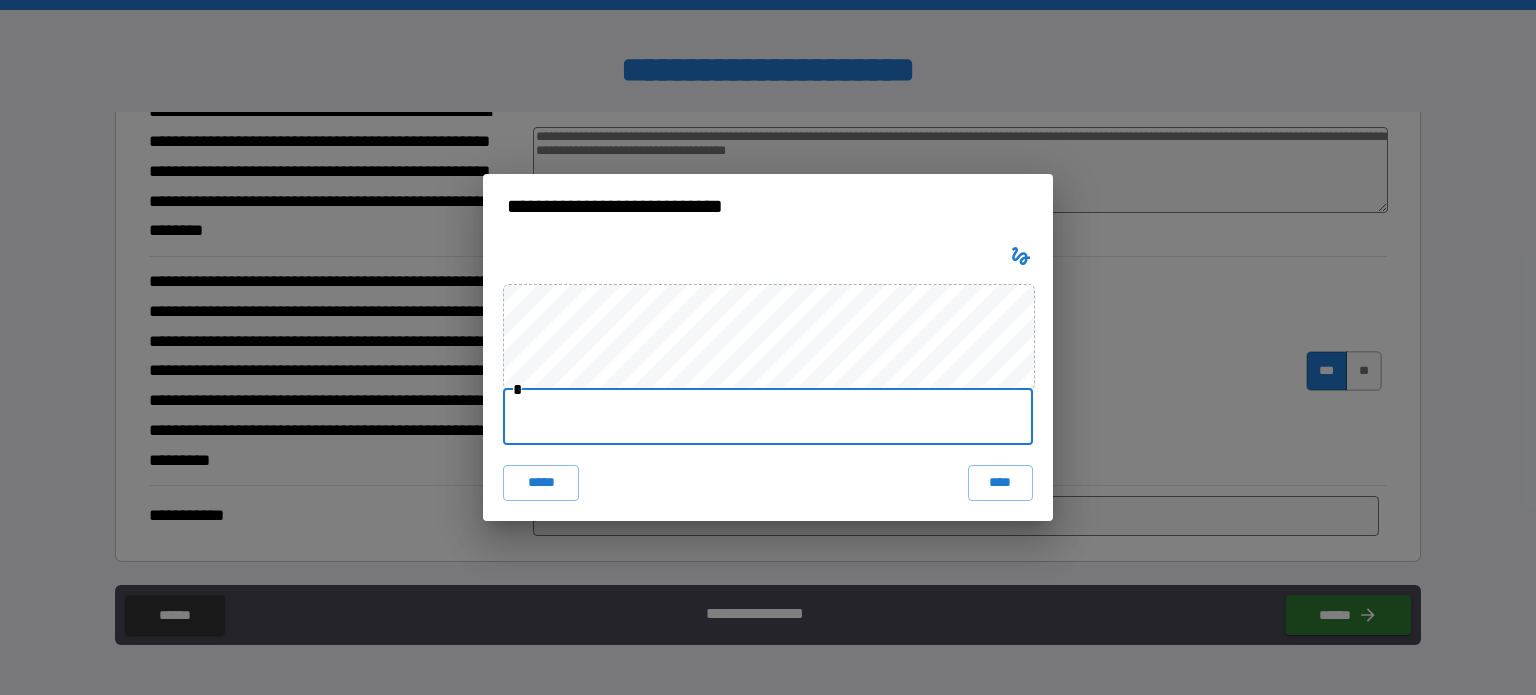 click at bounding box center (768, 417) 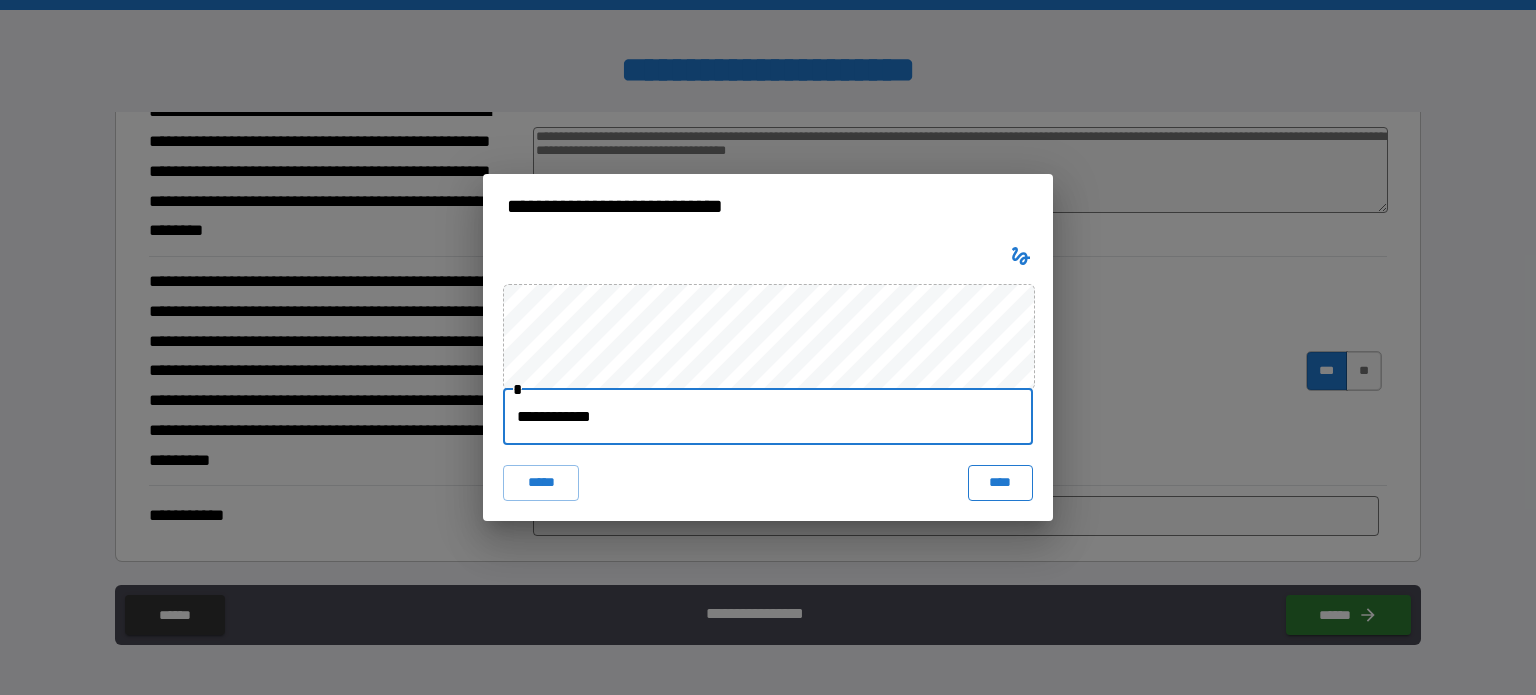 type on "**********" 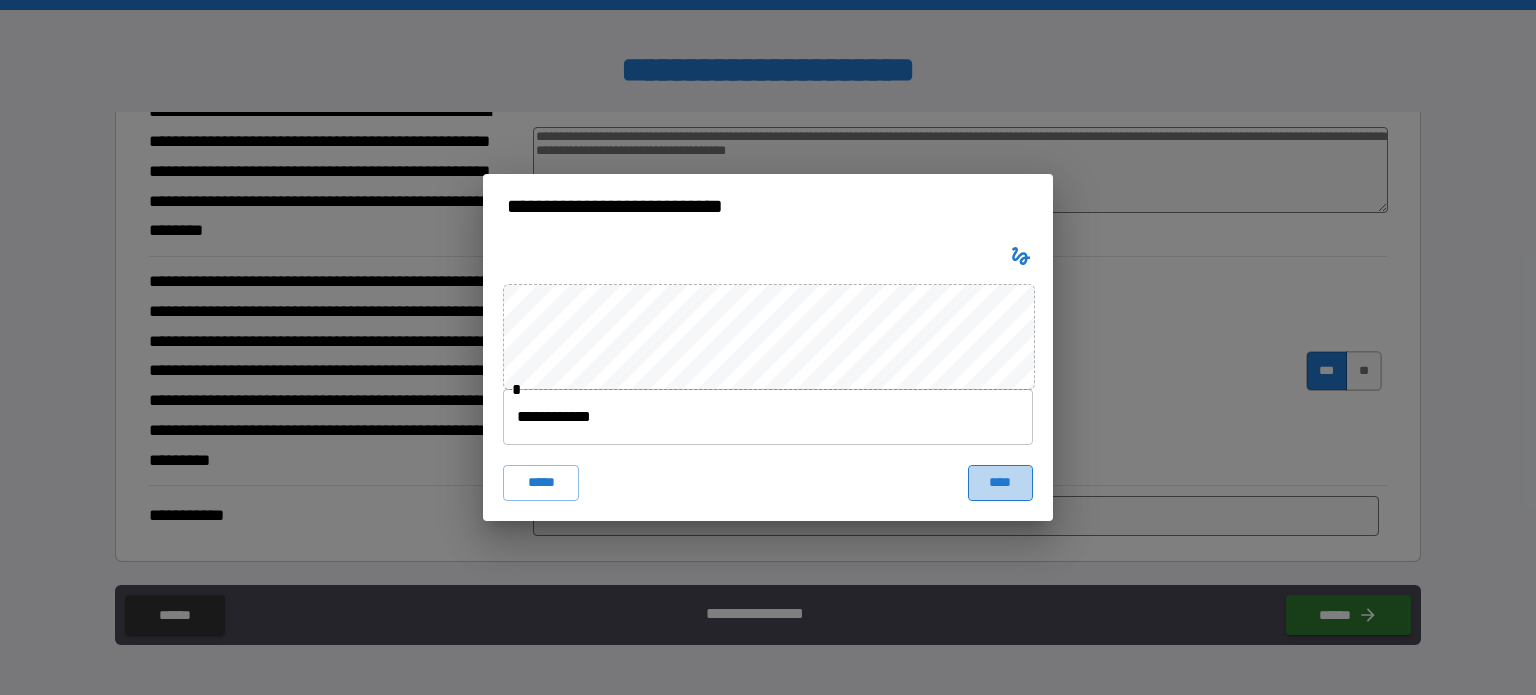 click on "****" at bounding box center (1000, 483) 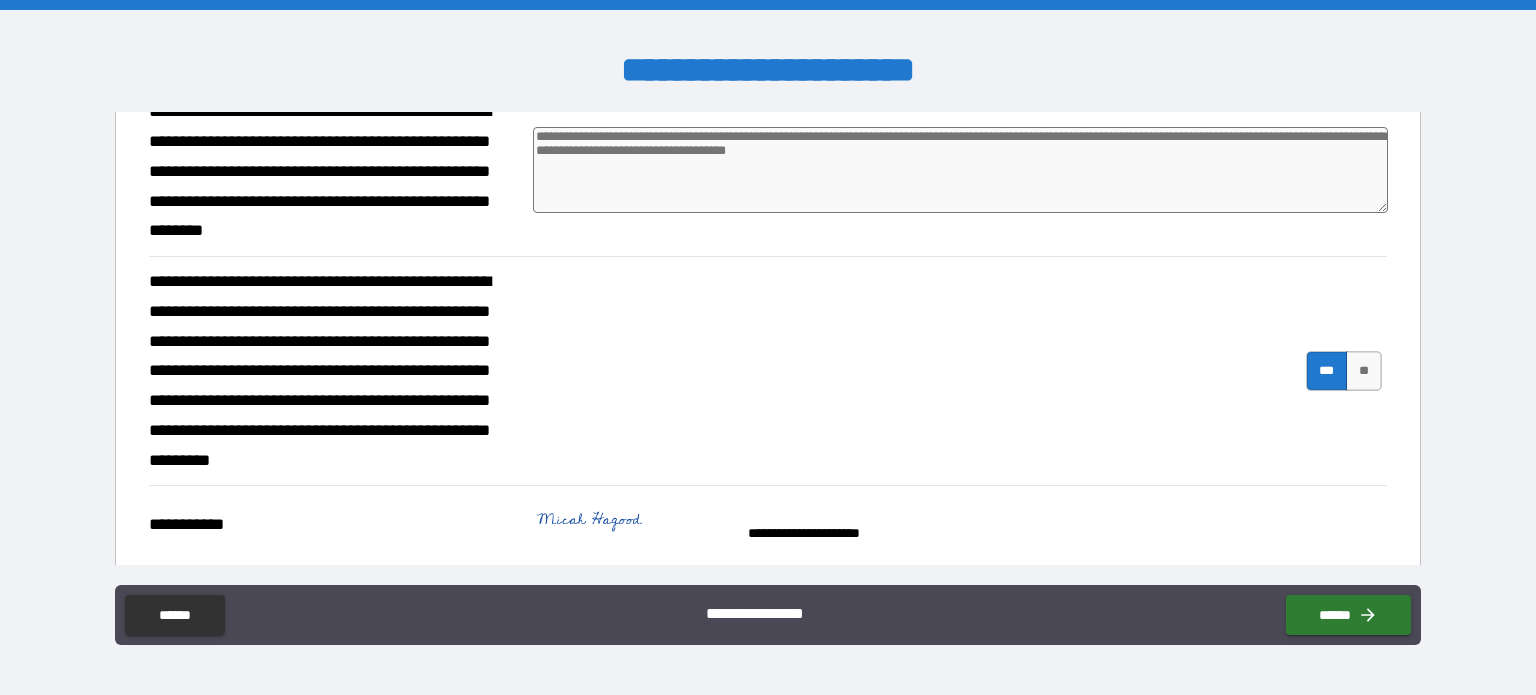 type on "*" 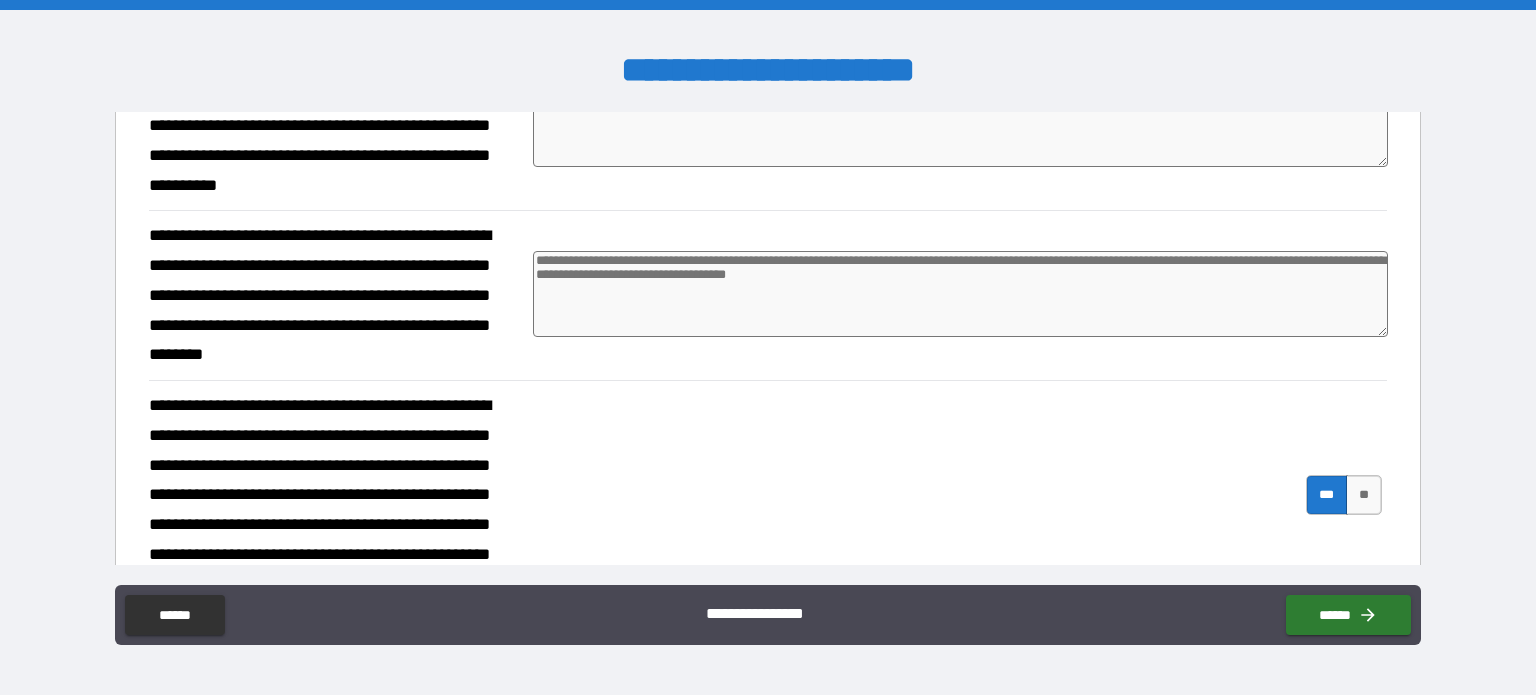 scroll, scrollTop: 358, scrollLeft: 0, axis: vertical 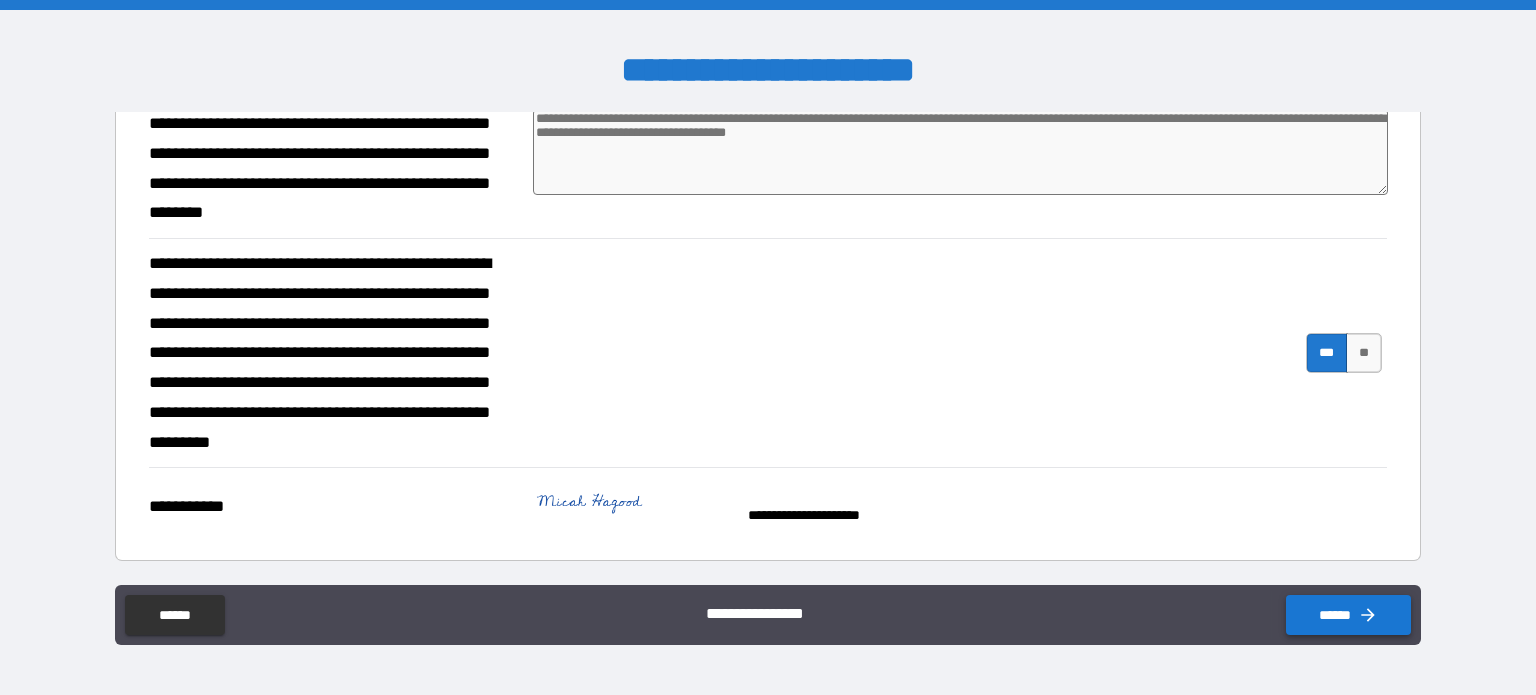 click on "******" at bounding box center [1348, 615] 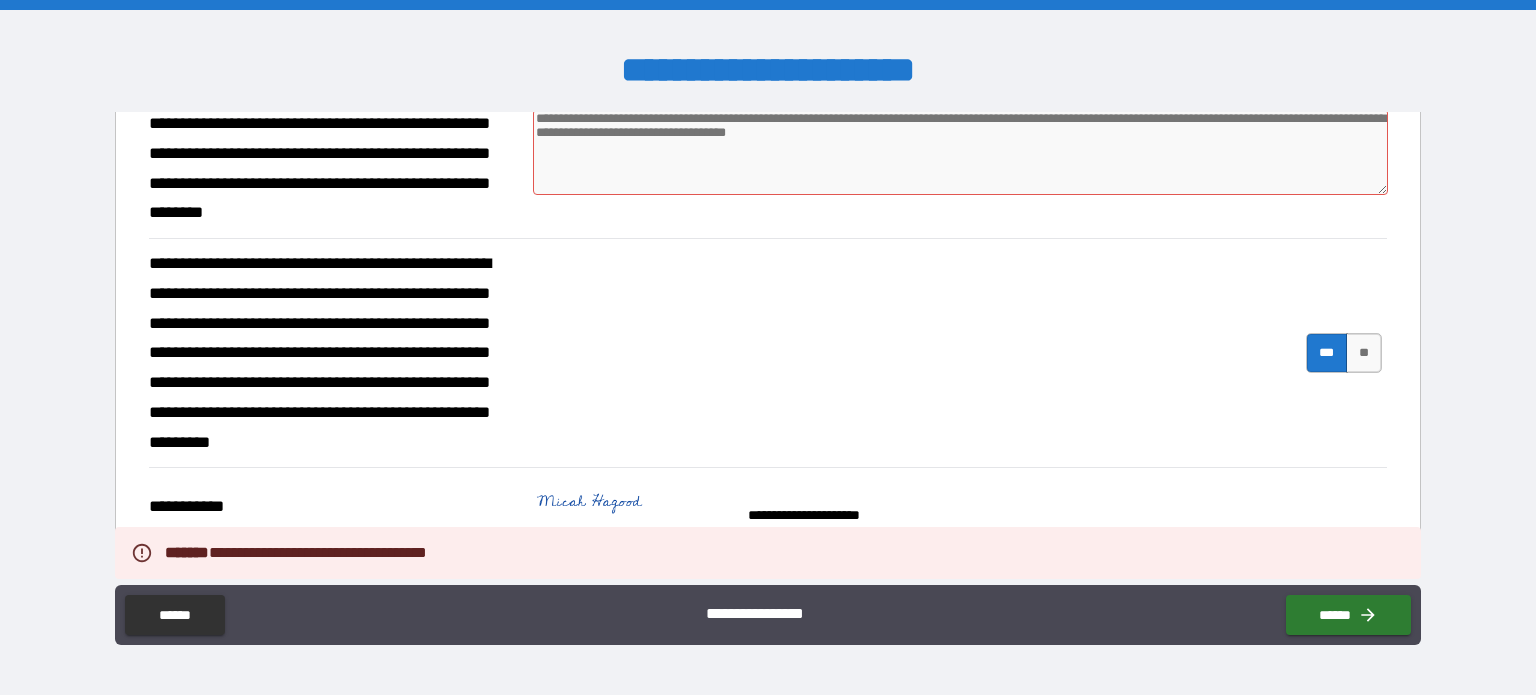 type on "*" 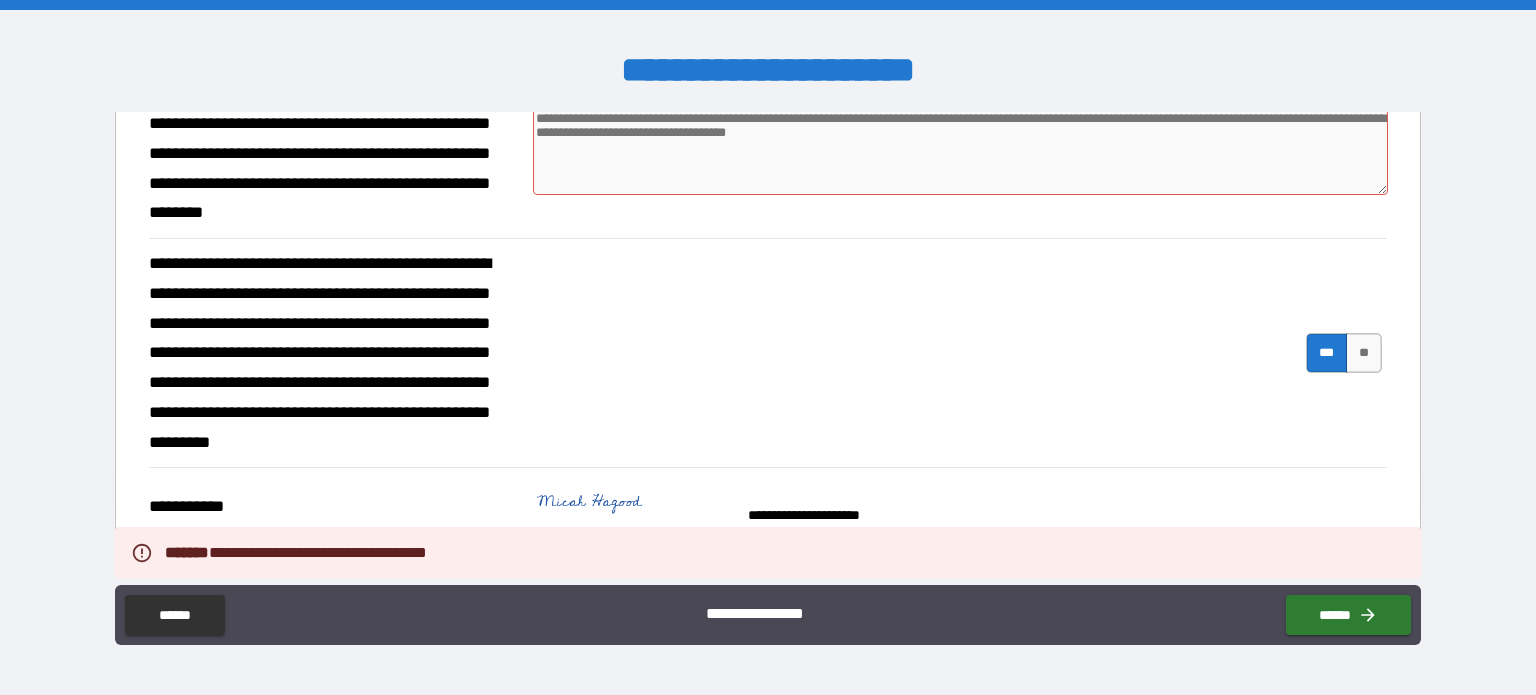 type on "*" 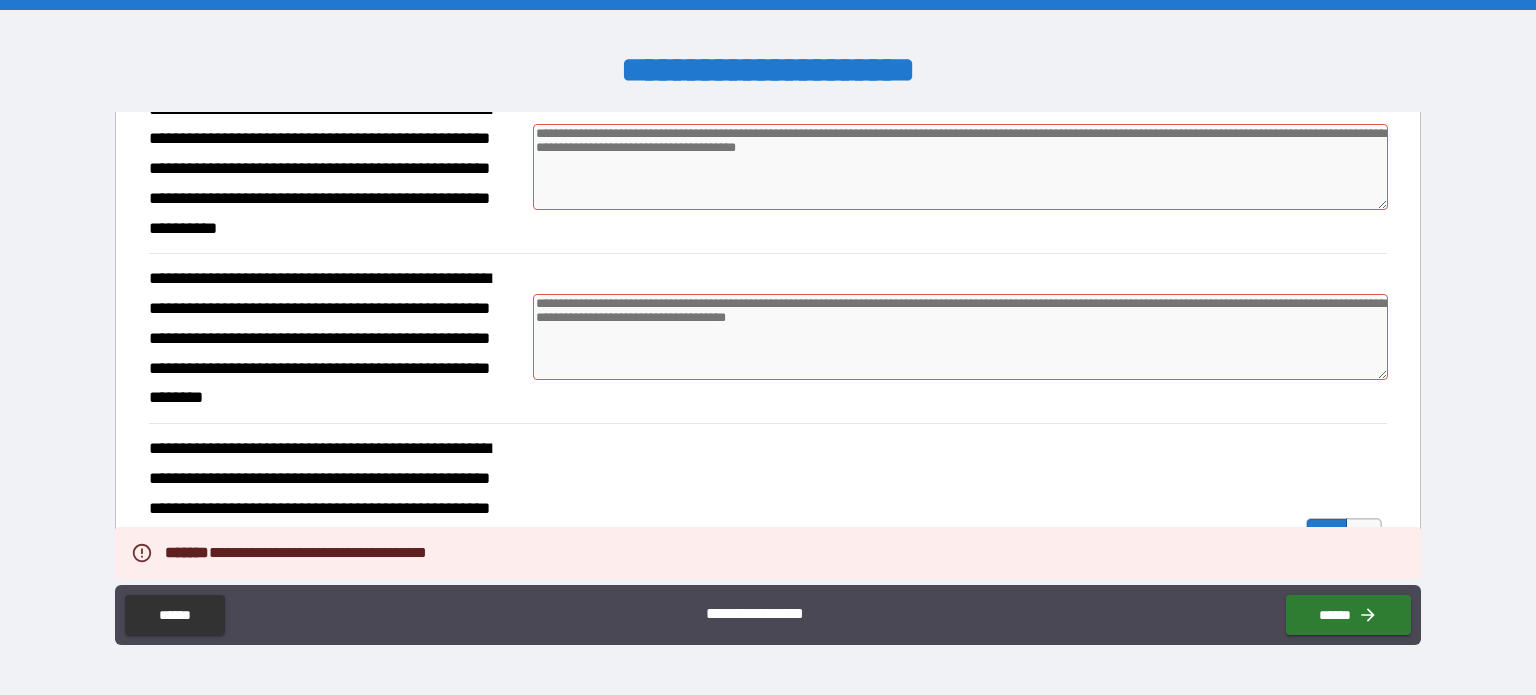 scroll, scrollTop: 58, scrollLeft: 0, axis: vertical 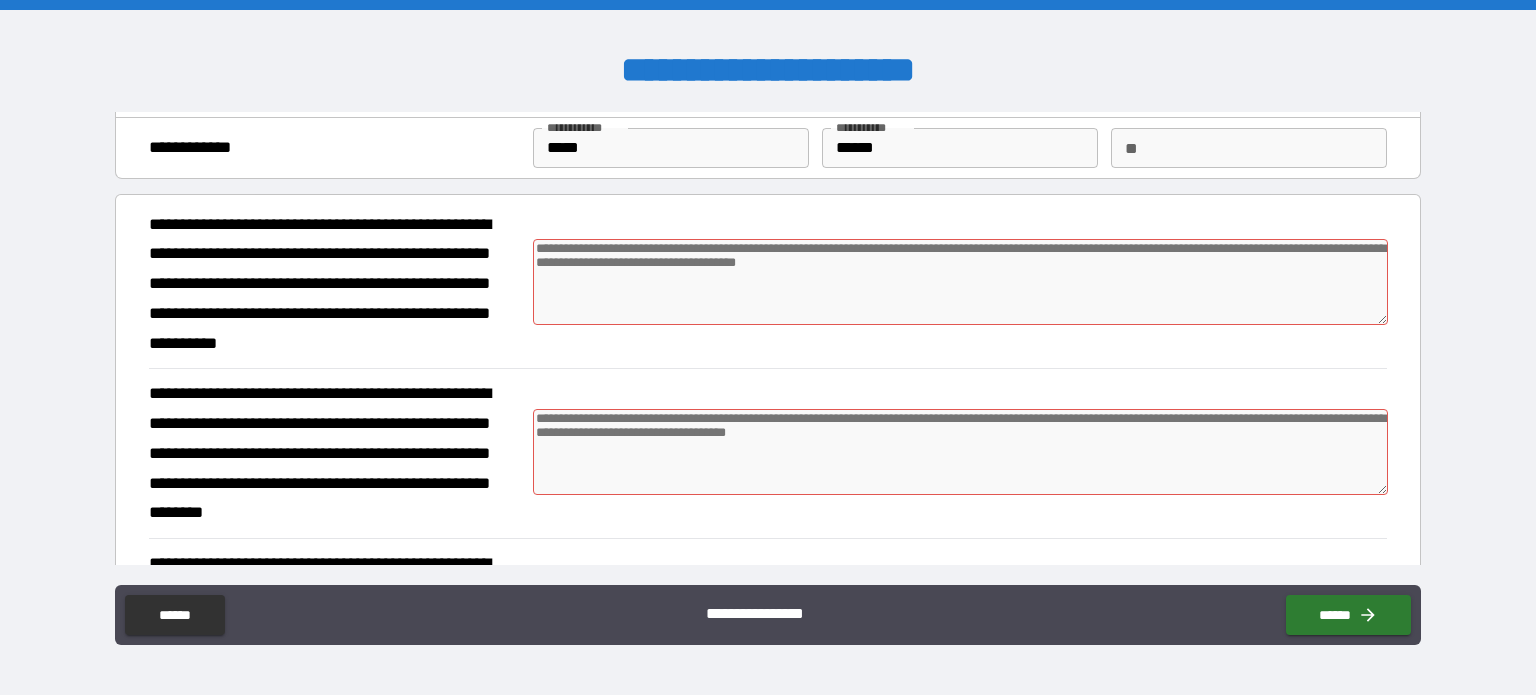 click at bounding box center (961, 282) 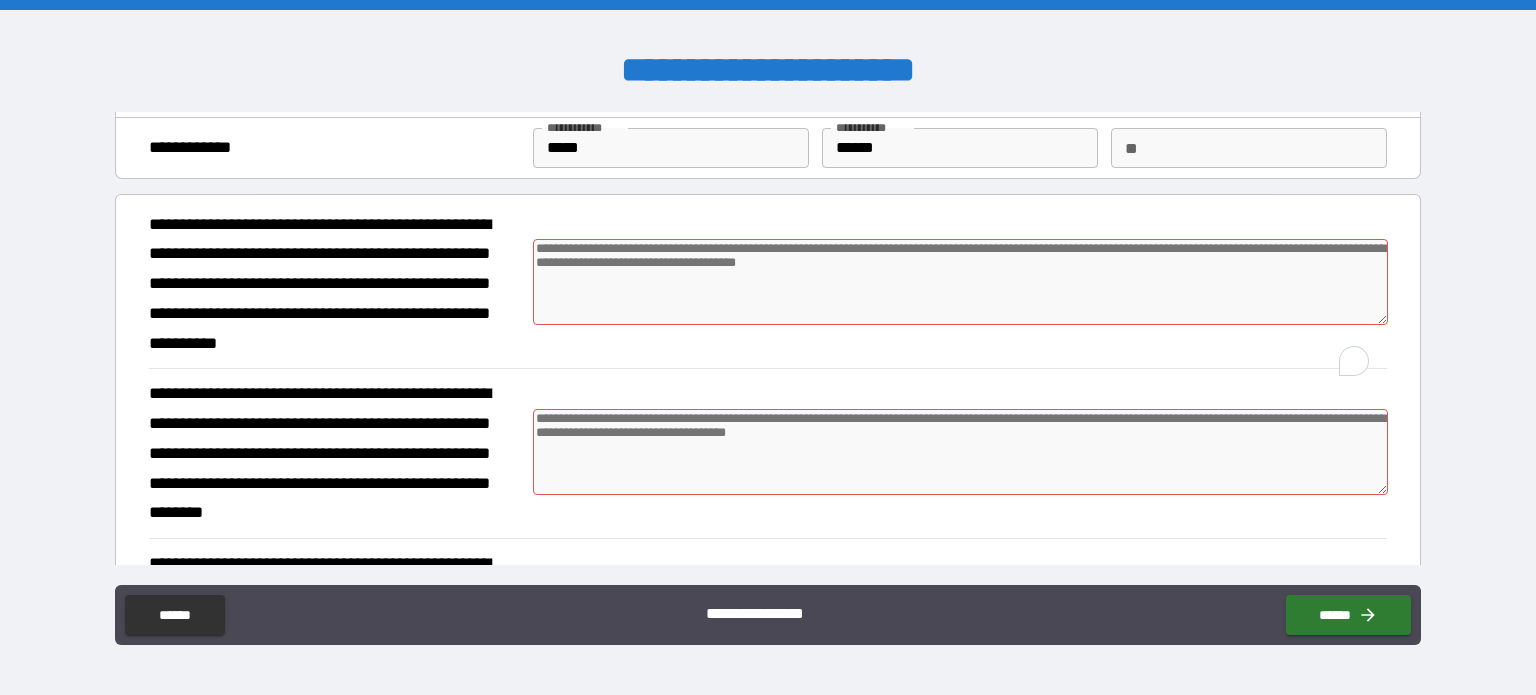 scroll, scrollTop: 58, scrollLeft: 0, axis: vertical 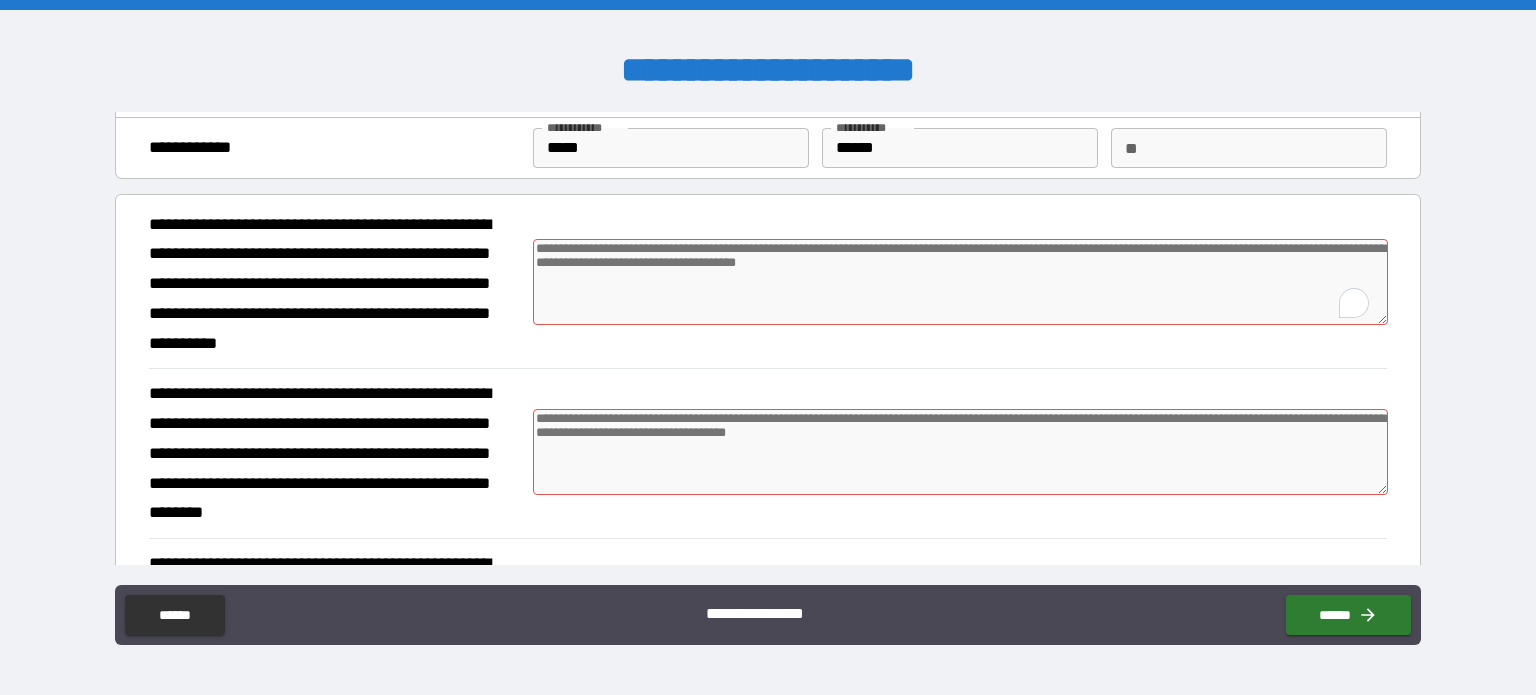 type on "*" 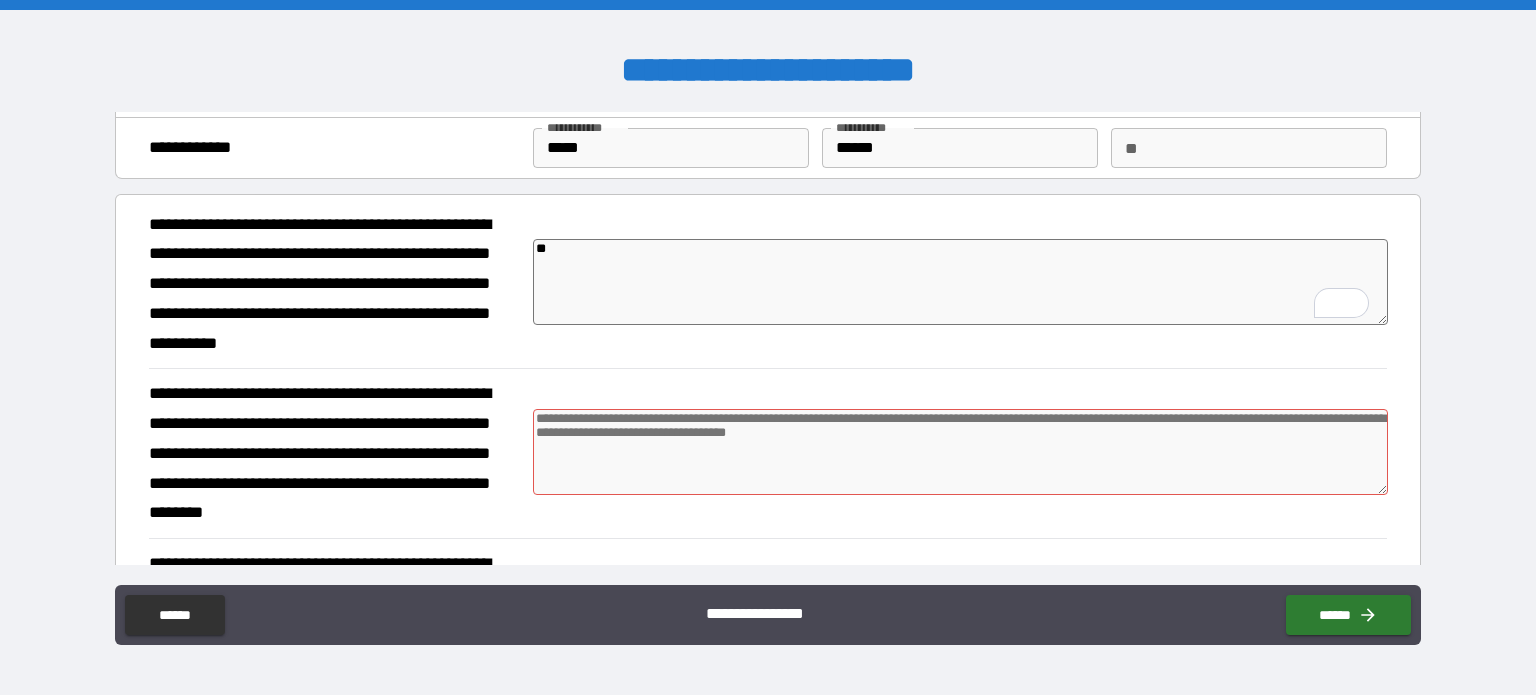 type on "***" 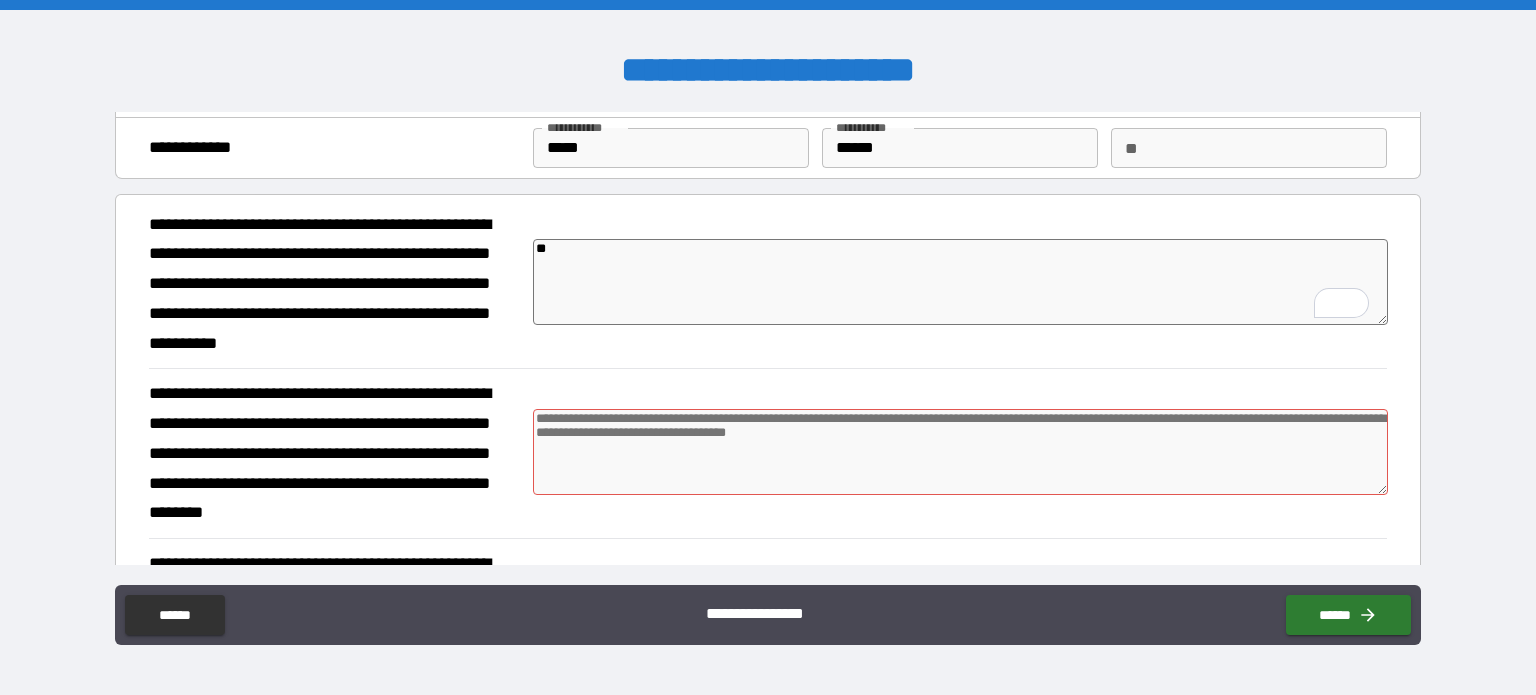 type on "*" 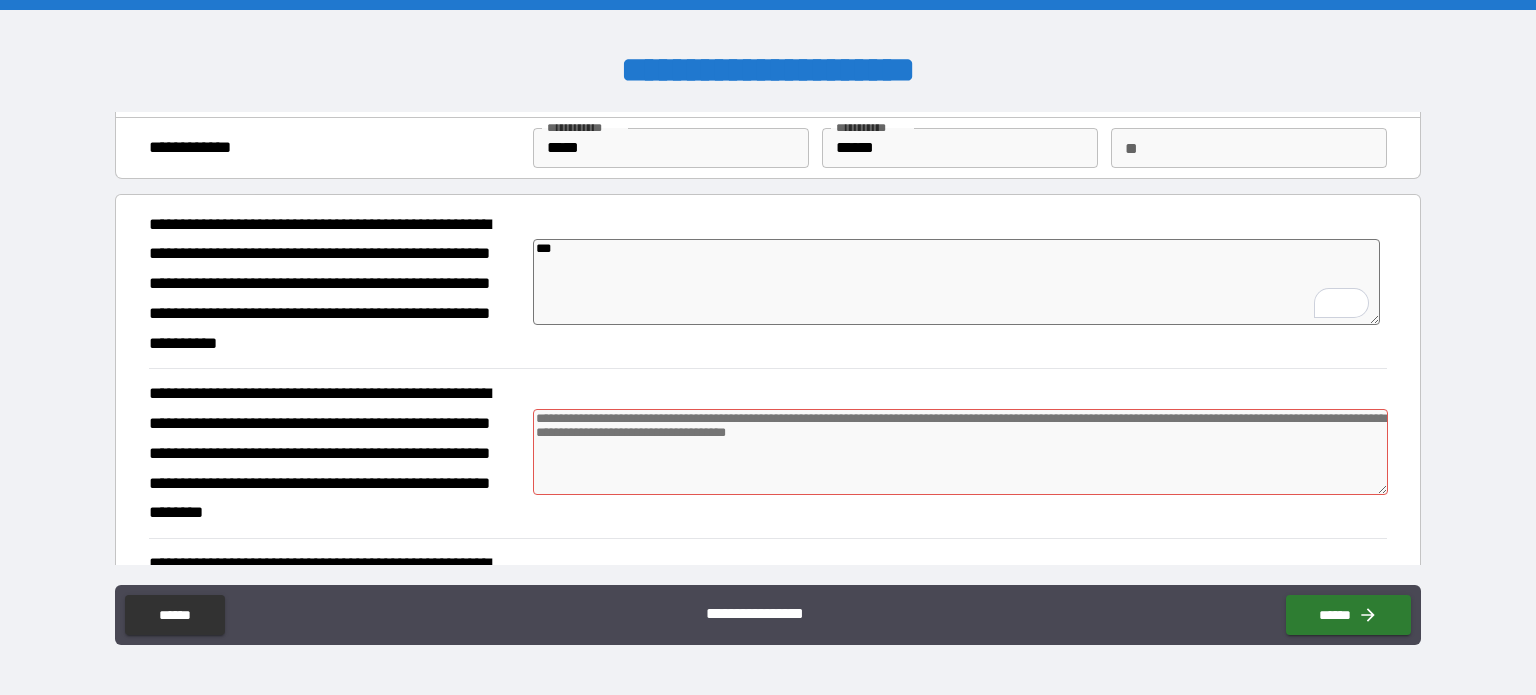 type on "****" 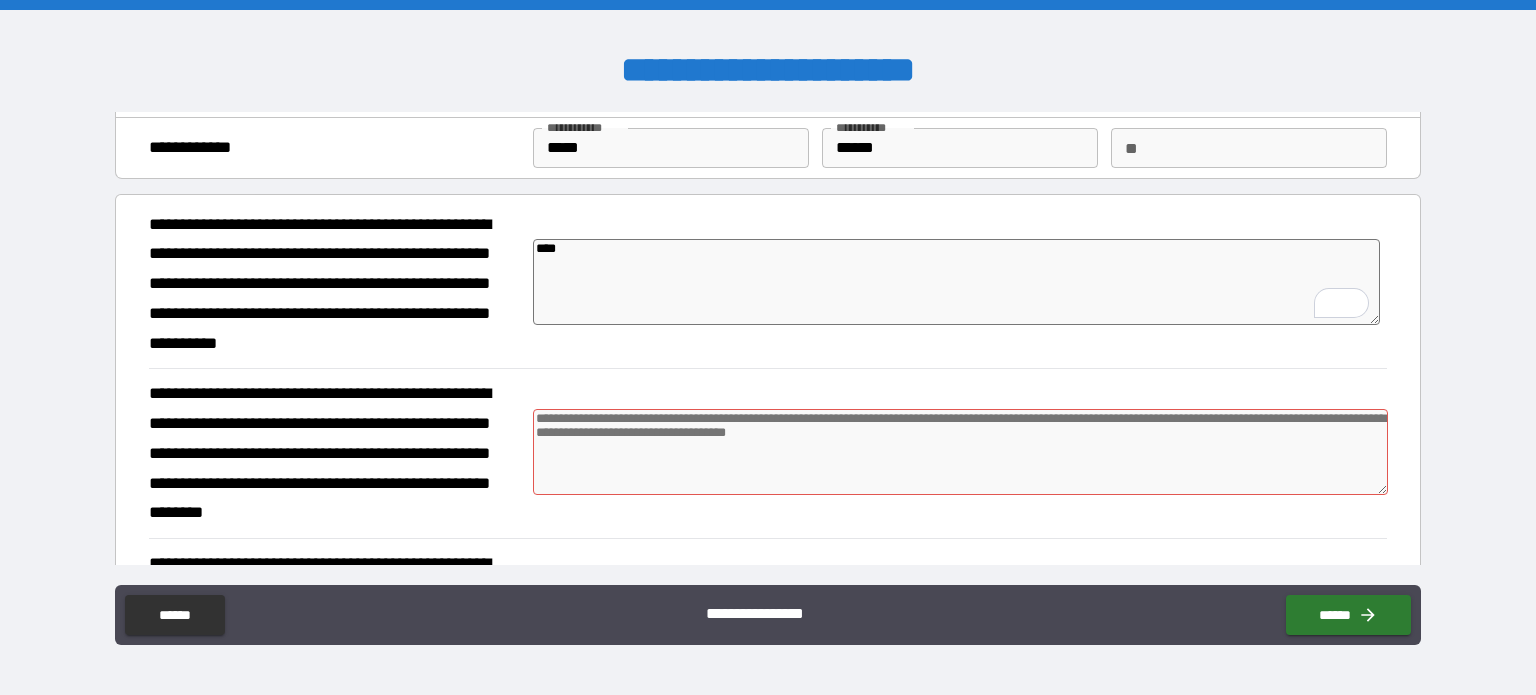 type on "*" 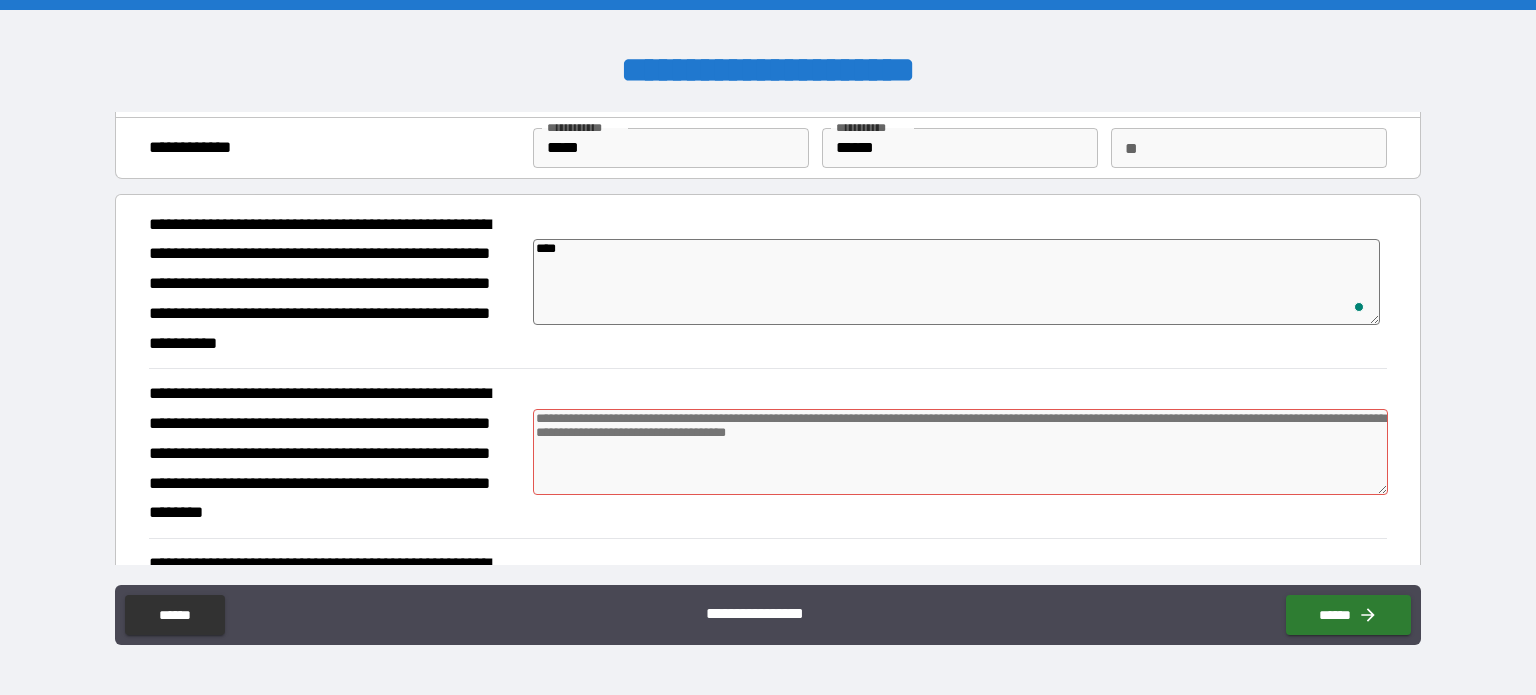 type on "*****" 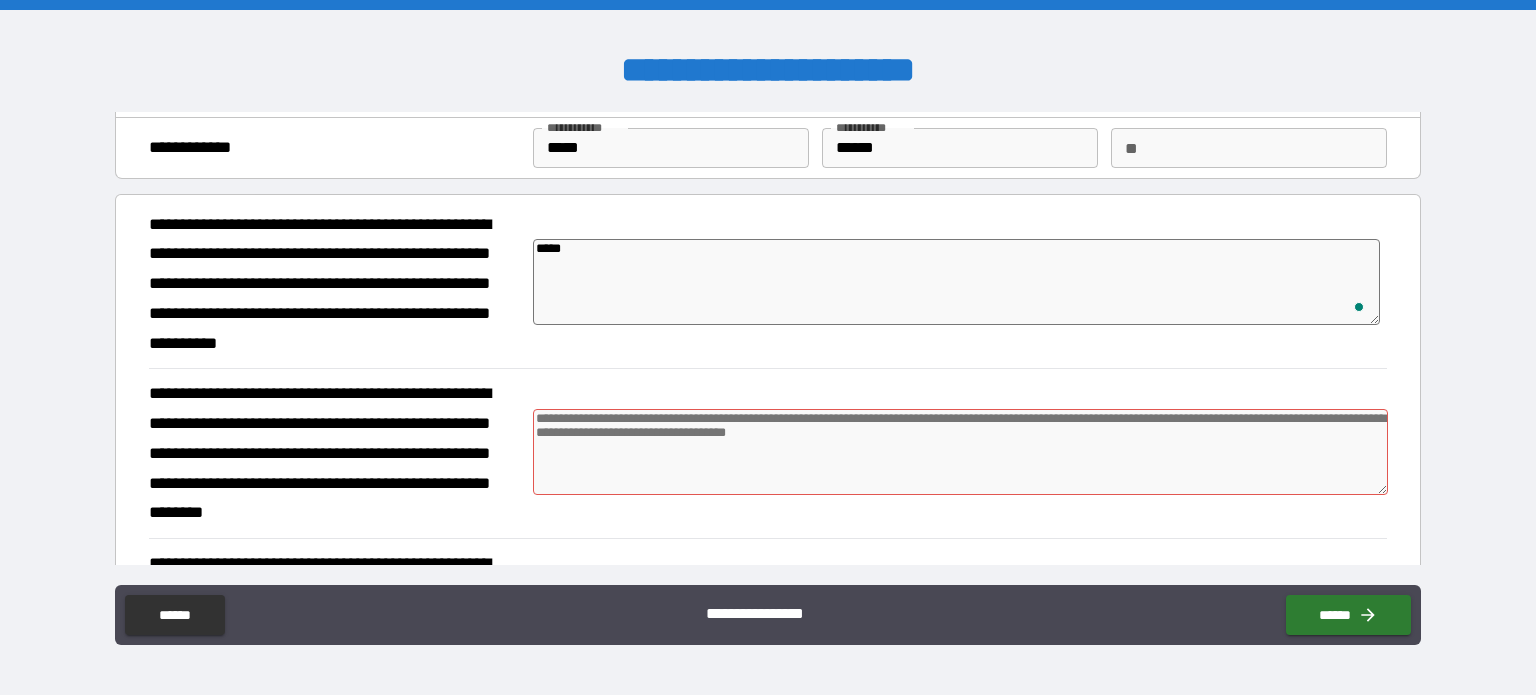 type on "*" 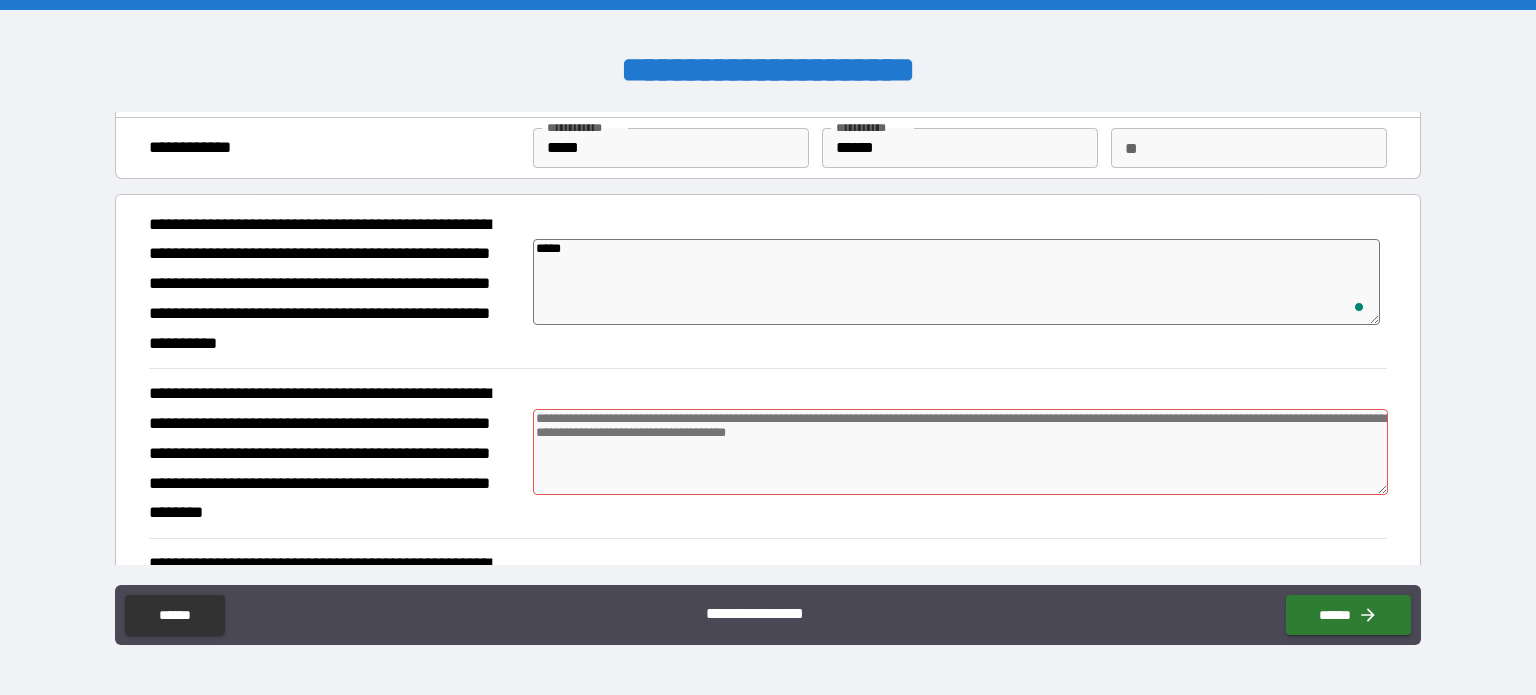 scroll, scrollTop: 58, scrollLeft: 0, axis: vertical 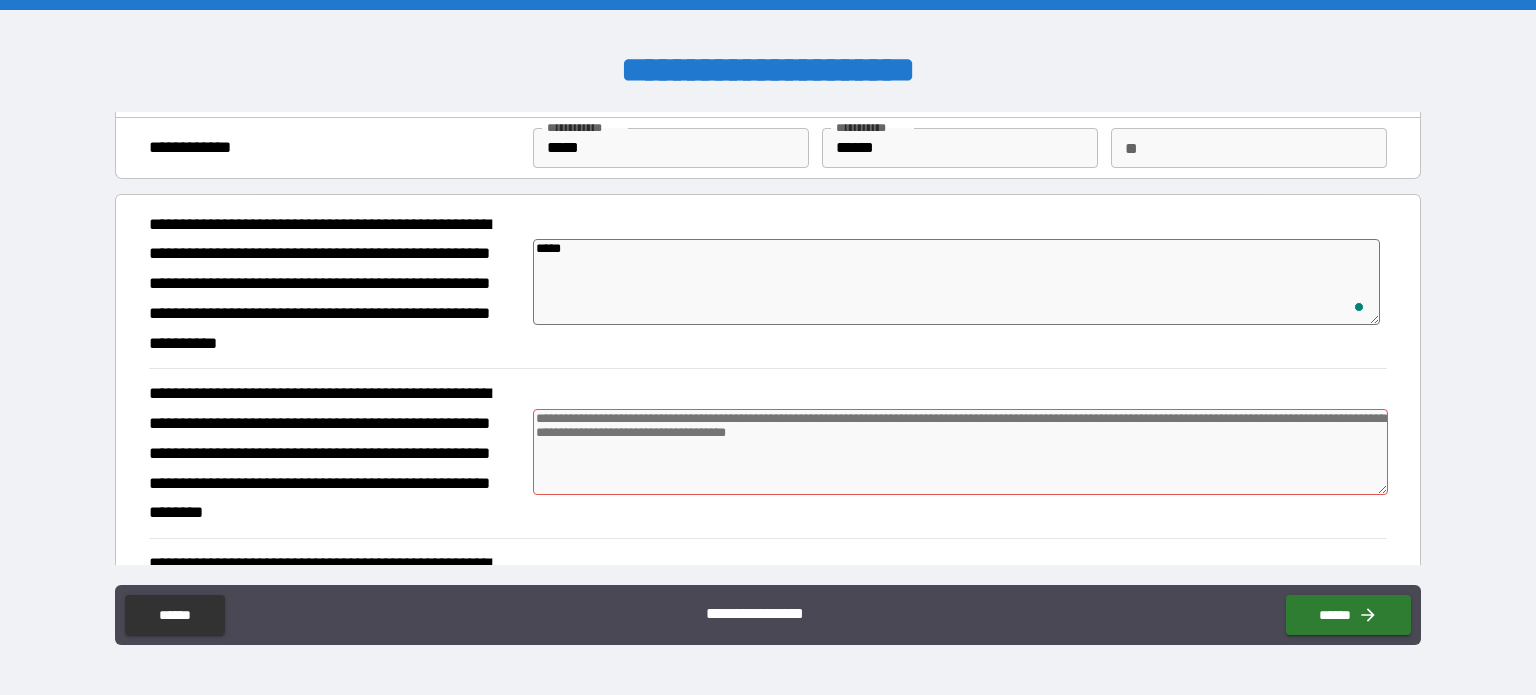 type on "****" 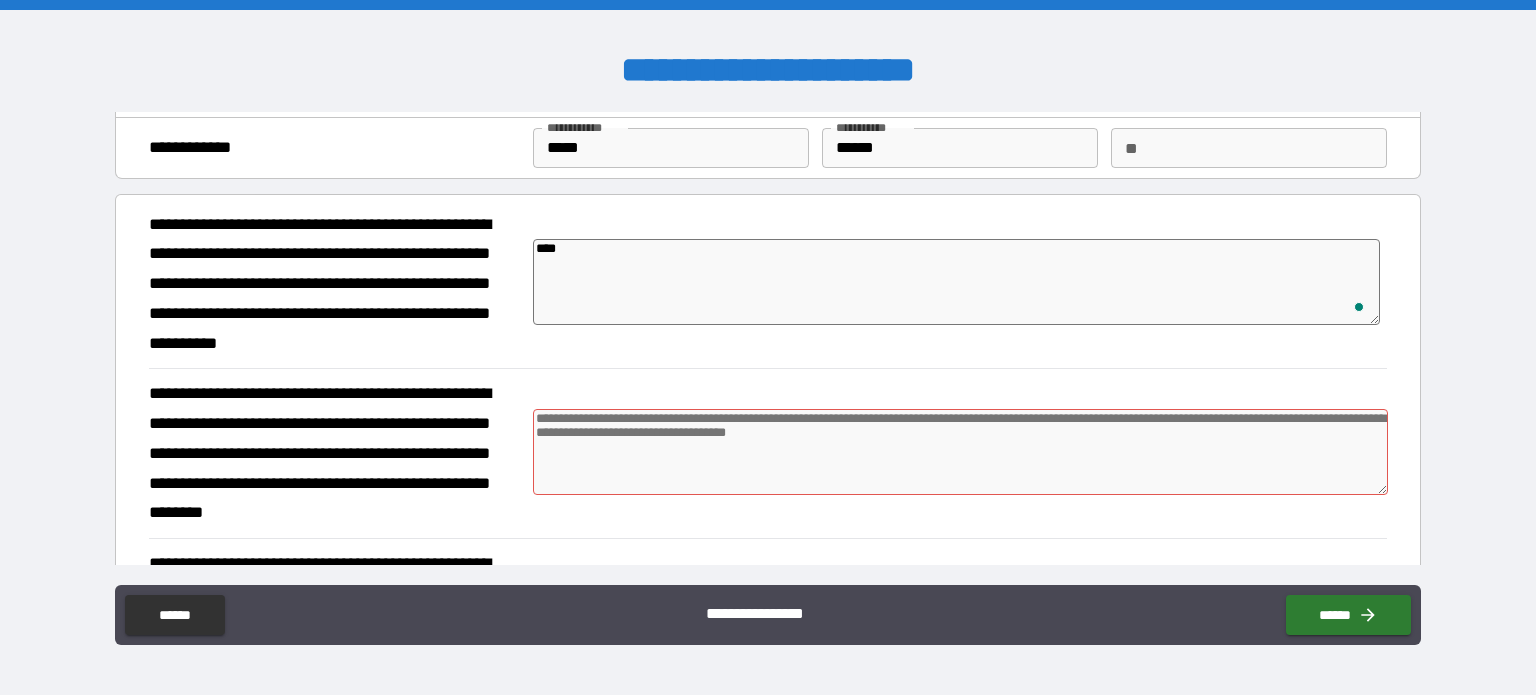 type on "***" 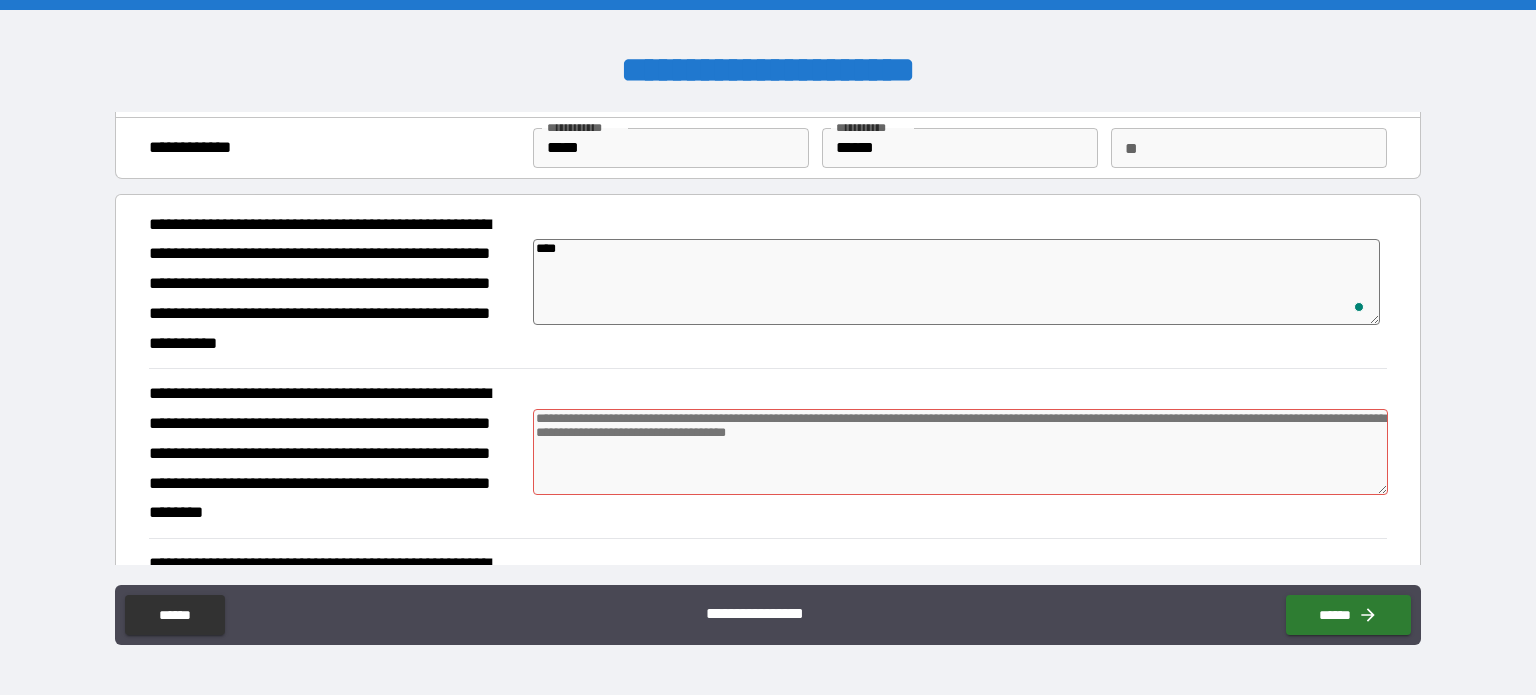 type on "*" 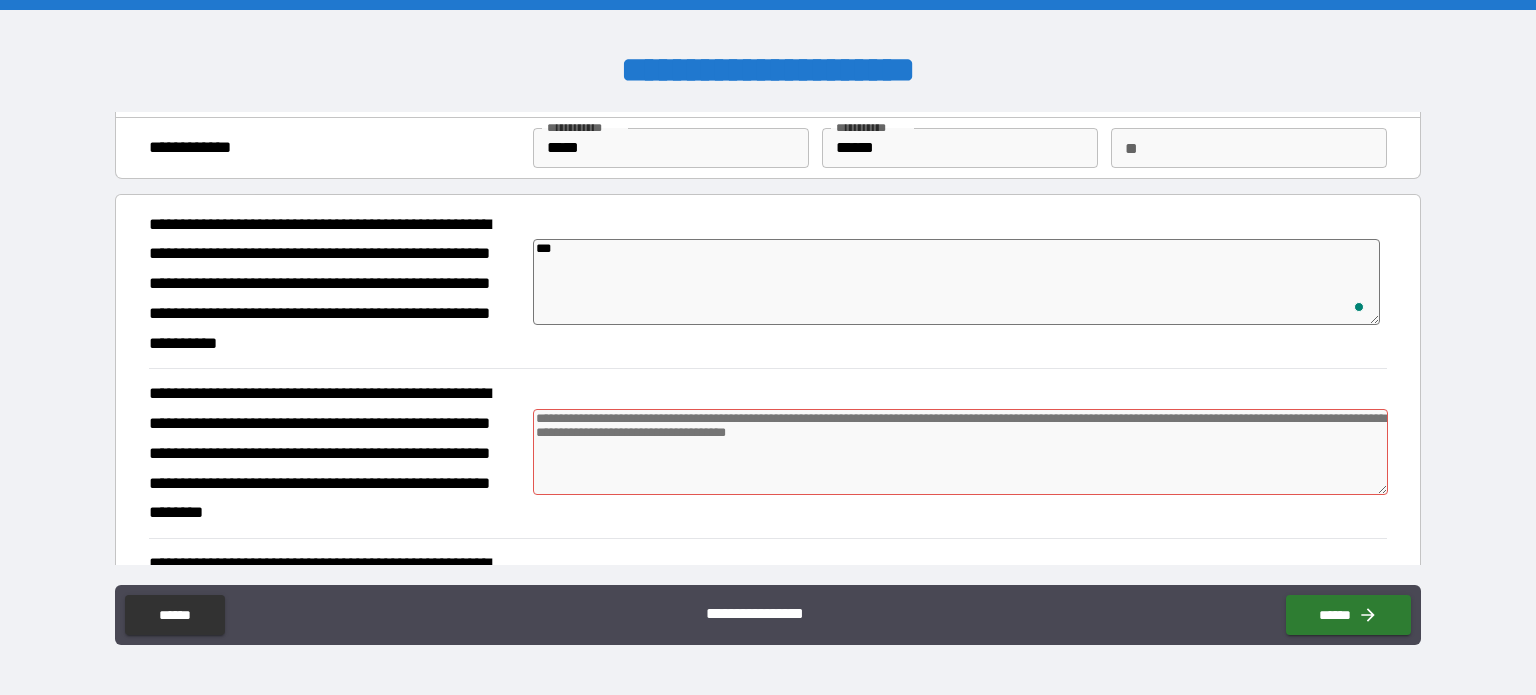 type on "**" 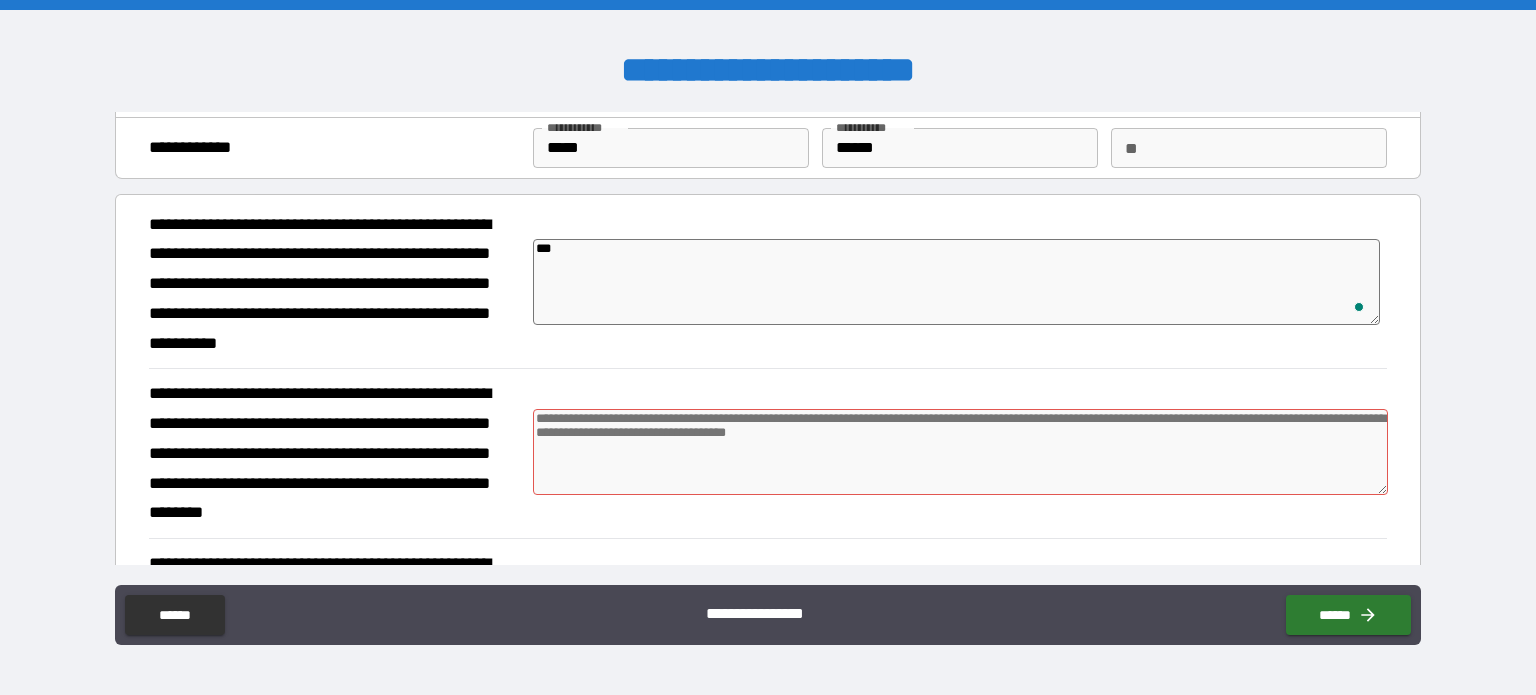 type on "*" 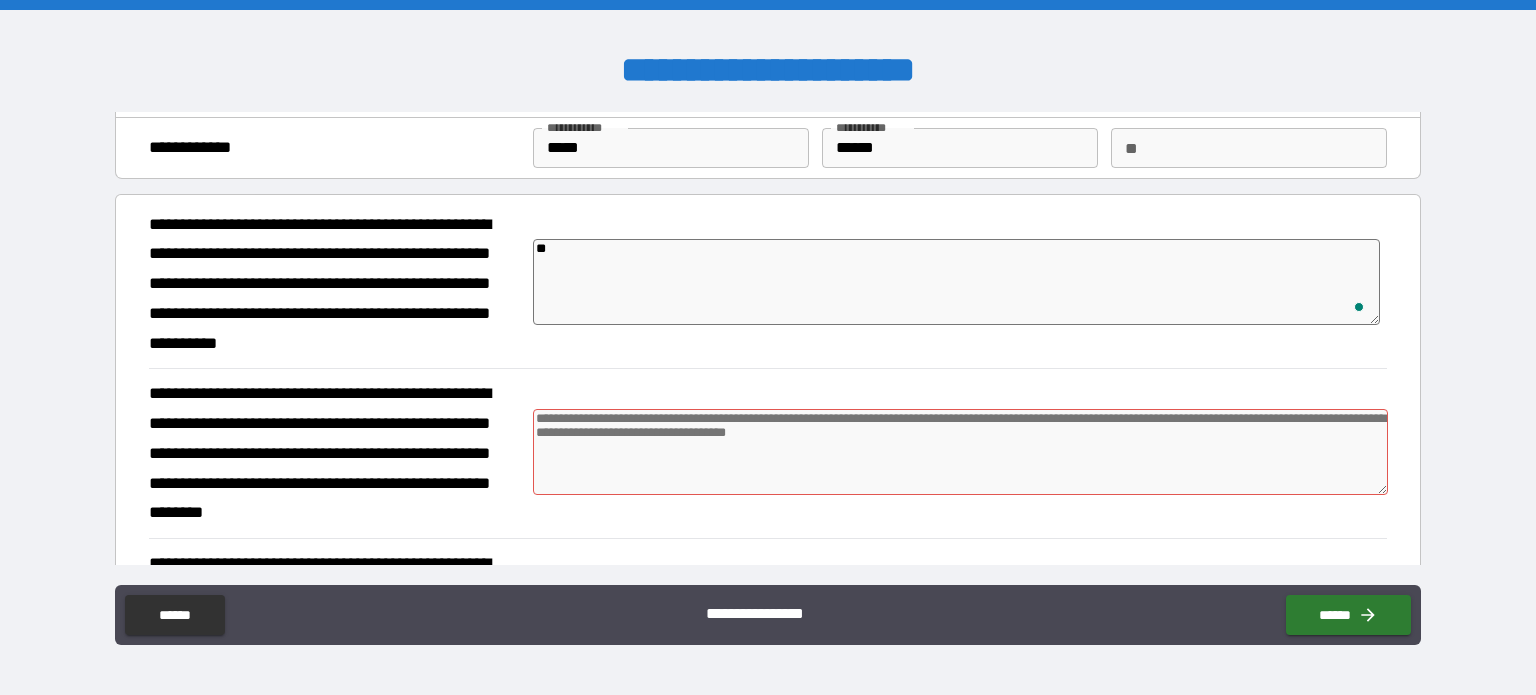 type on "*" 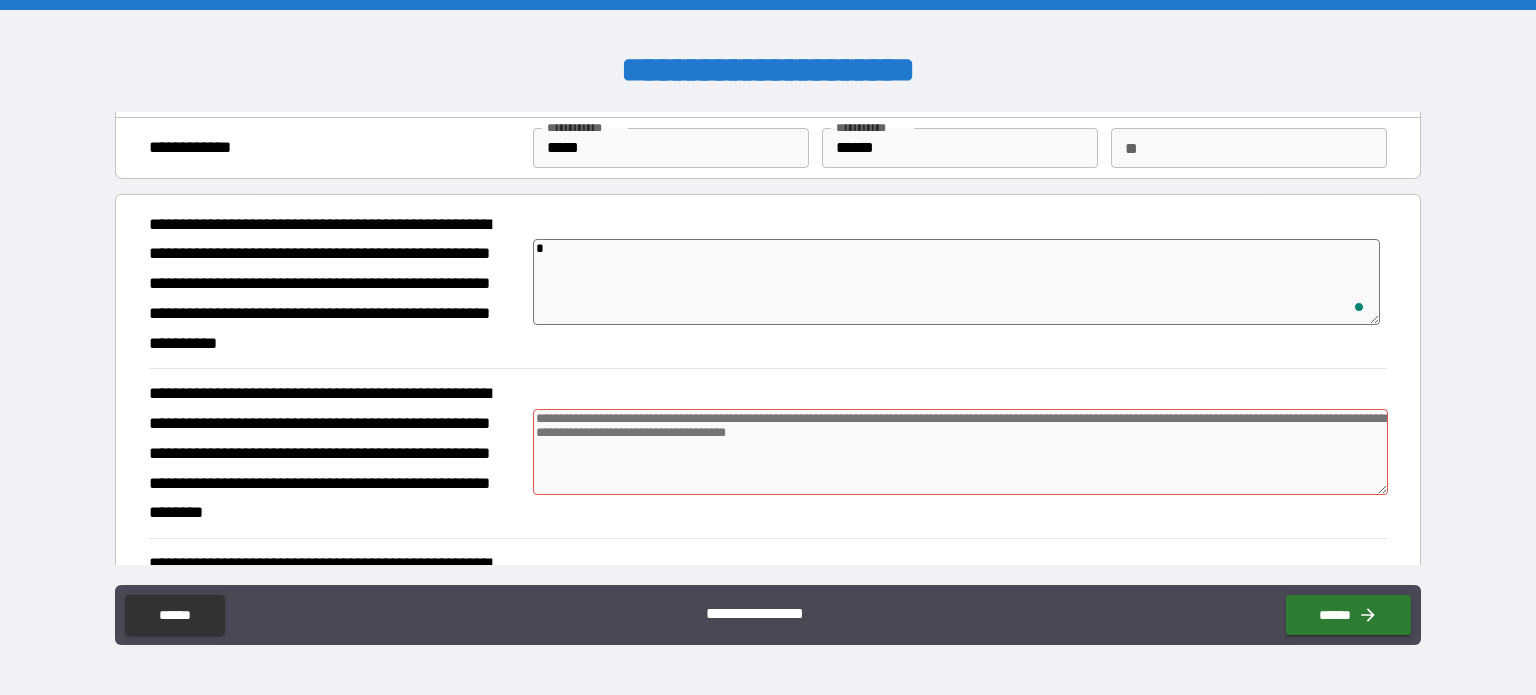 type on "*" 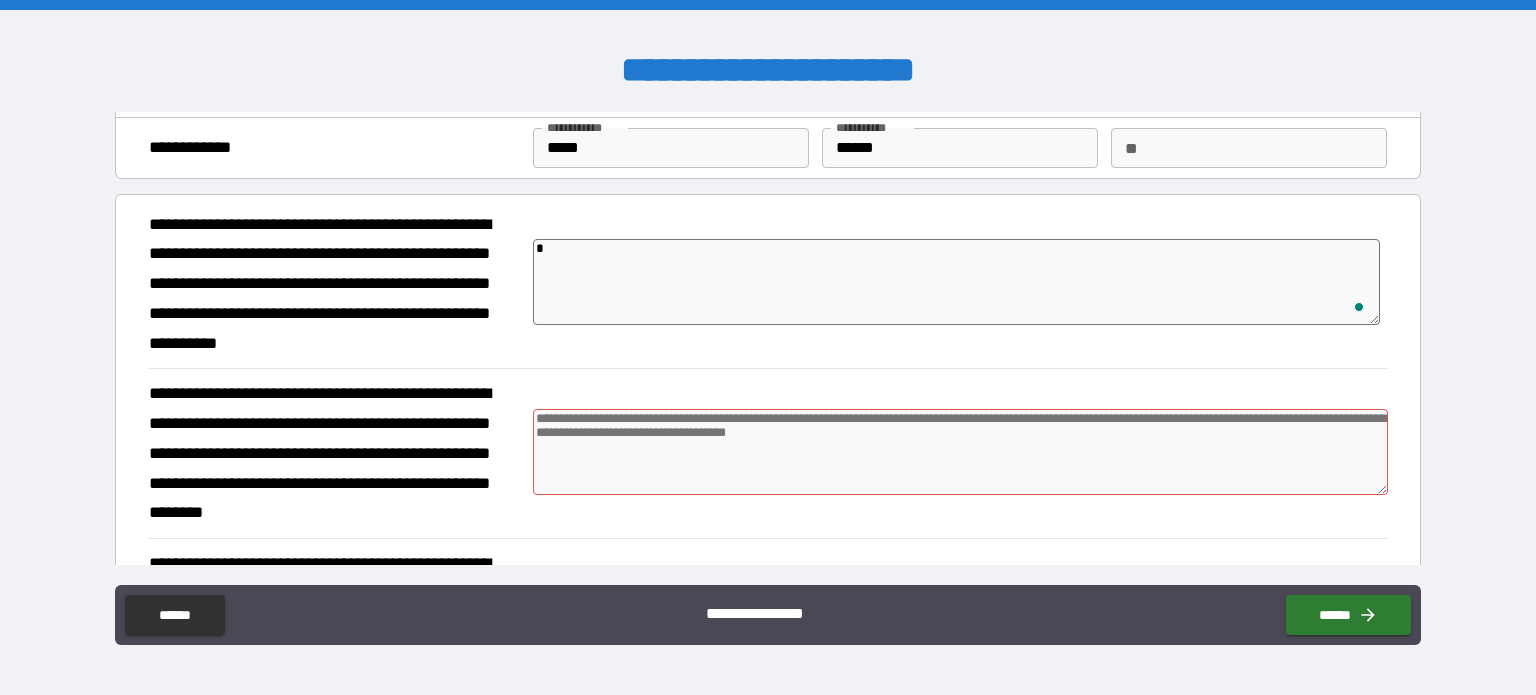 type on "*" 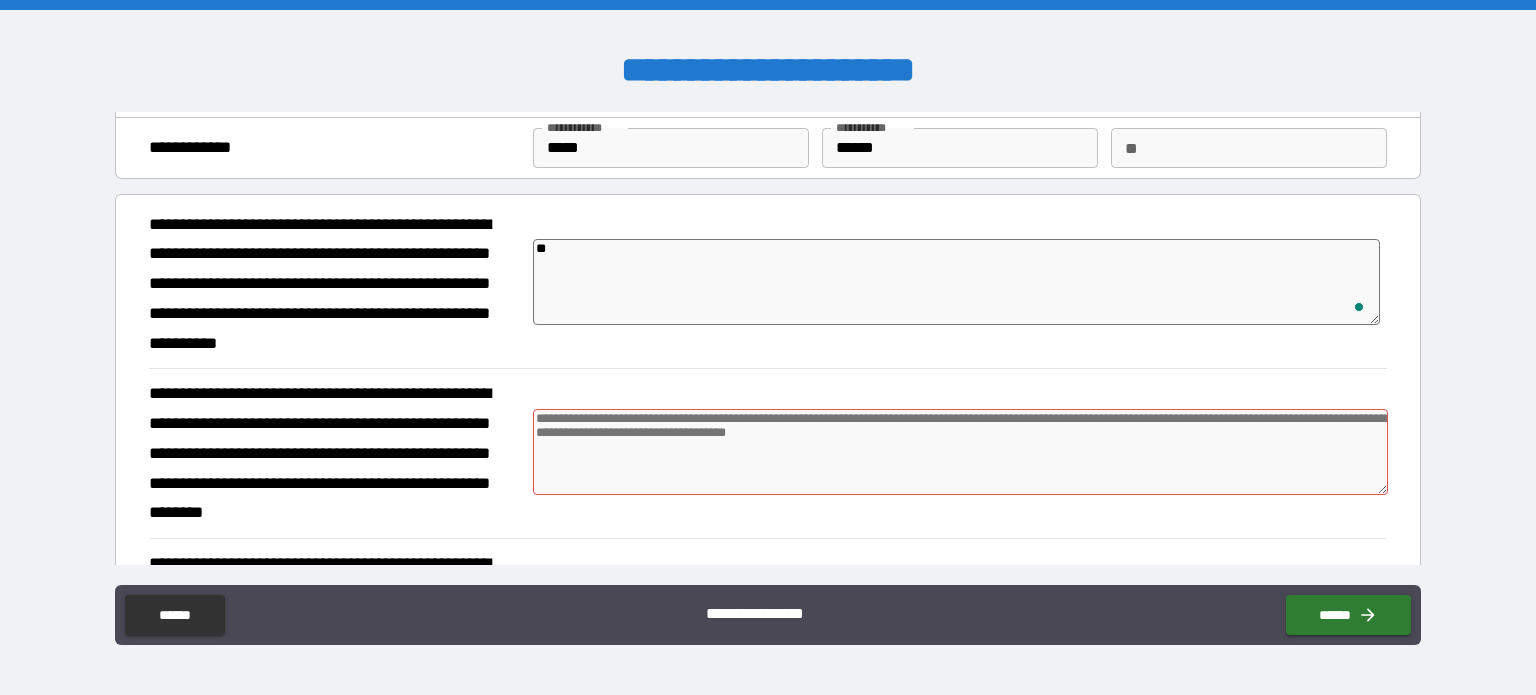 type on "*" 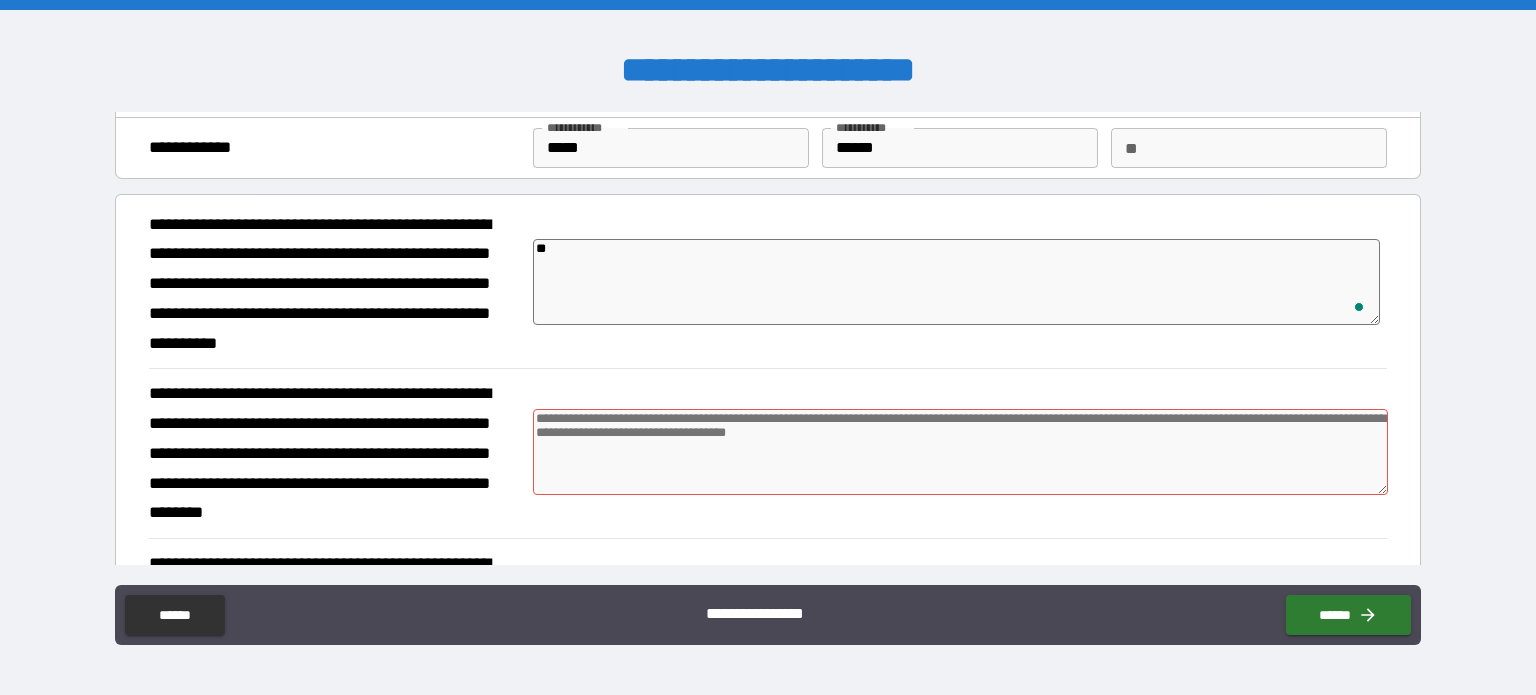type on "*" 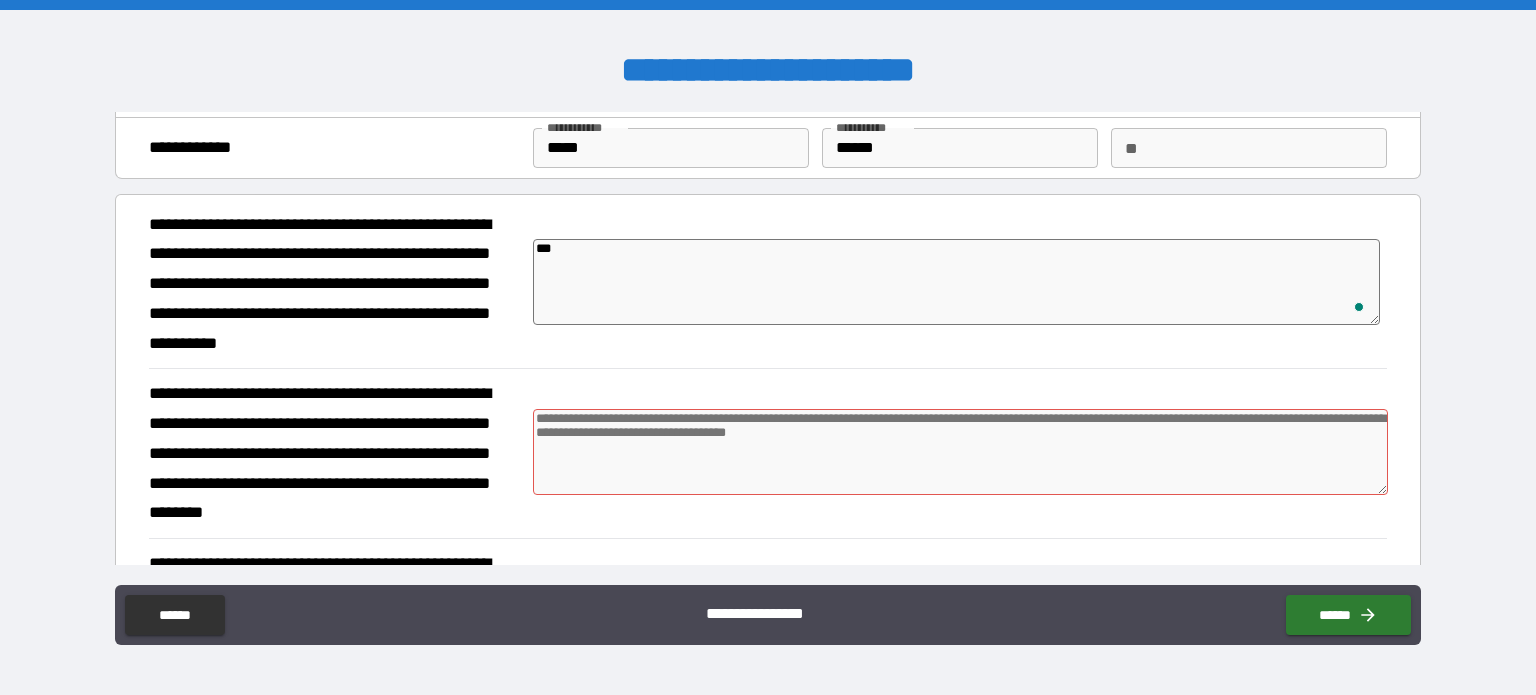 type on "****" 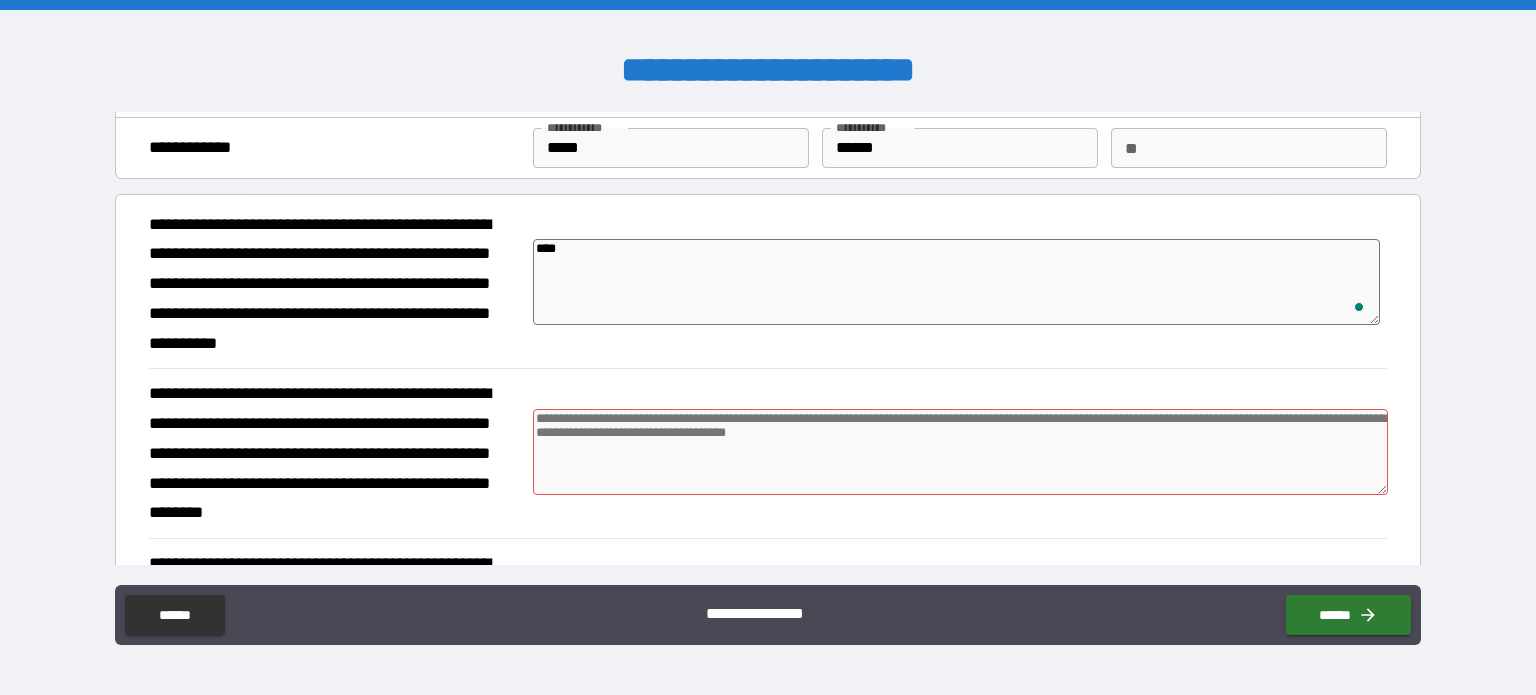 type on "*" 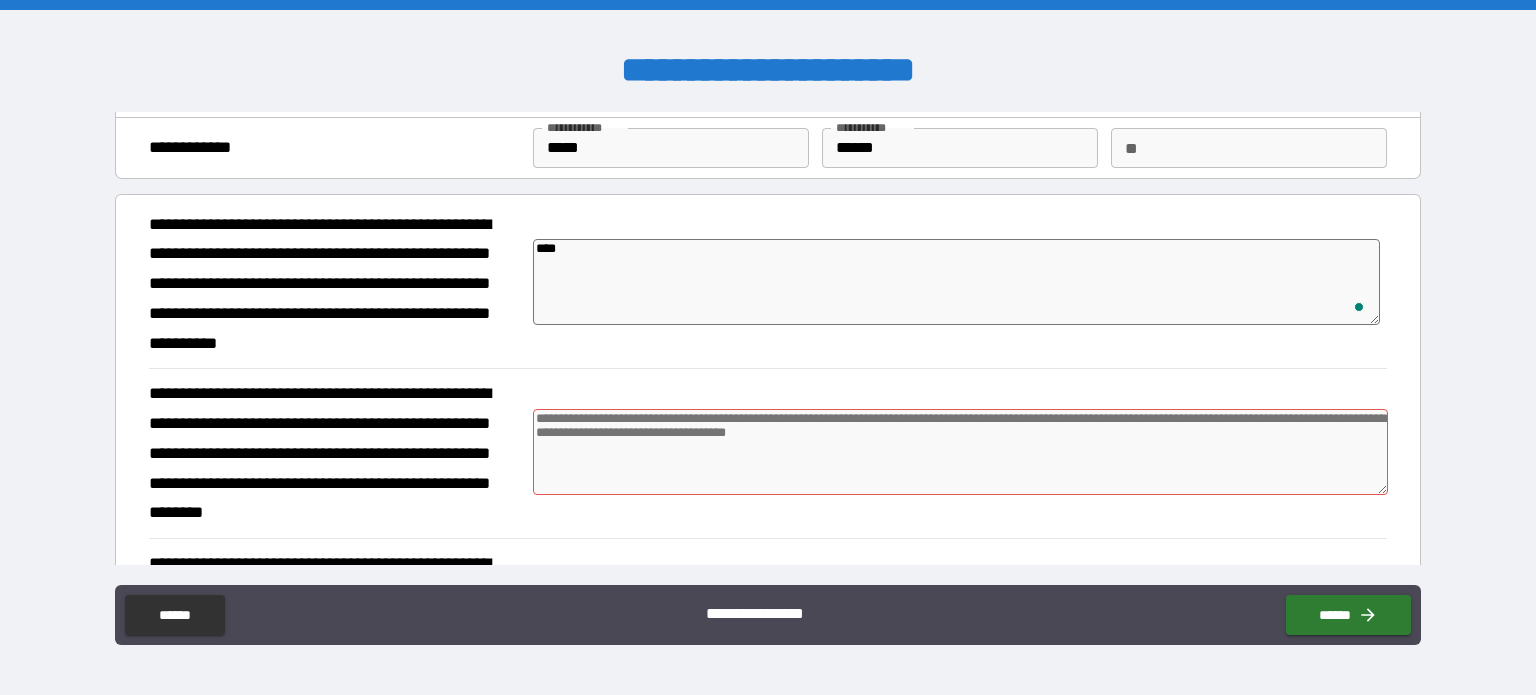 type on "*" 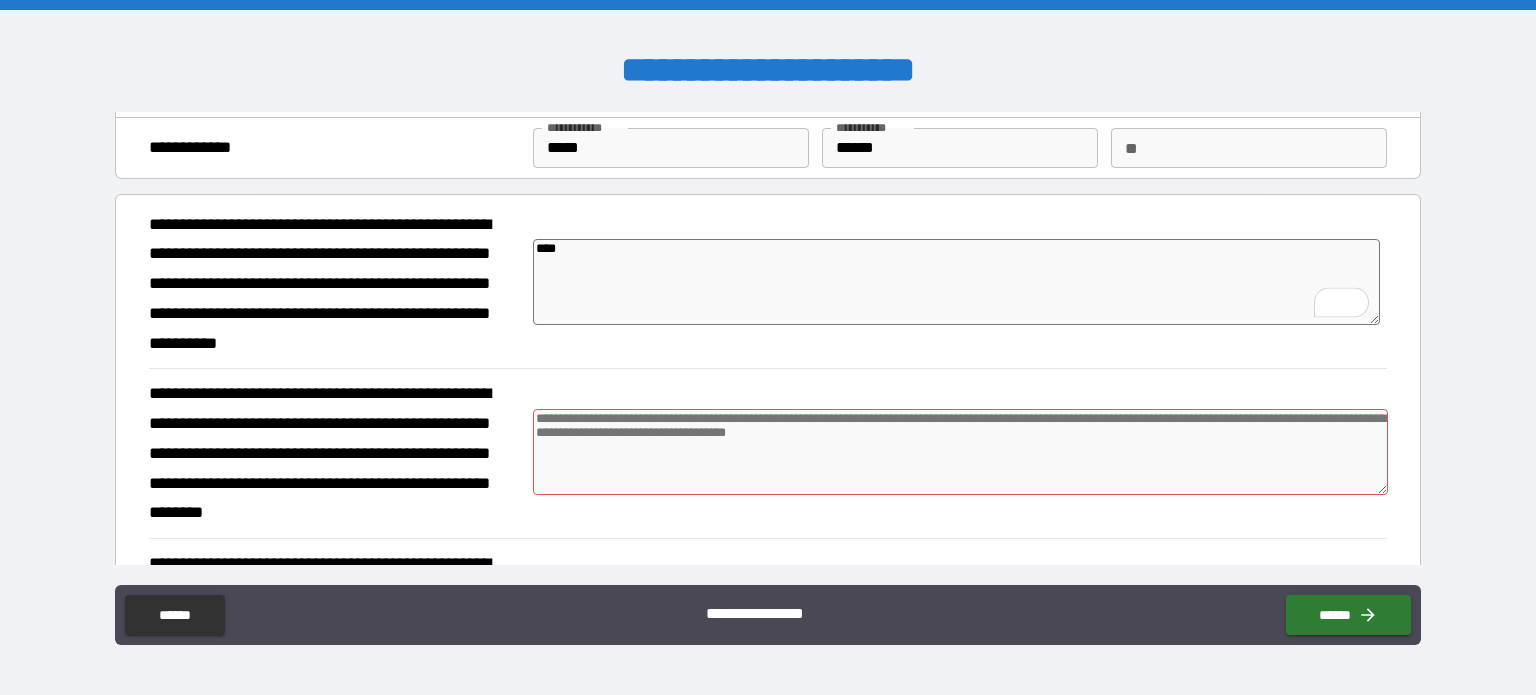 type on "****" 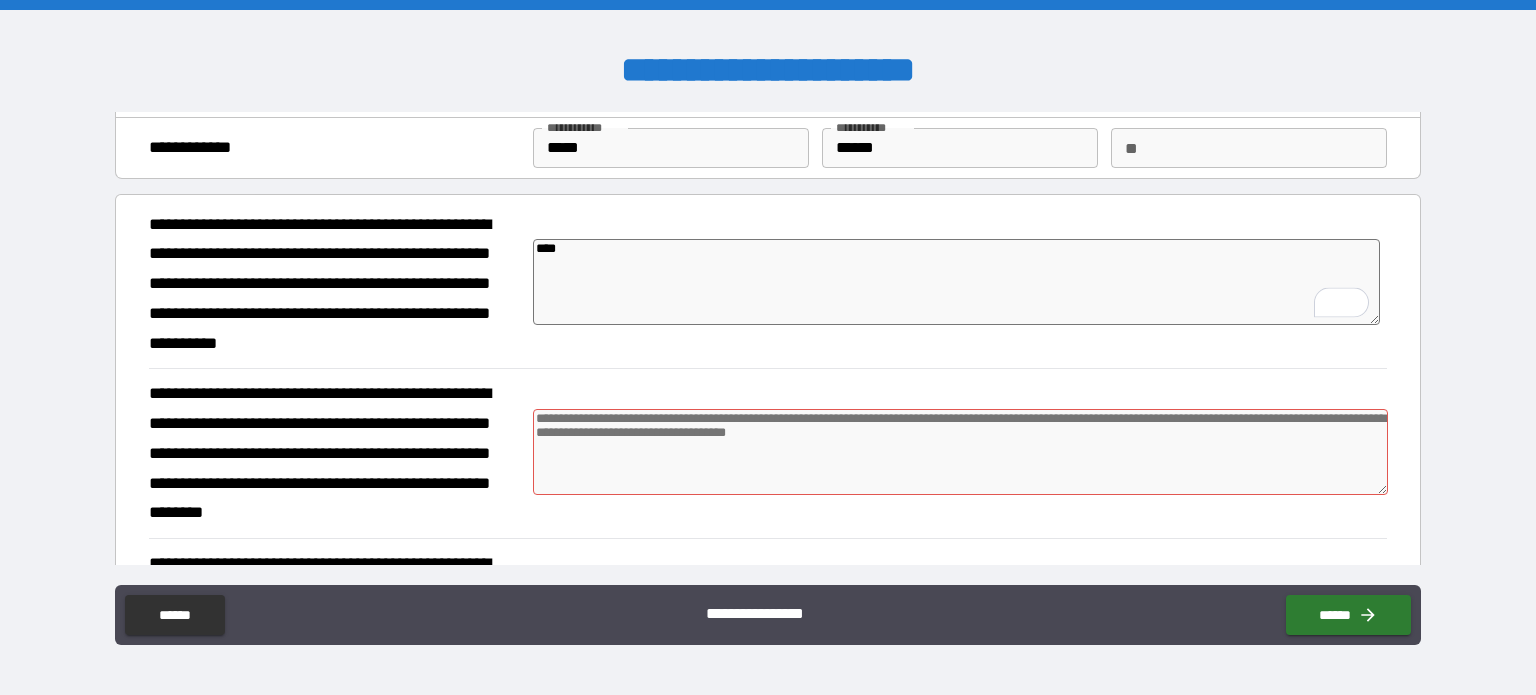 click at bounding box center (961, 452) 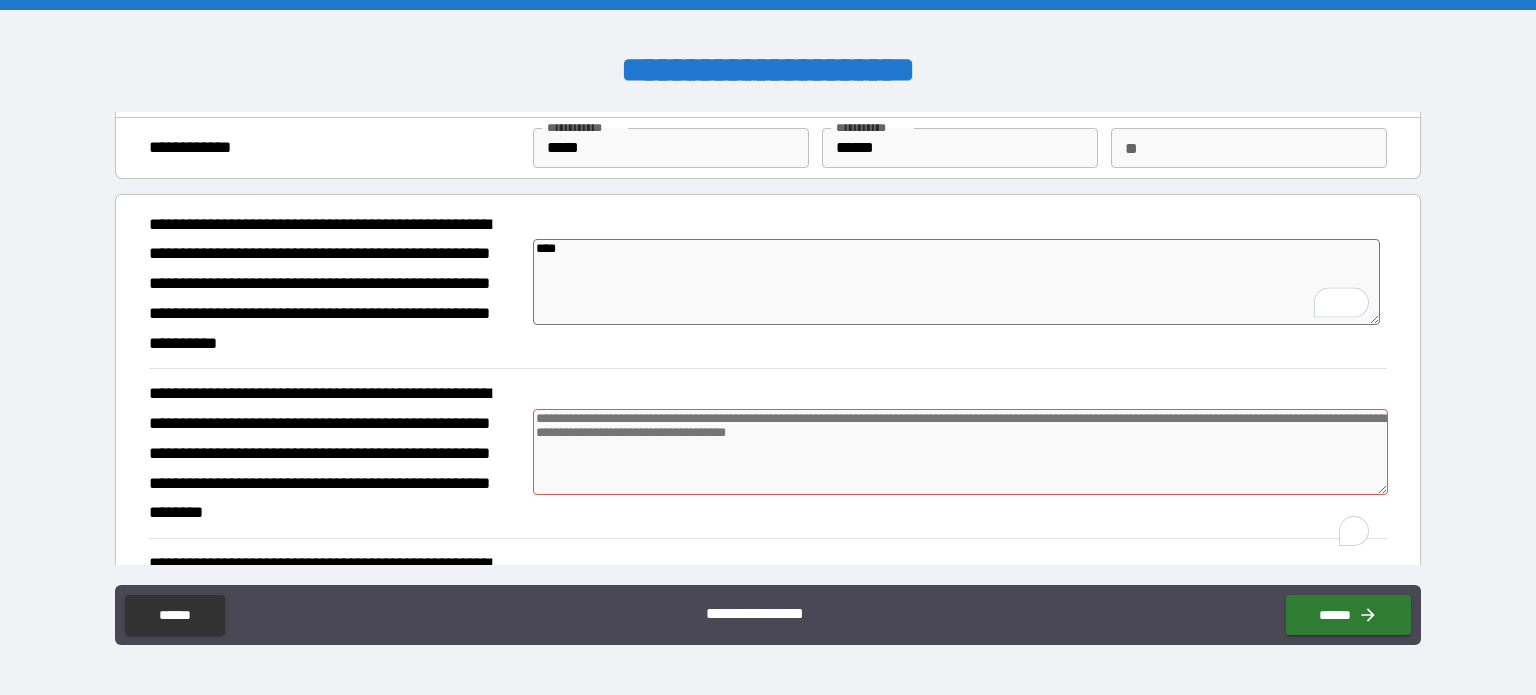 scroll, scrollTop: 58, scrollLeft: 0, axis: vertical 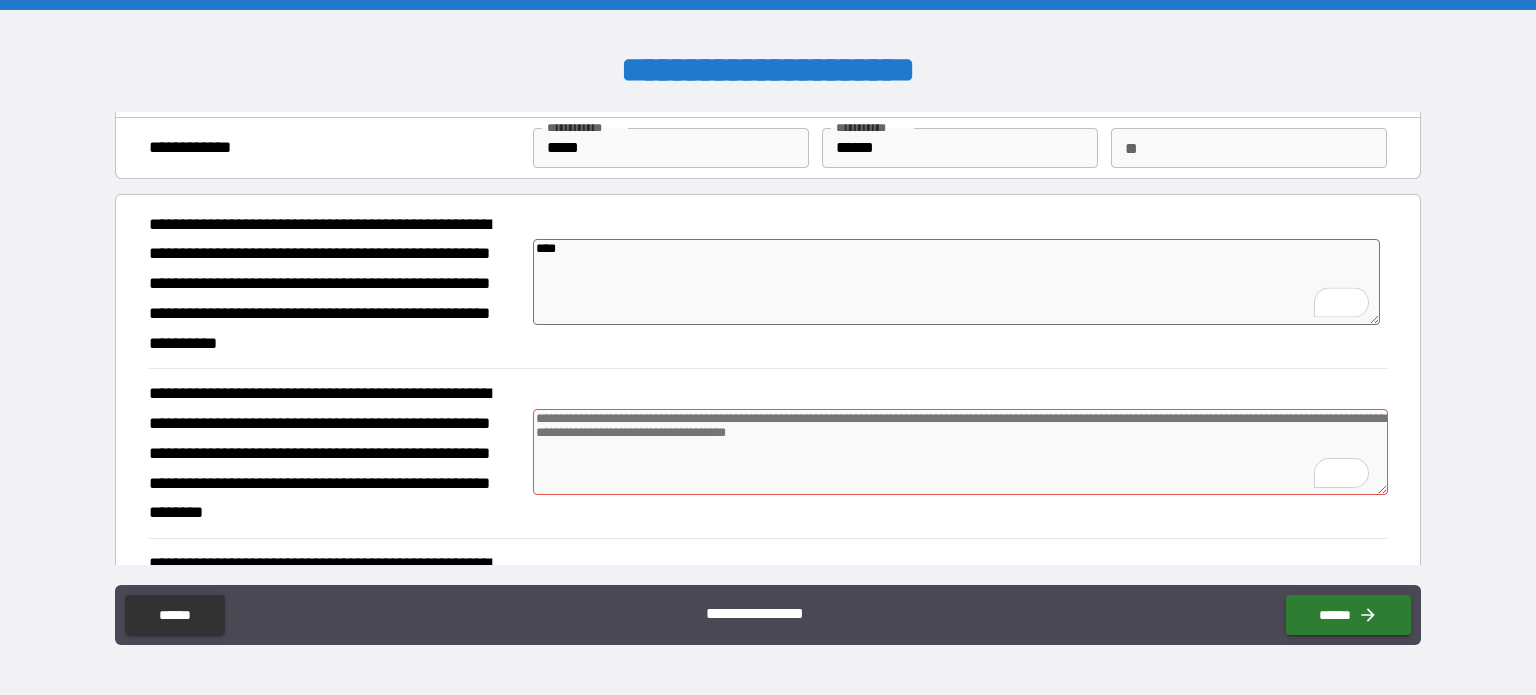 type on "*" 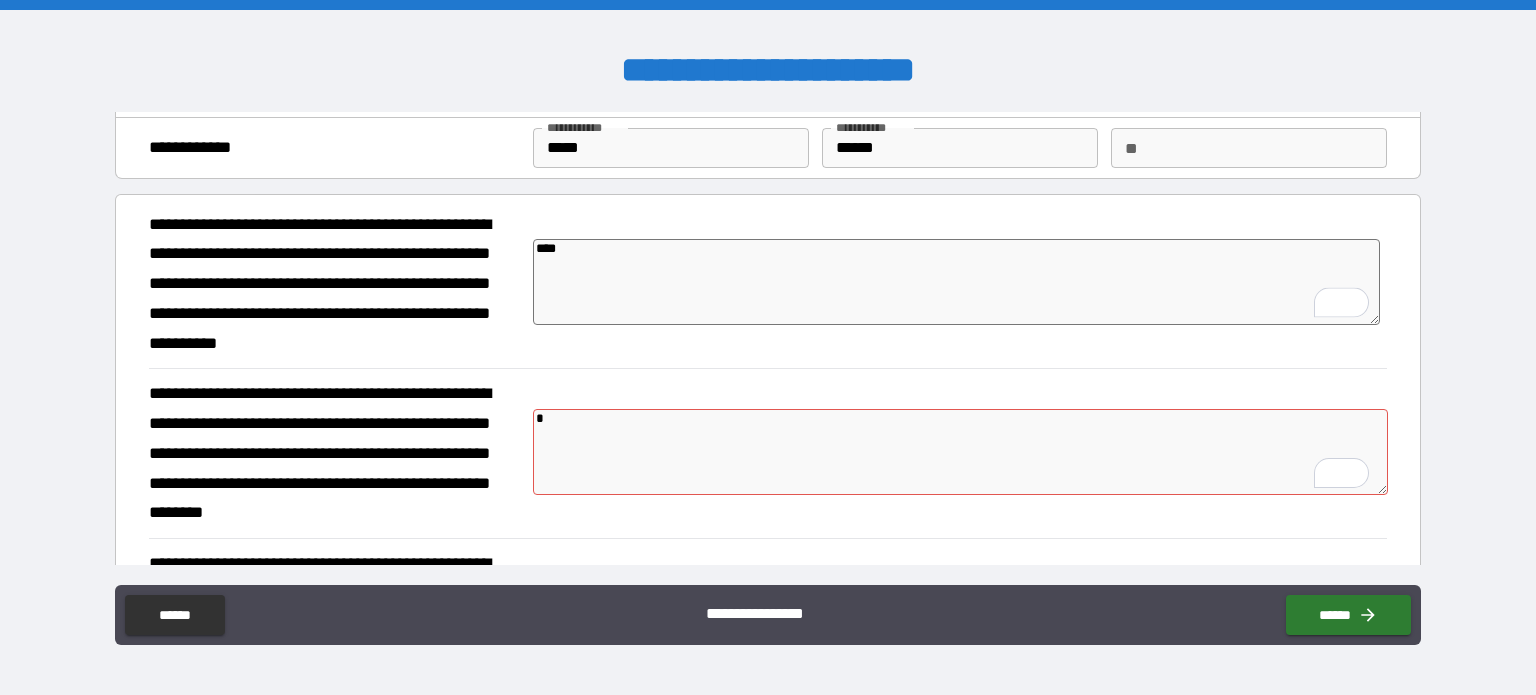 type on "*" 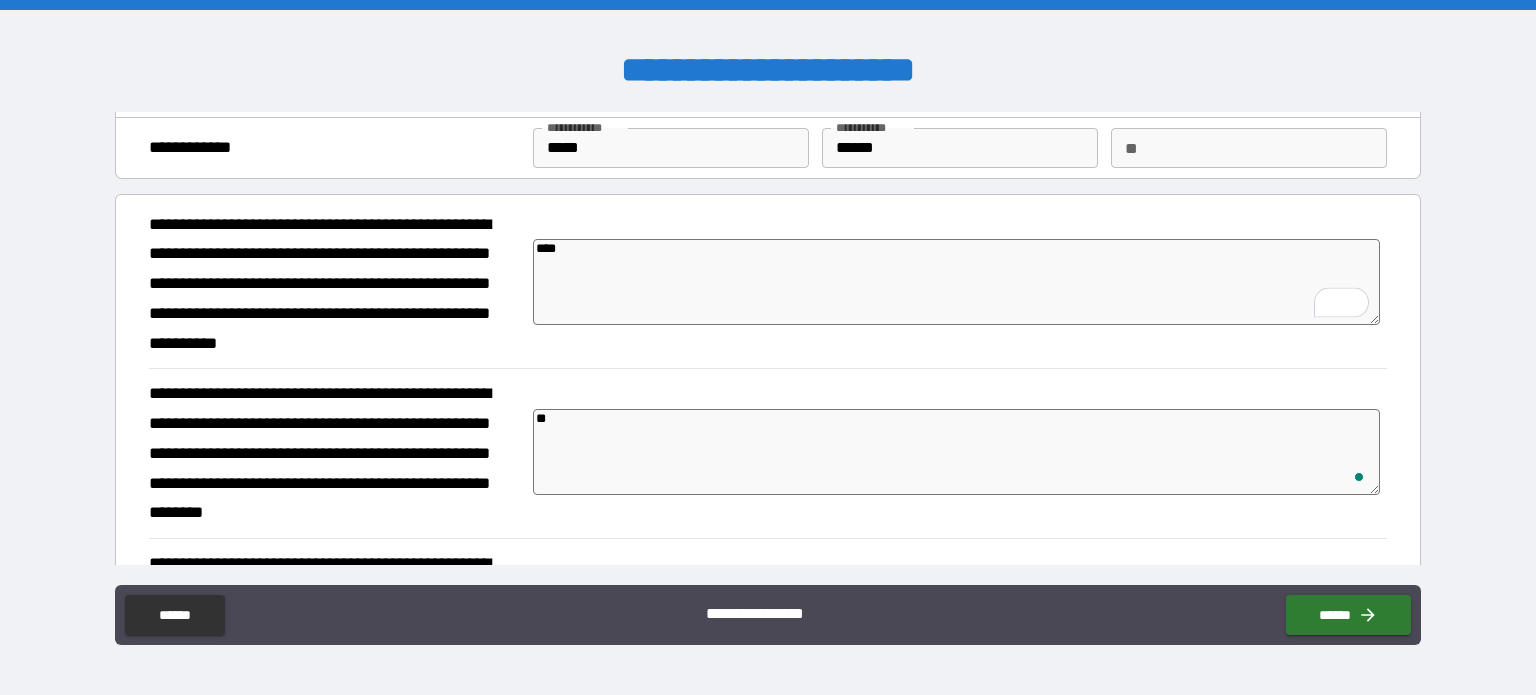 type on "*" 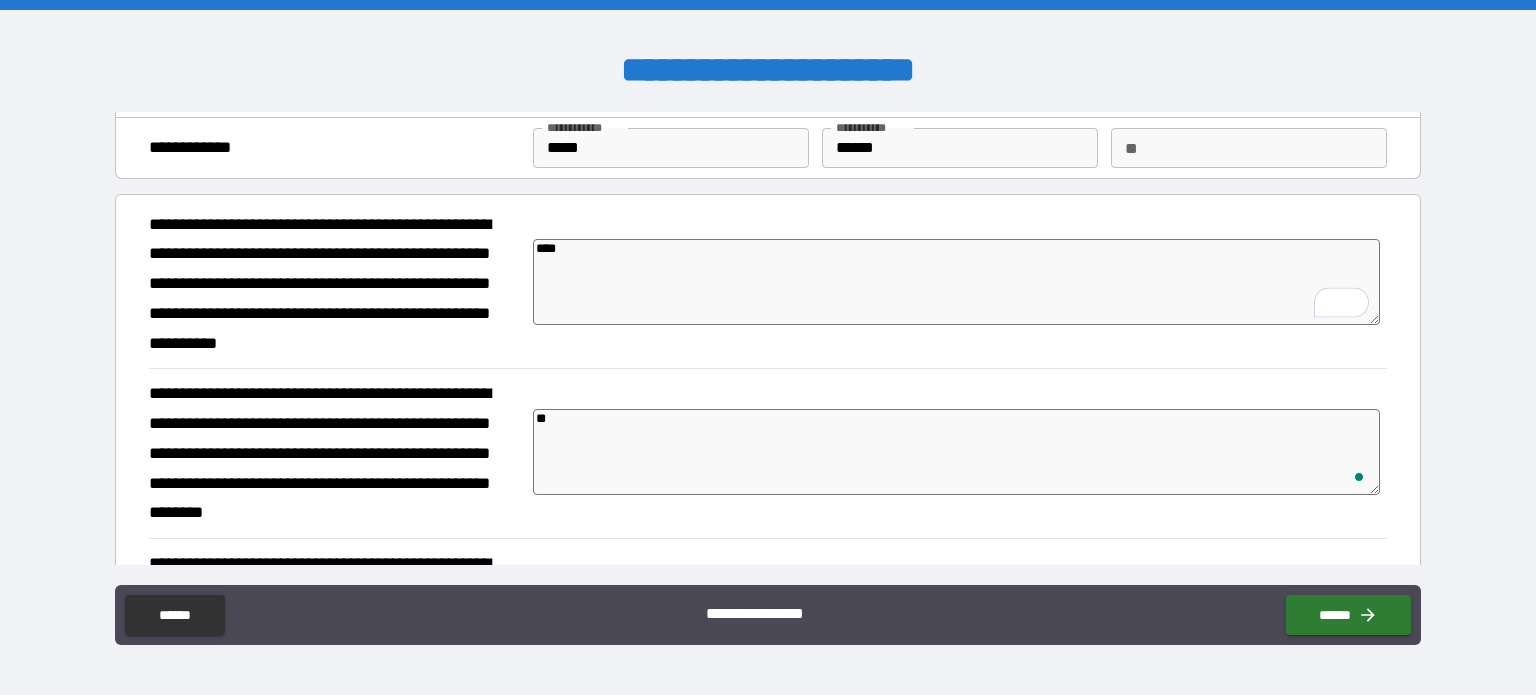 type on "***" 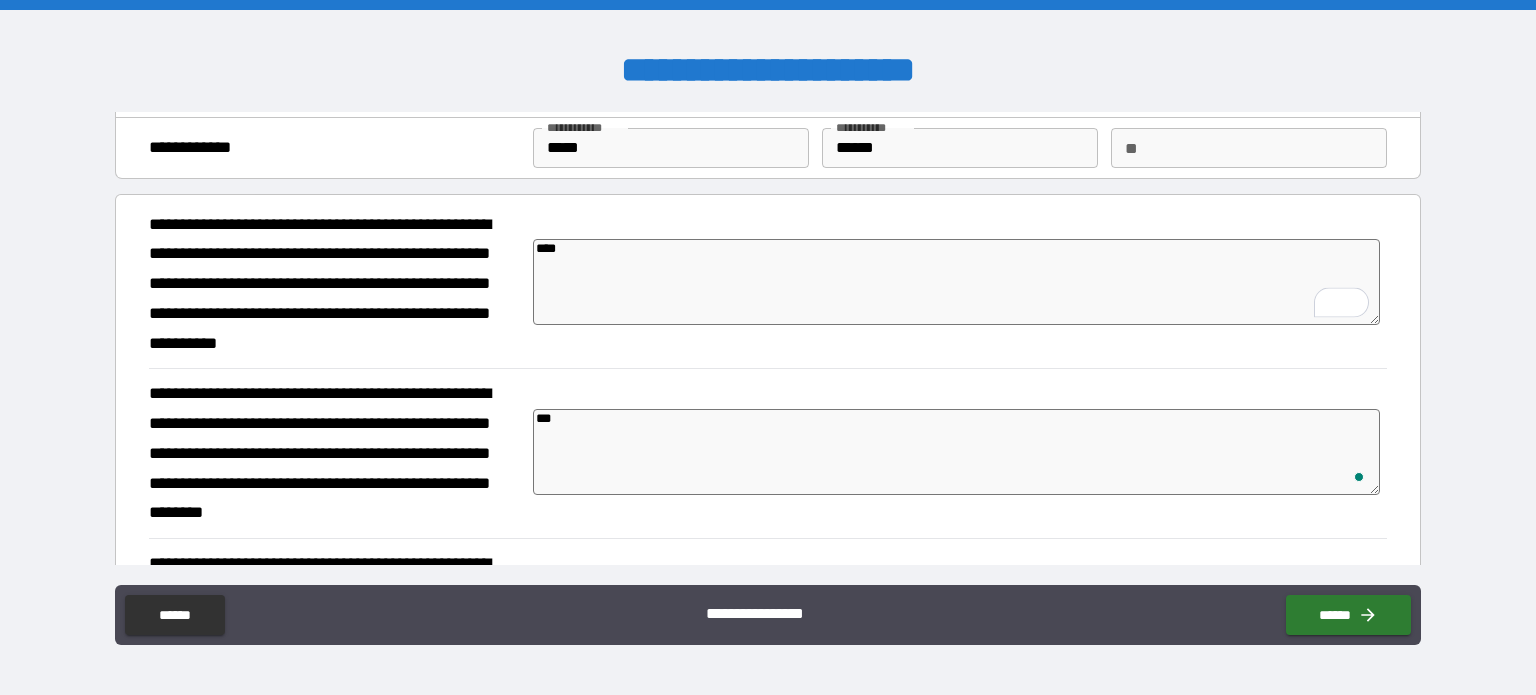 type on "*" 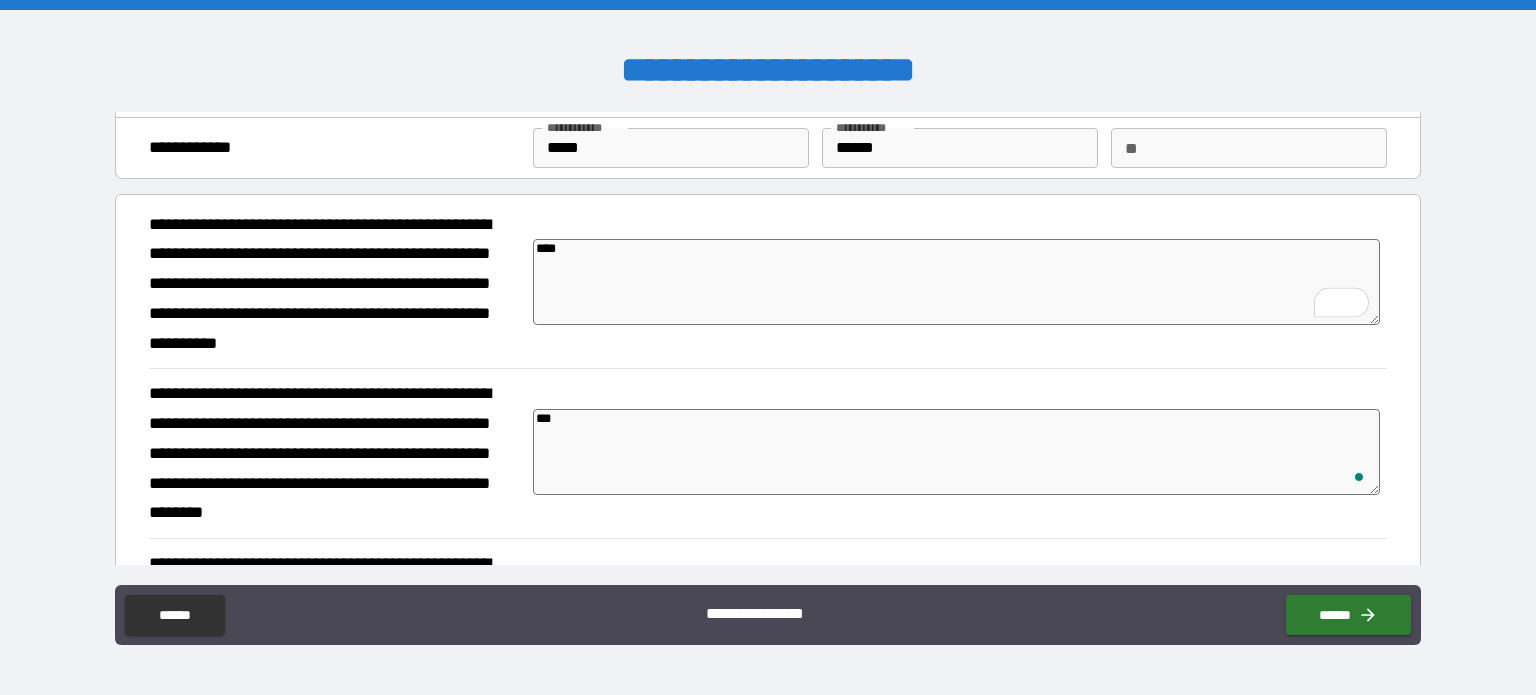 type on "****" 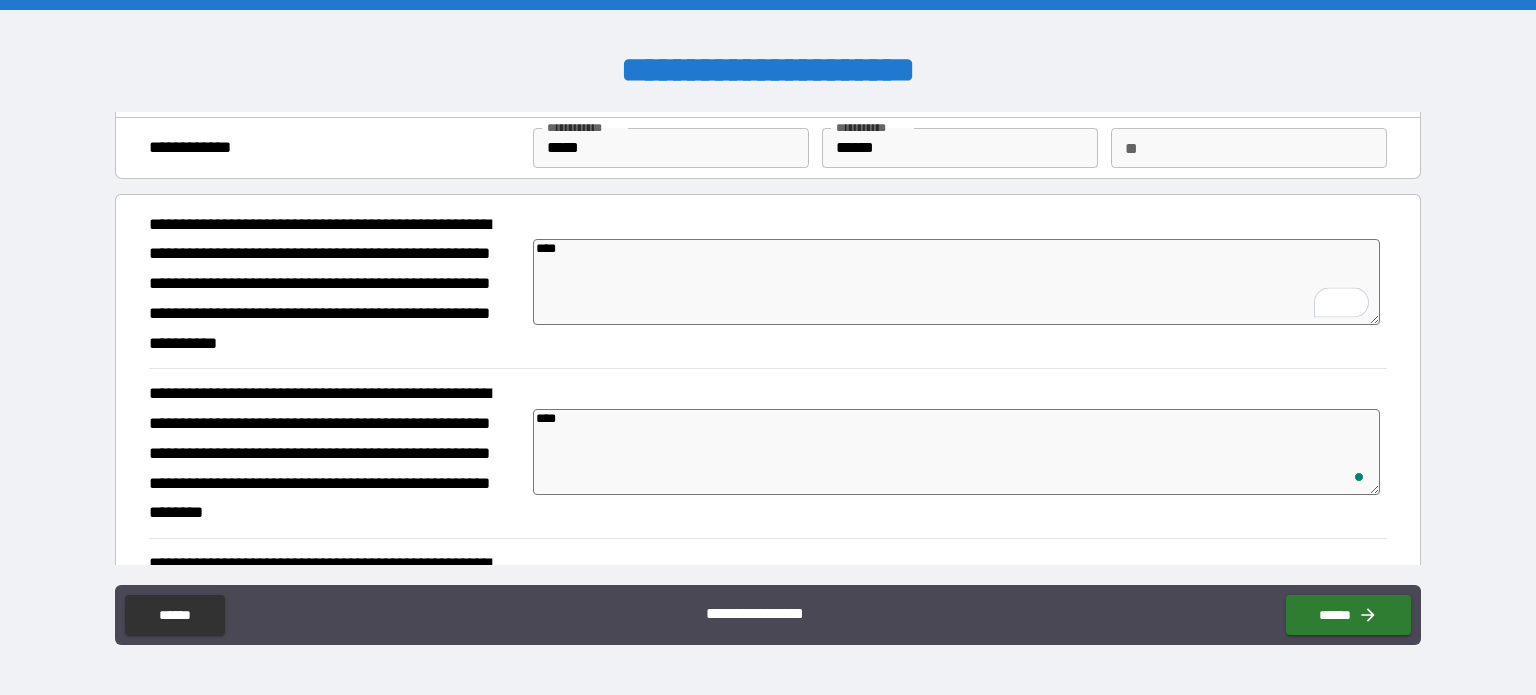 type on "*" 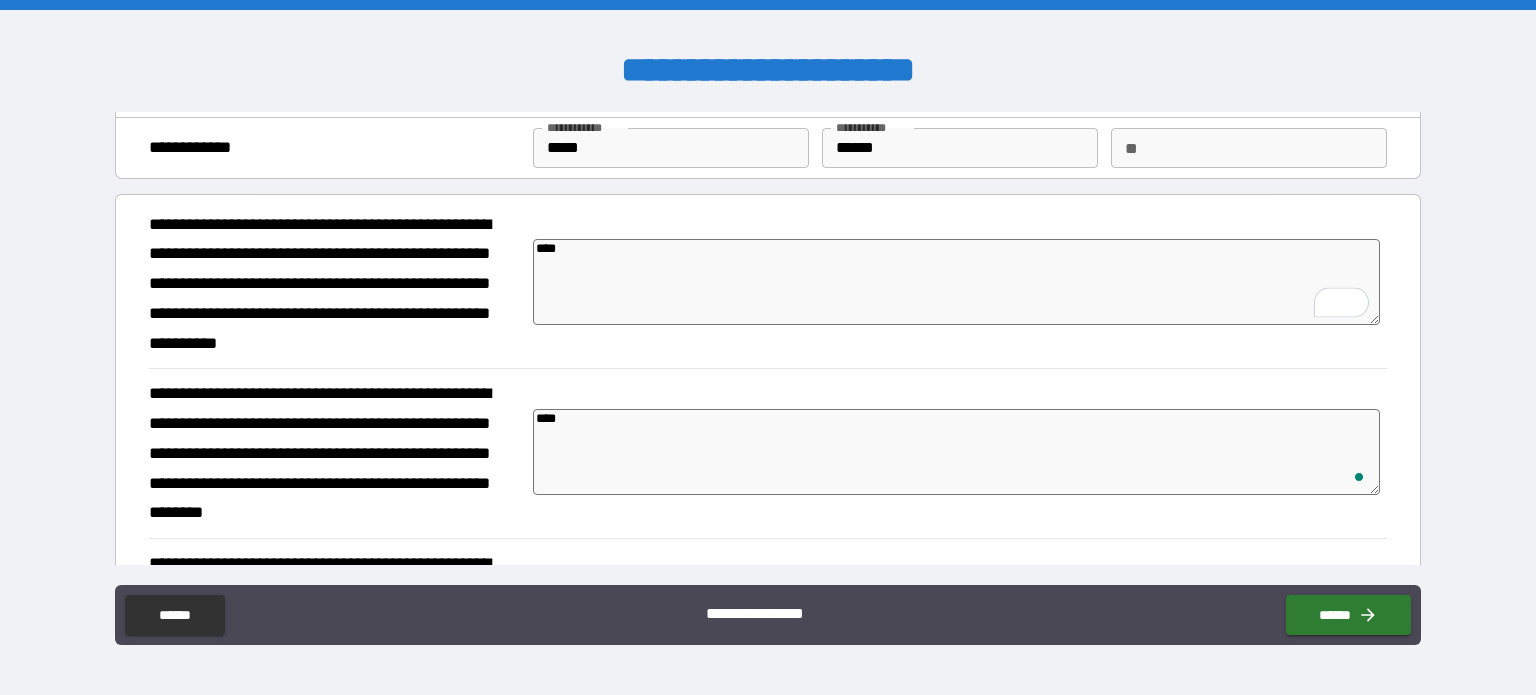 scroll, scrollTop: 58, scrollLeft: 0, axis: vertical 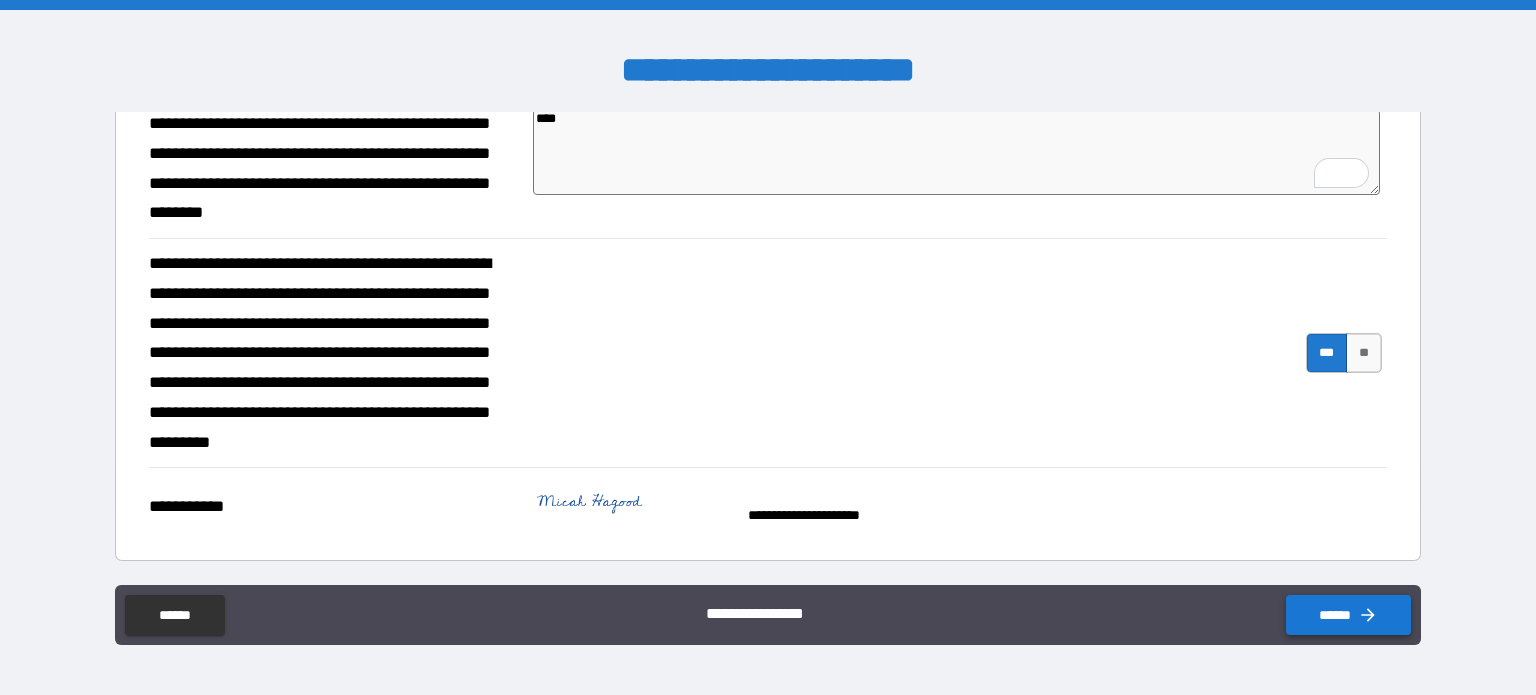 type on "****" 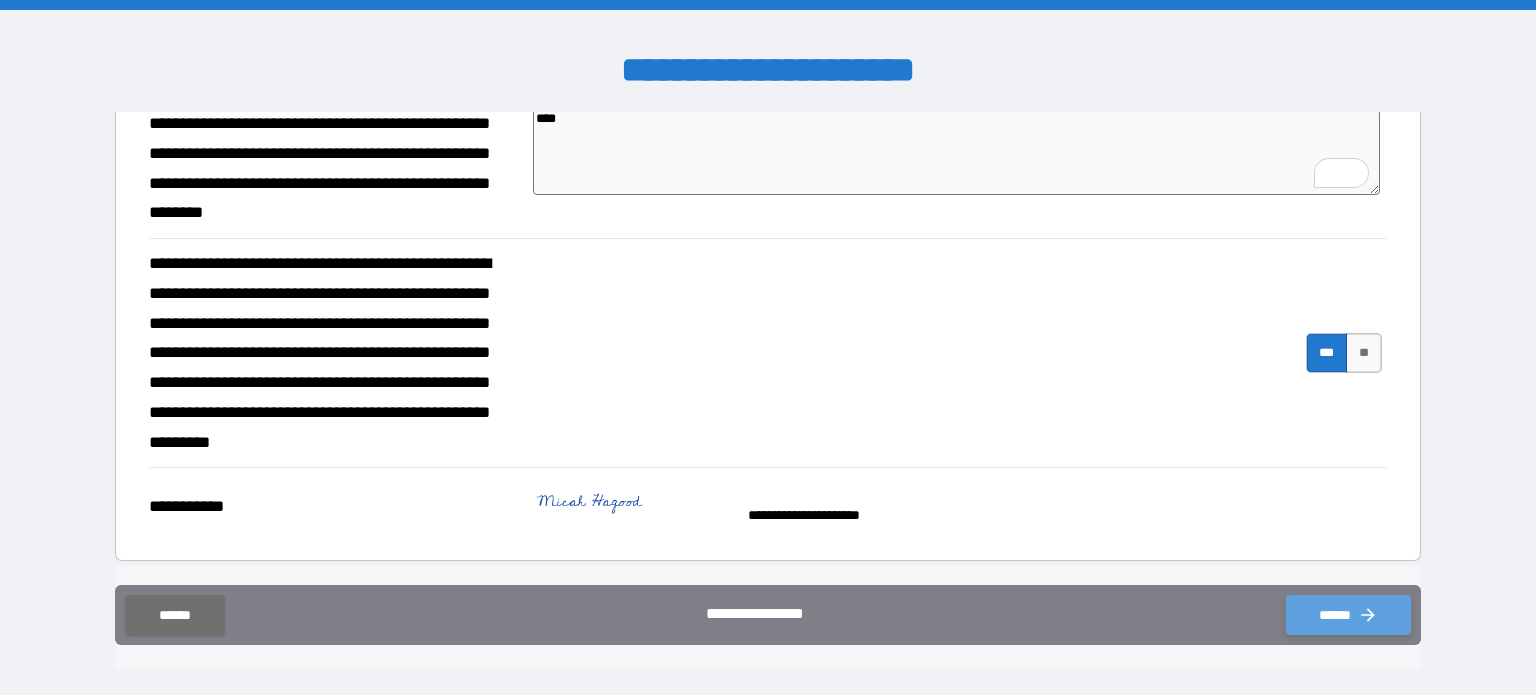 click on "******" at bounding box center (1348, 615) 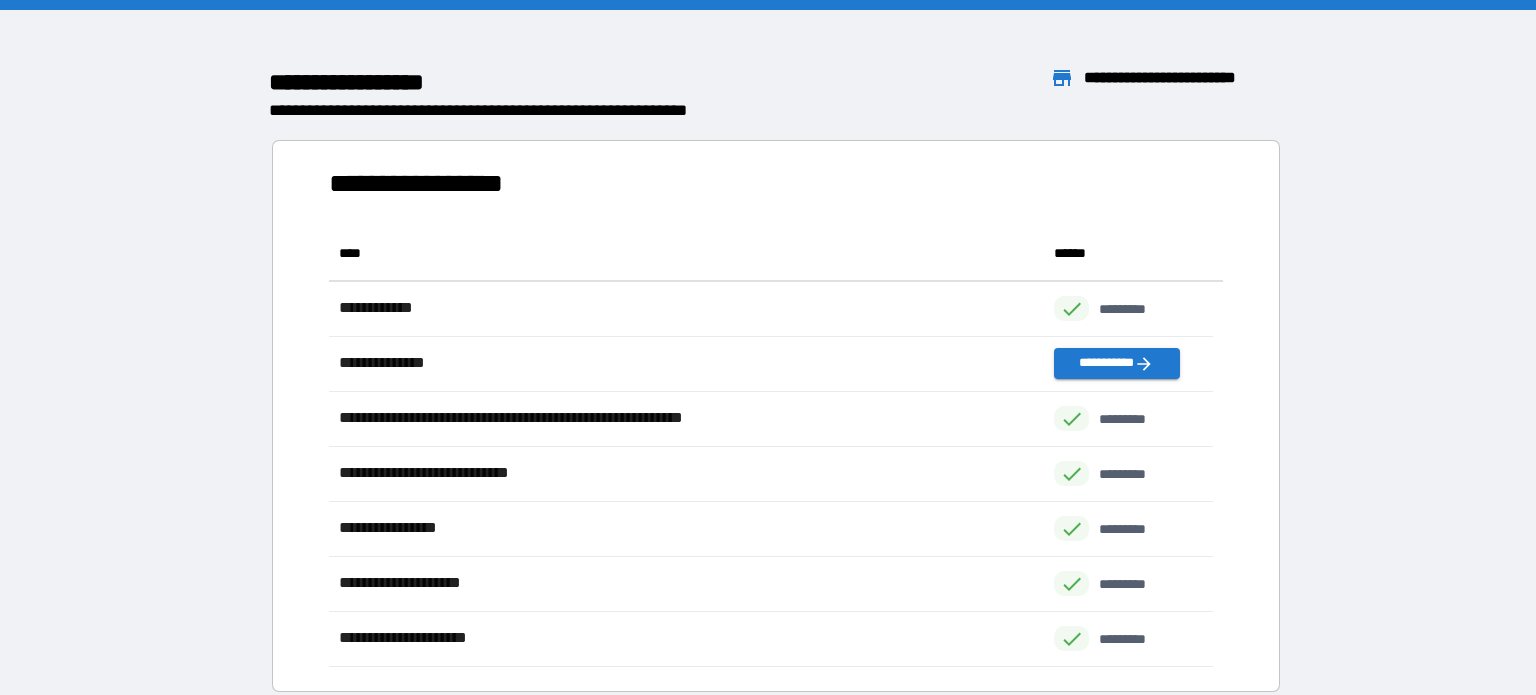 scroll, scrollTop: 16, scrollLeft: 16, axis: both 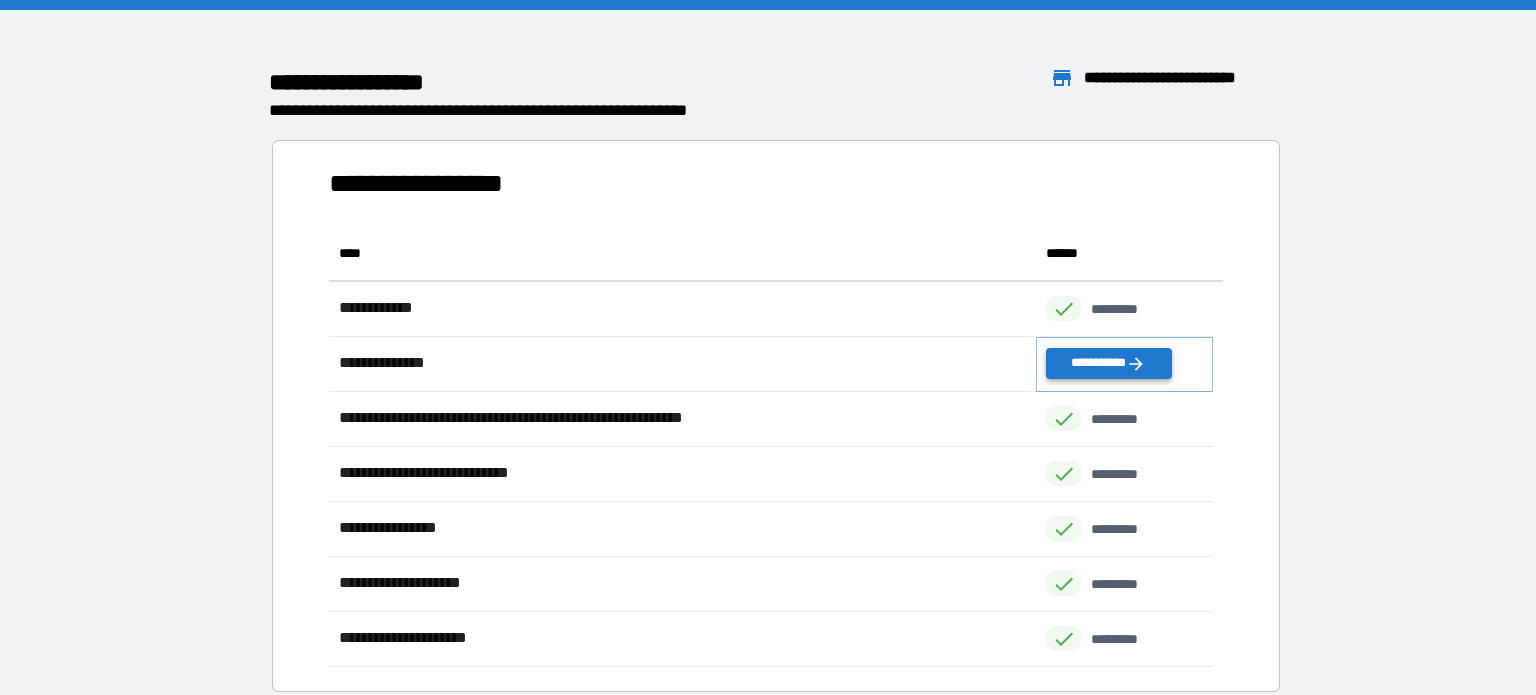 click on "**********" at bounding box center (1108, 363) 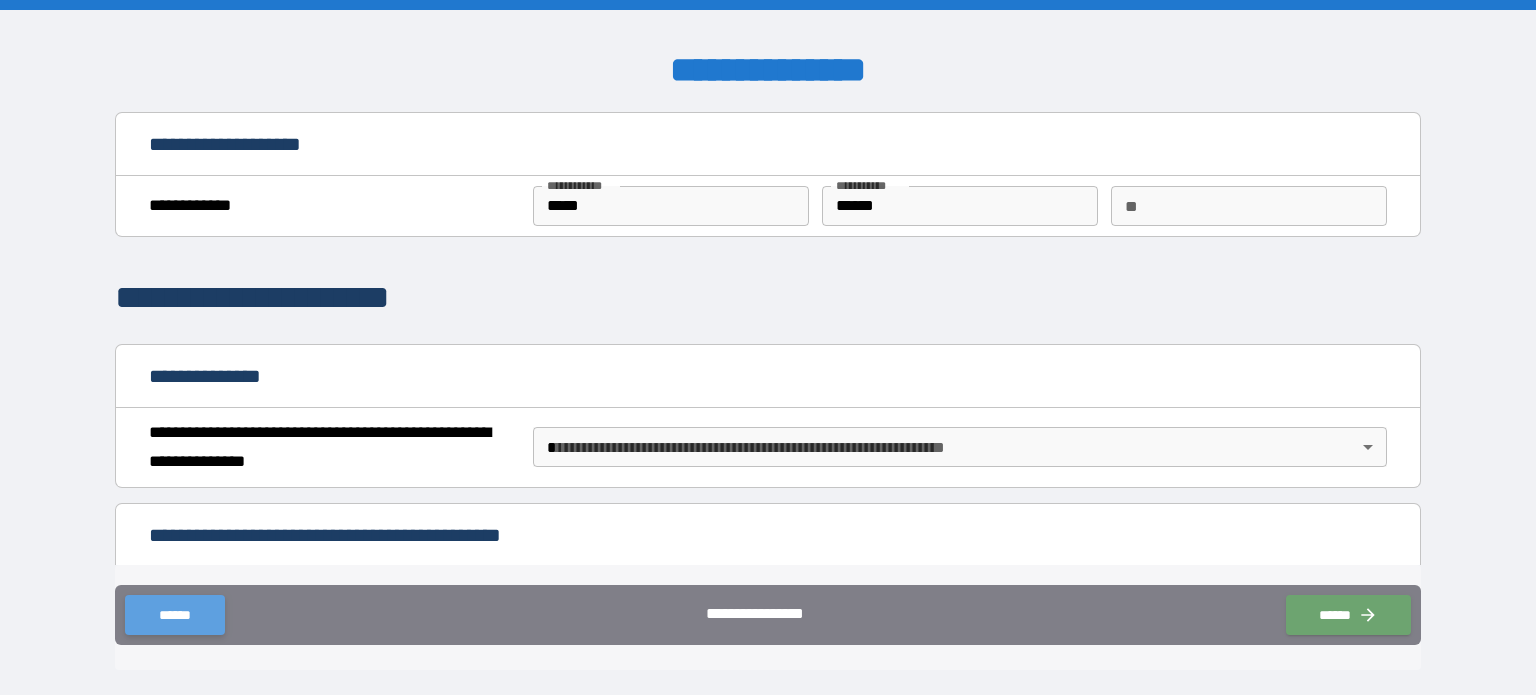 click on "******" at bounding box center (174, 615) 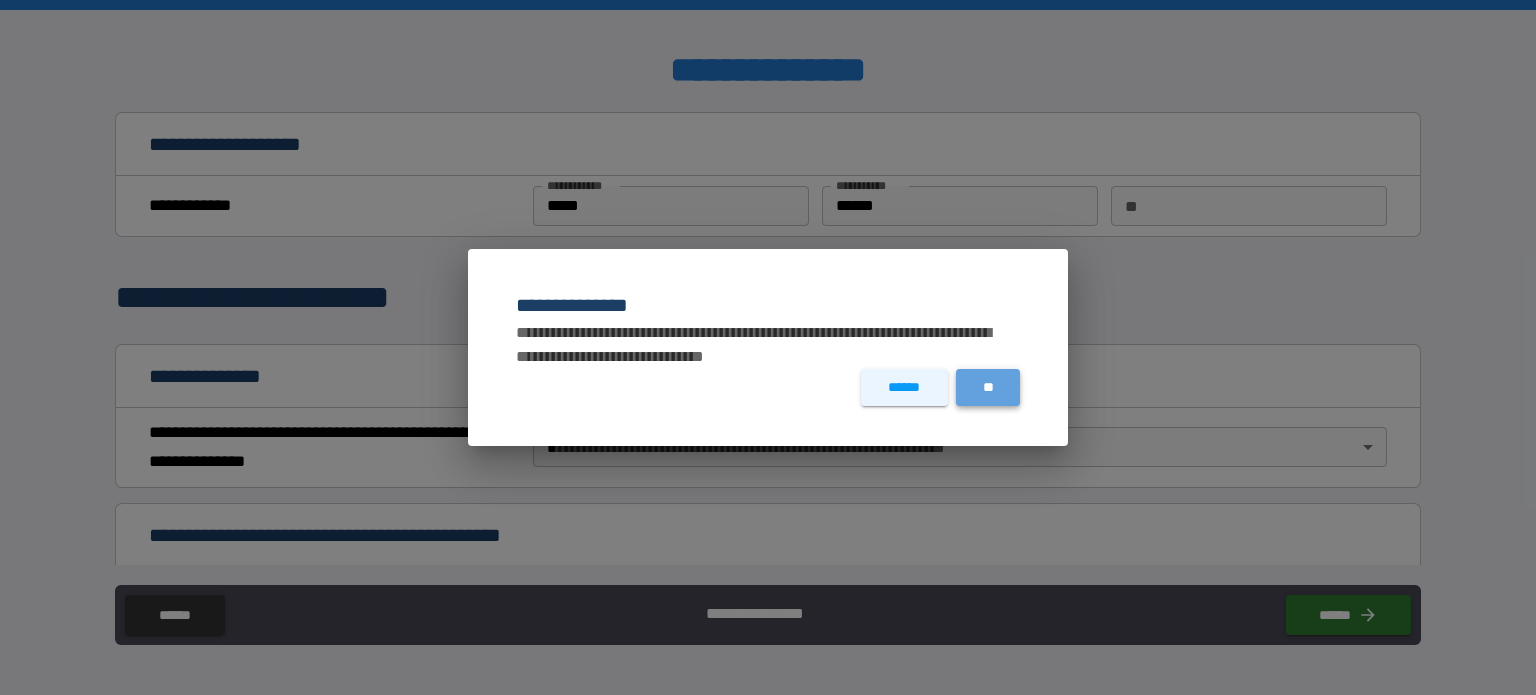 click on "**" at bounding box center [988, 387] 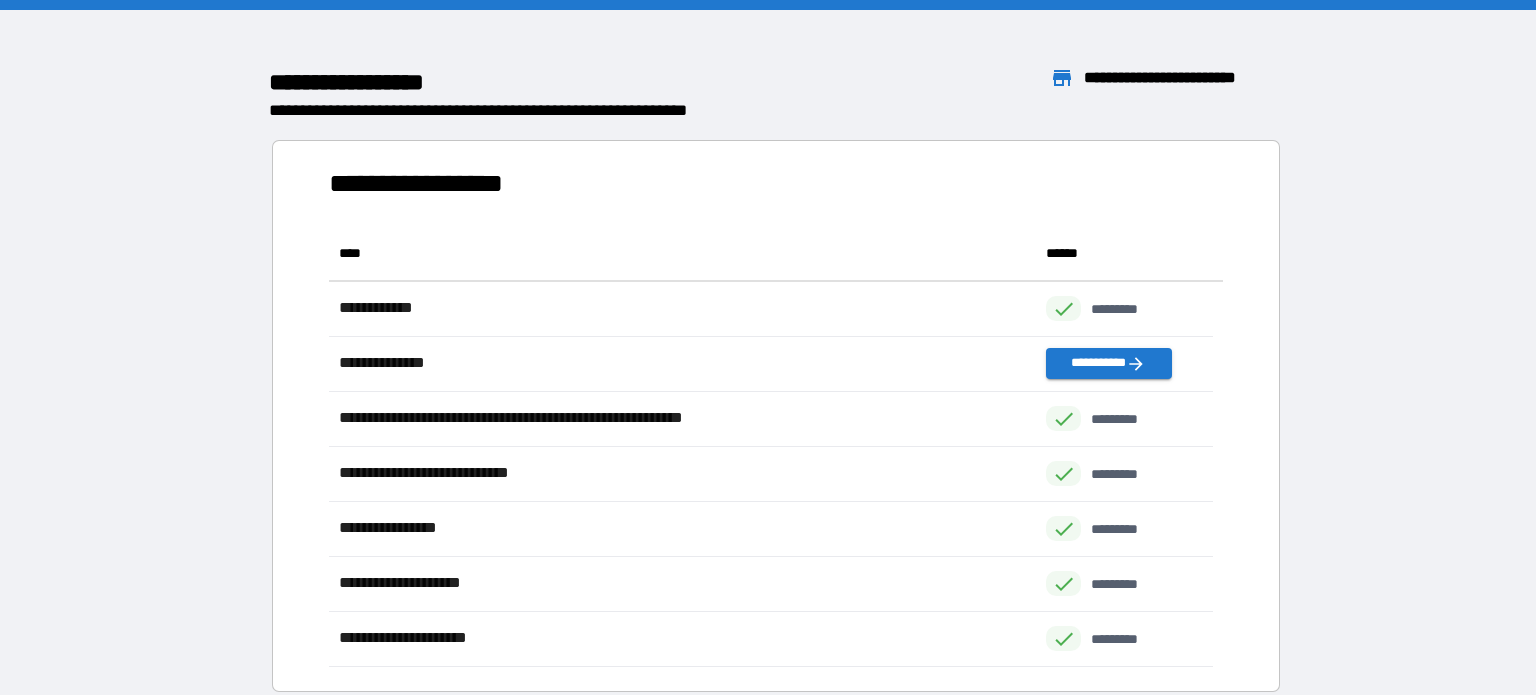 scroll, scrollTop: 16, scrollLeft: 16, axis: both 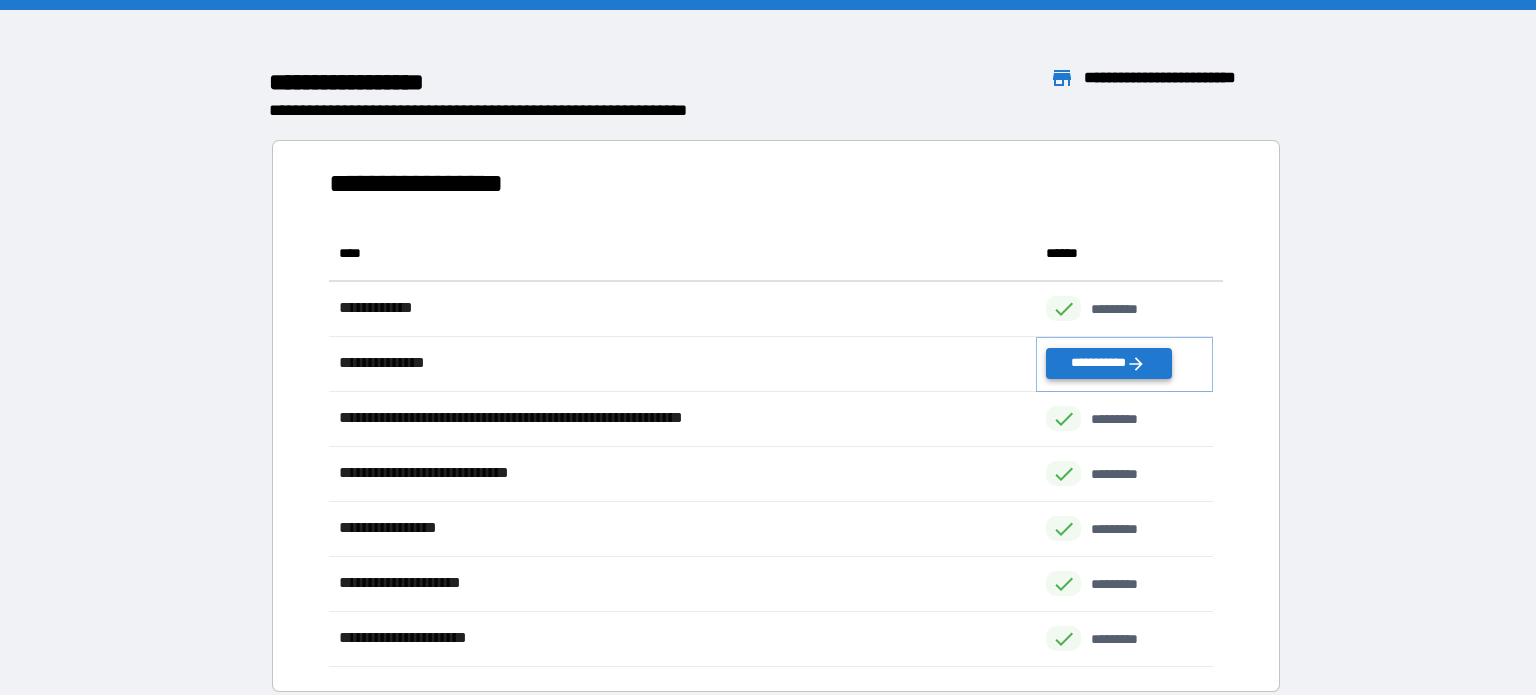 click on "**********" at bounding box center (1108, 363) 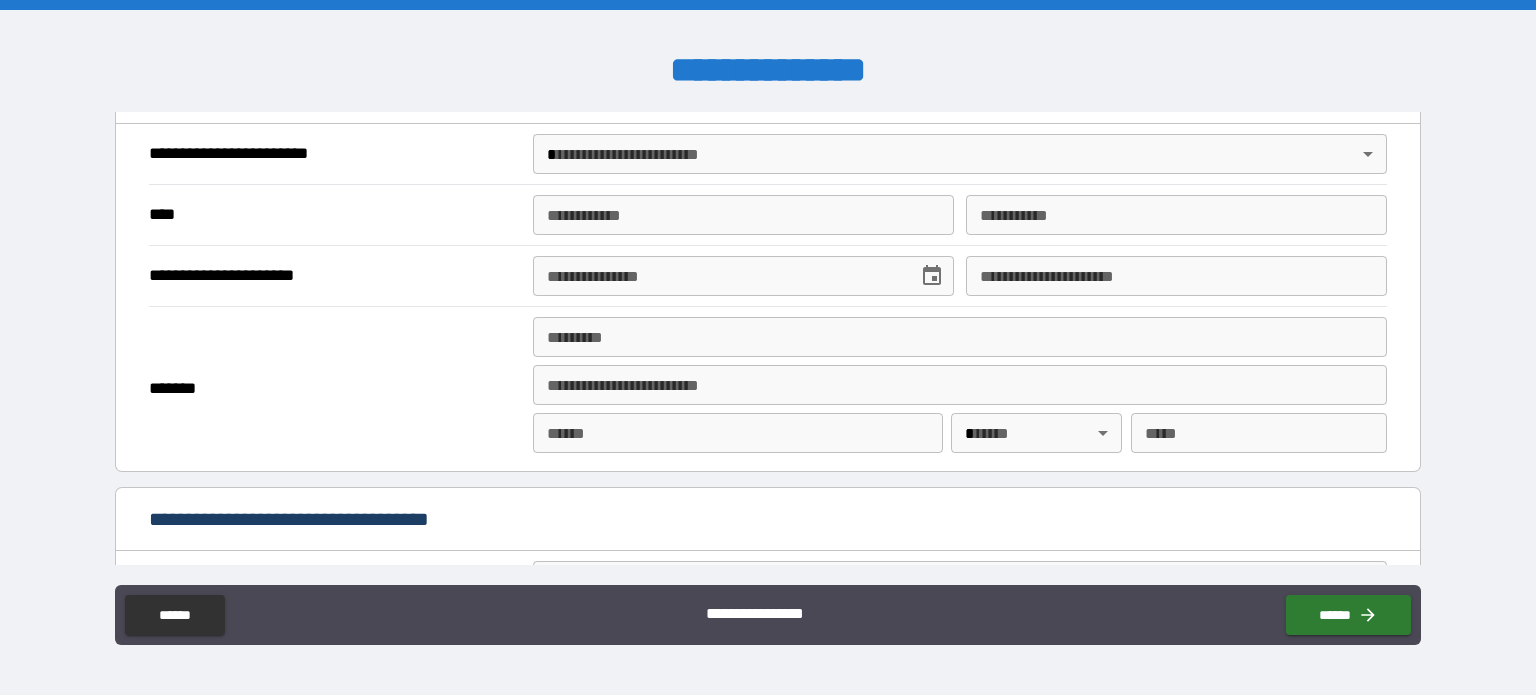 scroll, scrollTop: 800, scrollLeft: 0, axis: vertical 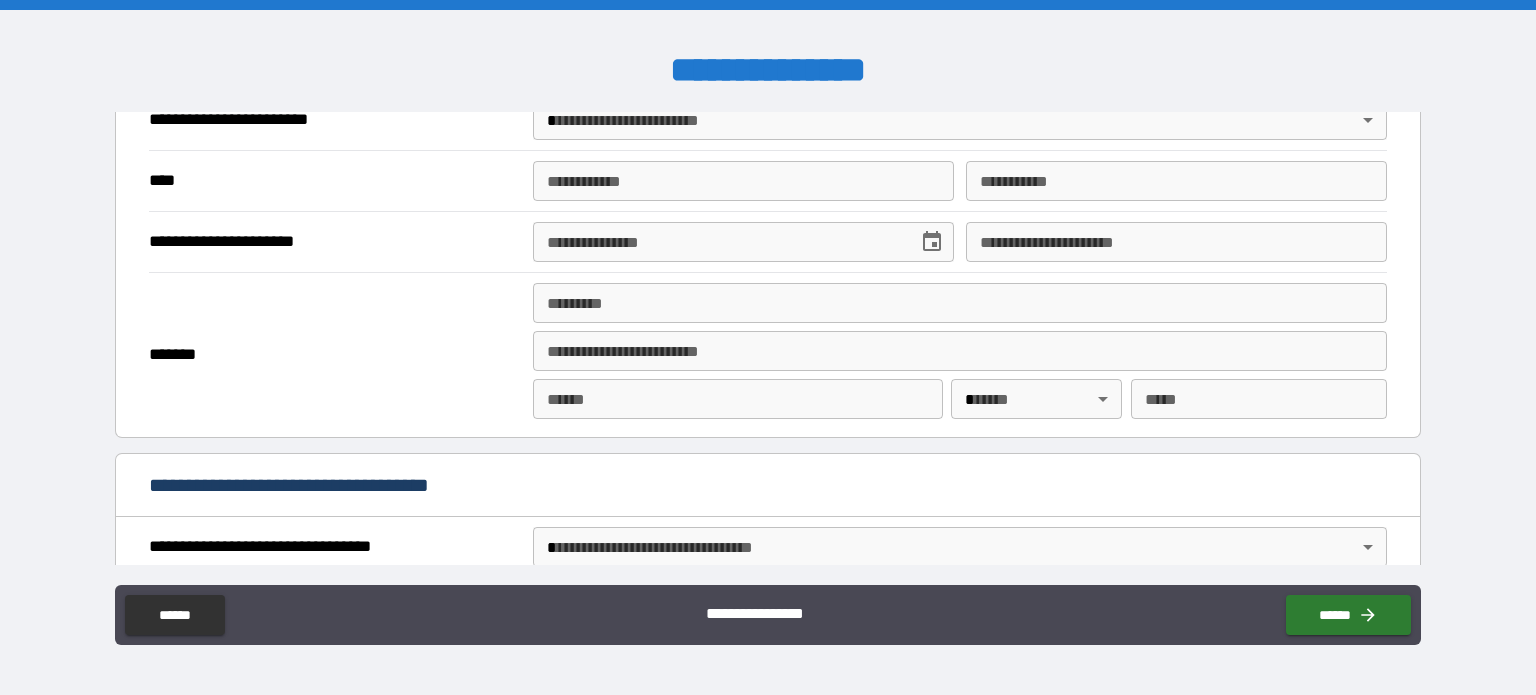 click on "**********" at bounding box center [768, 347] 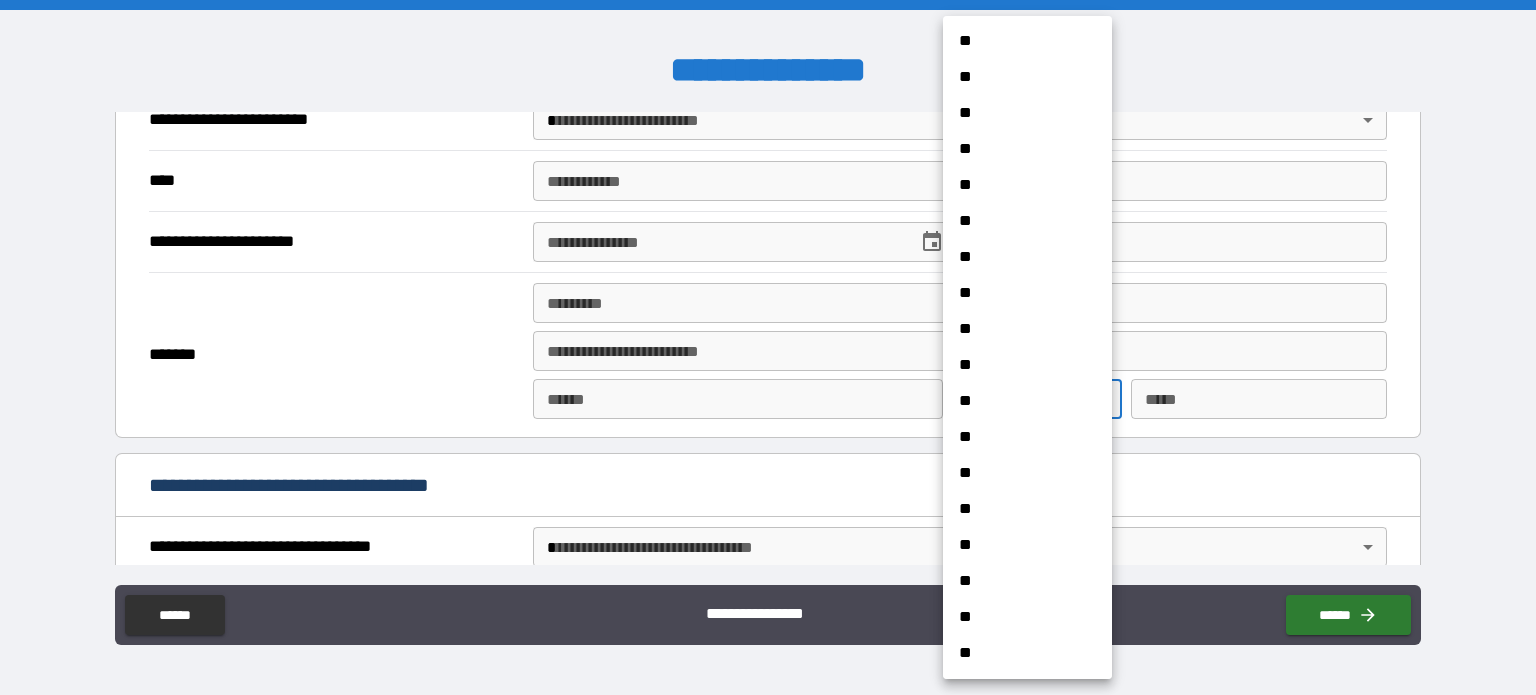 scroll, scrollTop: 301, scrollLeft: 0, axis: vertical 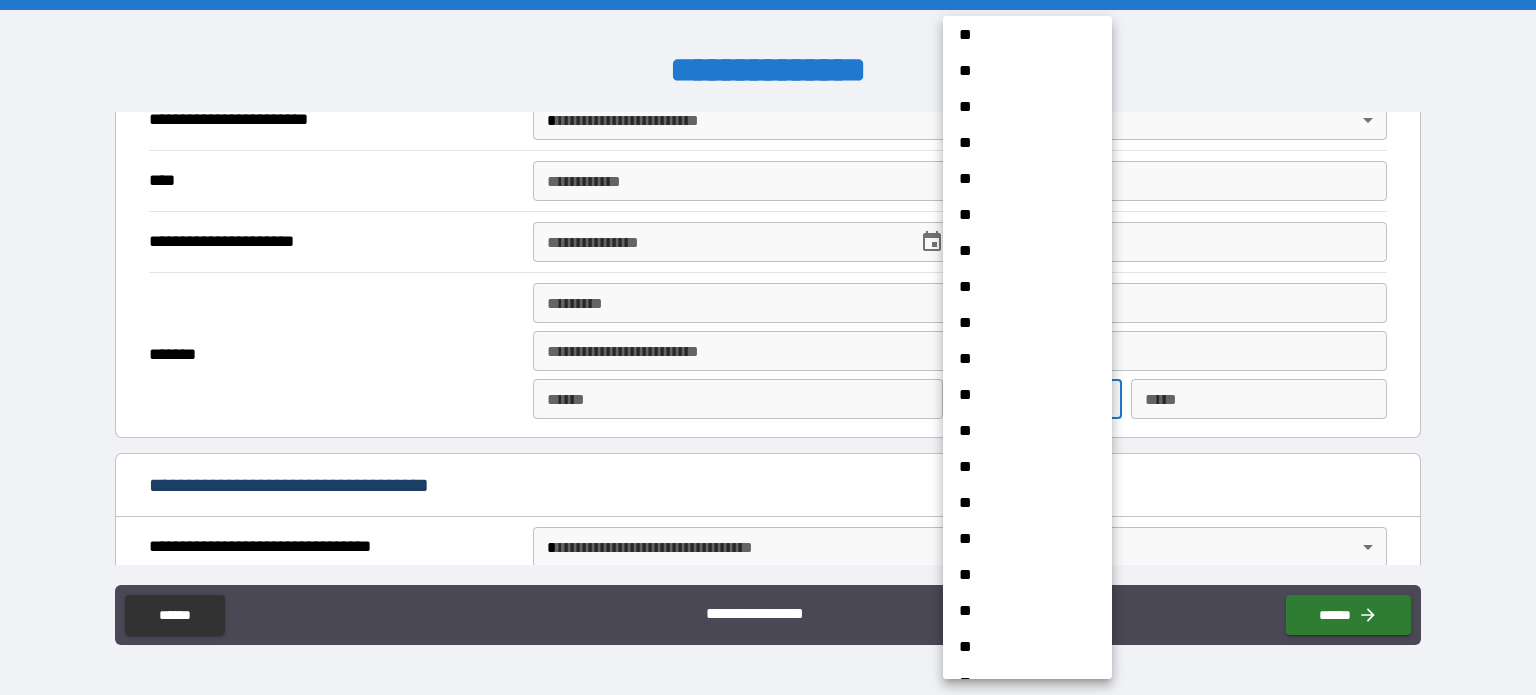 click at bounding box center [768, 347] 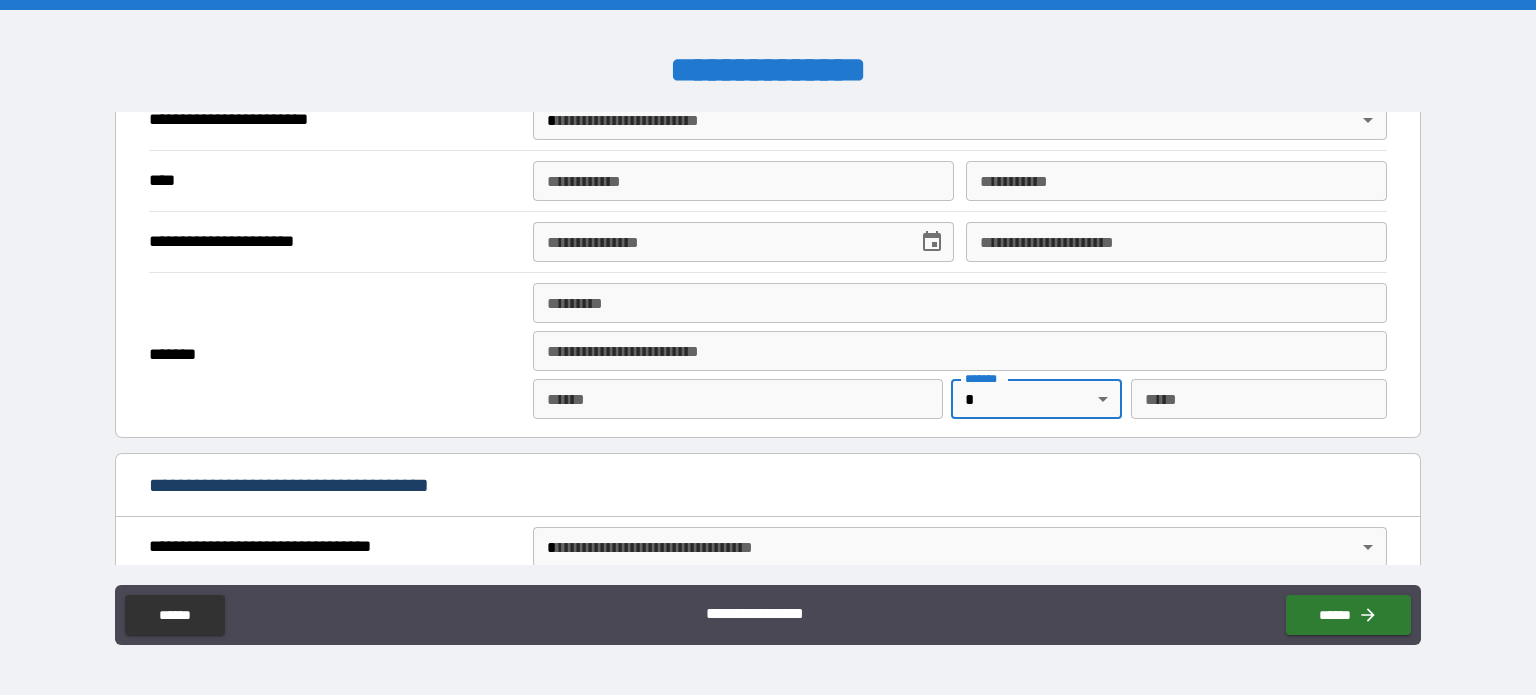 click on "******" at bounding box center [174, 615] 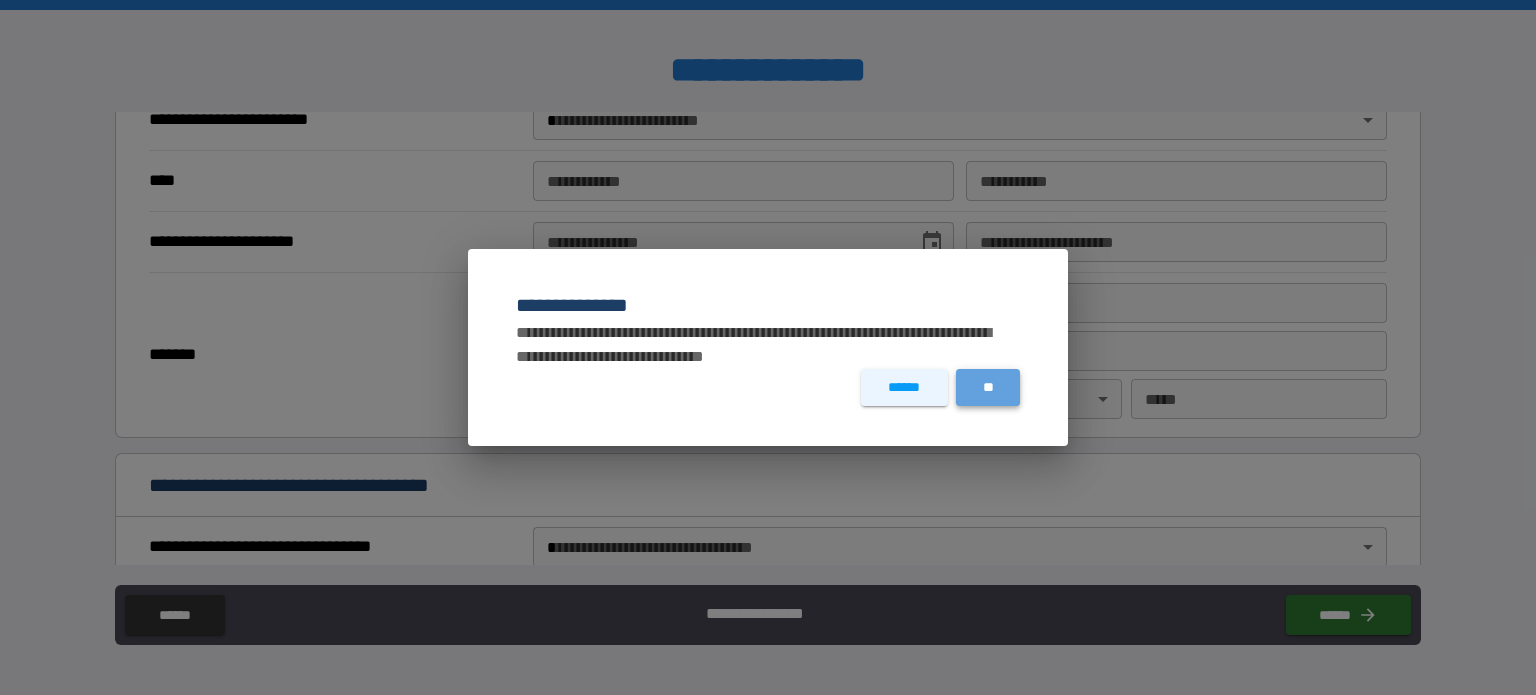 click on "**" at bounding box center [988, 387] 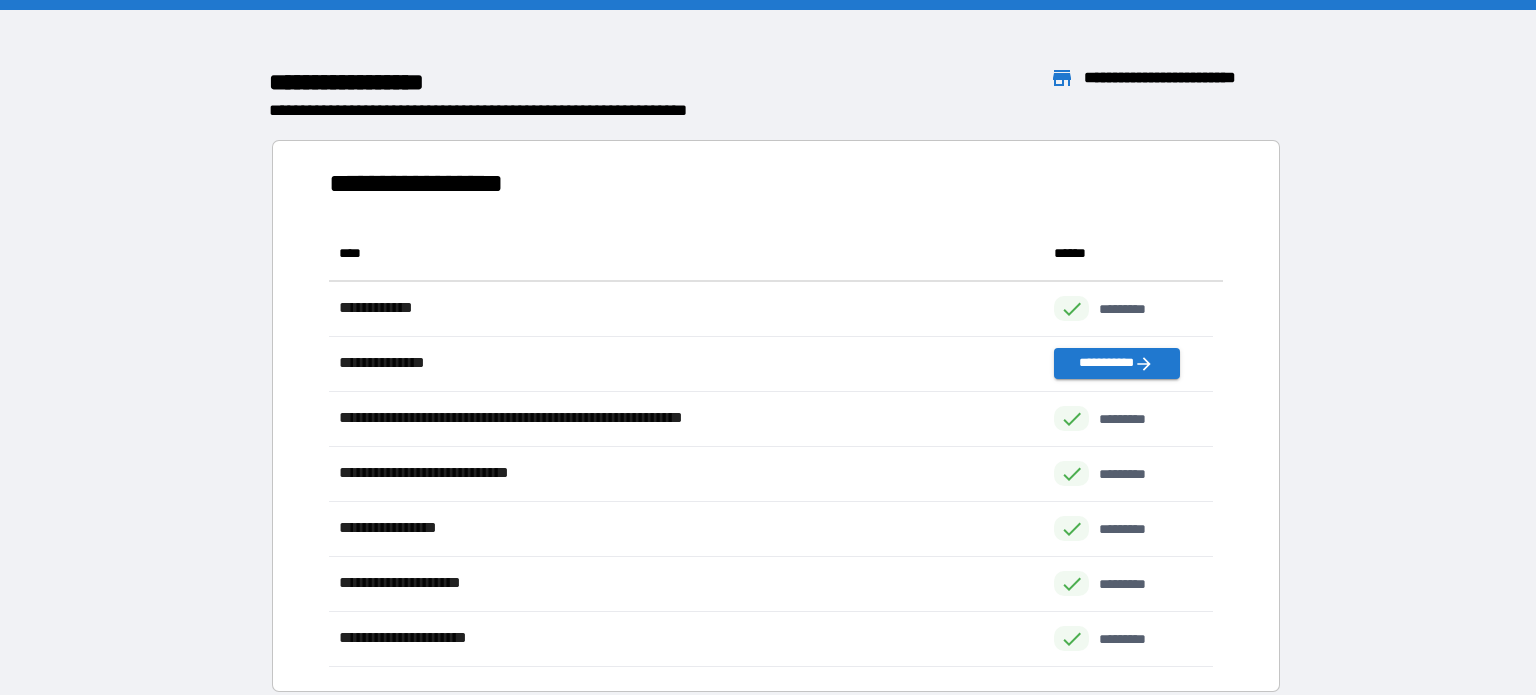 scroll, scrollTop: 16, scrollLeft: 16, axis: both 